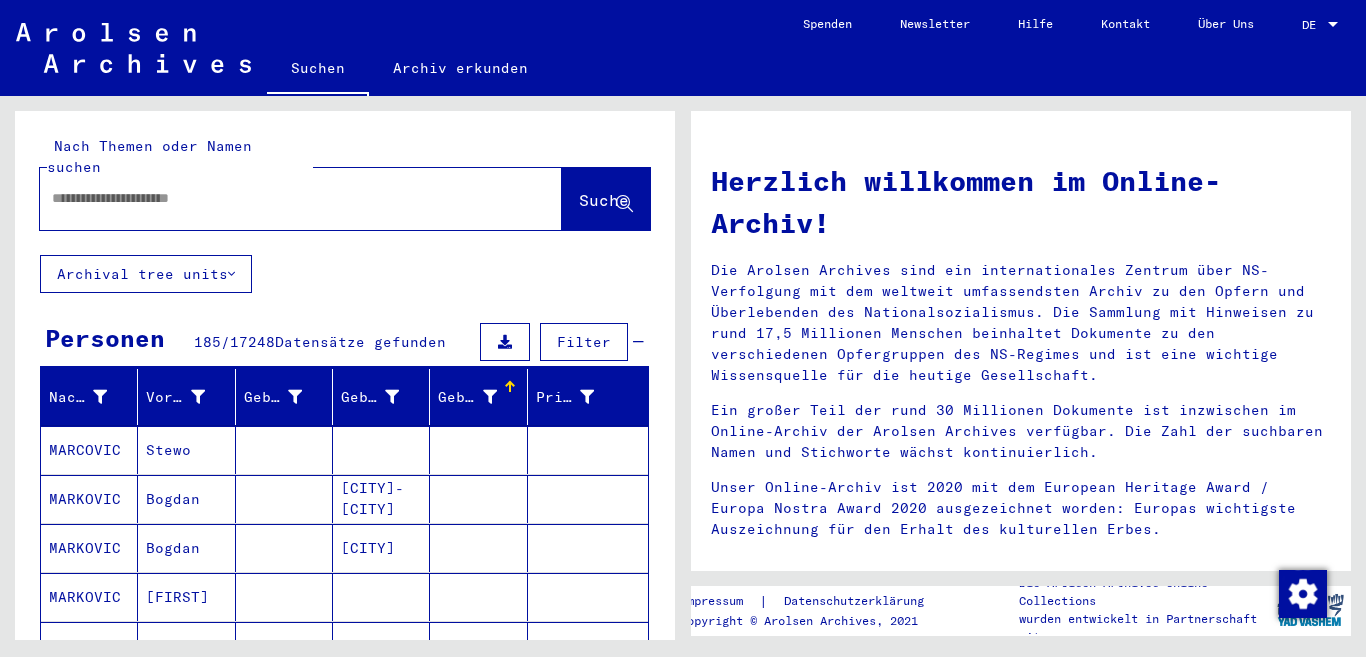 scroll, scrollTop: 0, scrollLeft: 0, axis: both 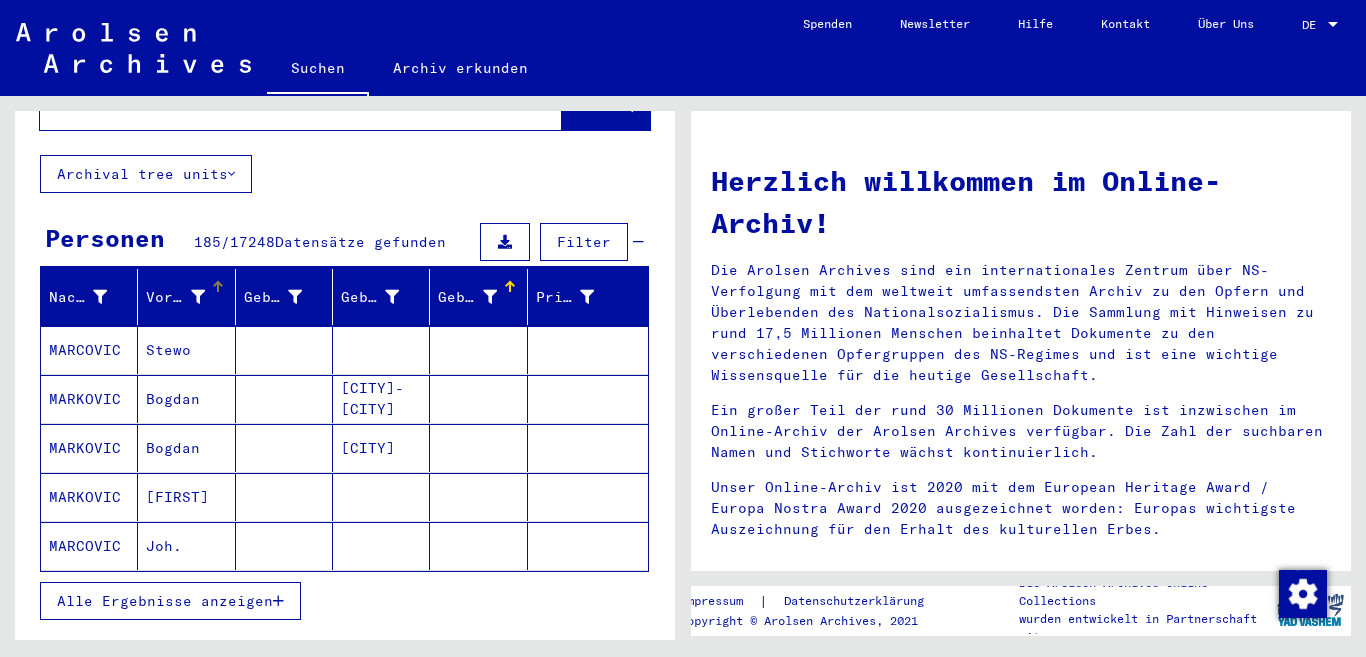 click at bounding box center [198, 297] 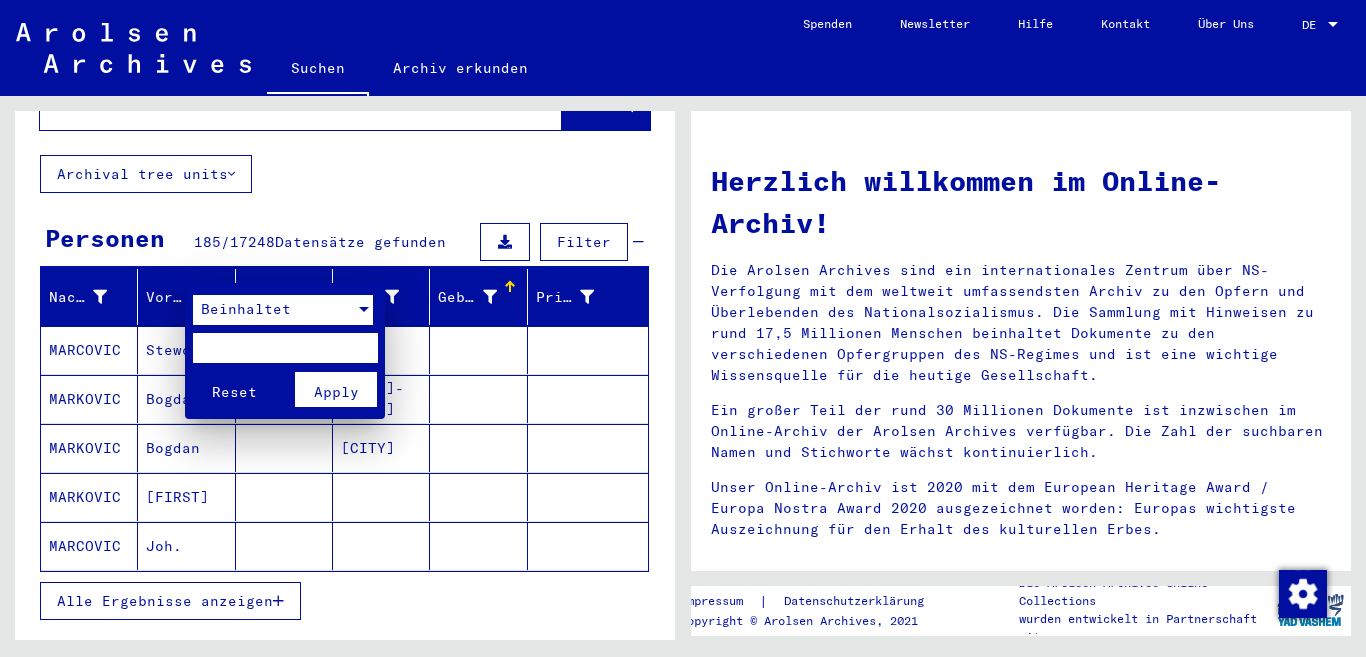 click at bounding box center (364, 309) 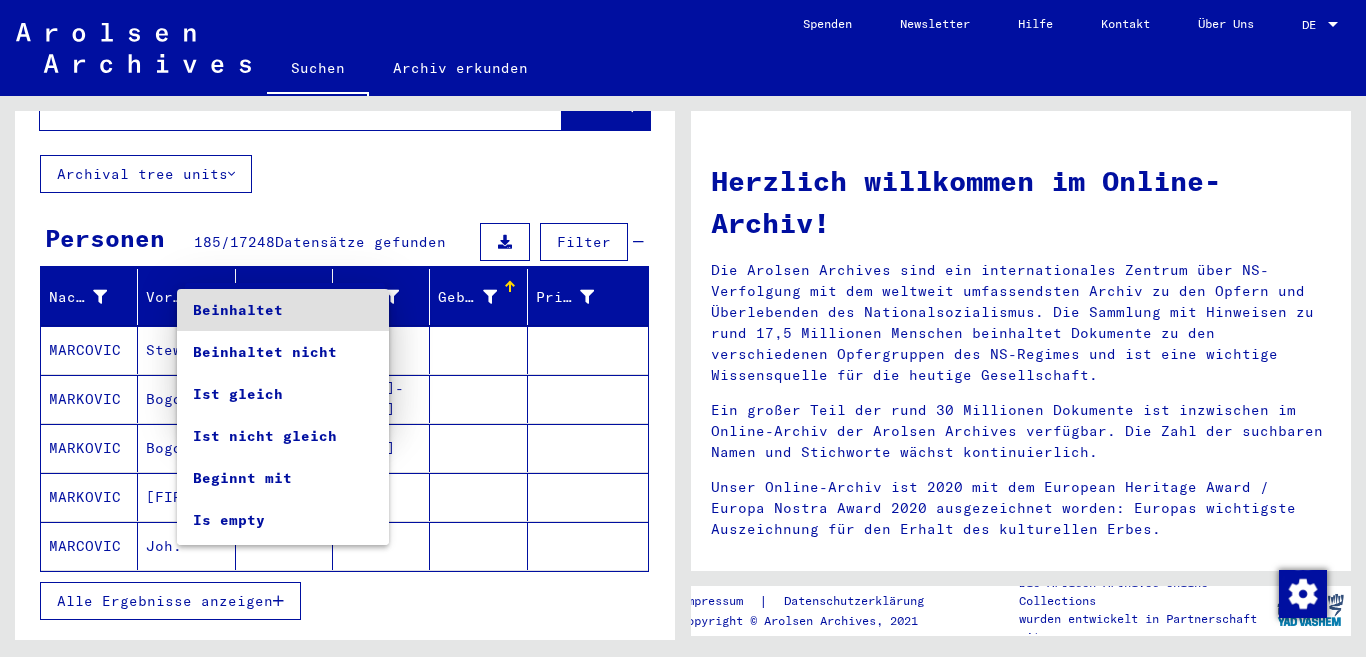 click on "Beinhaltet" at bounding box center (283, 310) 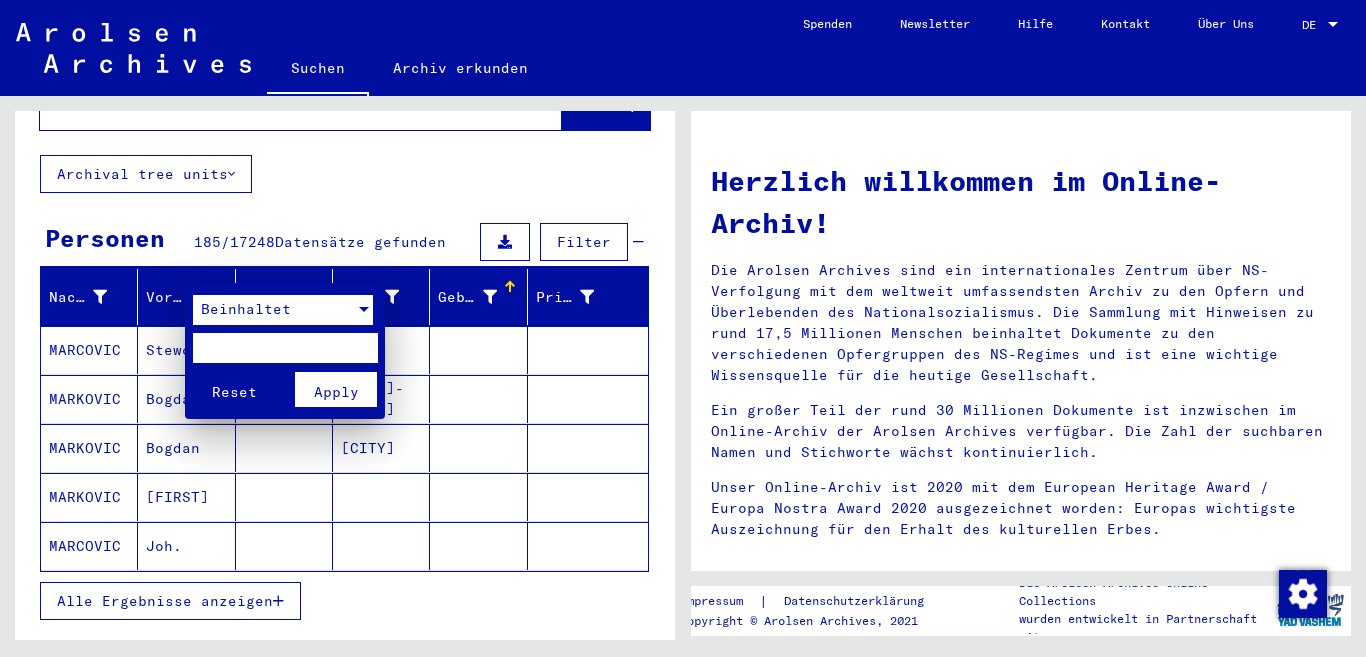 click on "Apply" at bounding box center [336, 392] 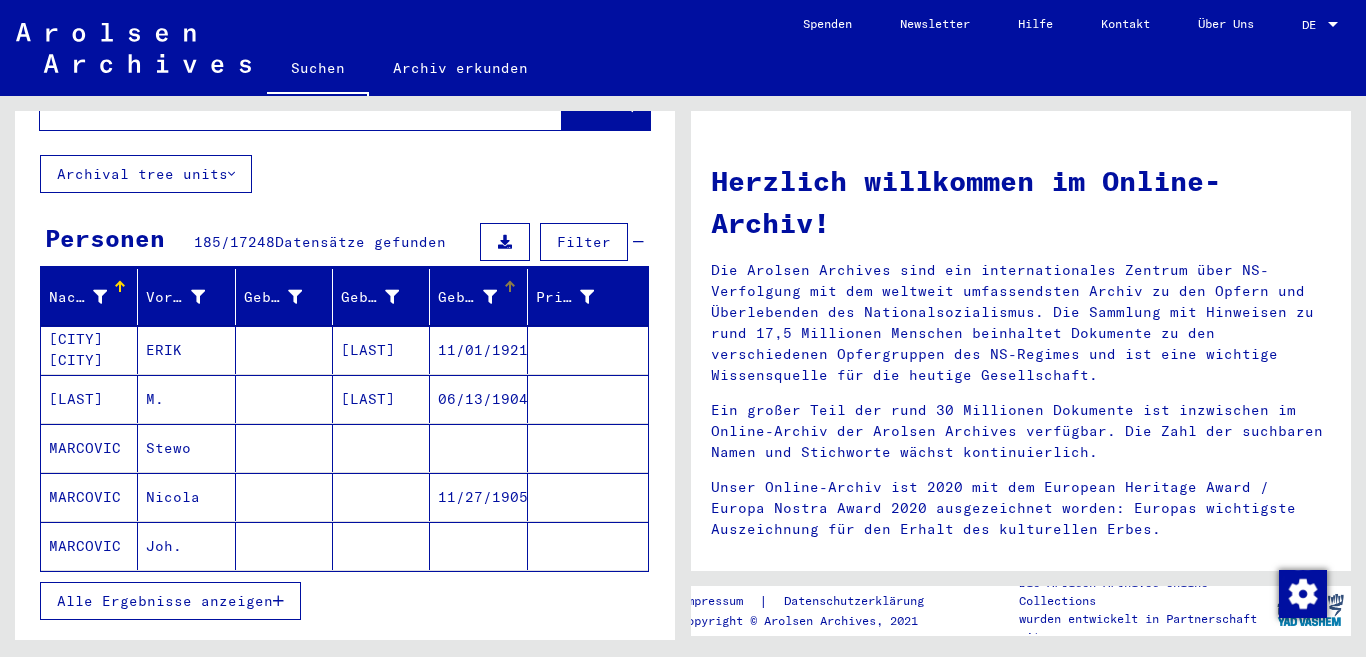 click on "Geburtsdatum" at bounding box center [482, 297] 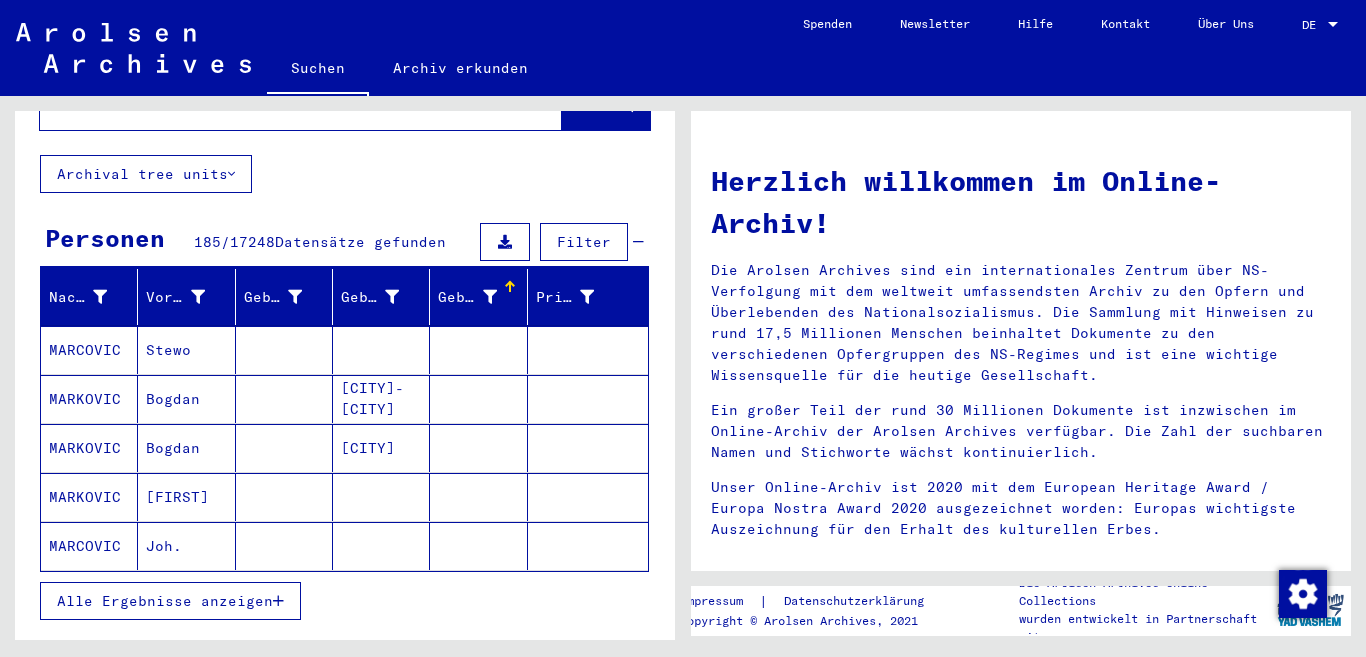 click on "Geburtsdatum" at bounding box center (482, 297) 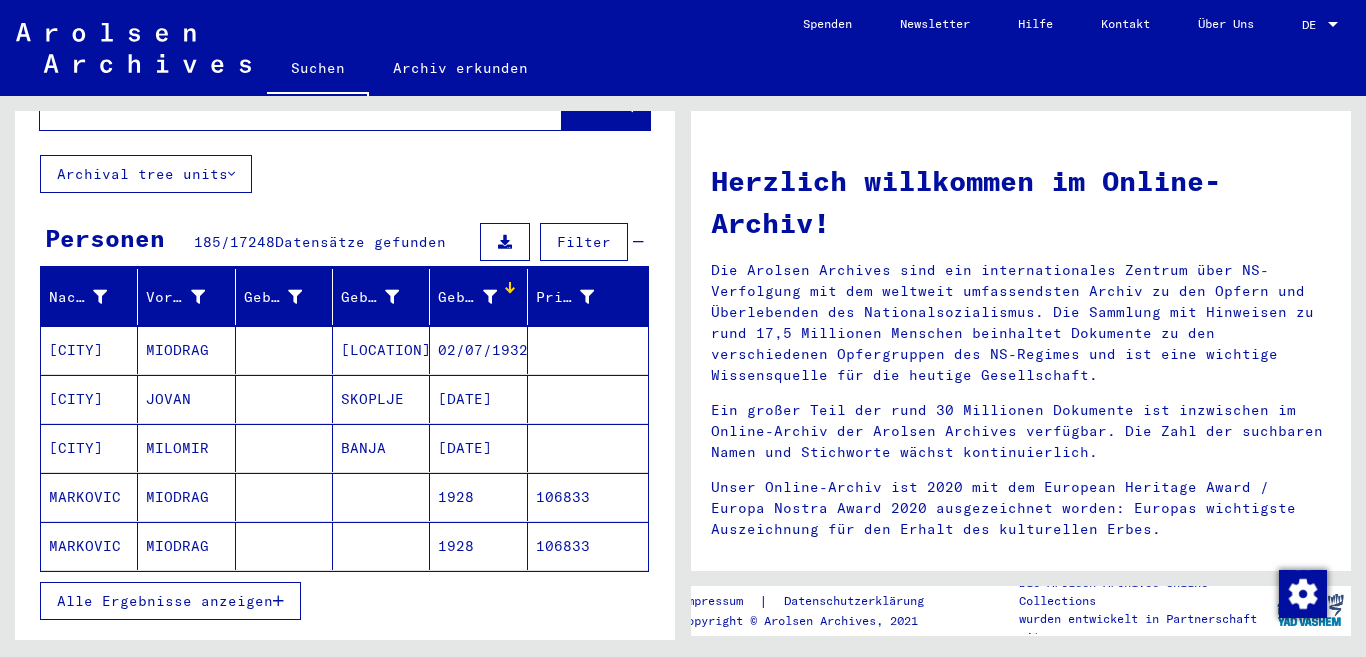 click at bounding box center (505, 242) 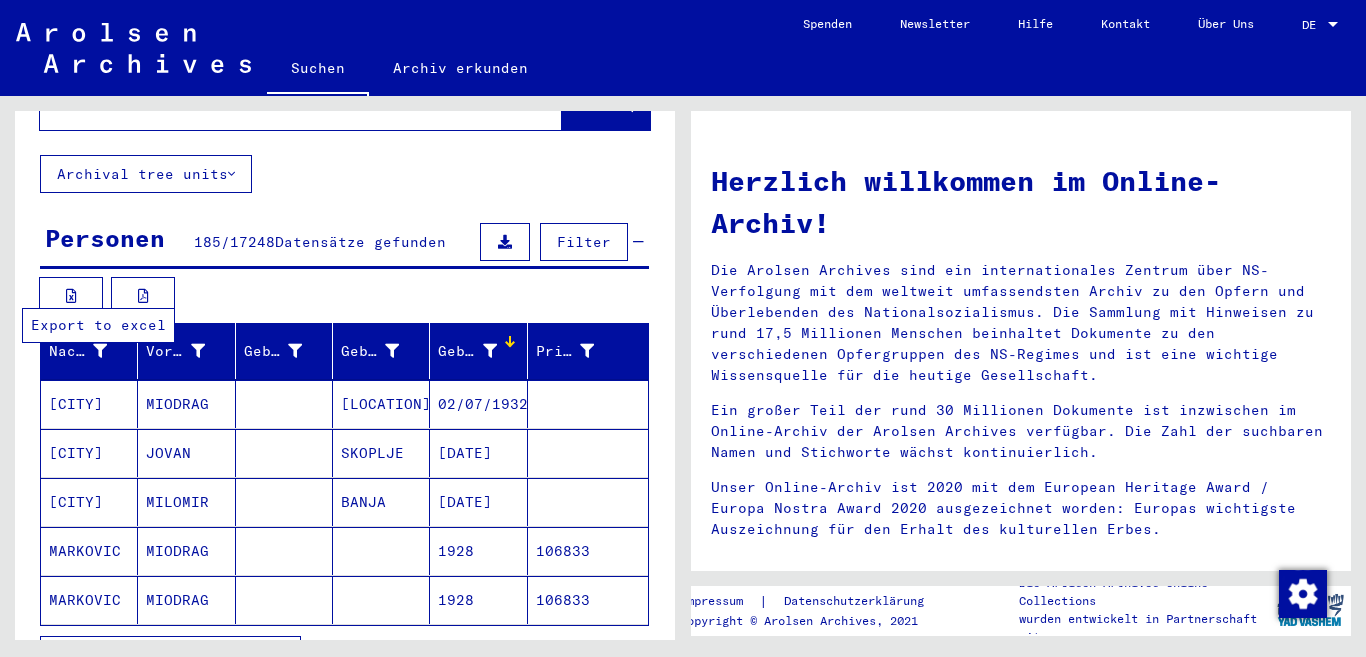 click at bounding box center (71, 296) 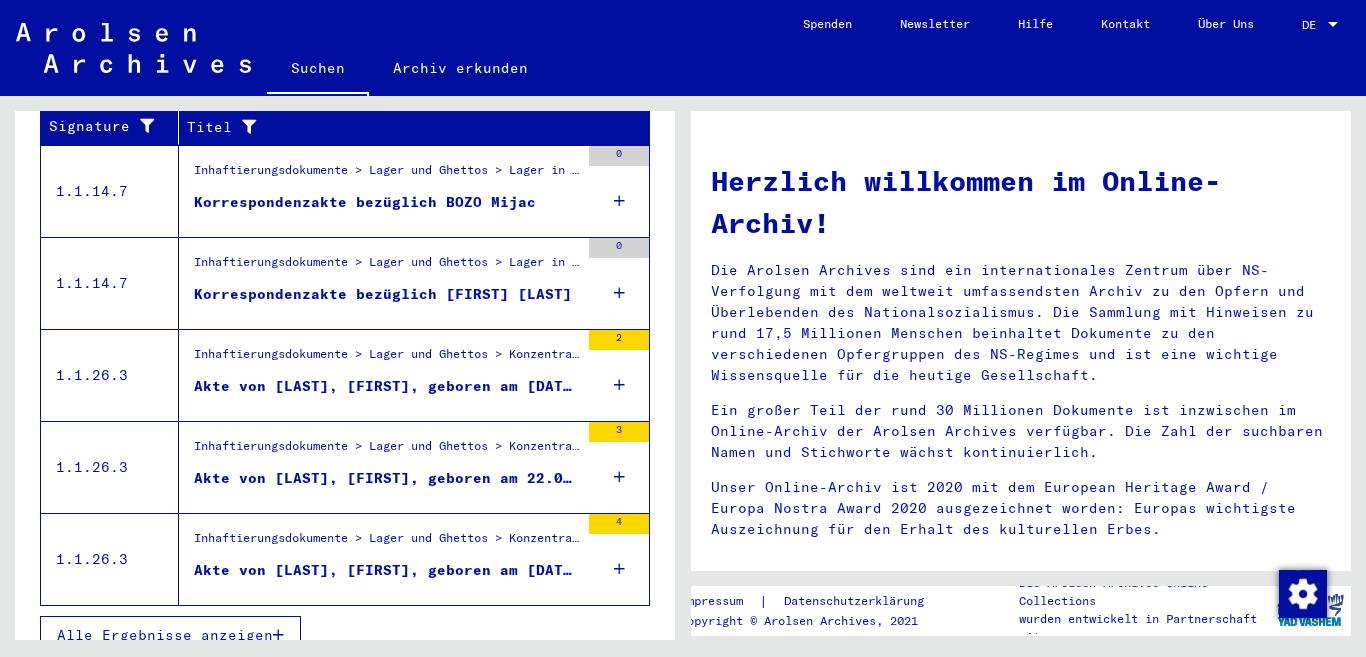 scroll, scrollTop: 796, scrollLeft: 0, axis: vertical 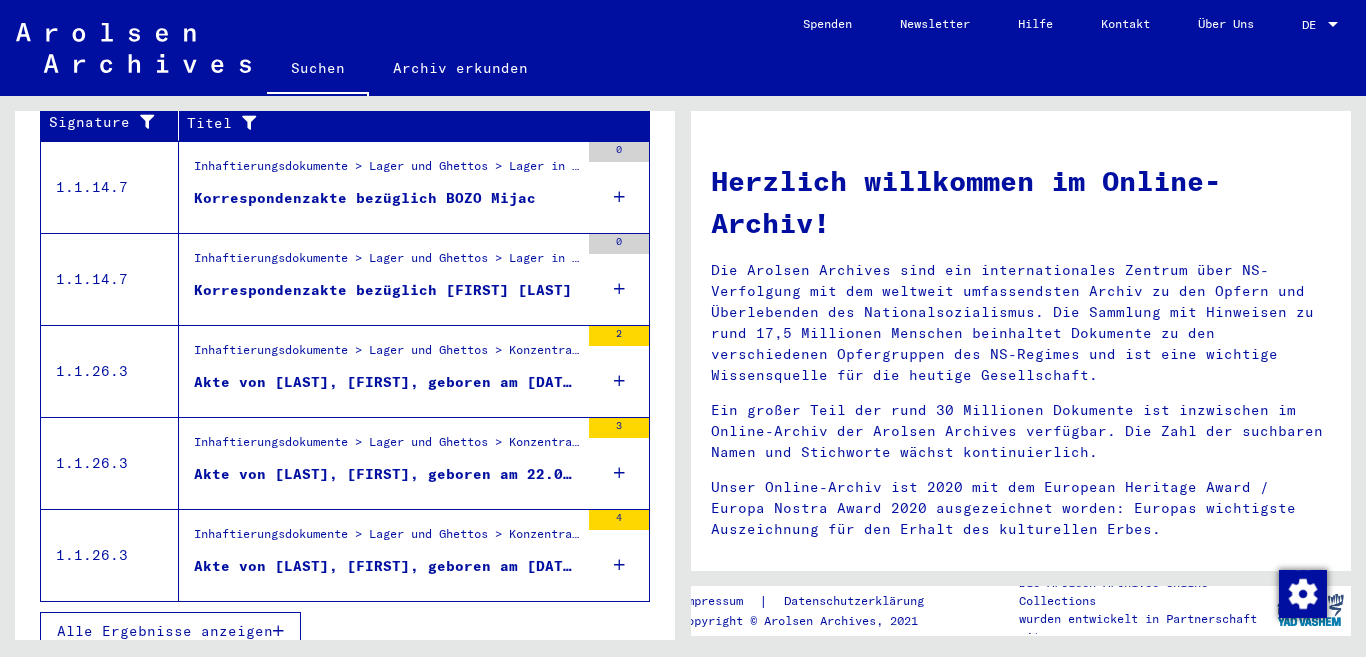 click on "Akte von [LAST], [FIRST], geboren am 22.04.1910" at bounding box center [386, 474] 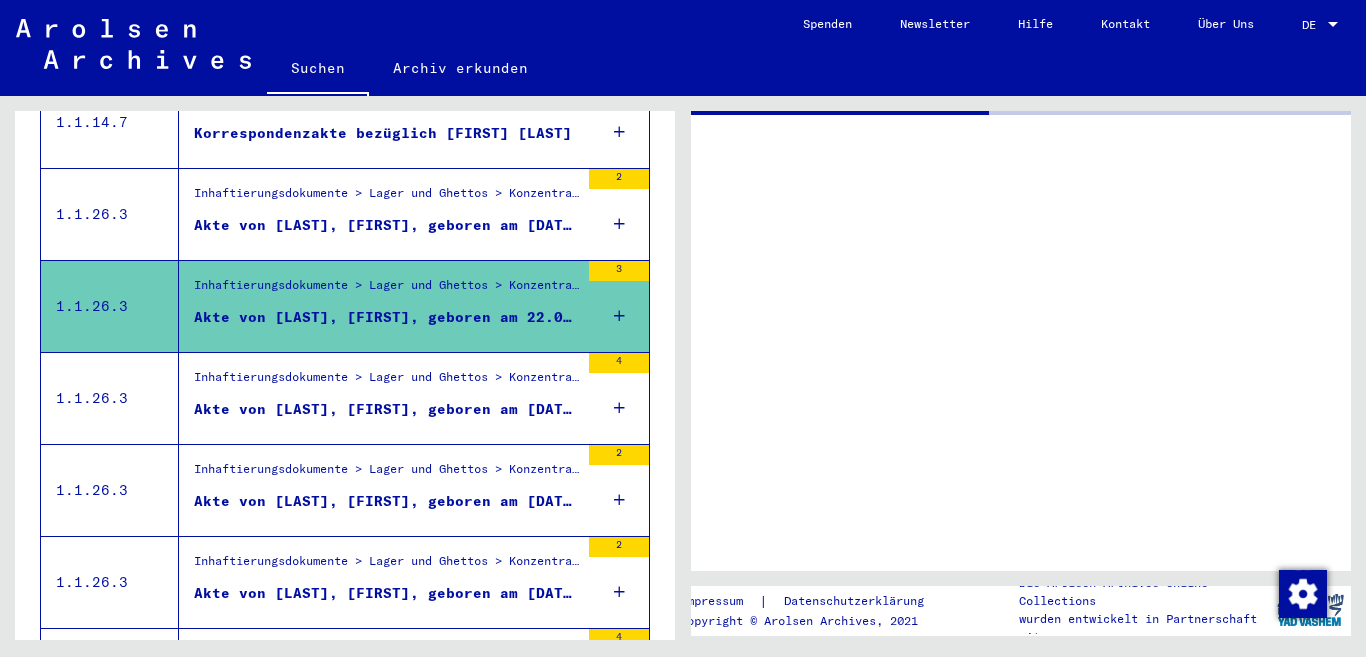 scroll, scrollTop: 435, scrollLeft: 0, axis: vertical 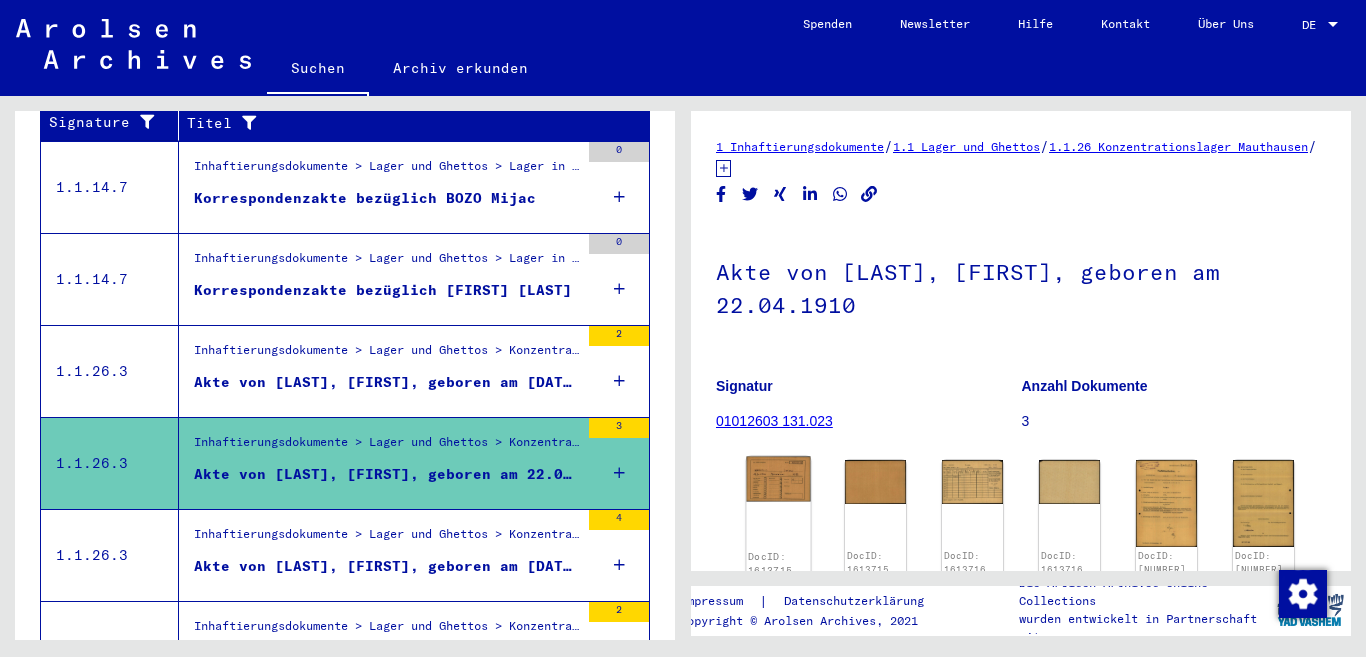 click 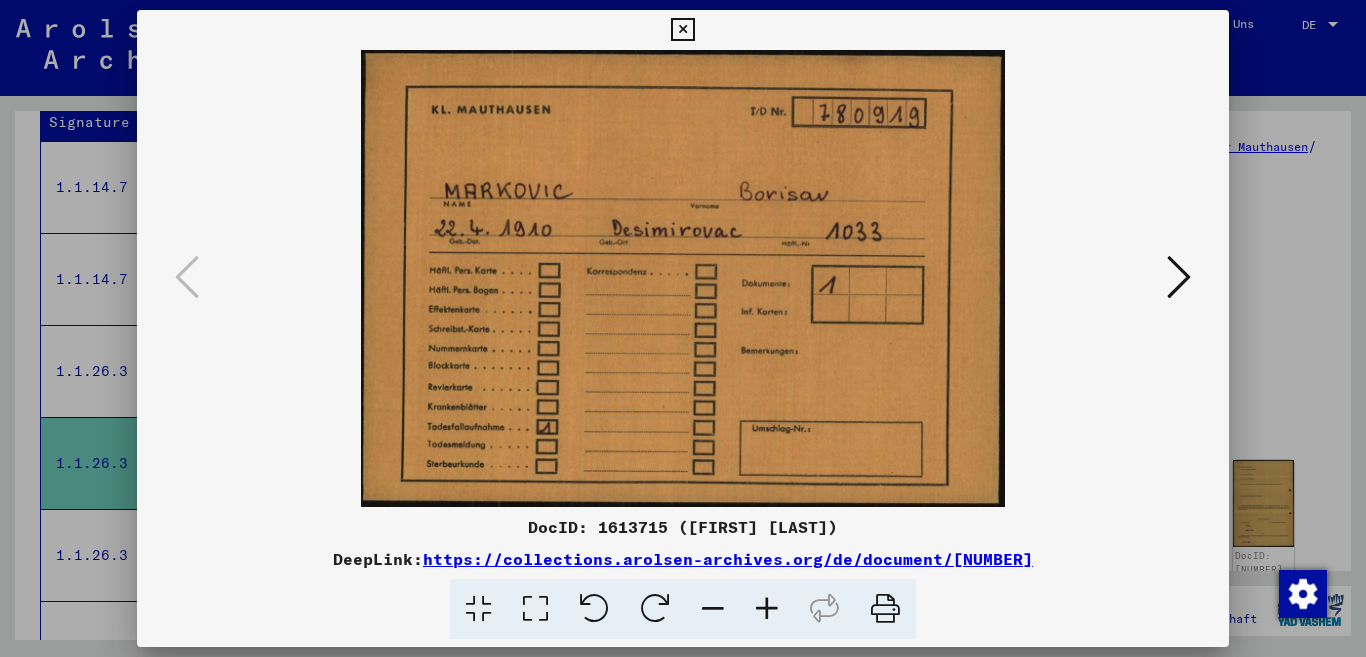 click at bounding box center [1179, 277] 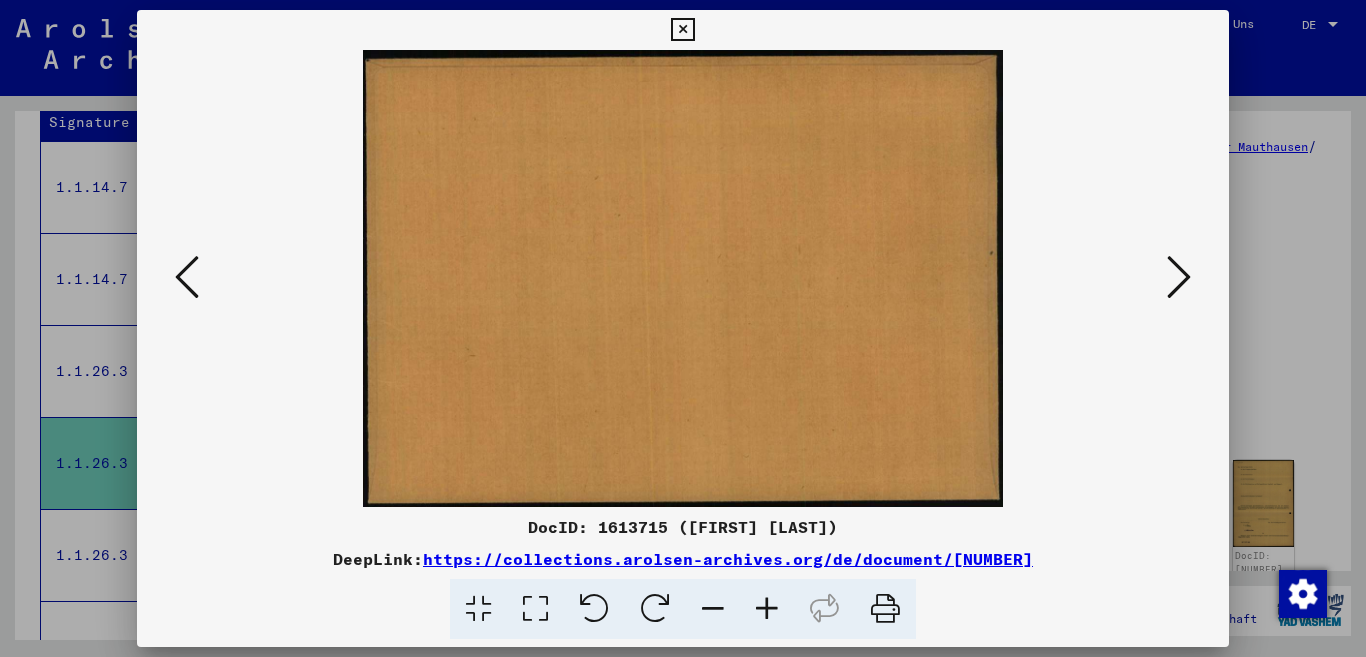 click at bounding box center (1179, 277) 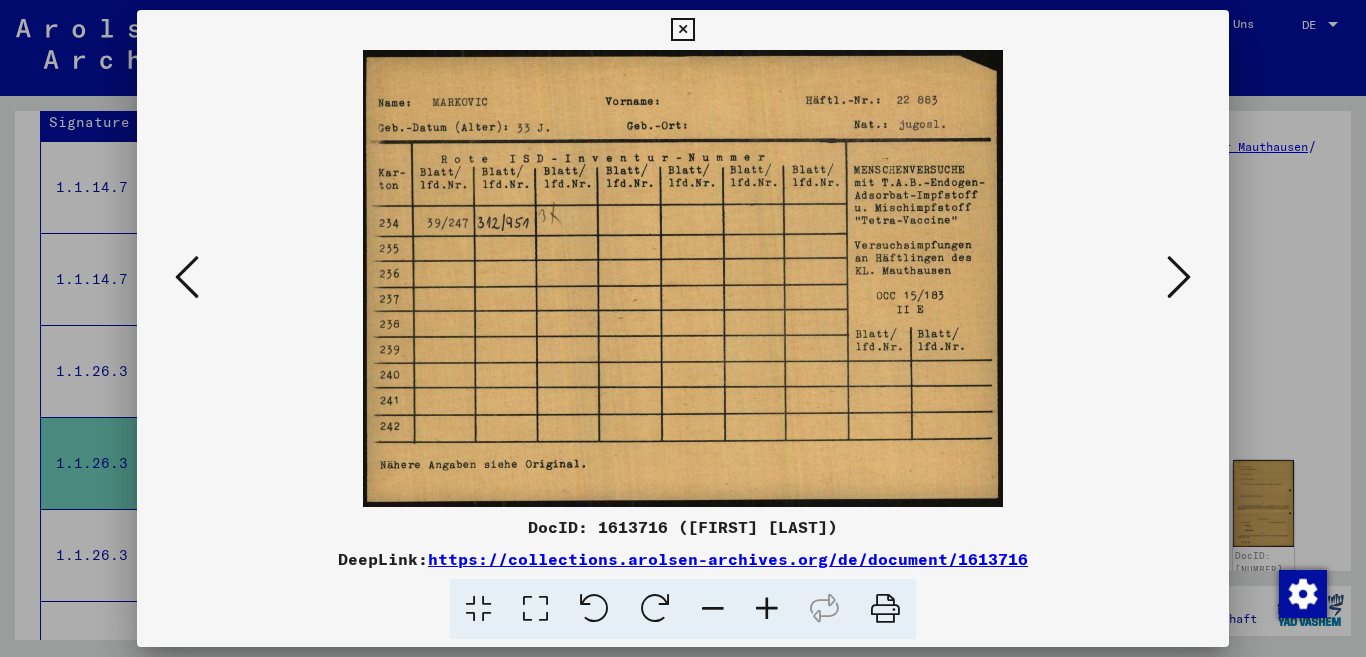 click at bounding box center [1179, 277] 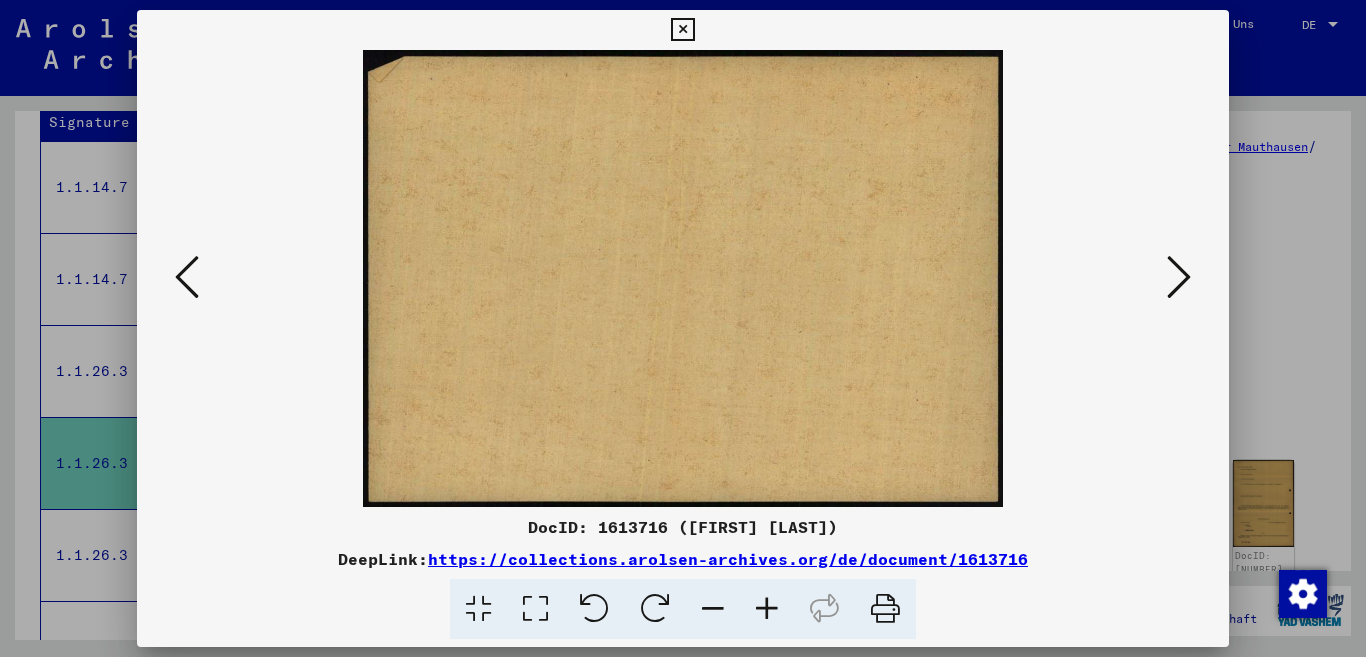 click at bounding box center (682, 30) 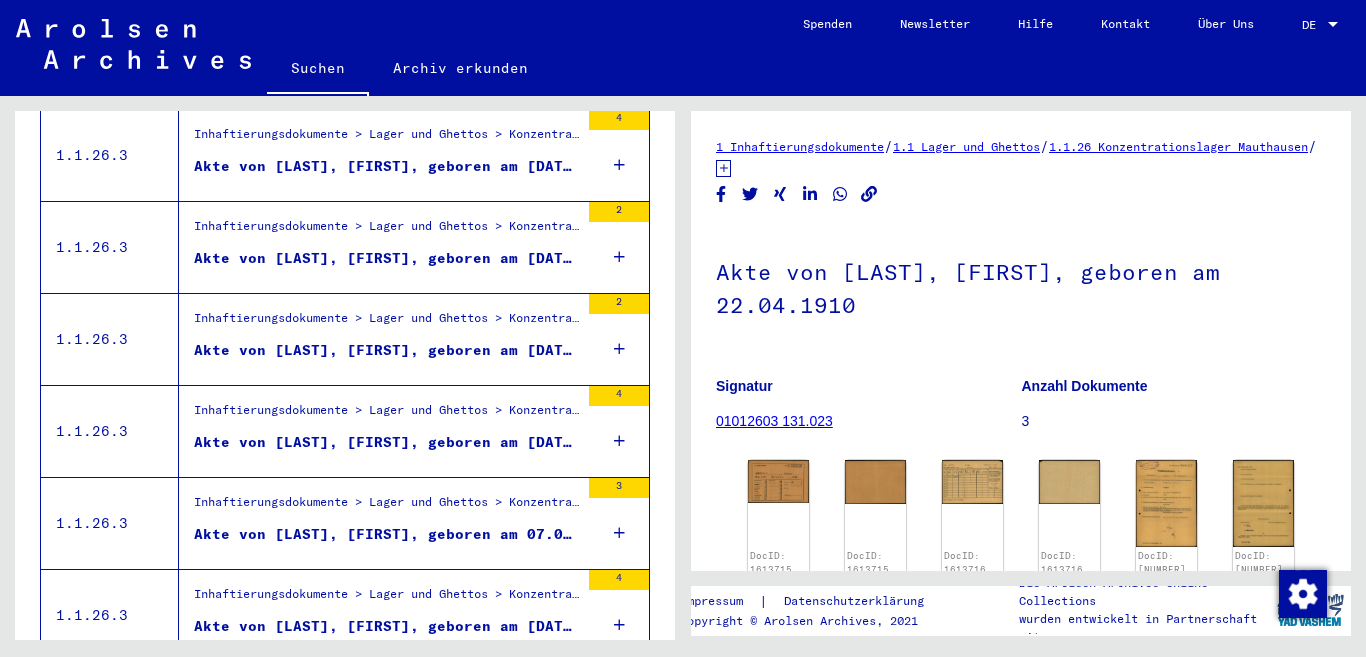 scroll, scrollTop: 935, scrollLeft: 0, axis: vertical 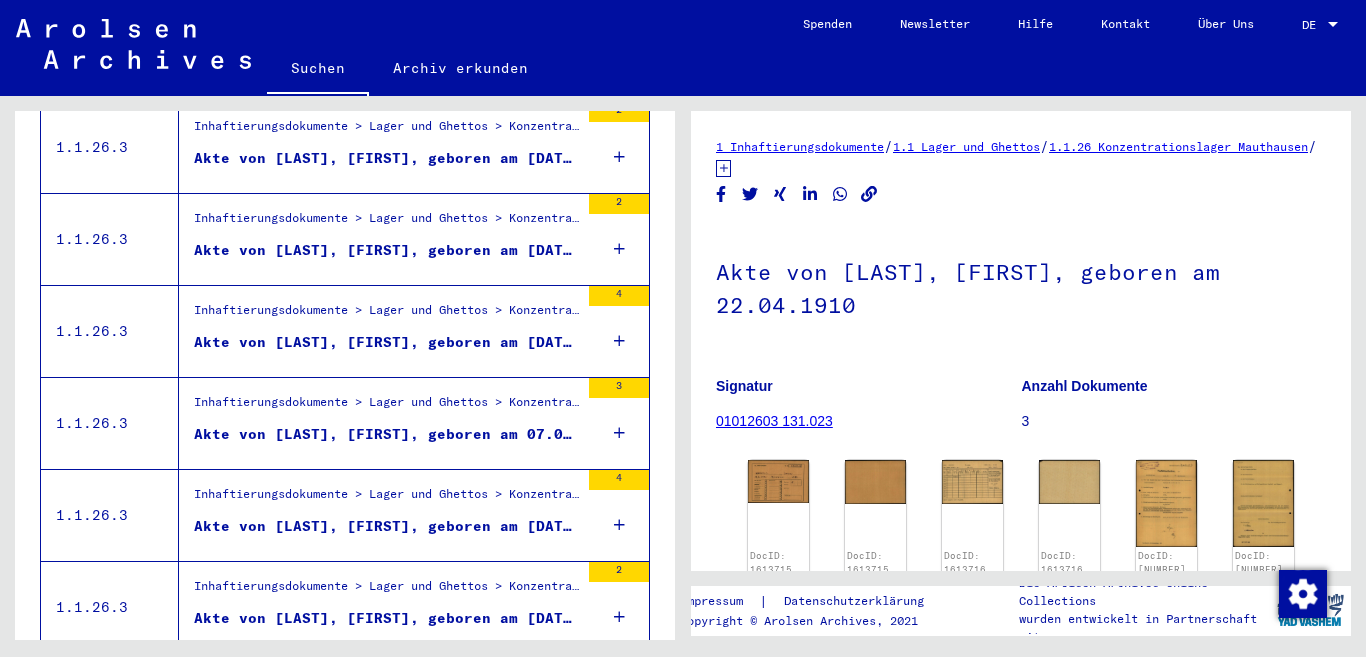 click on "Akte von [LAST], [FIRST], geboren am 07.08.1921" at bounding box center (386, 434) 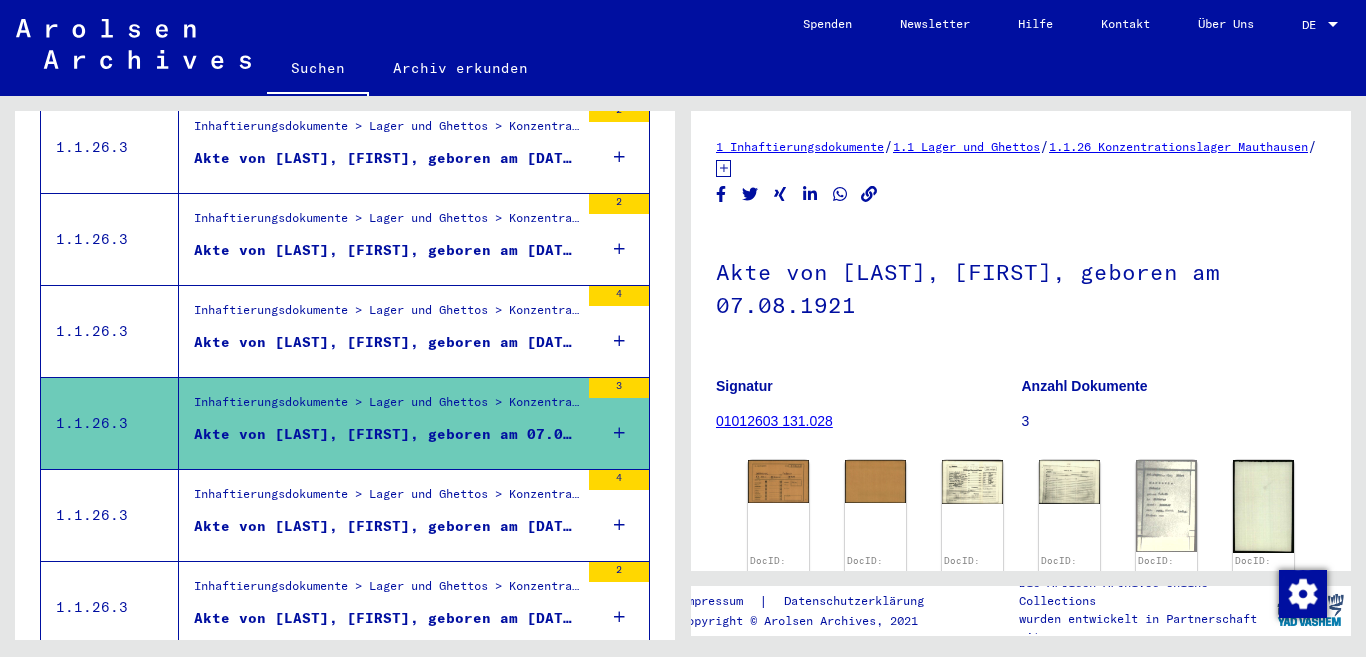 scroll, scrollTop: 0, scrollLeft: 0, axis: both 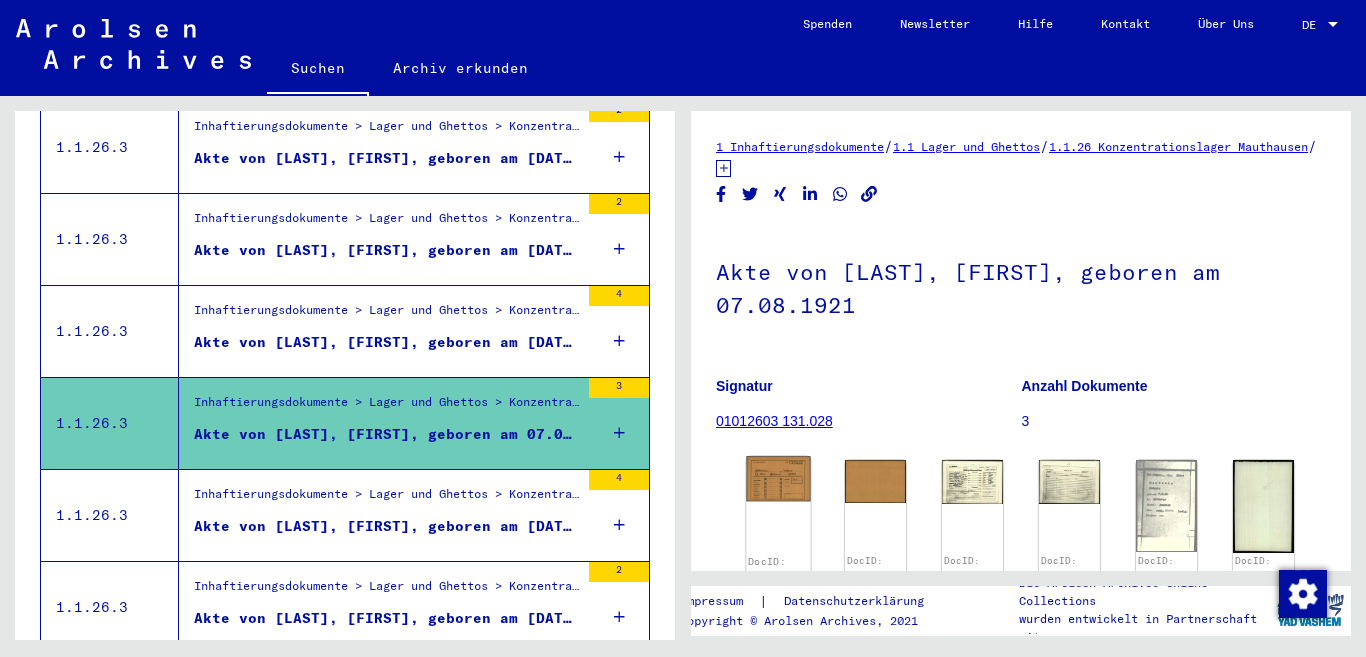 click 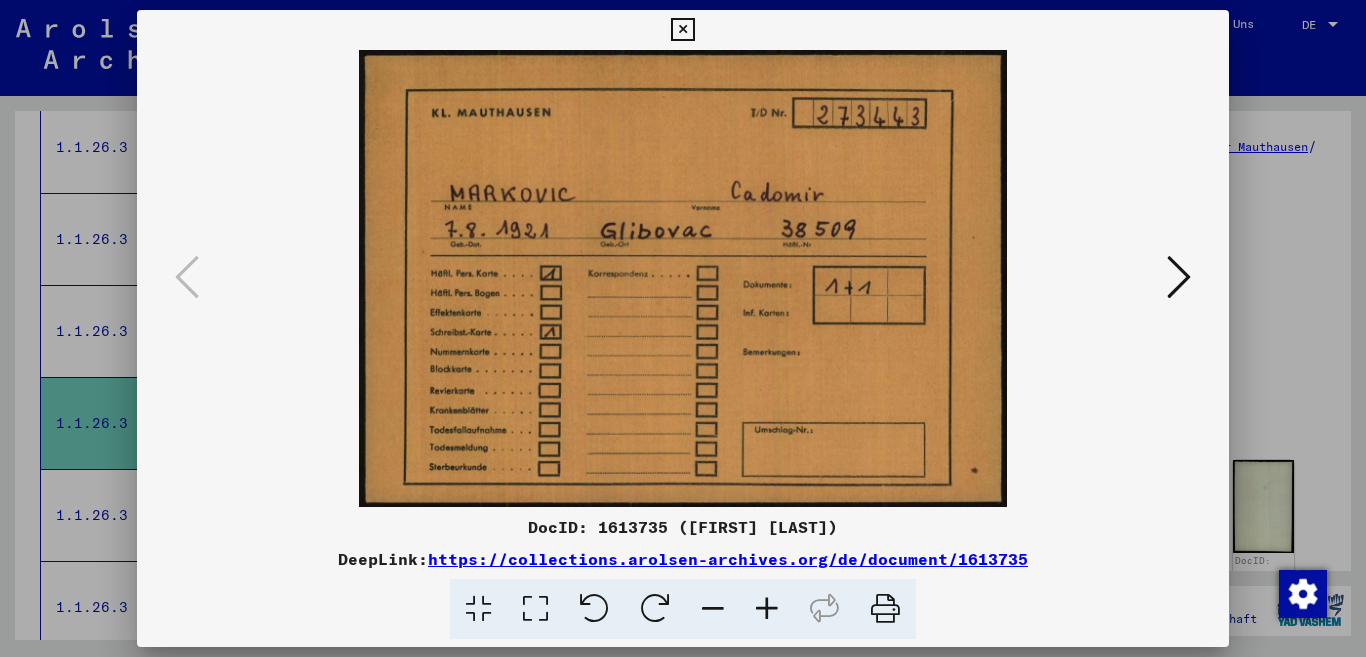 click at bounding box center [682, 30] 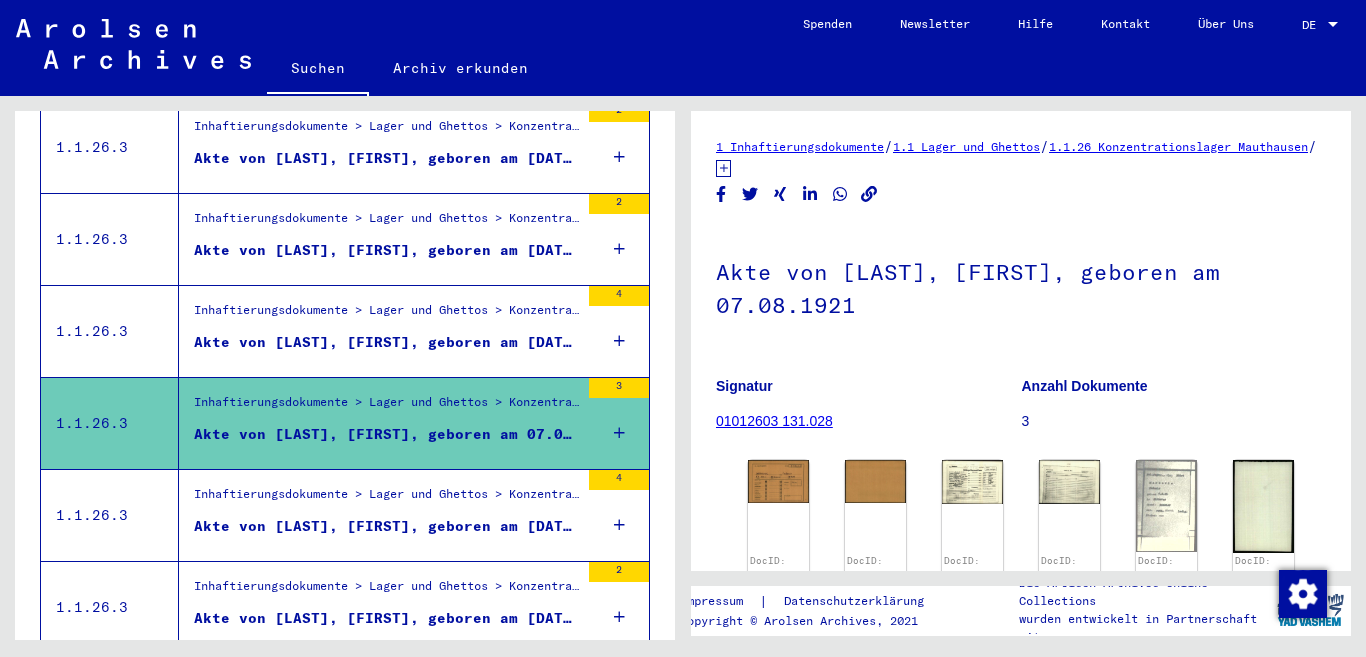 scroll, scrollTop: 1035, scrollLeft: 0, axis: vertical 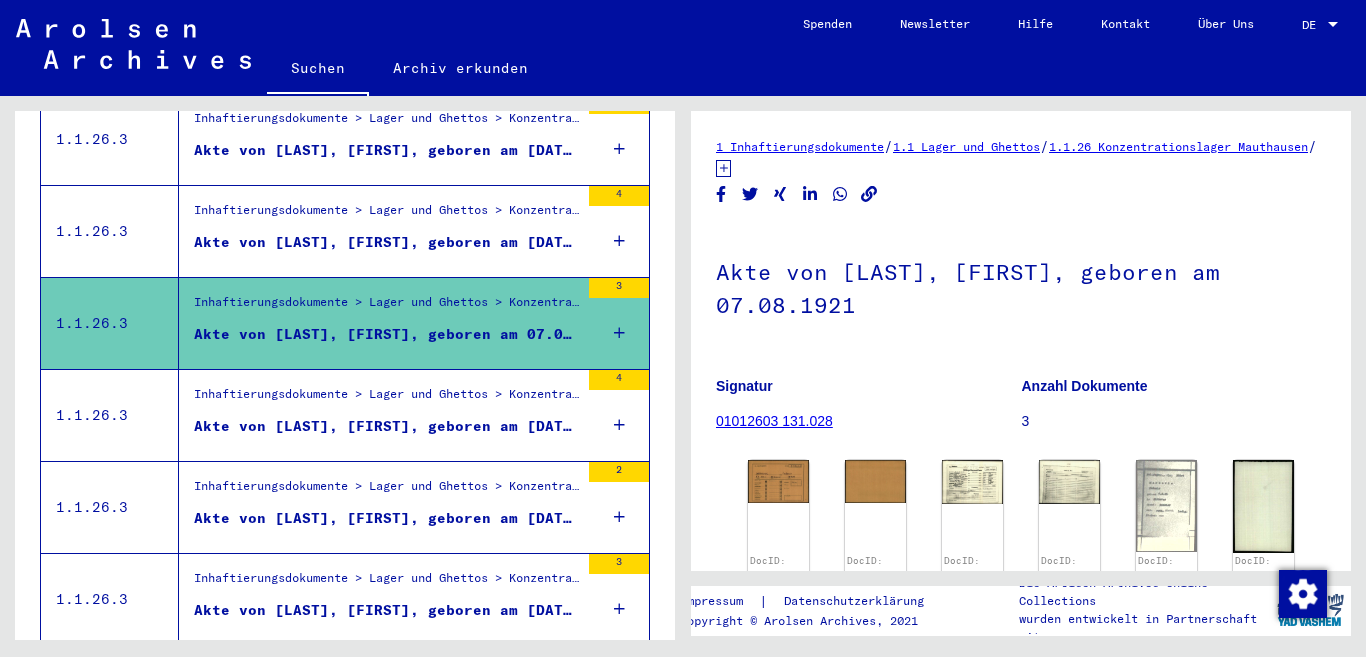 click on "Akte von [LAST], [FIRST], geboren am [DATE]" at bounding box center [386, 426] 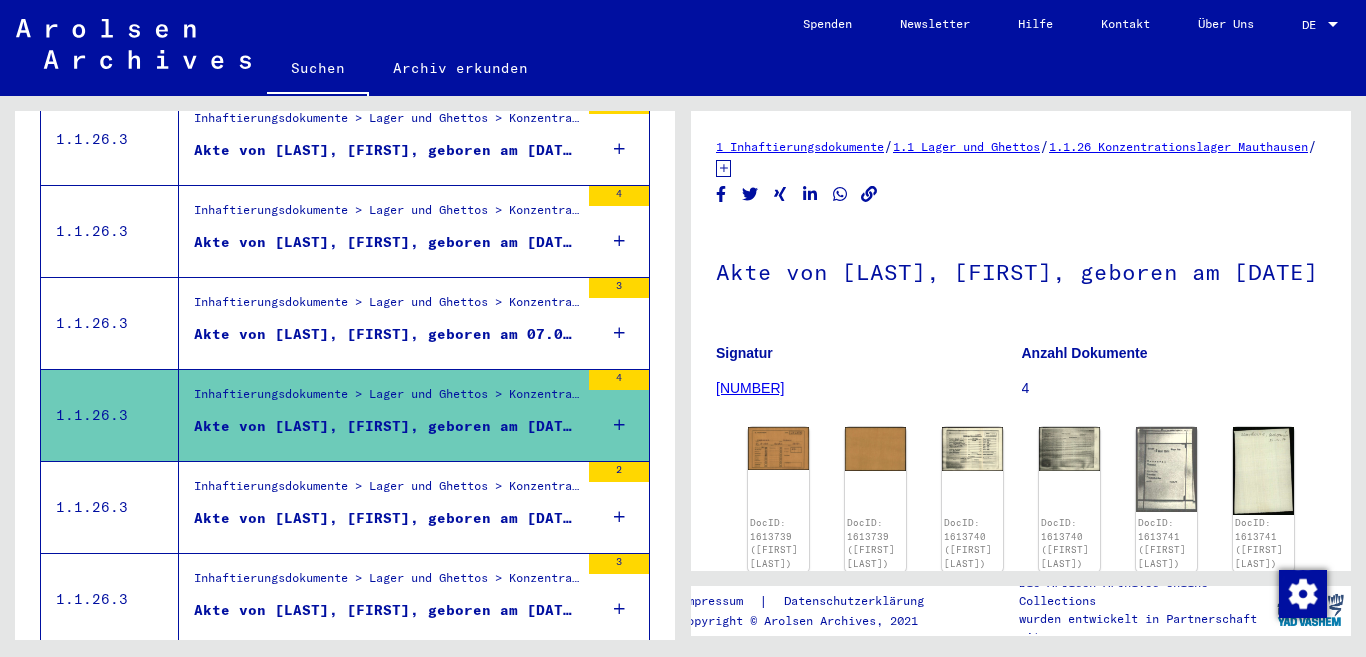 scroll, scrollTop: 0, scrollLeft: 0, axis: both 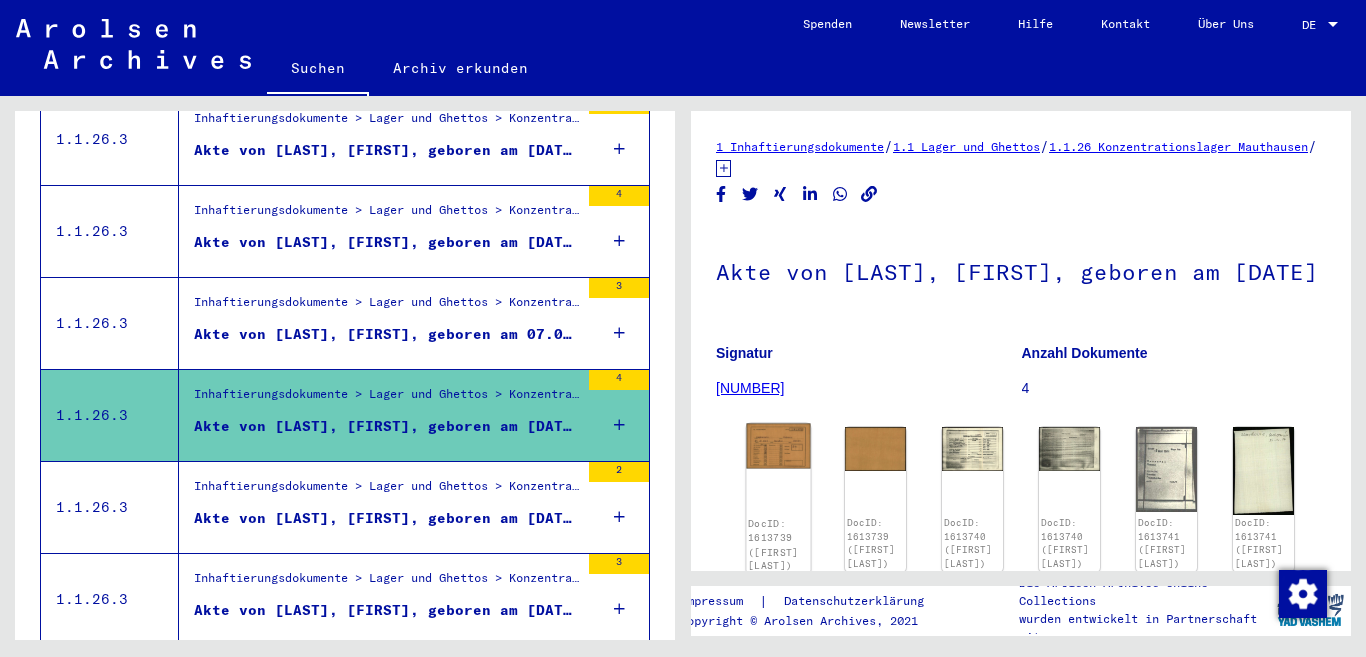 click 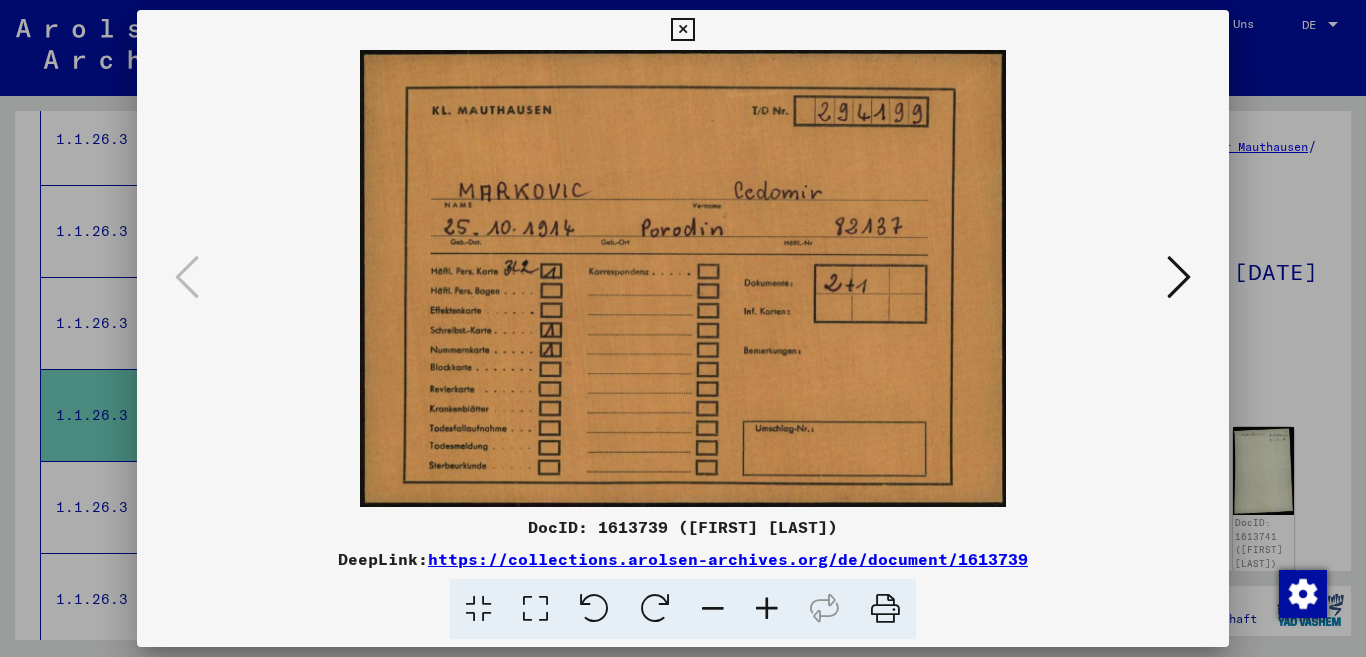 click at bounding box center (682, 30) 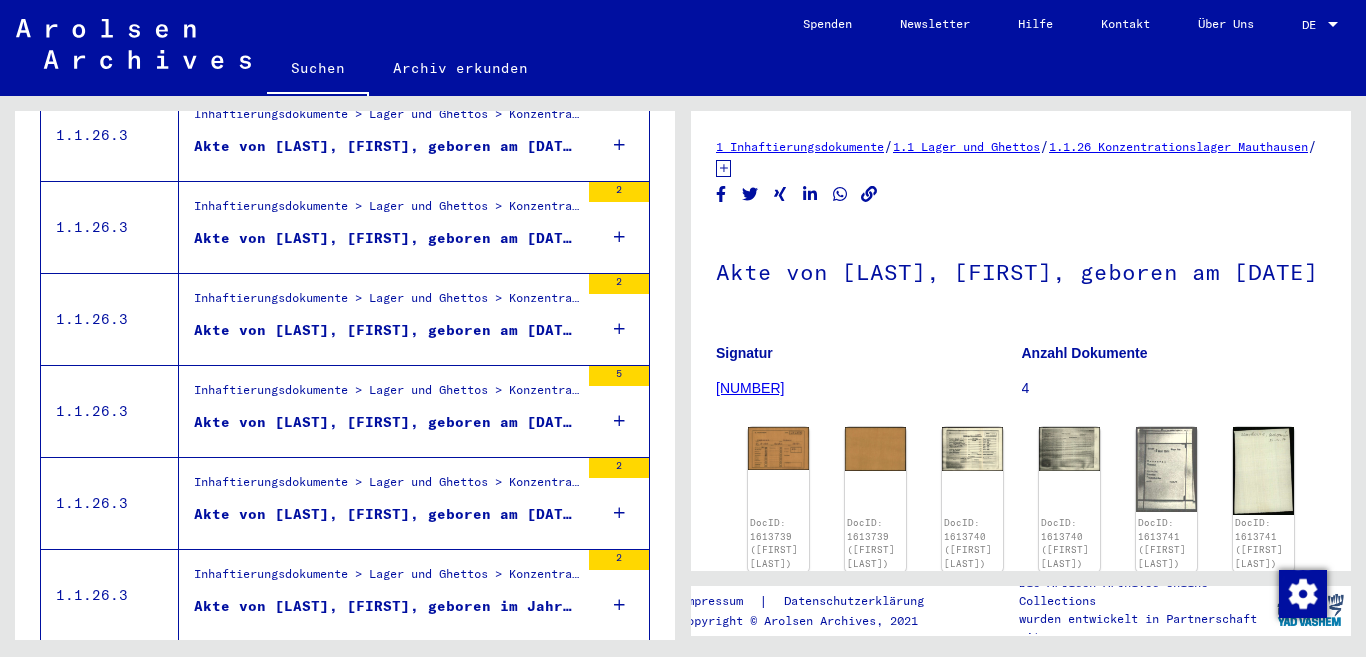 scroll, scrollTop: 2331, scrollLeft: 0, axis: vertical 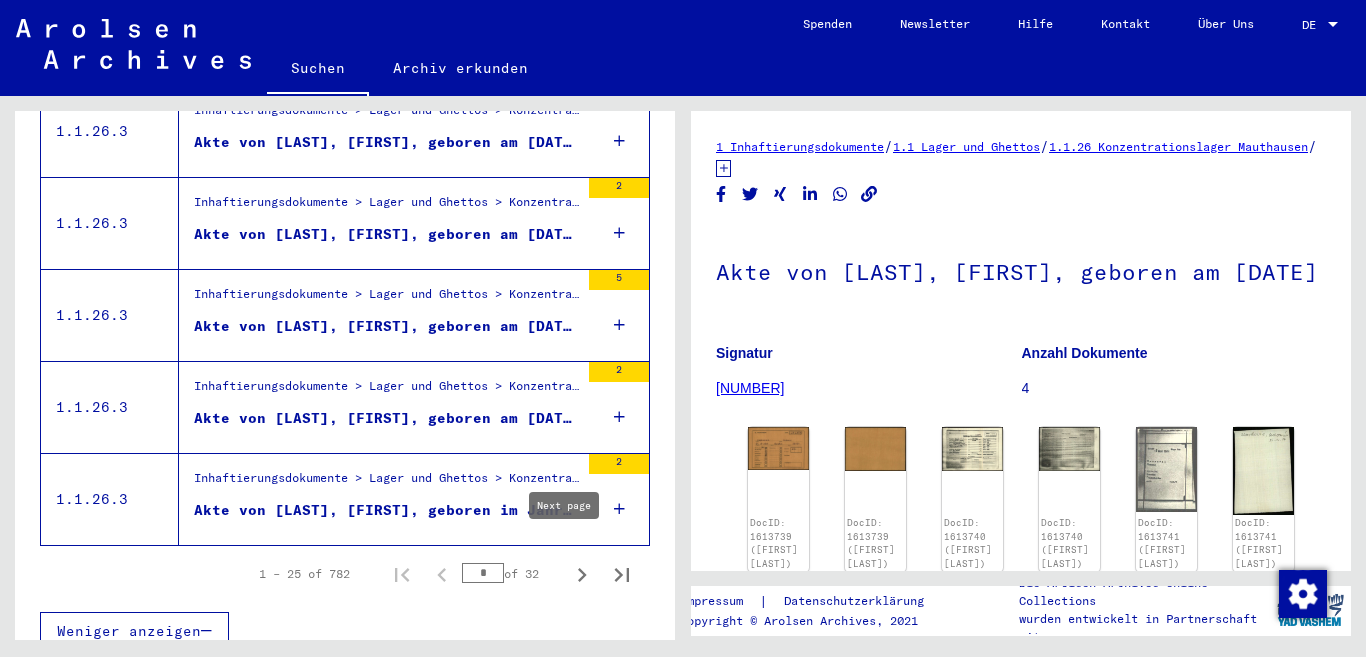 click 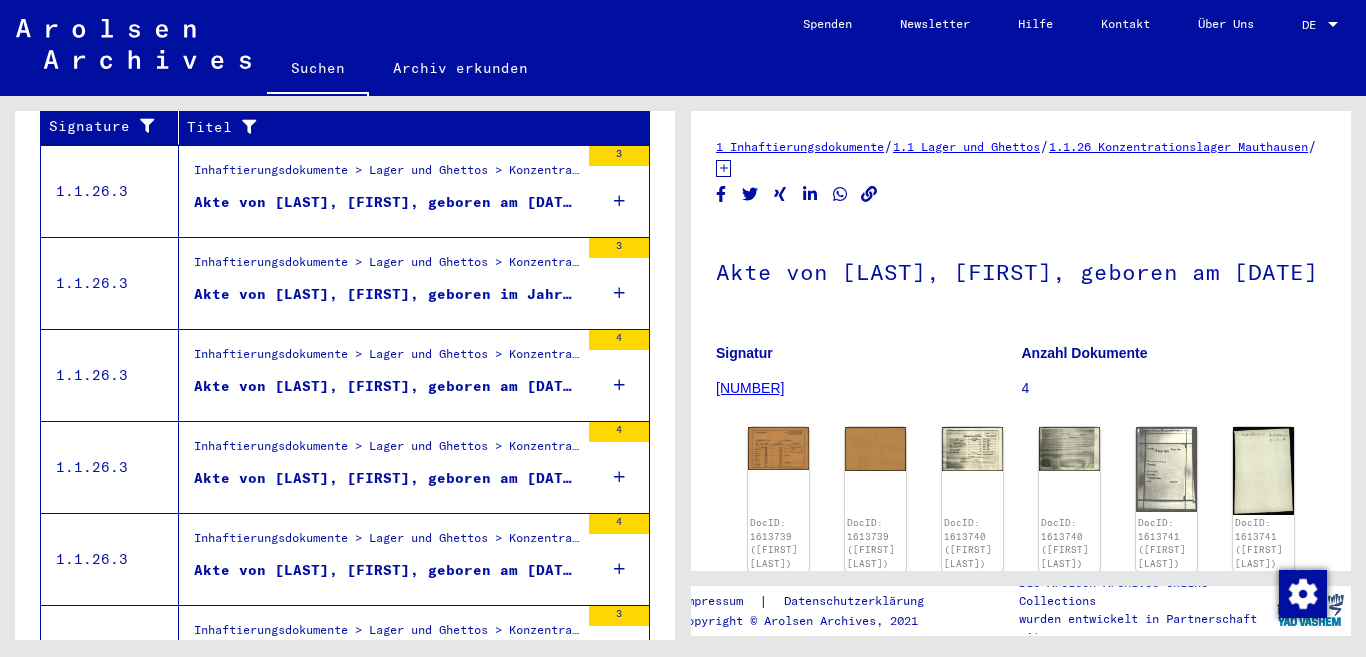scroll, scrollTop: 531, scrollLeft: 0, axis: vertical 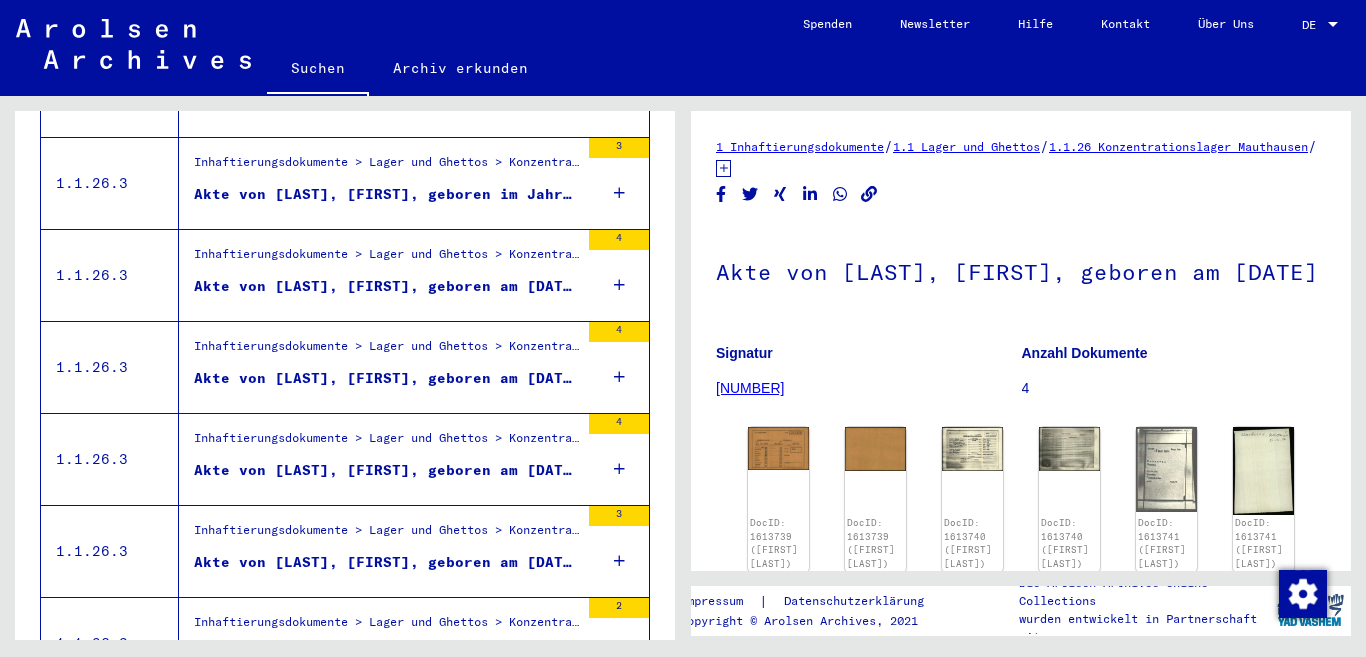 click on "Akte von [LAST], [FIRST], geboren am [DATE]" at bounding box center [386, 378] 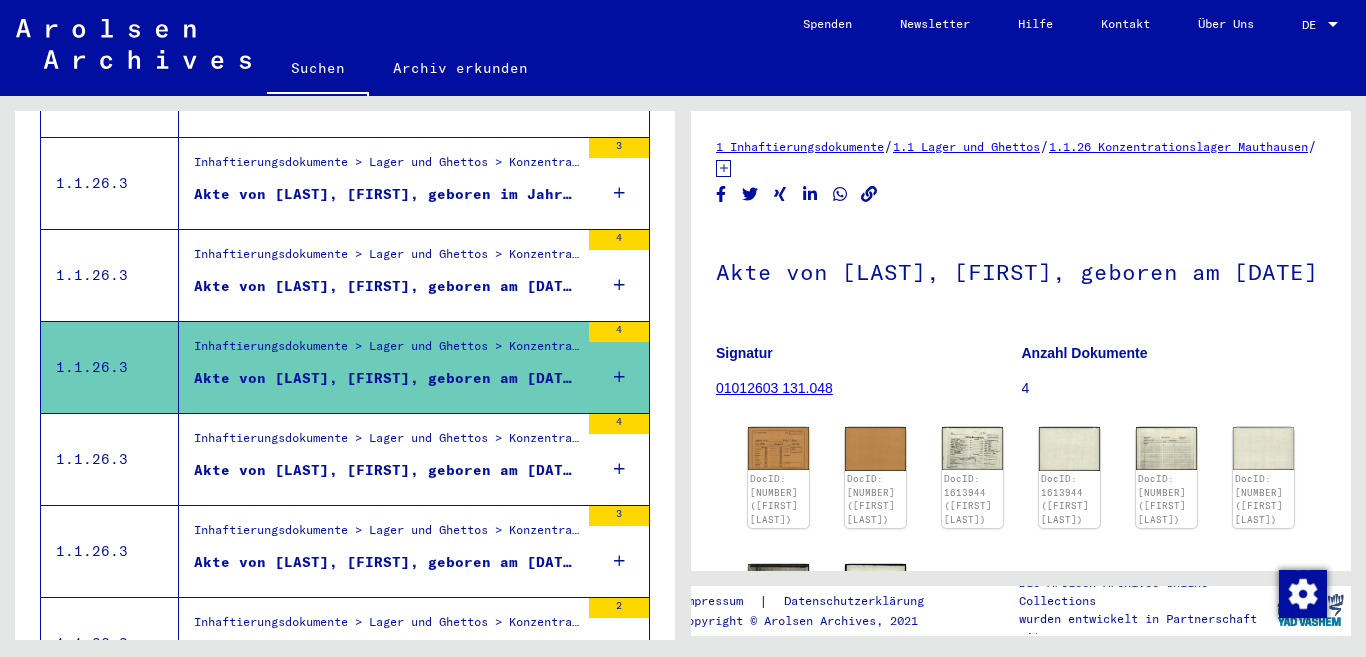 scroll, scrollTop: 0, scrollLeft: 0, axis: both 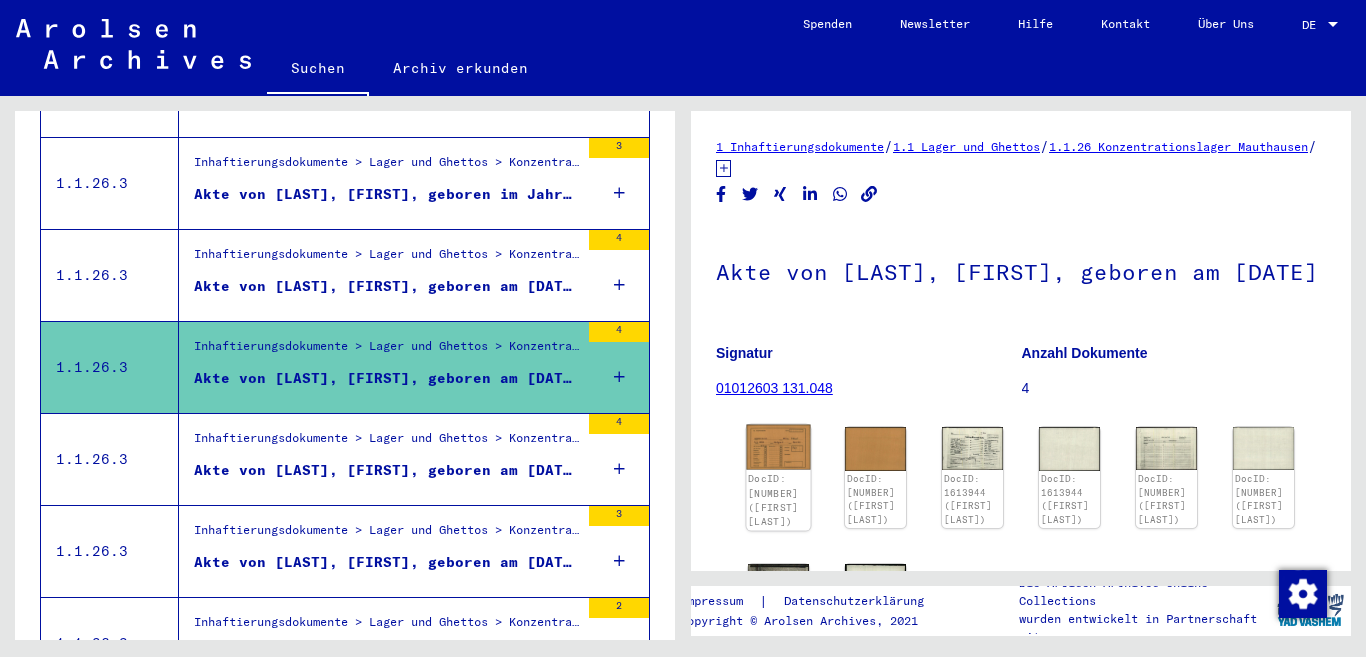 click 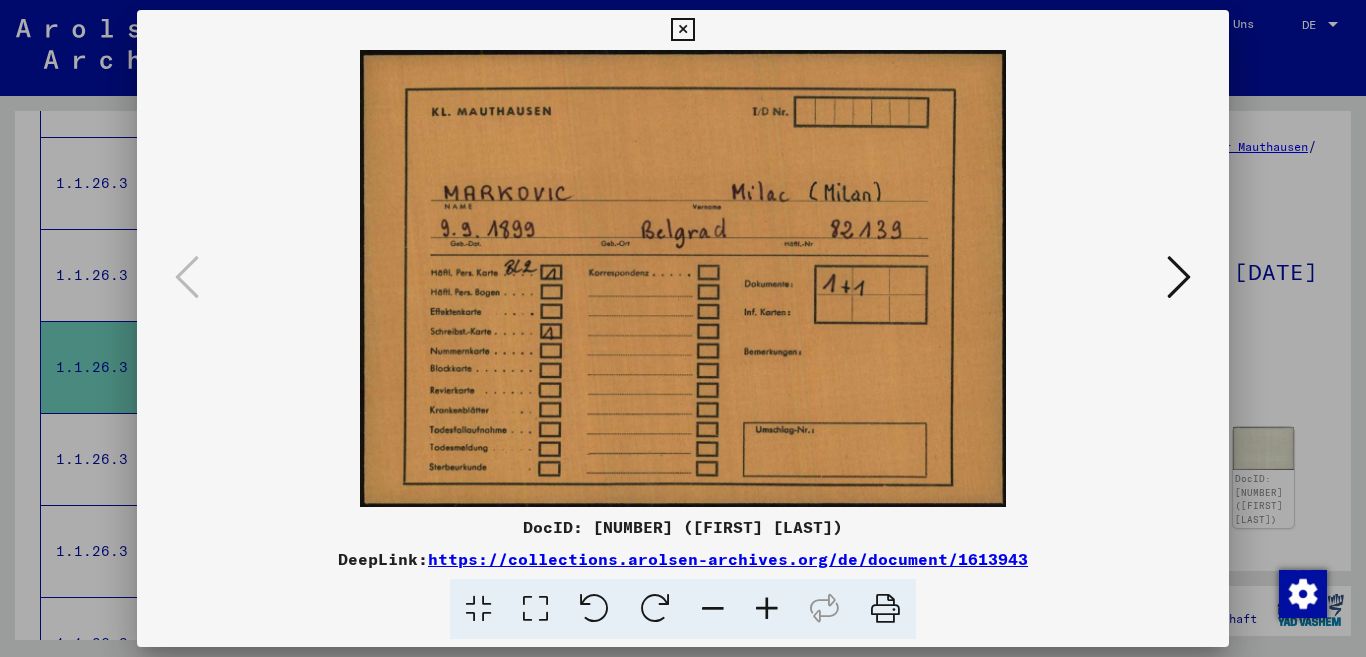 click at bounding box center [682, 30] 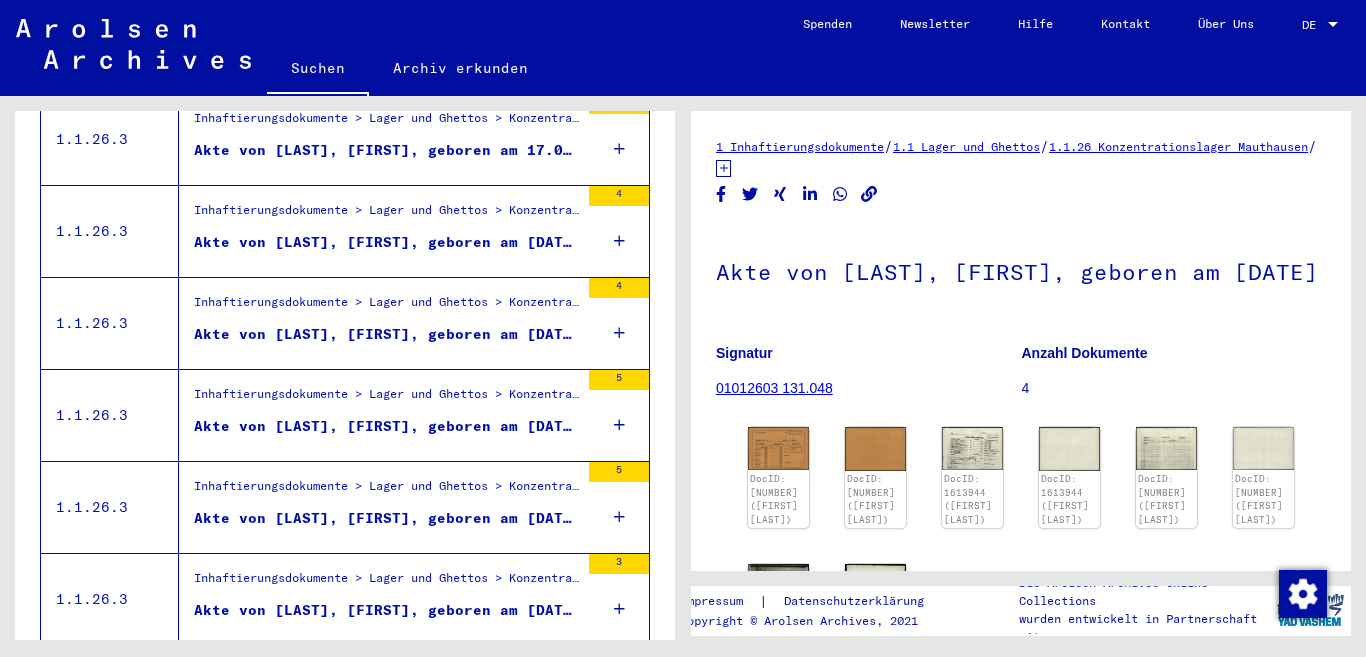 scroll, scrollTop: 2331, scrollLeft: 0, axis: vertical 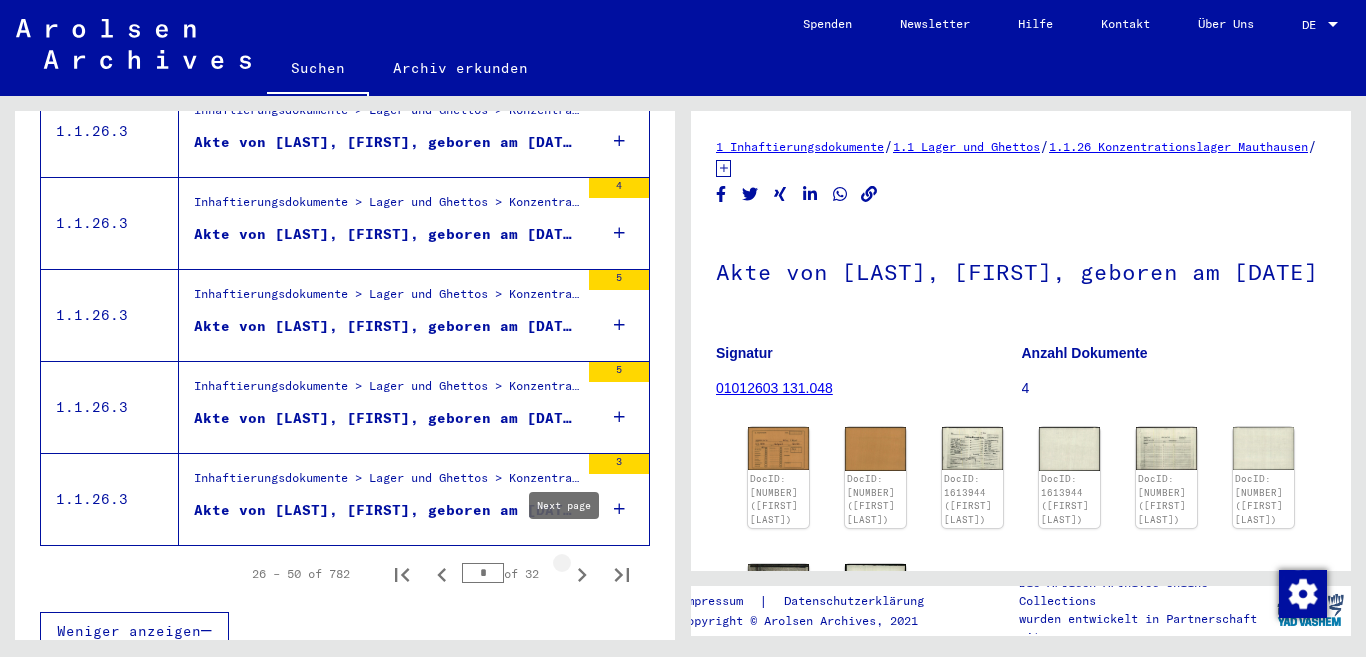 click 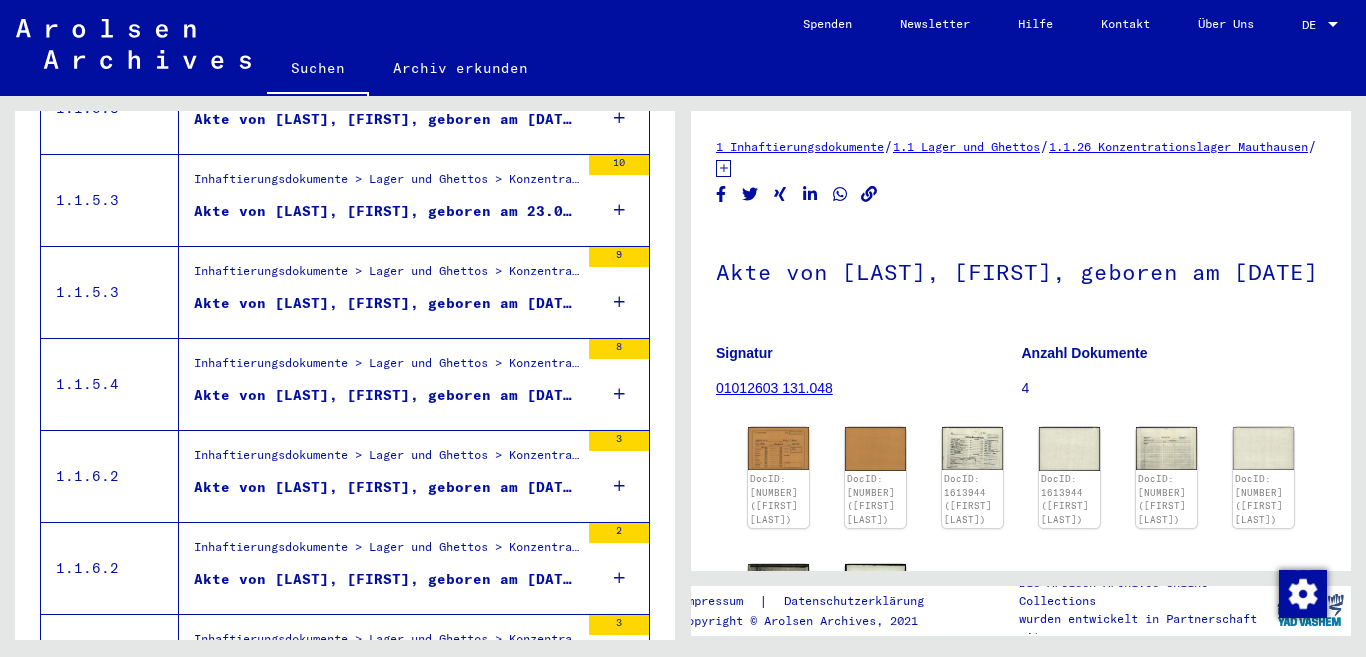 scroll, scrollTop: 2031, scrollLeft: 0, axis: vertical 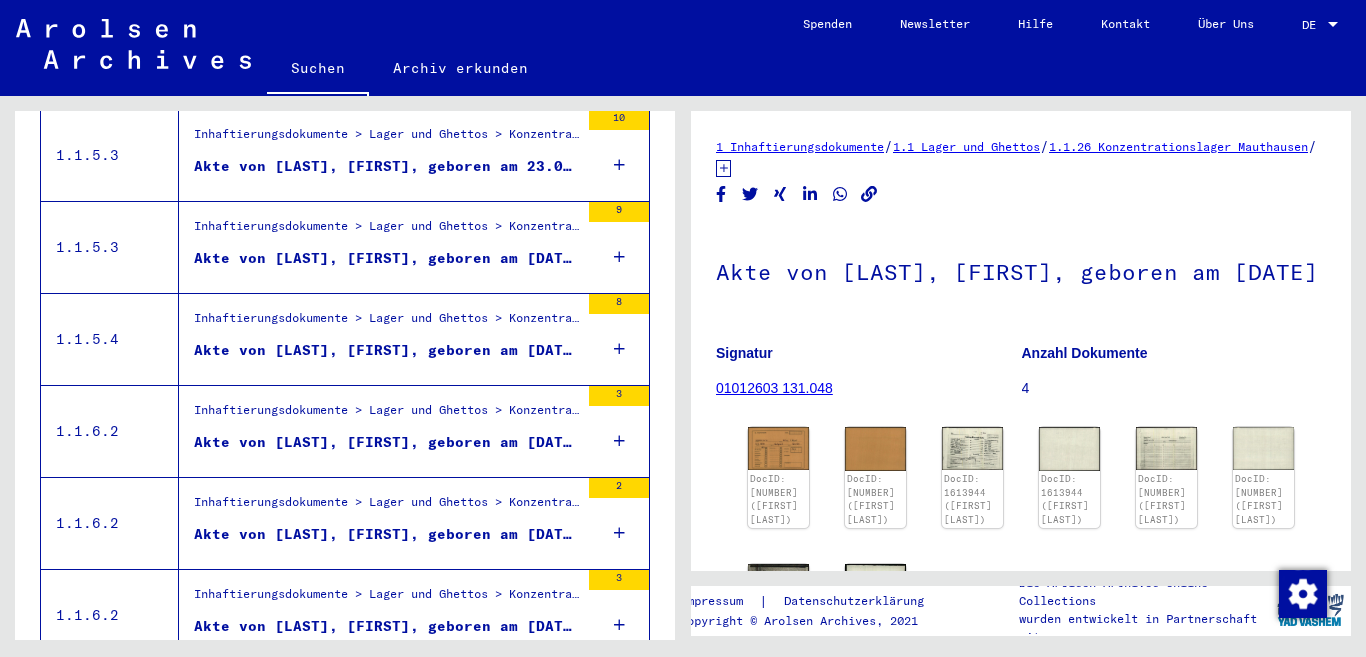 click on "Akte von [LAST], [FIRST], geboren am [DATE], geboren in [CITY]" at bounding box center [386, 350] 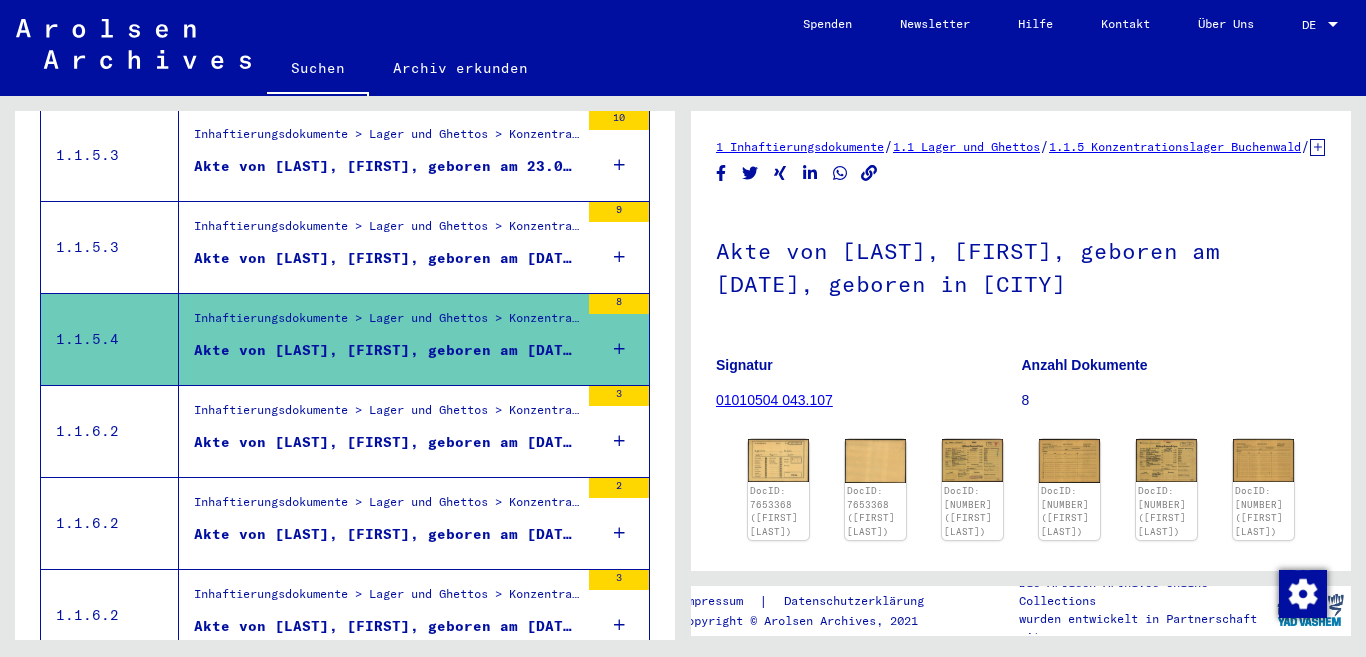 scroll, scrollTop: 0, scrollLeft: 0, axis: both 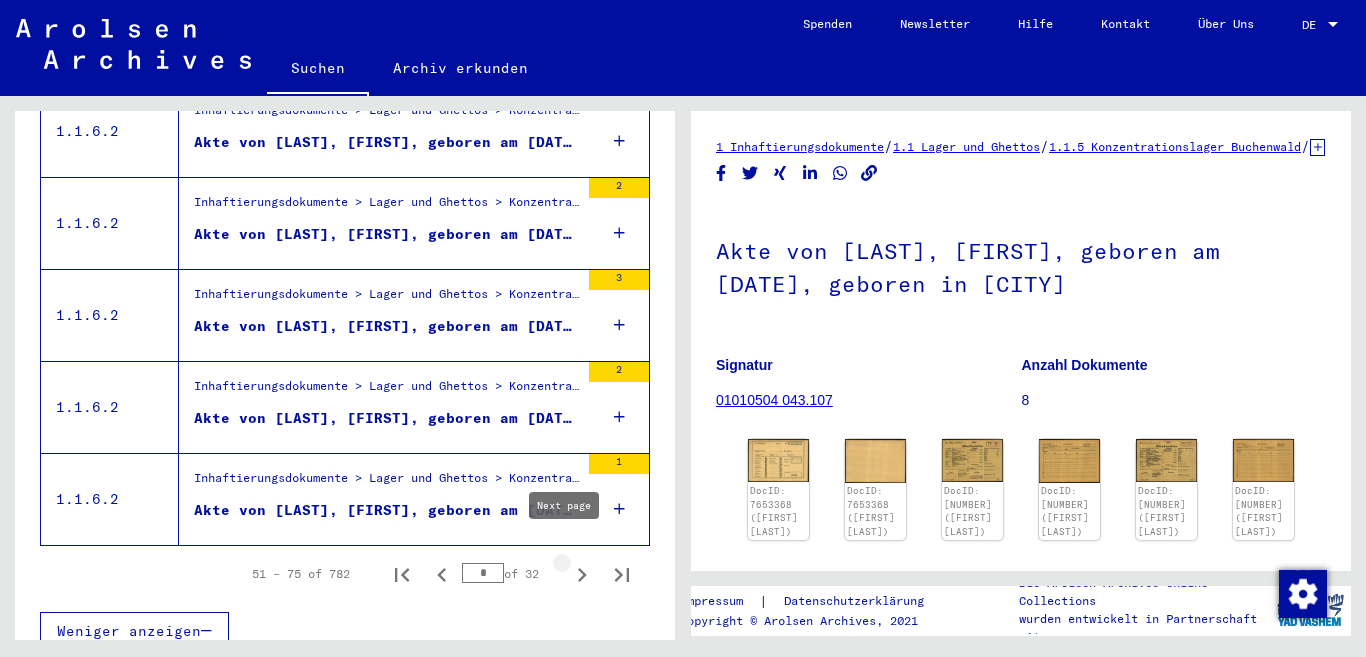 click 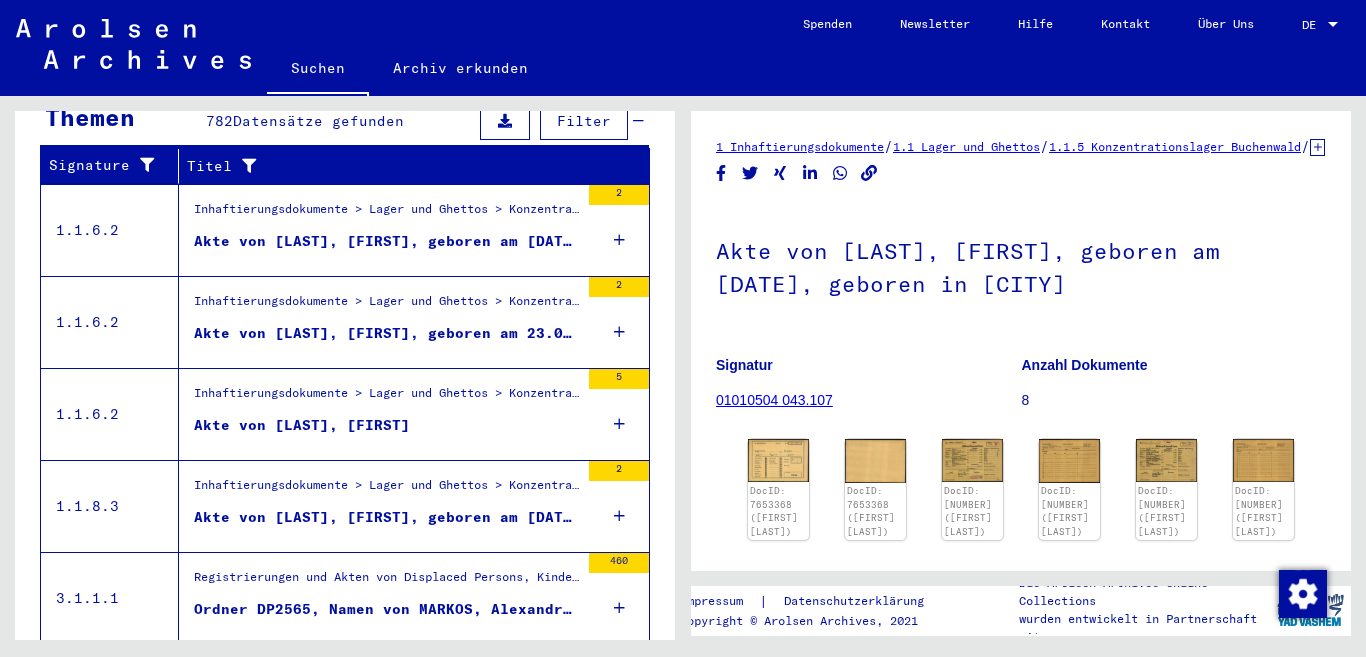 scroll, scrollTop: 431, scrollLeft: 0, axis: vertical 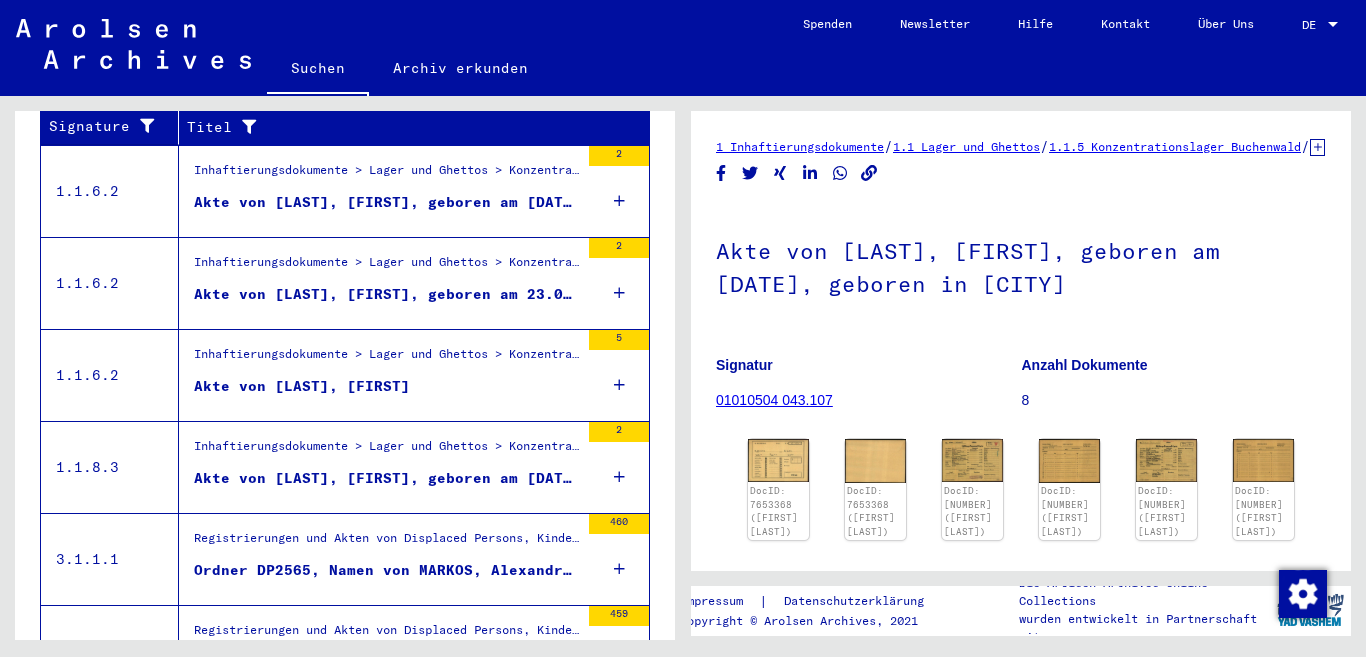 click on "Ordner DP2565, Namen von MARKOS, Alexandru bis MARKOVIC, Bronislav (1)" at bounding box center [386, 570] 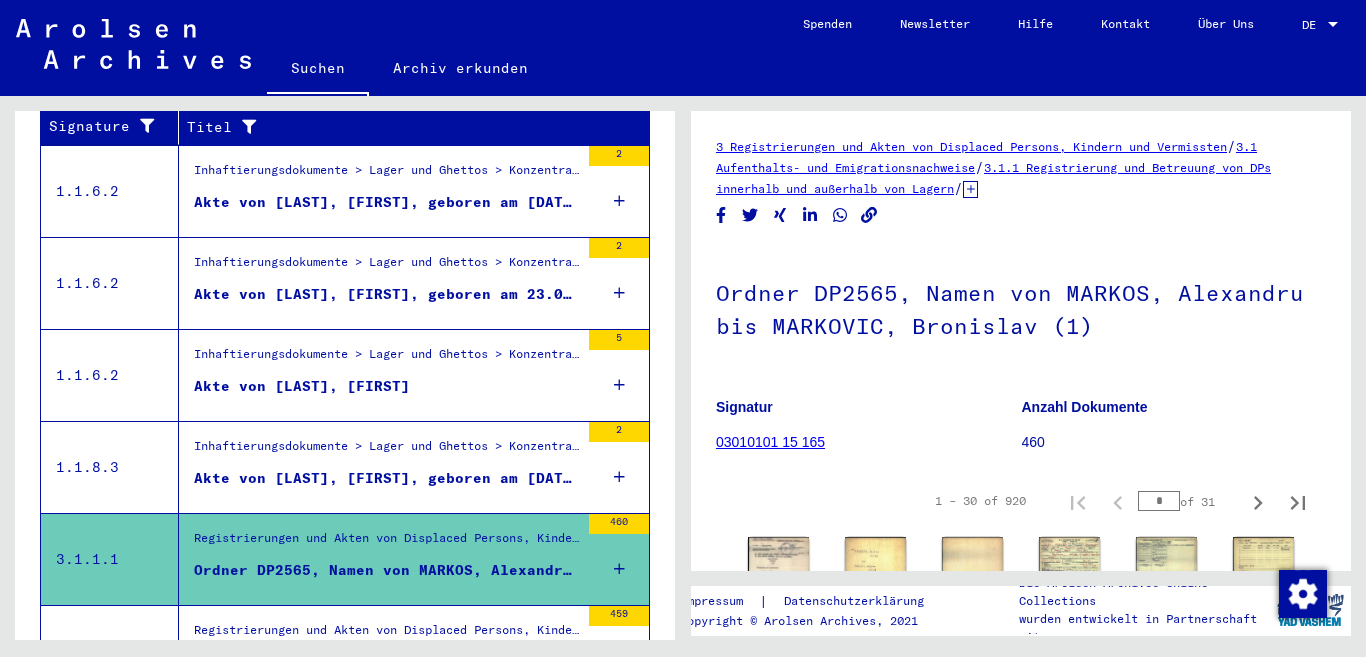 scroll, scrollTop: 0, scrollLeft: 0, axis: both 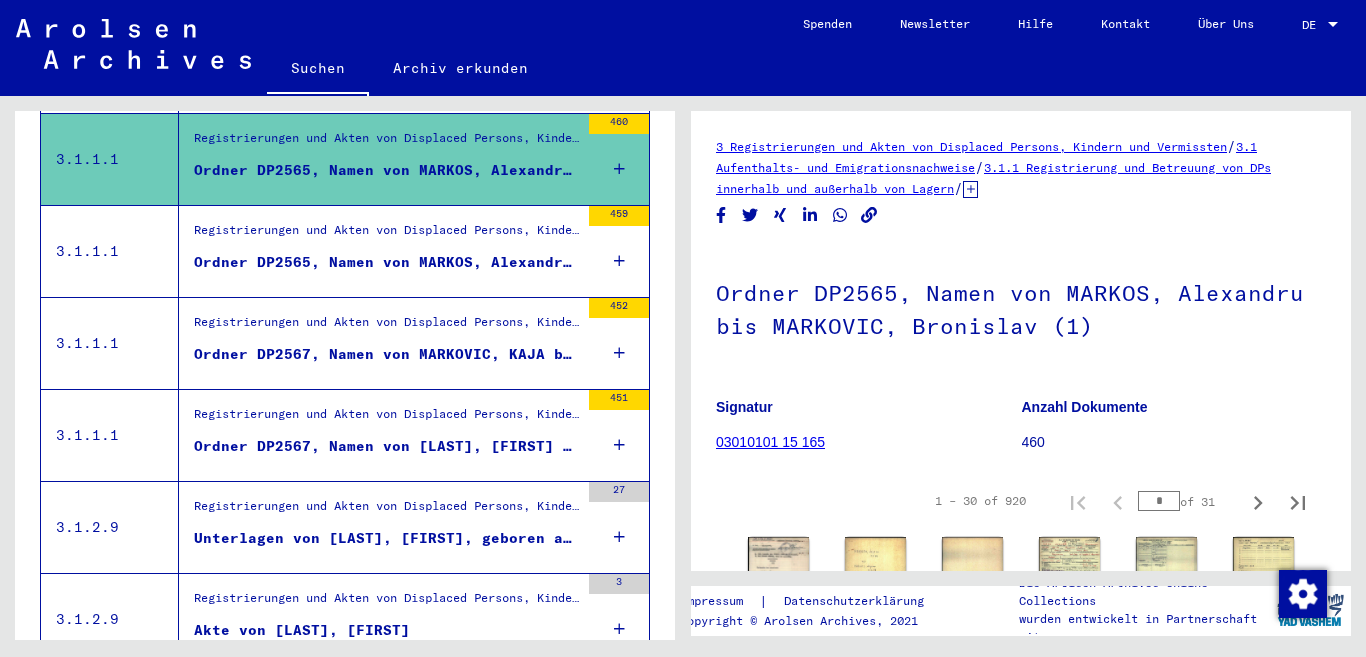 click on "Unterlagen von [LAST], [FIRST], geboren am [DATE] und von weiteren Personen" at bounding box center (386, 538) 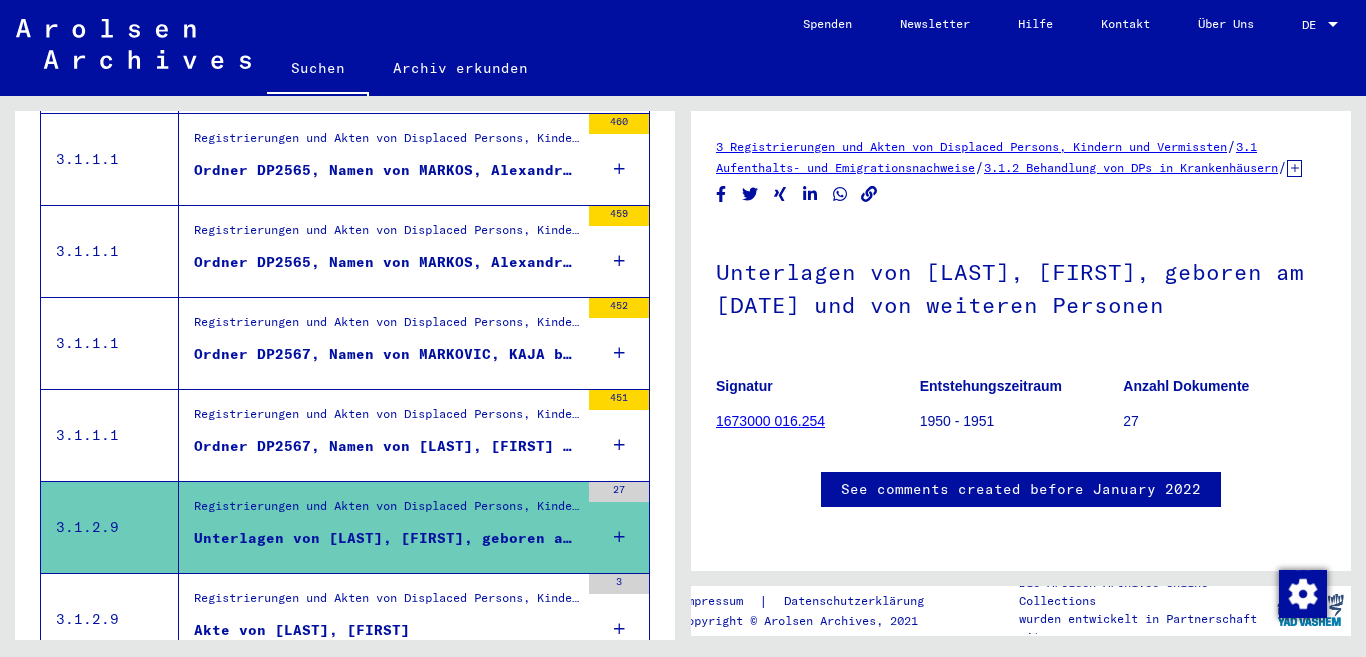 scroll, scrollTop: 0, scrollLeft: 0, axis: both 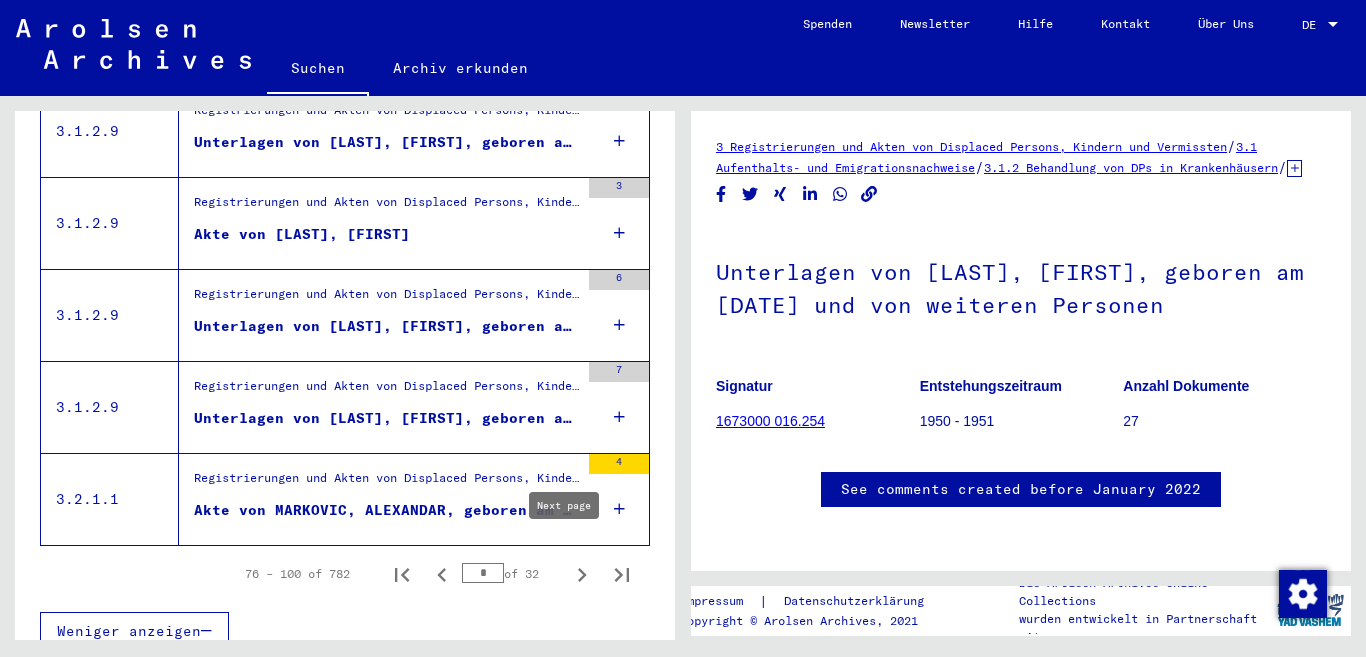 click 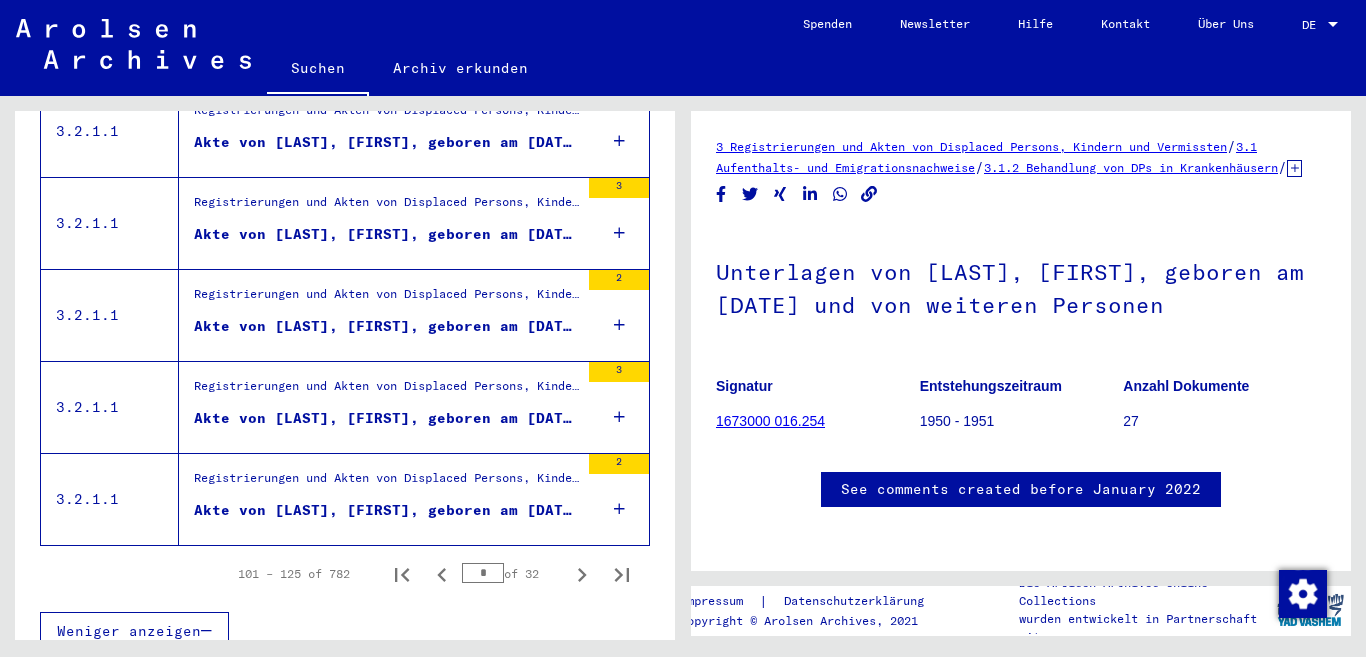 click 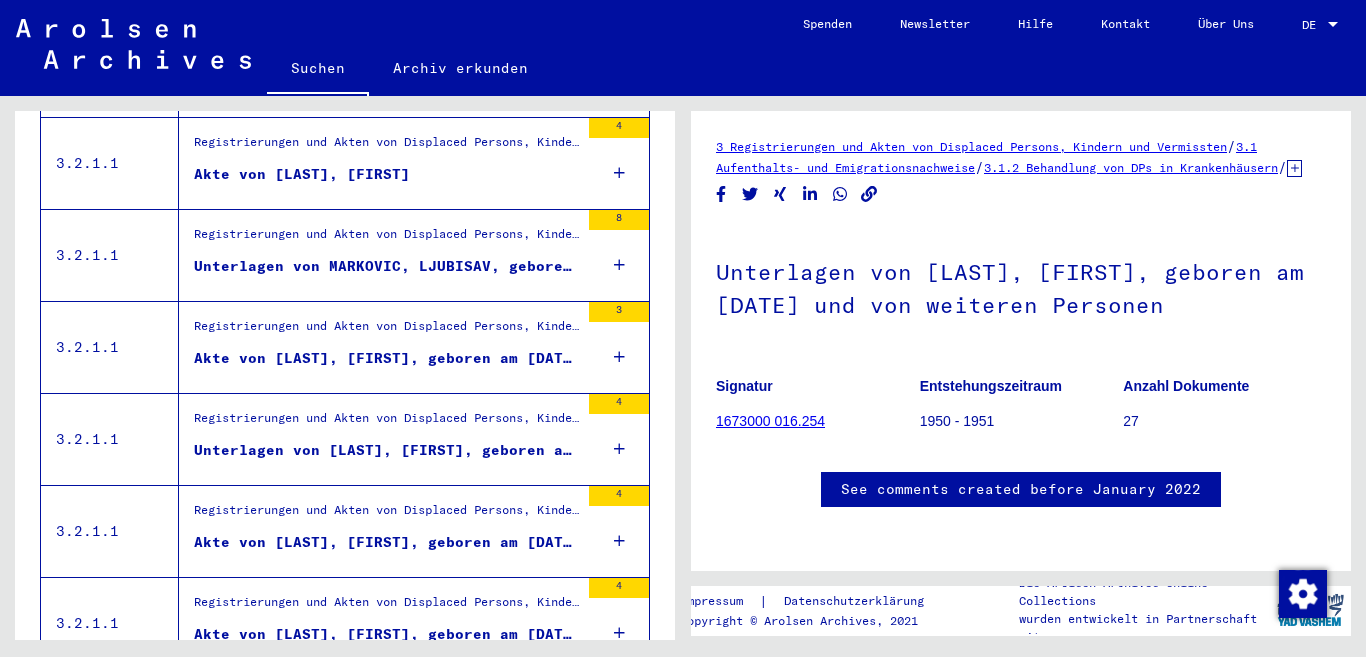 scroll, scrollTop: 1831, scrollLeft: 0, axis: vertical 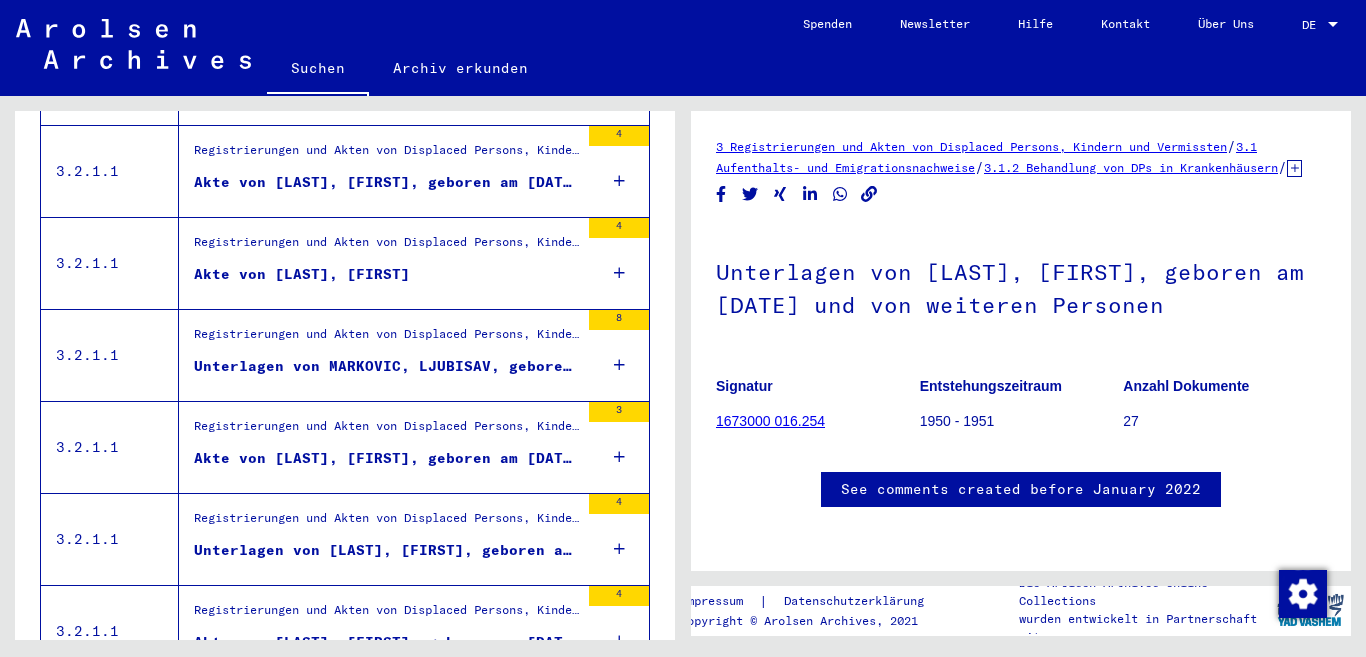 click on "Akte von [LAST], [FIRST]" at bounding box center [302, 274] 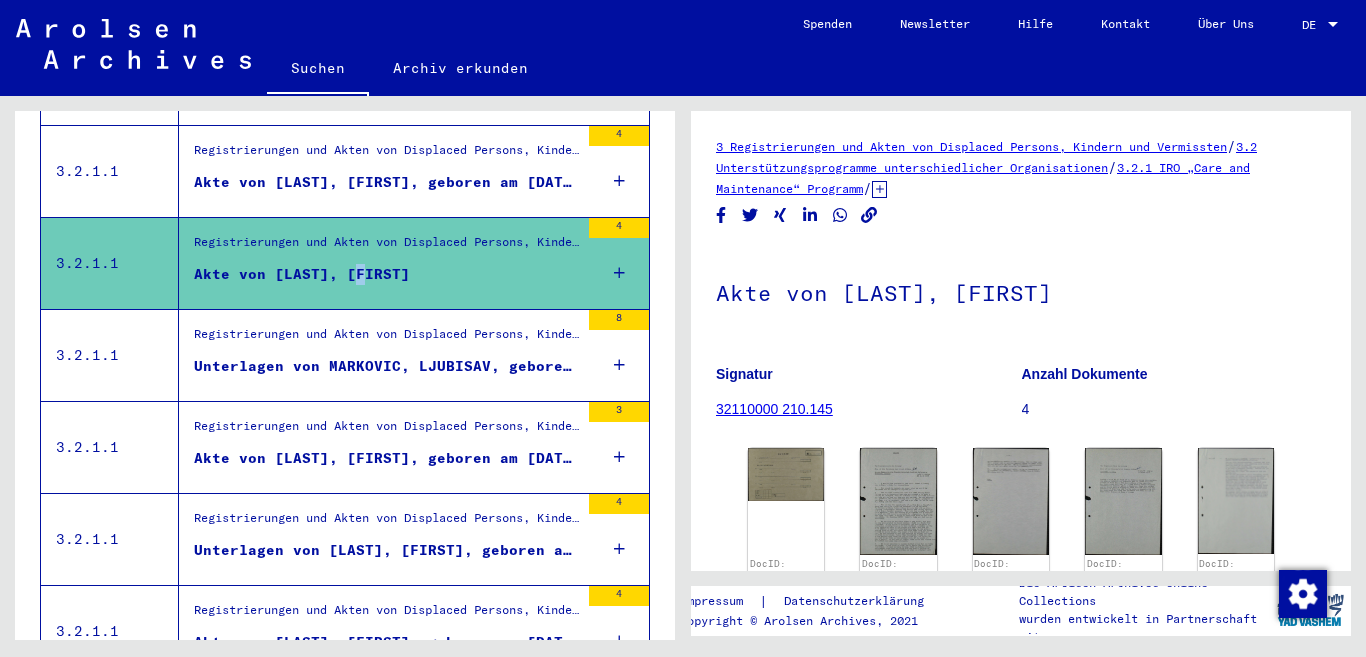 scroll, scrollTop: 0, scrollLeft: 0, axis: both 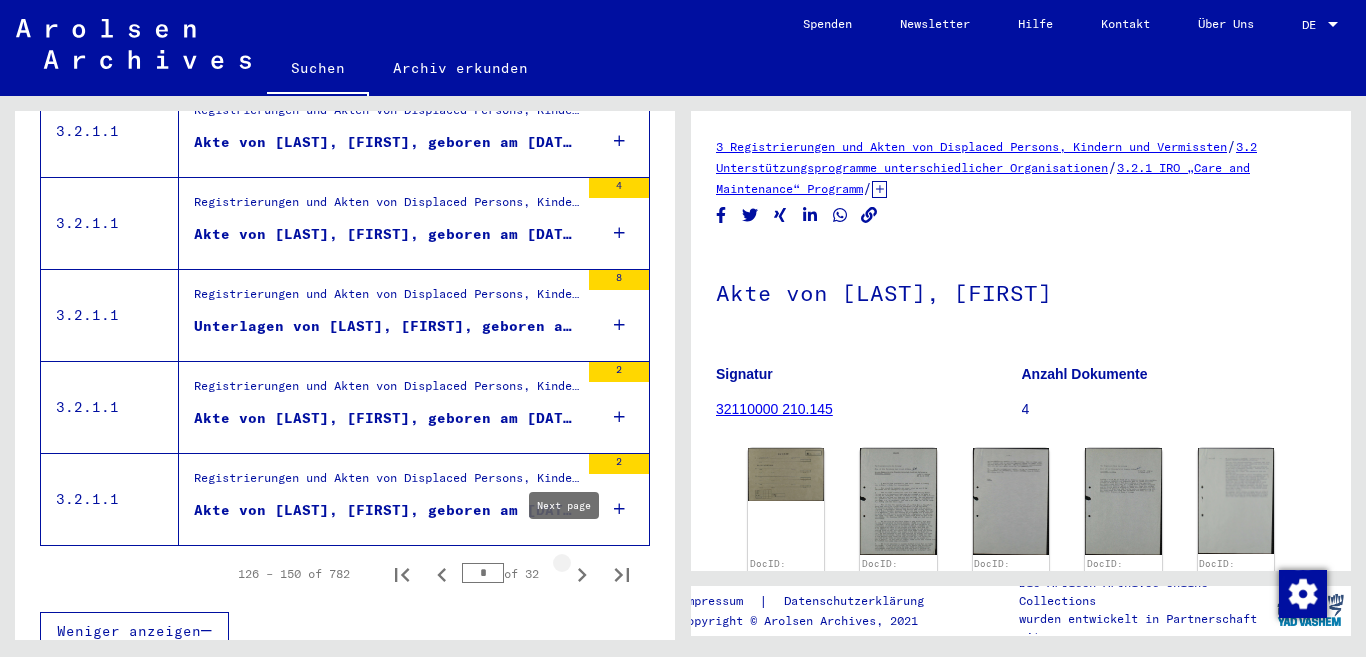 click 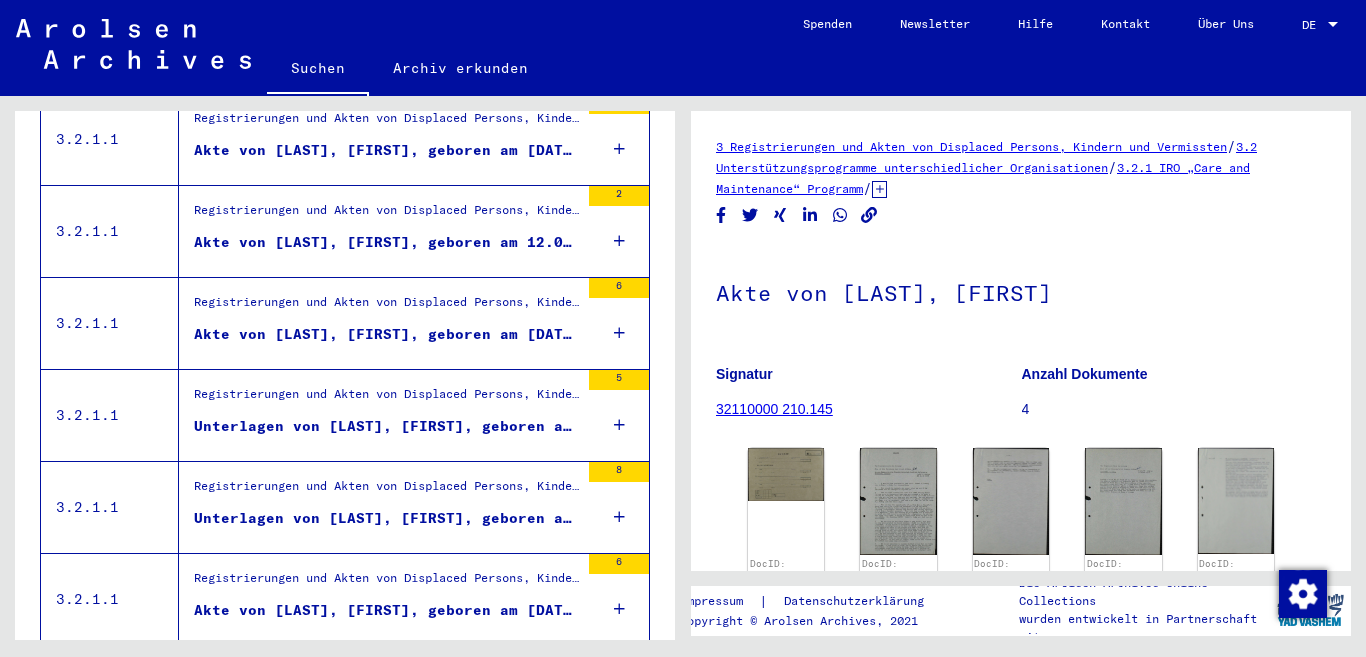 scroll, scrollTop: 2331, scrollLeft: 0, axis: vertical 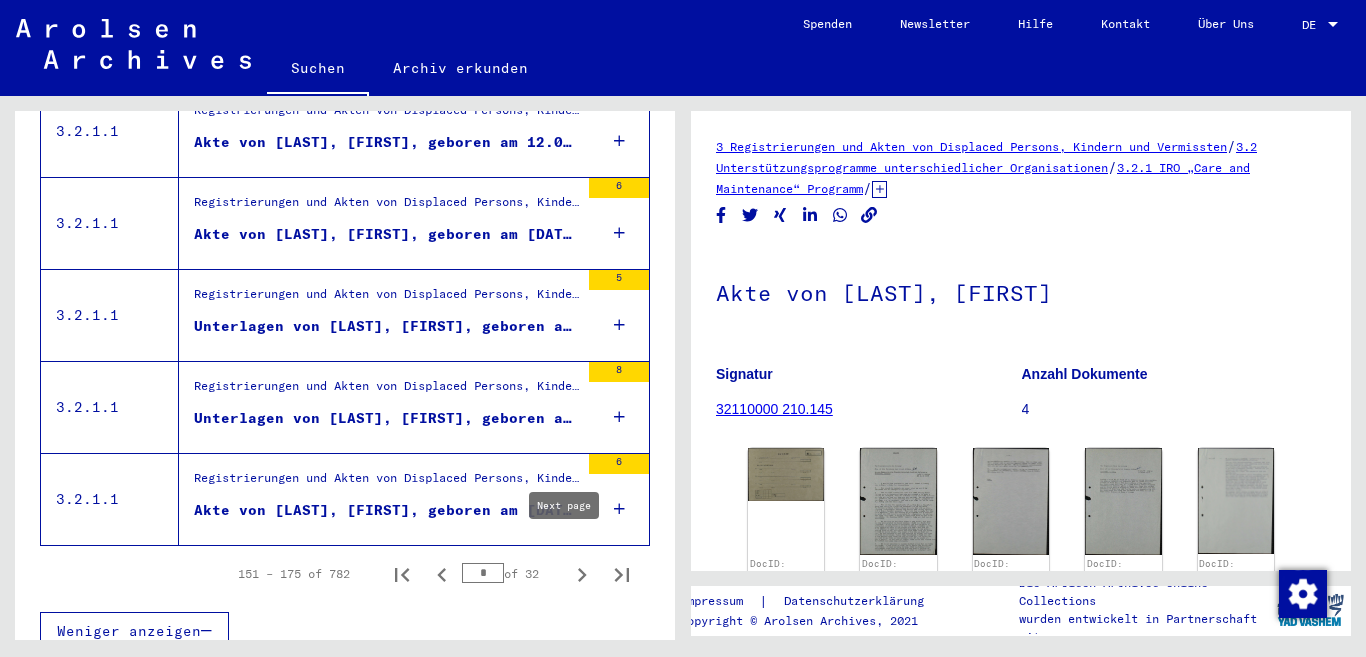 click 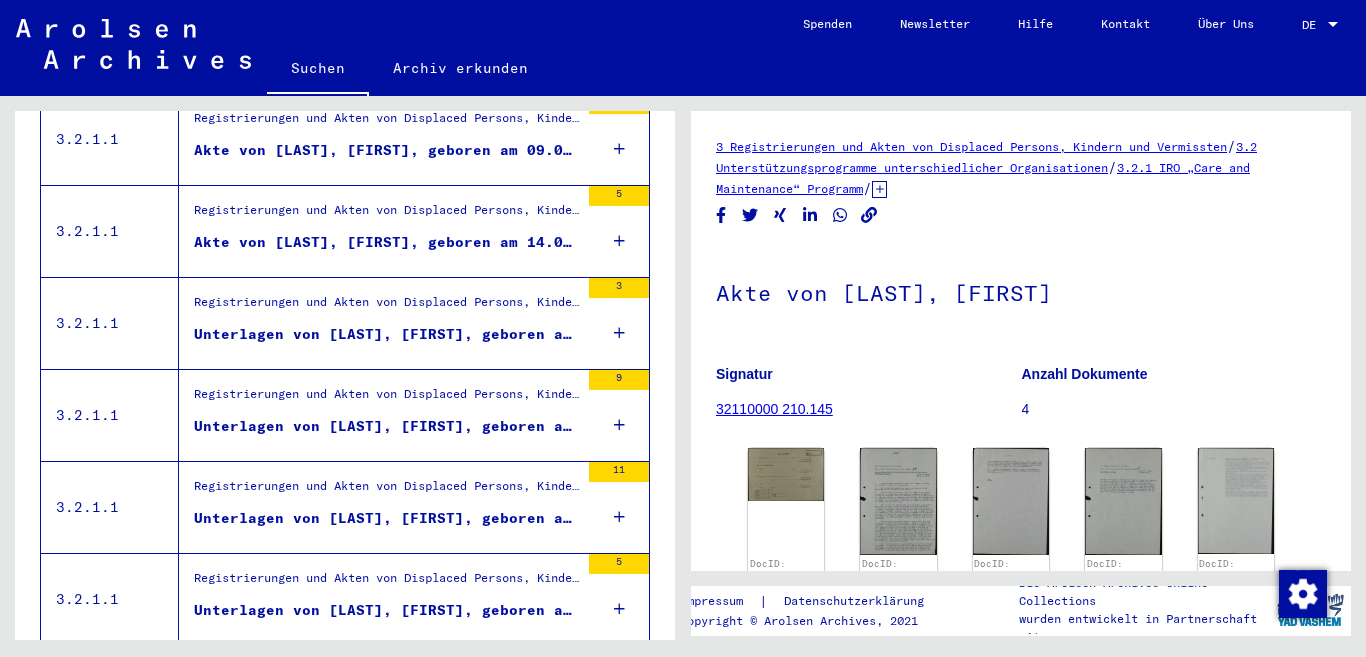 scroll, scrollTop: 2331, scrollLeft: 0, axis: vertical 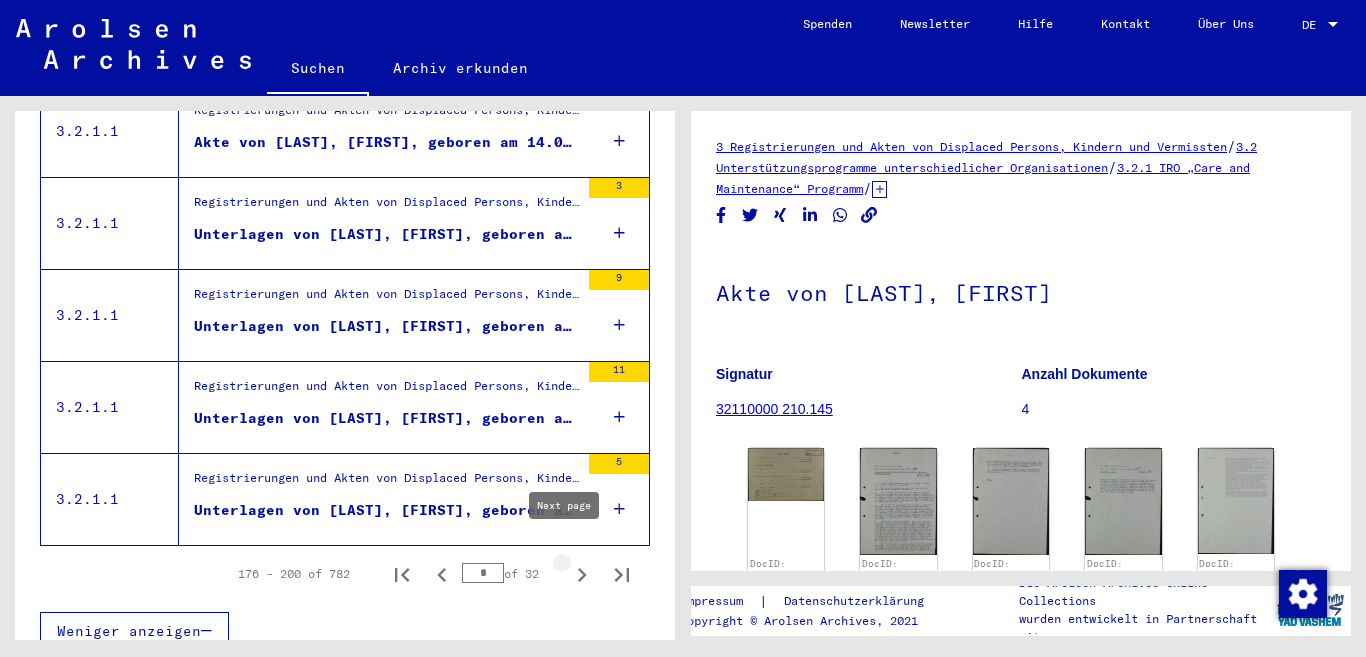 click 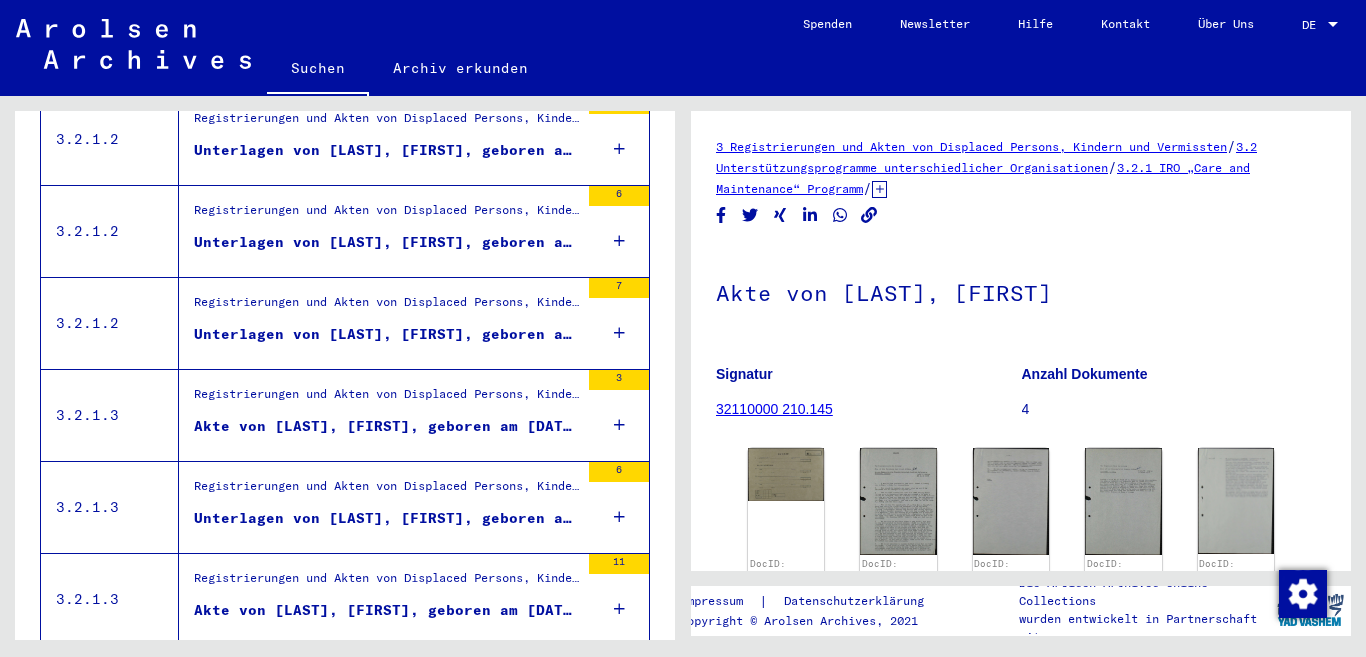 scroll, scrollTop: 2331, scrollLeft: 0, axis: vertical 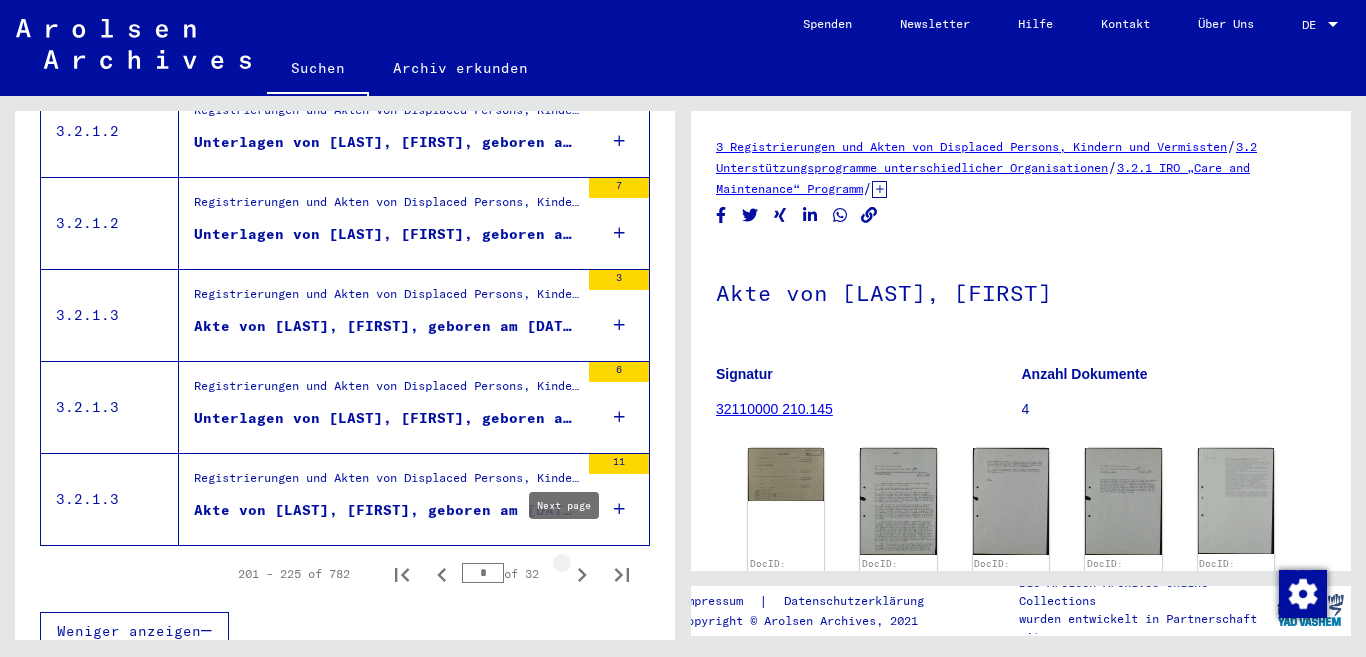 click 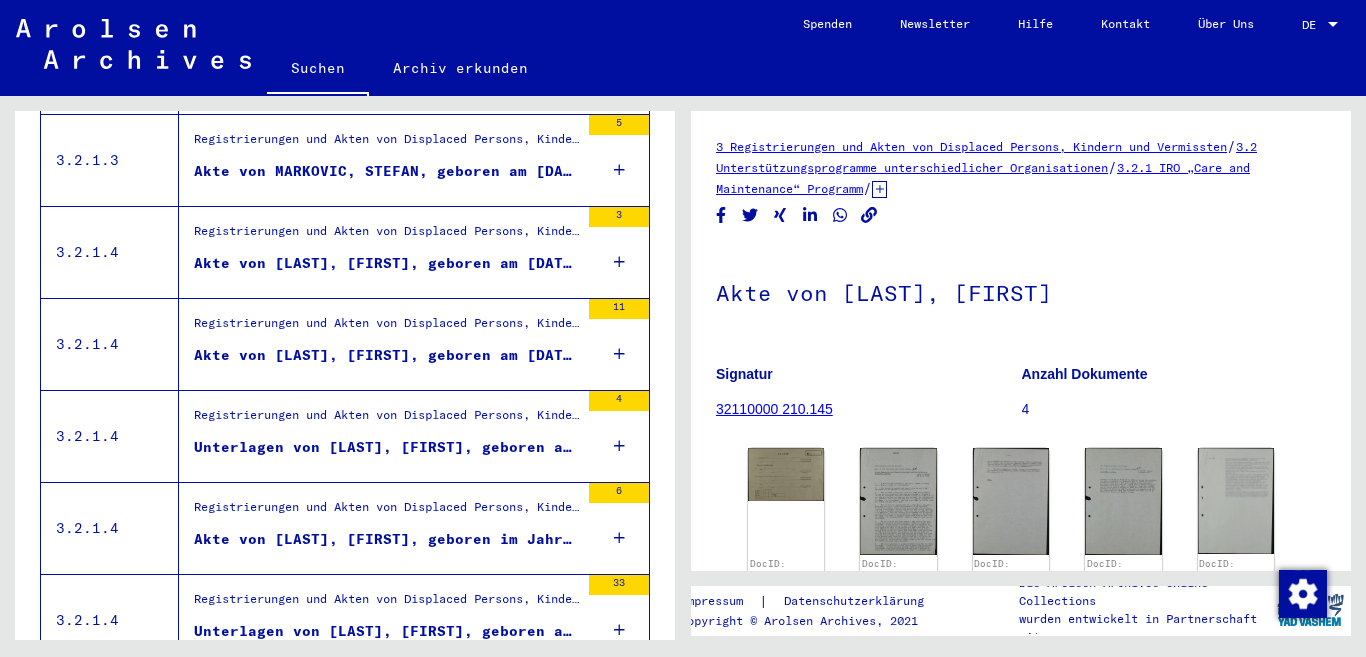 scroll, scrollTop: 1531, scrollLeft: 0, axis: vertical 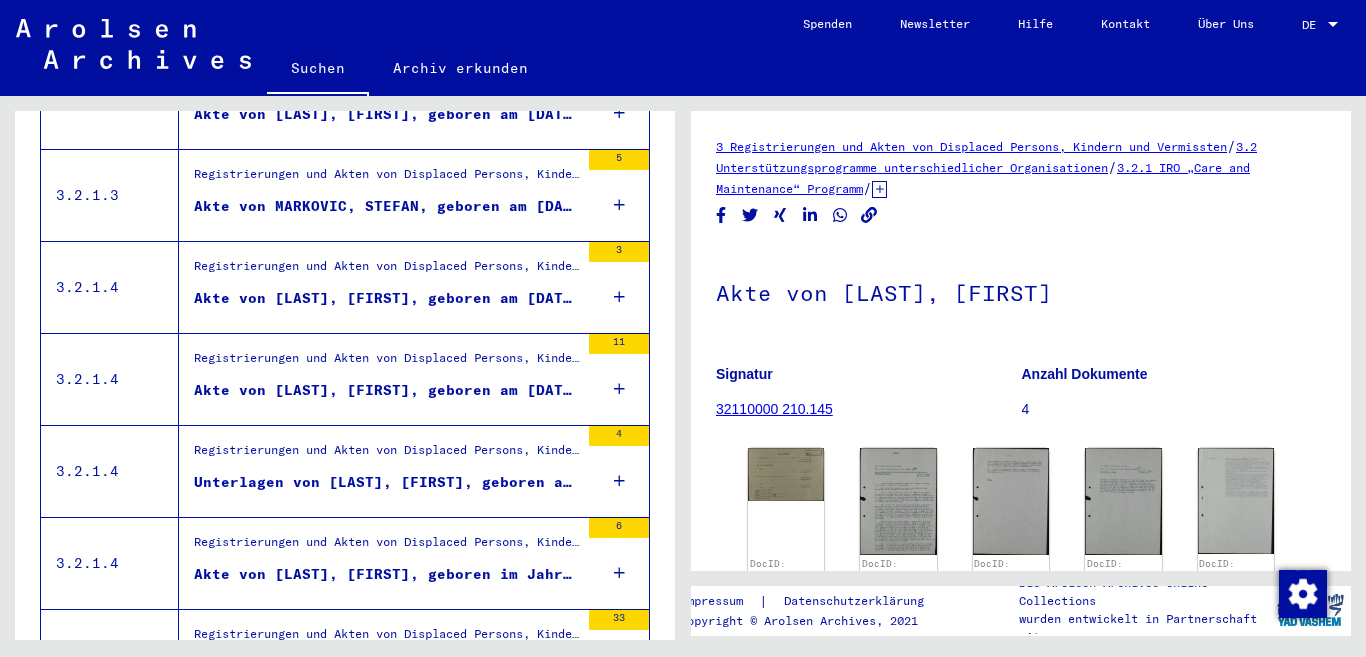 click on "Unterlagen von [LAST], [FIRST], geboren am [DATE] und von weiteren Personen" at bounding box center [386, 482] 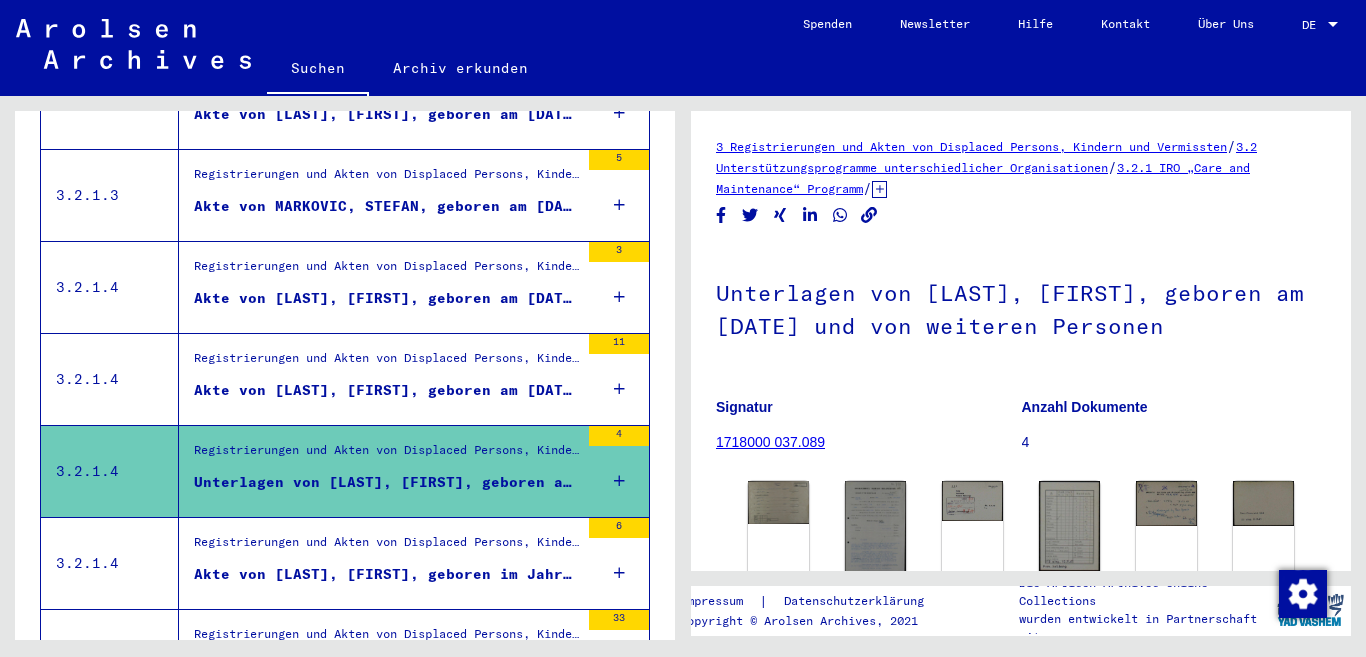 scroll, scrollTop: 0, scrollLeft: 0, axis: both 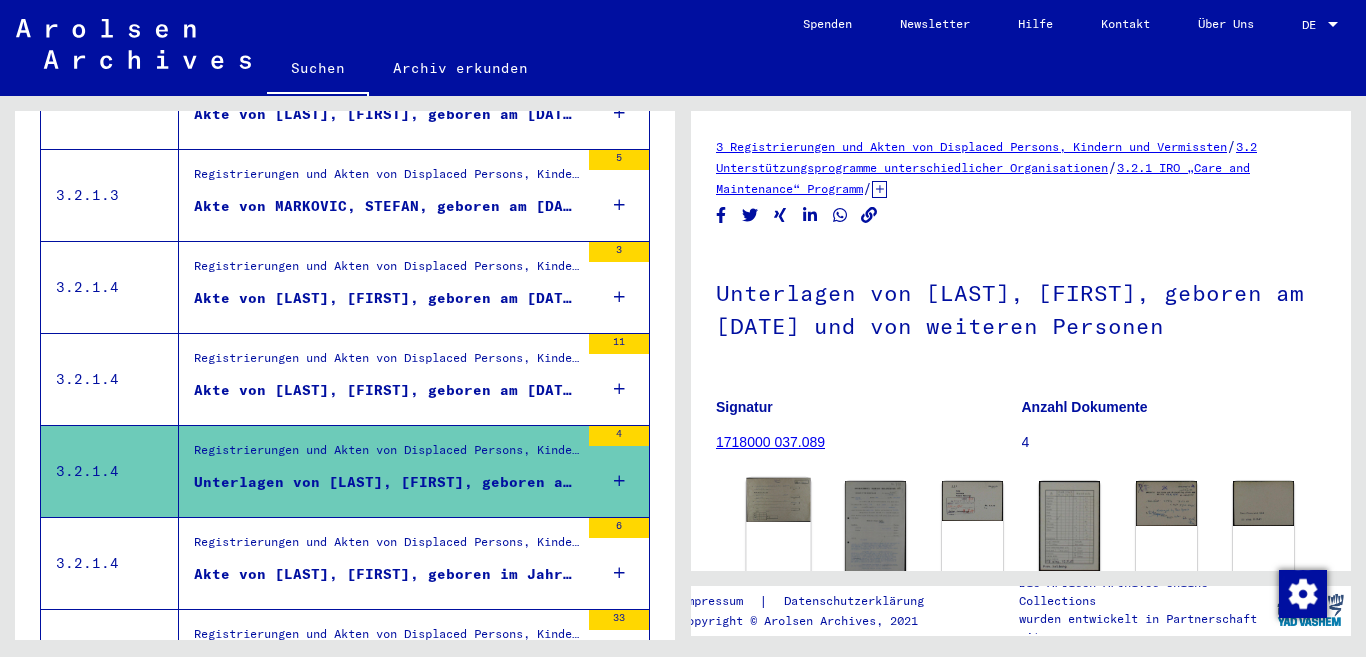 click 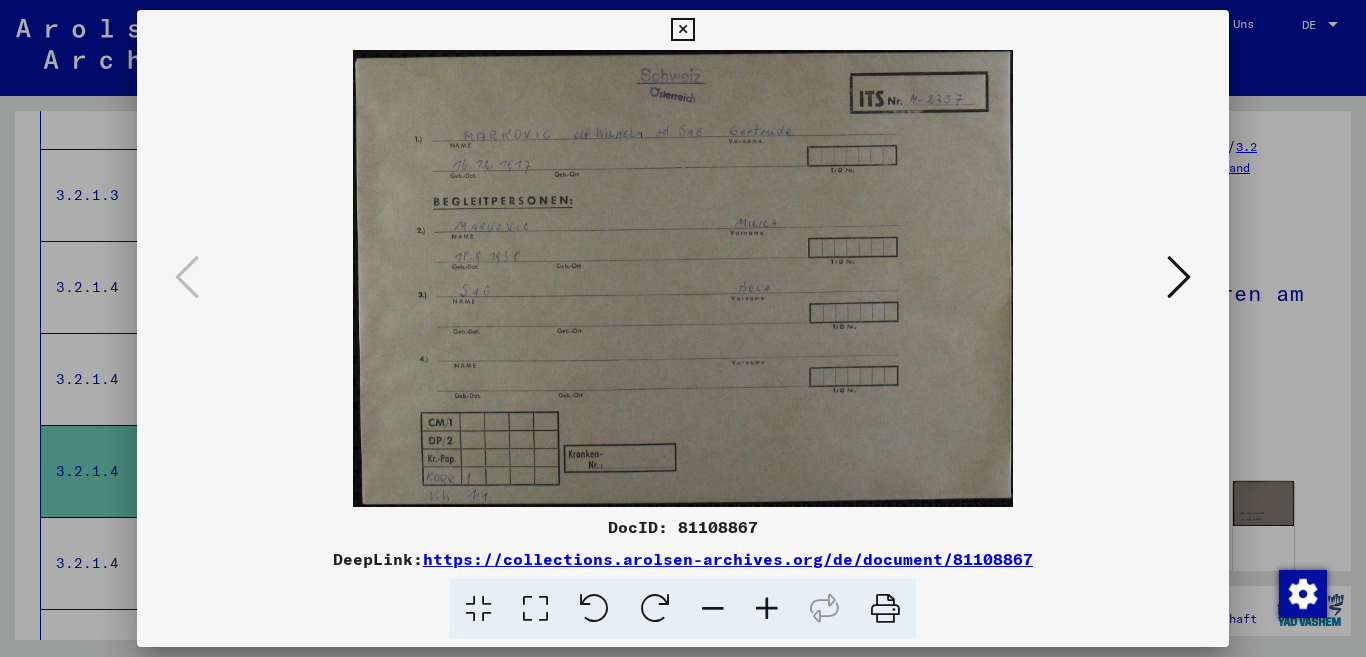 drag, startPoint x: 1205, startPoint y: 28, endPoint x: 1105, endPoint y: 153, distance: 160.07811 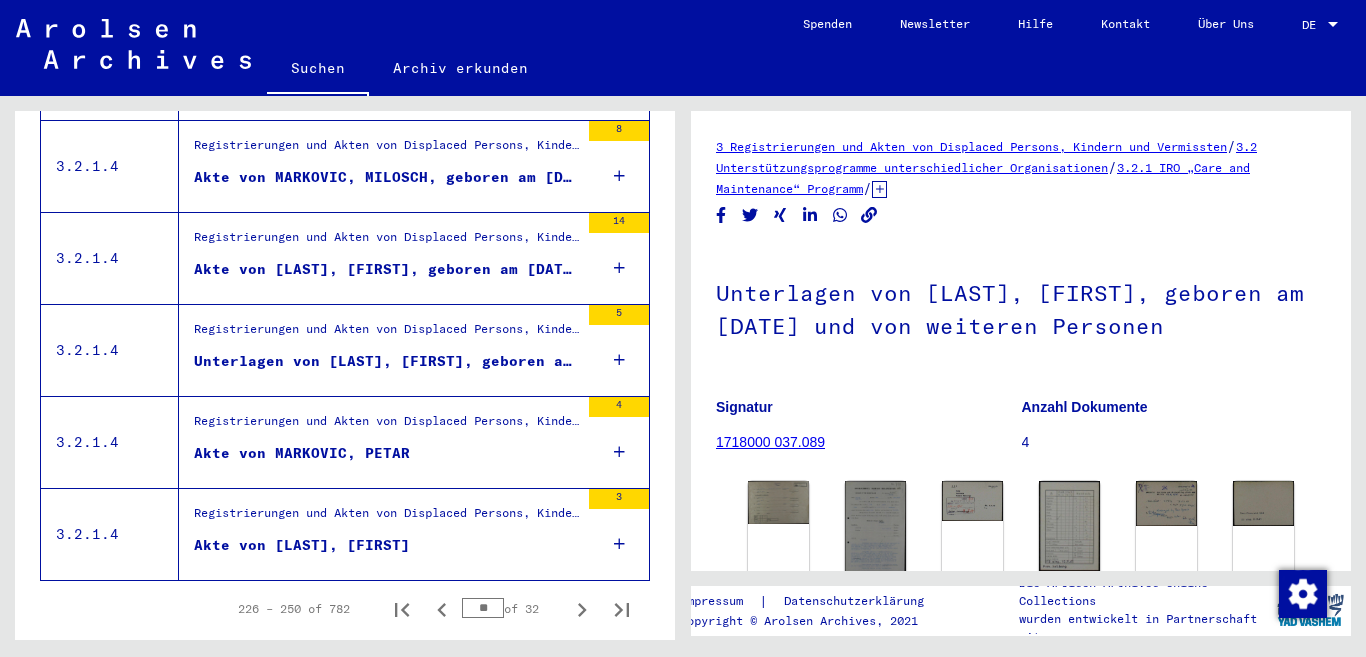 scroll, scrollTop: 2331, scrollLeft: 0, axis: vertical 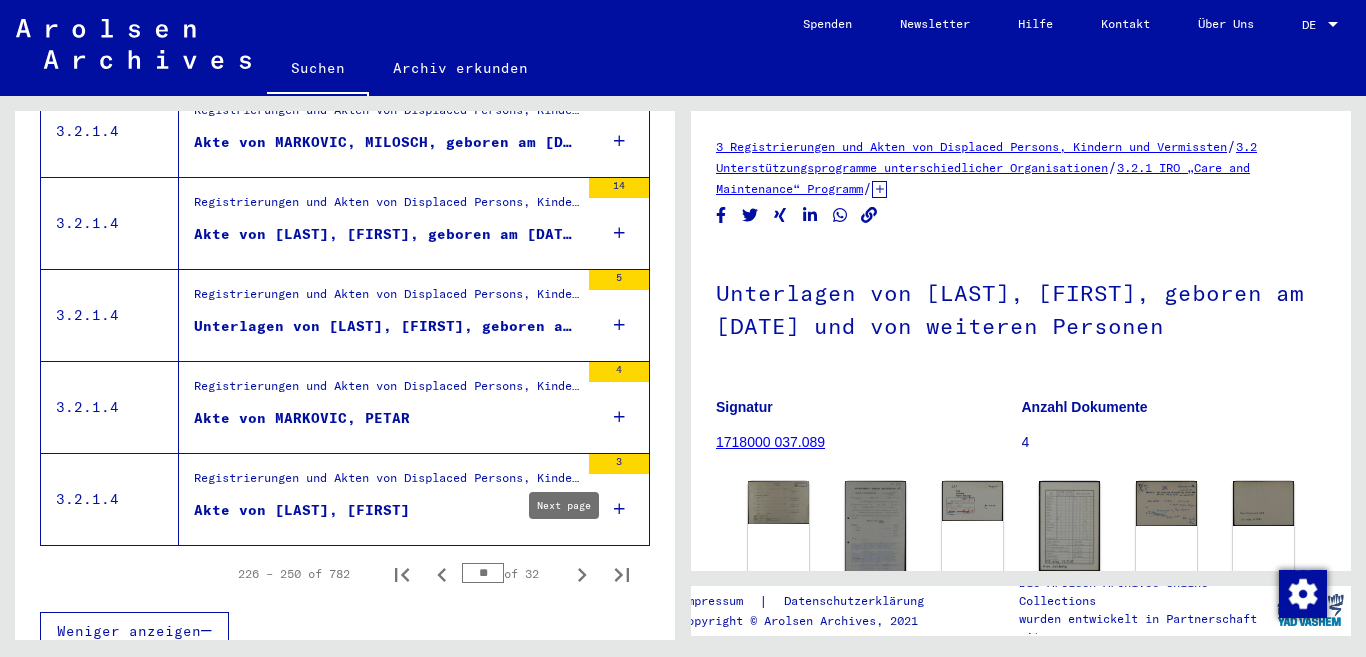 click 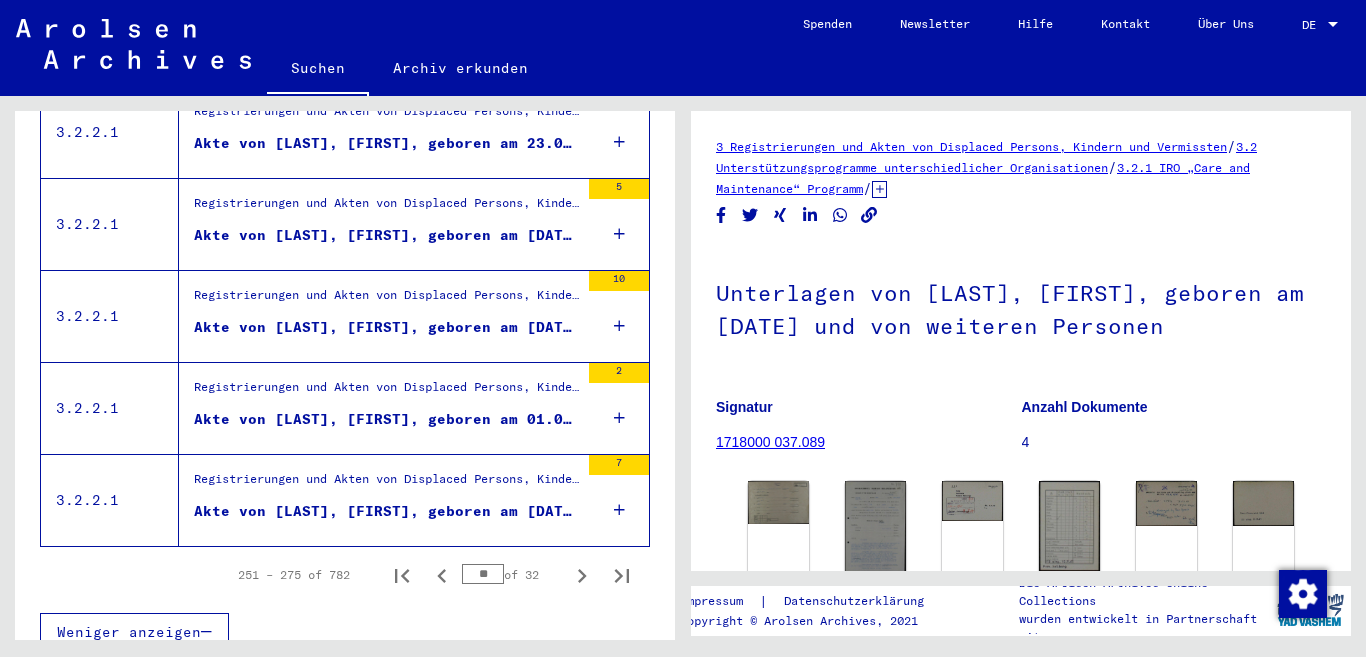 scroll, scrollTop: 2331, scrollLeft: 0, axis: vertical 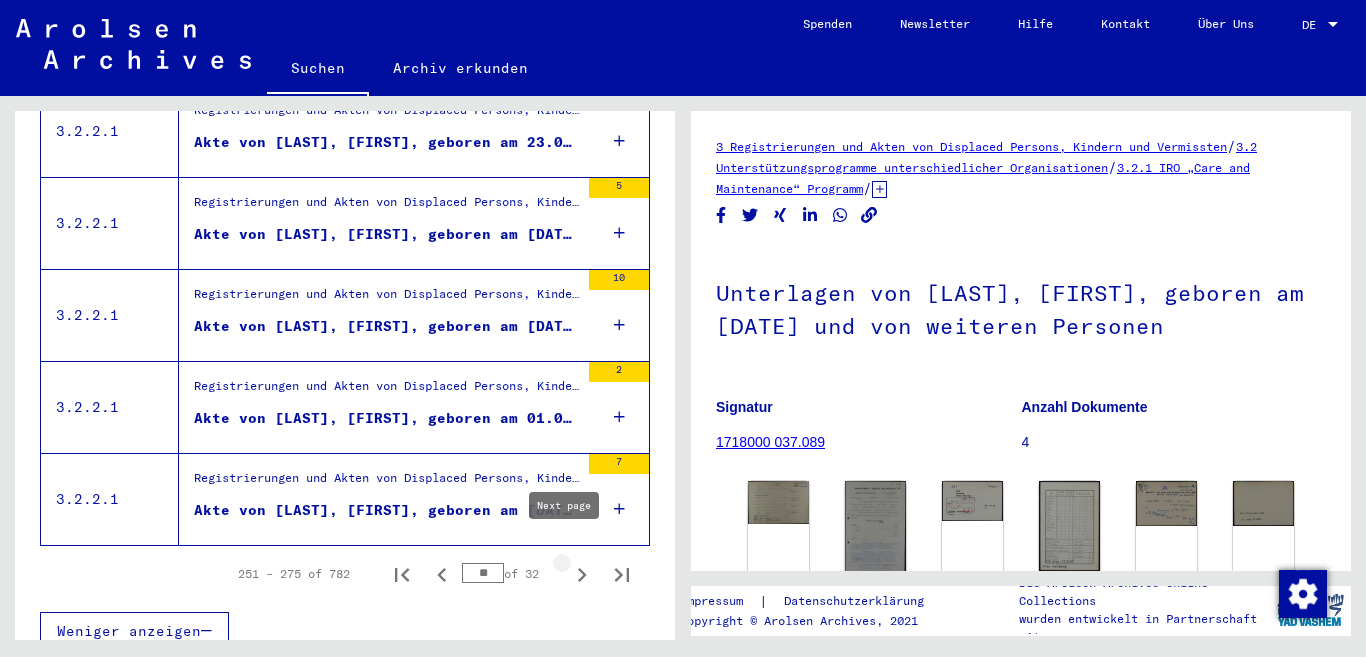 click 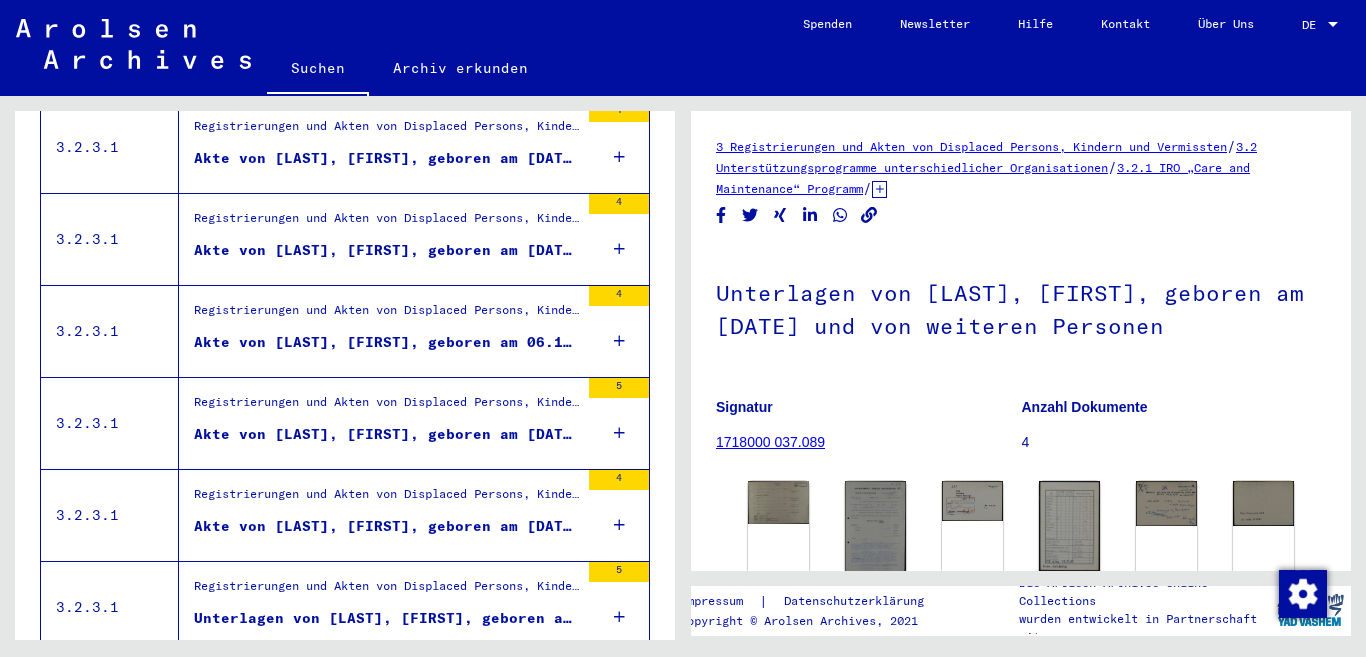 scroll, scrollTop: 2331, scrollLeft: 0, axis: vertical 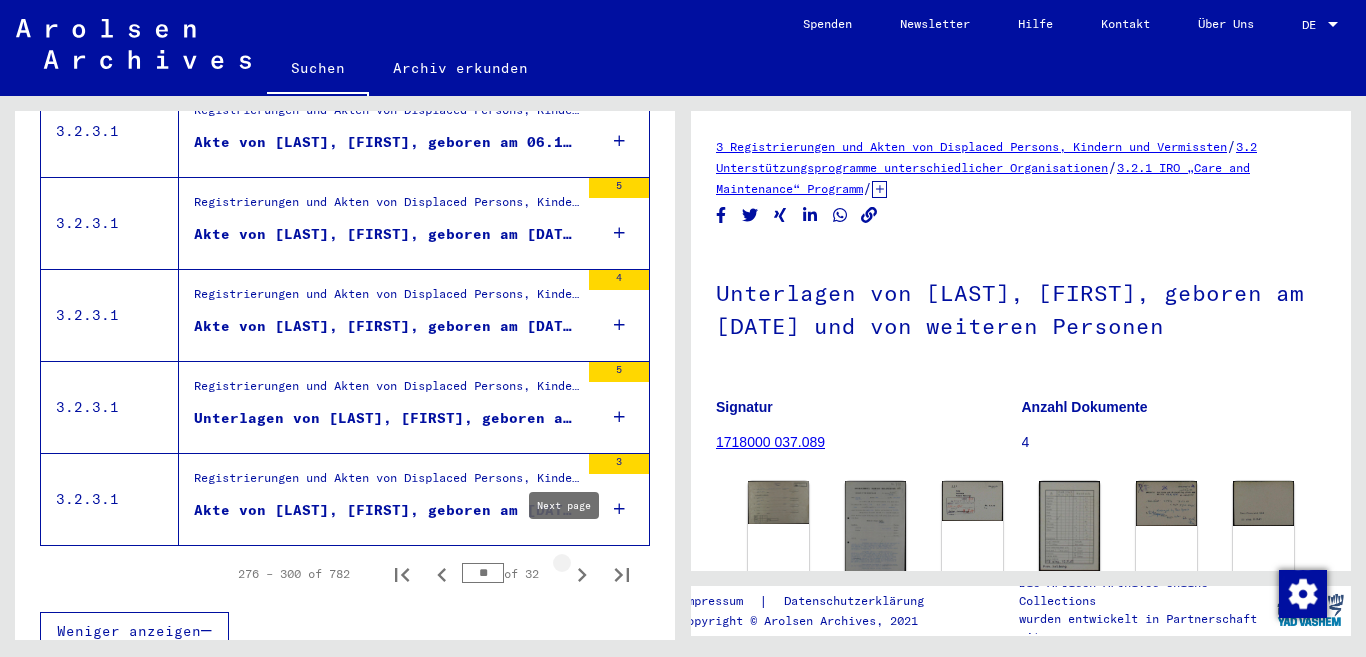 click 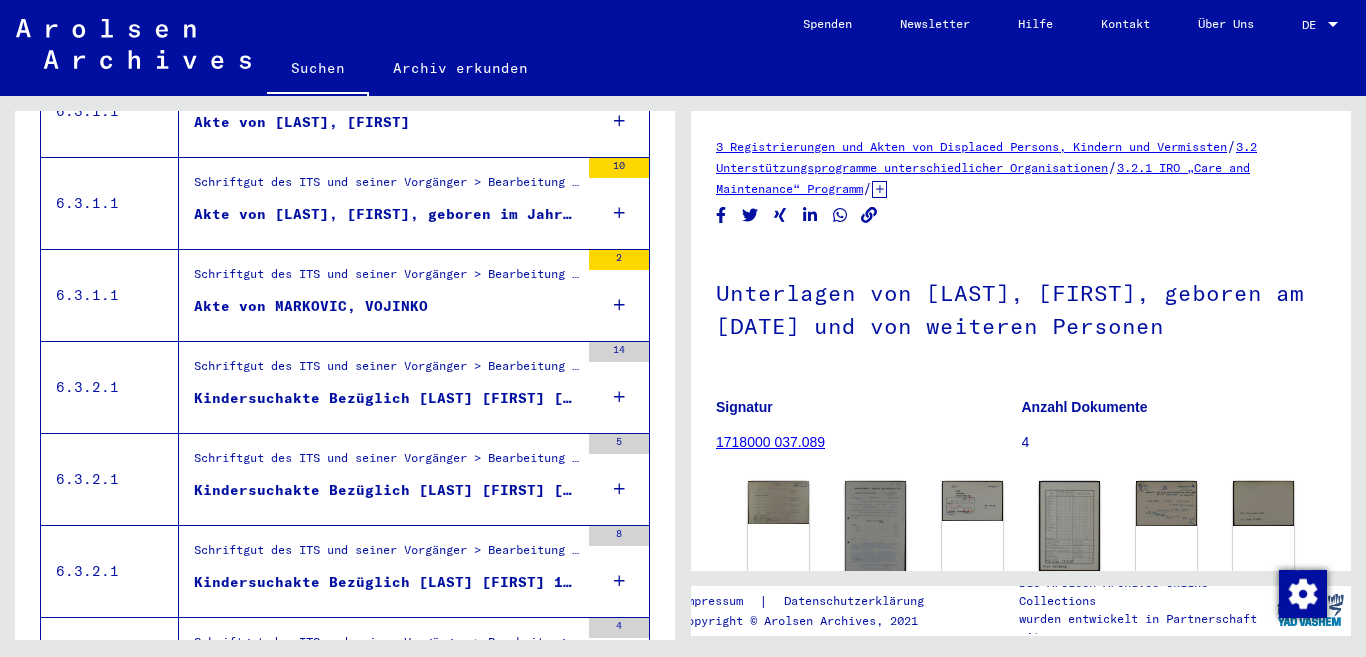 scroll, scrollTop: 1331, scrollLeft: 0, axis: vertical 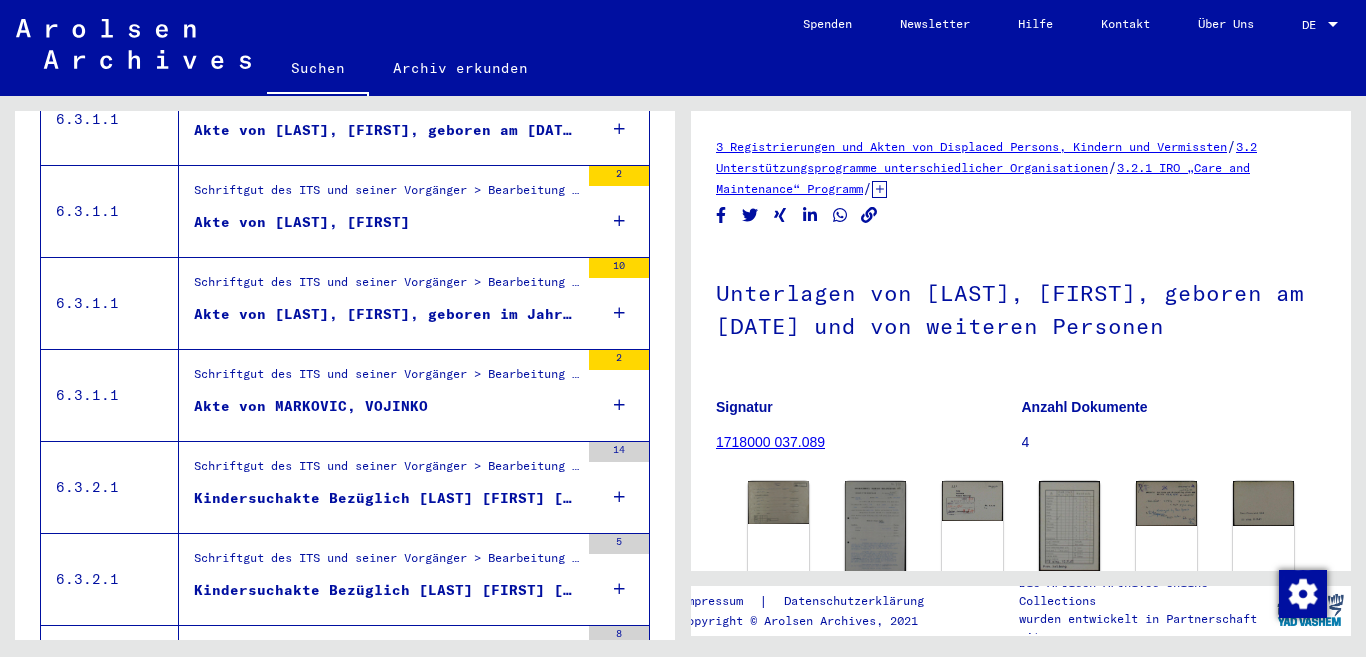 click on "Akte von [LAST], [FIRST], geboren im Jahr [YEAR]" at bounding box center (386, 314) 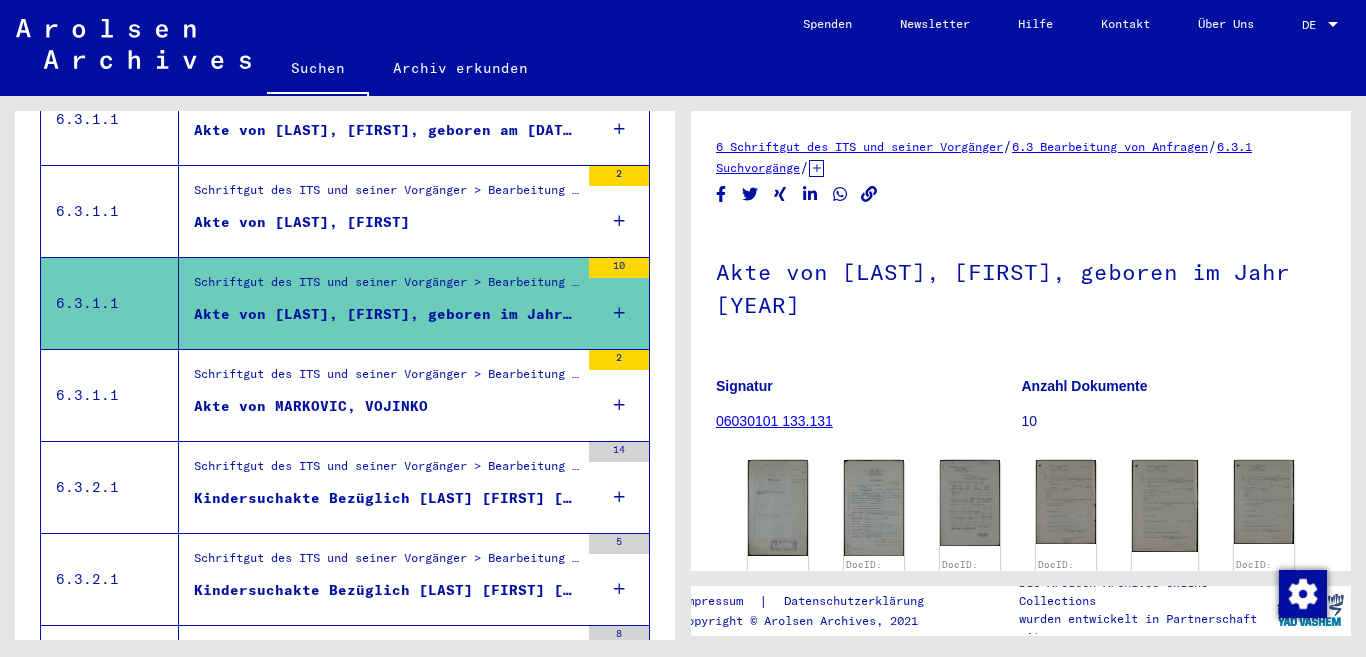 scroll, scrollTop: 0, scrollLeft: 0, axis: both 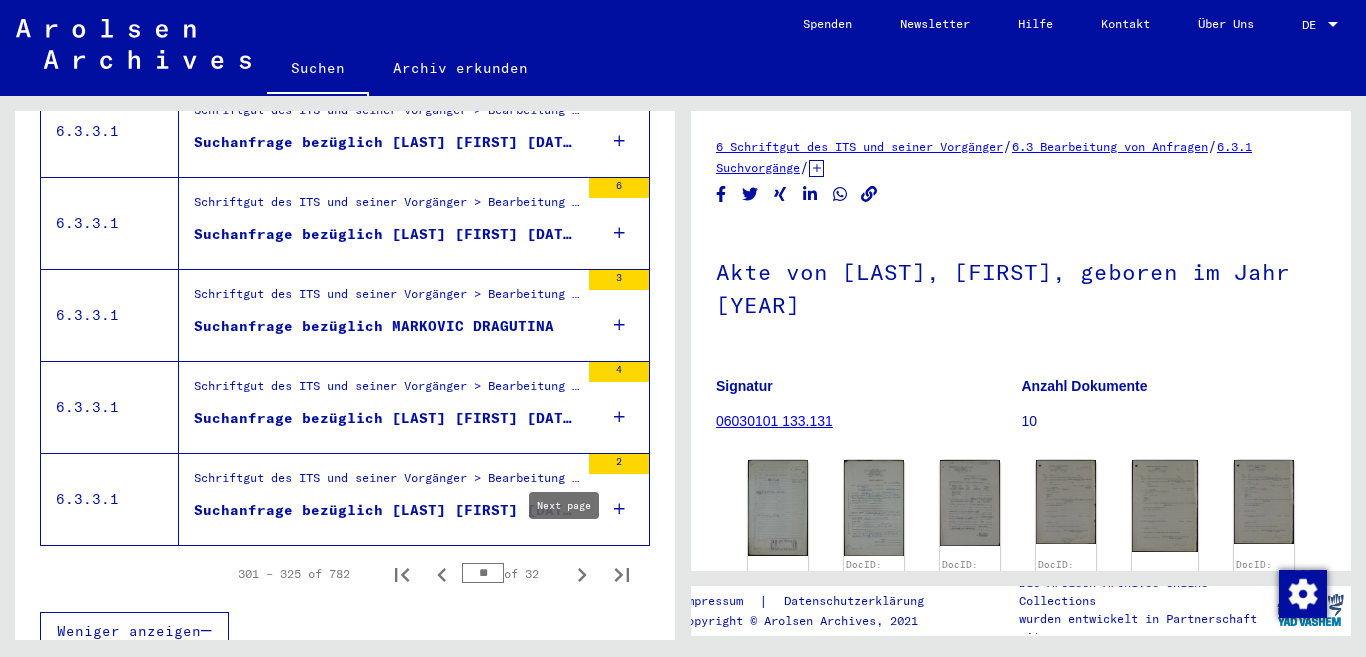 click 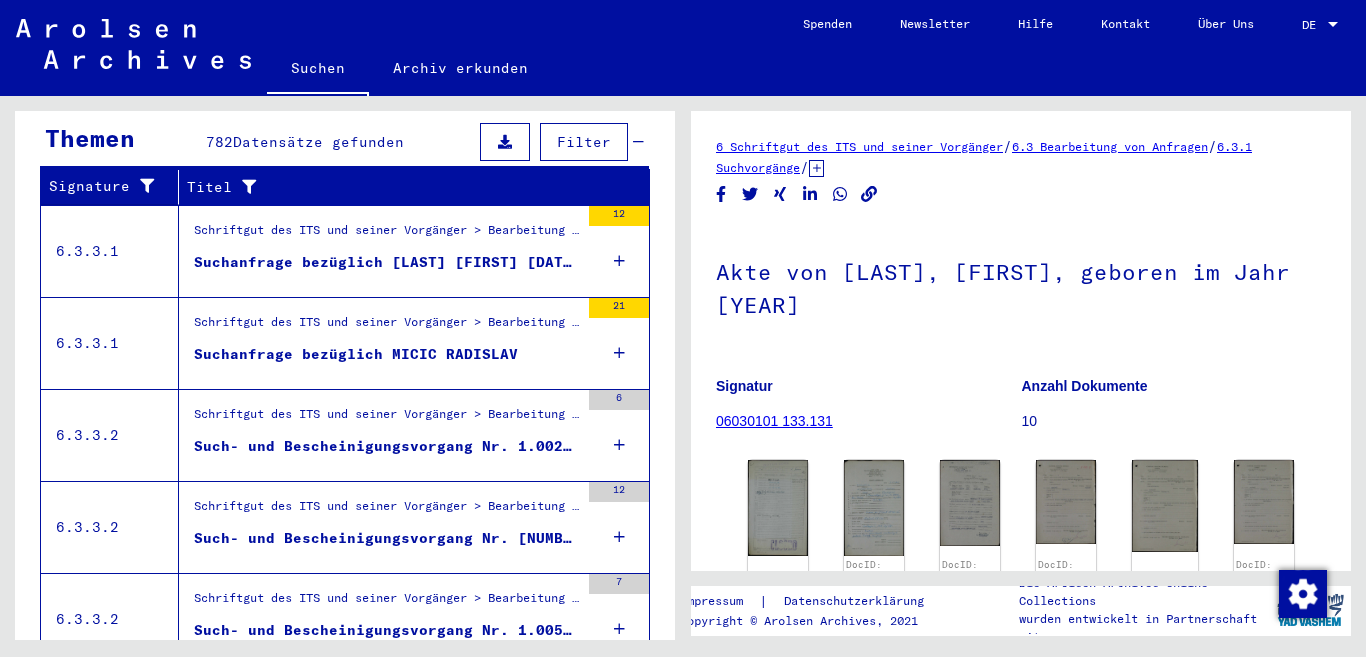 scroll, scrollTop: 431, scrollLeft: 0, axis: vertical 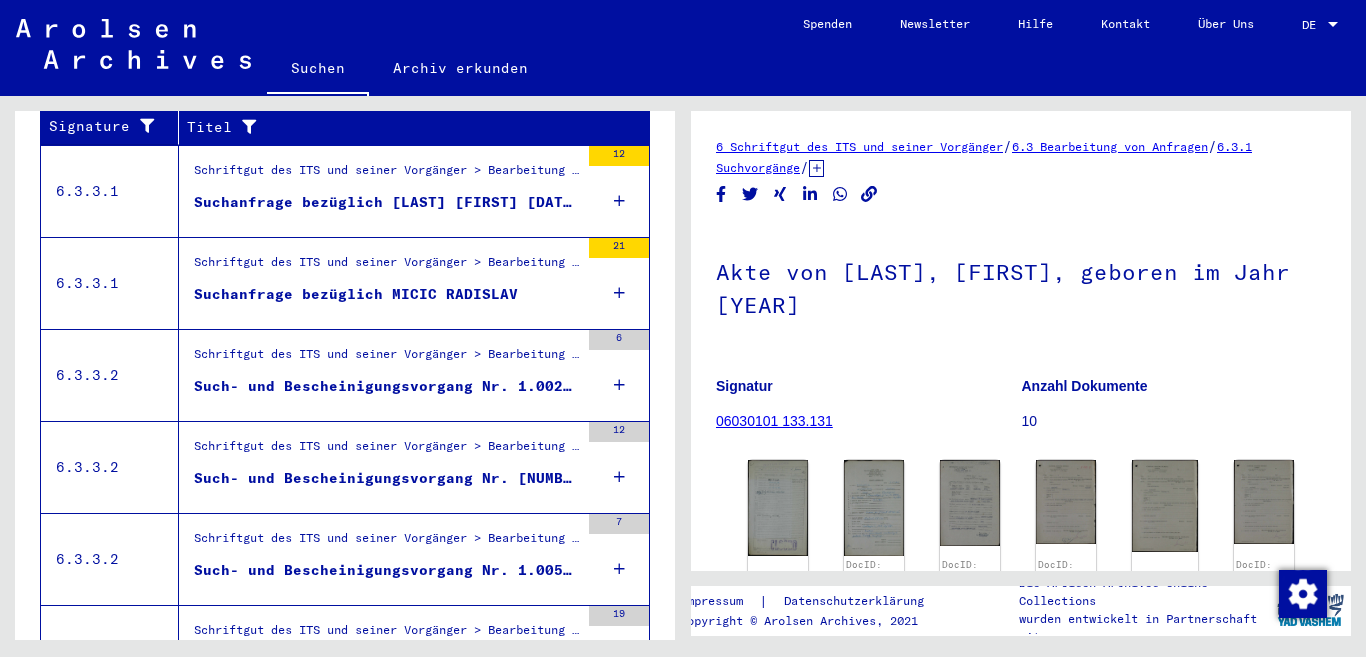 click on "Such- und Bescheinigungsvorgang Nr. 1.002.002 für [LAST], [FIRST] geboren [DATE]" at bounding box center [386, 386] 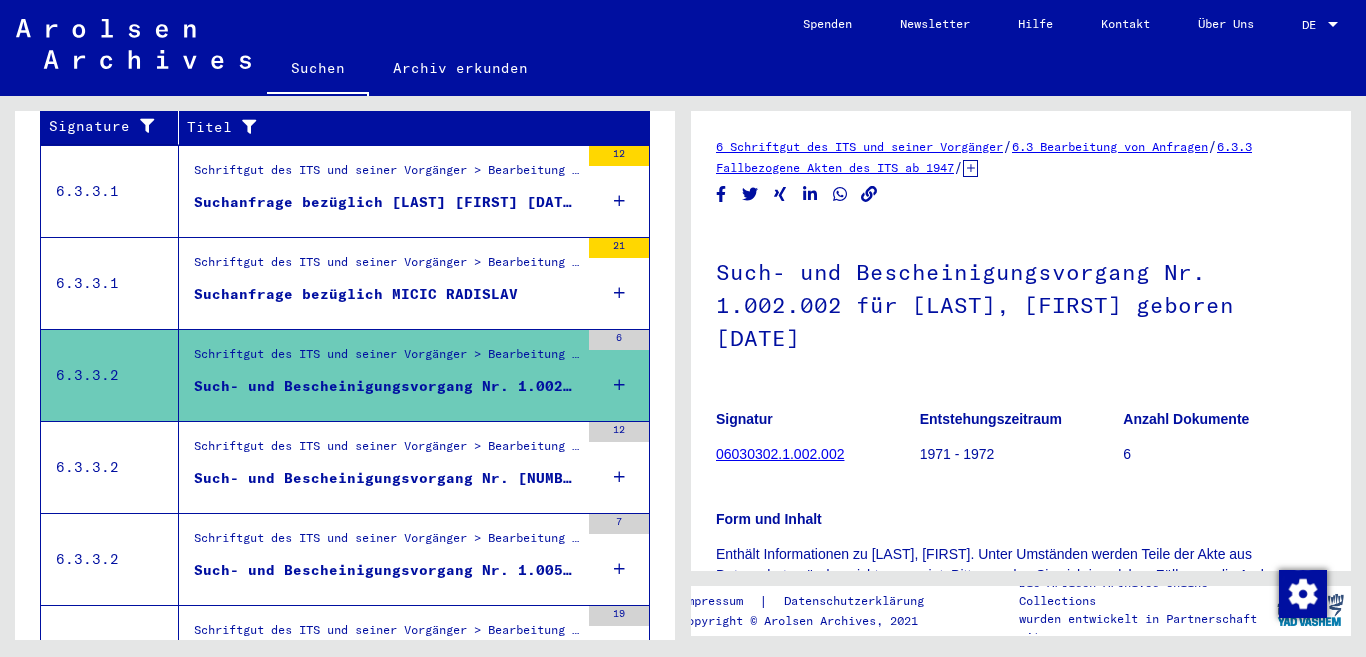 scroll, scrollTop: 0, scrollLeft: 0, axis: both 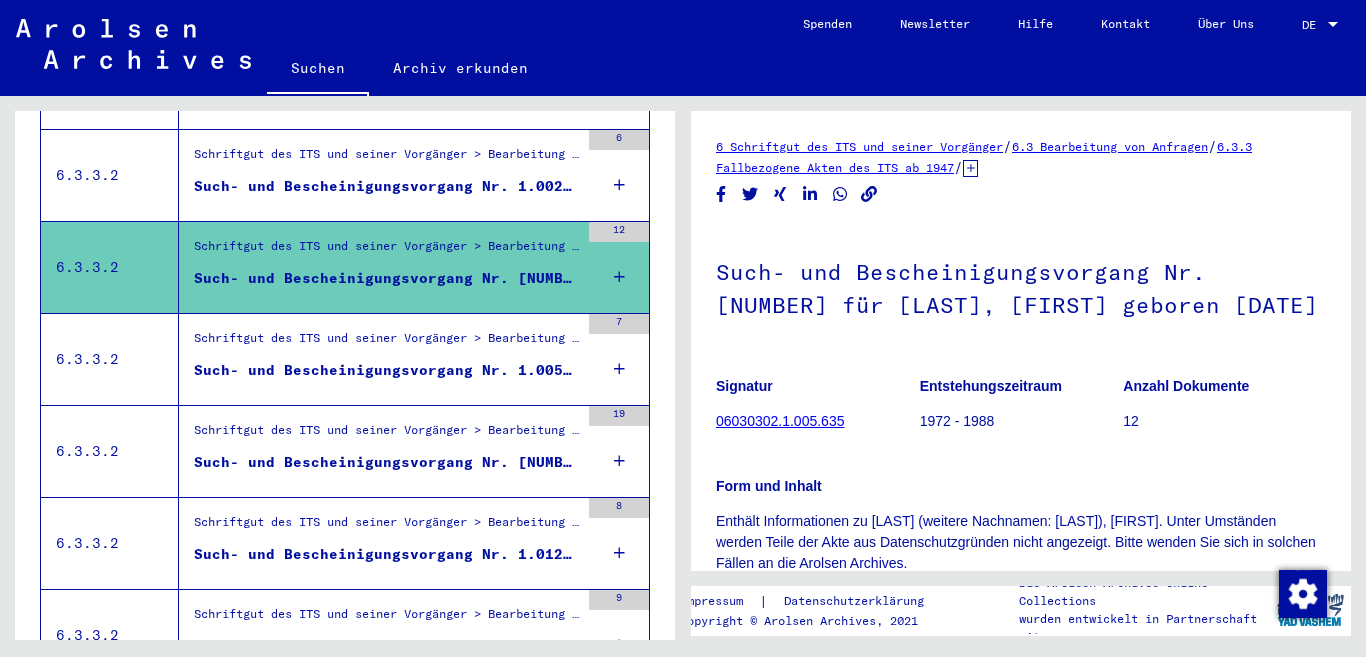 click on "Such- und Bescheinigungsvorgang Nr. 1.005.701 für [LAST], [FIRST] geboren [DATE]" at bounding box center (386, 370) 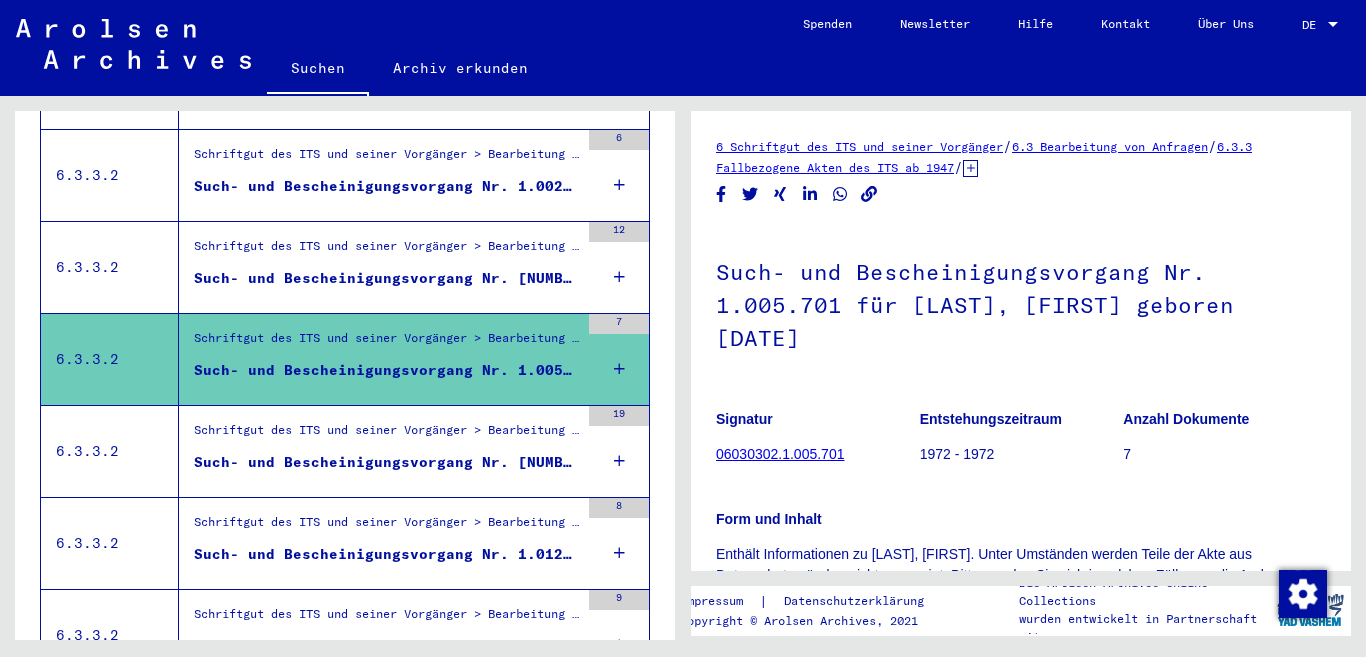 scroll, scrollTop: 0, scrollLeft: 0, axis: both 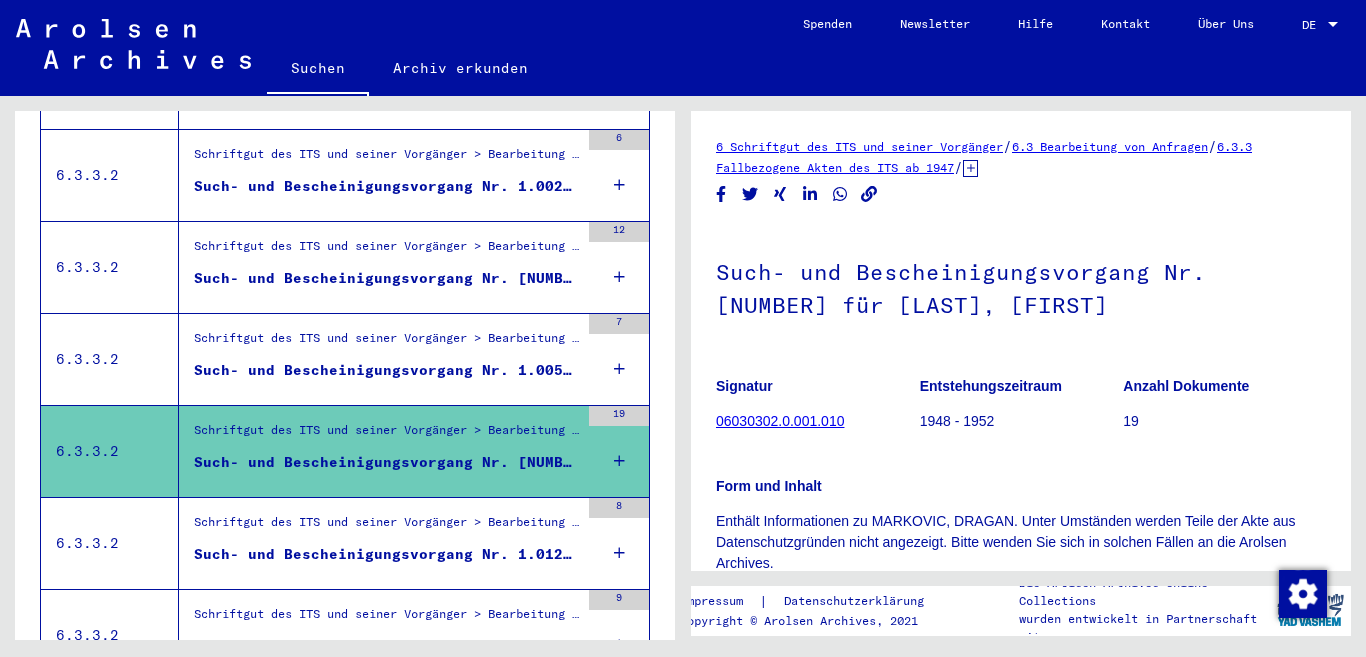 click on "Such- und Bescheinigungsvorgang Nr. 1.012.901 für [LAST], [FIRST] geboren 10.05.1922" at bounding box center [386, 554] 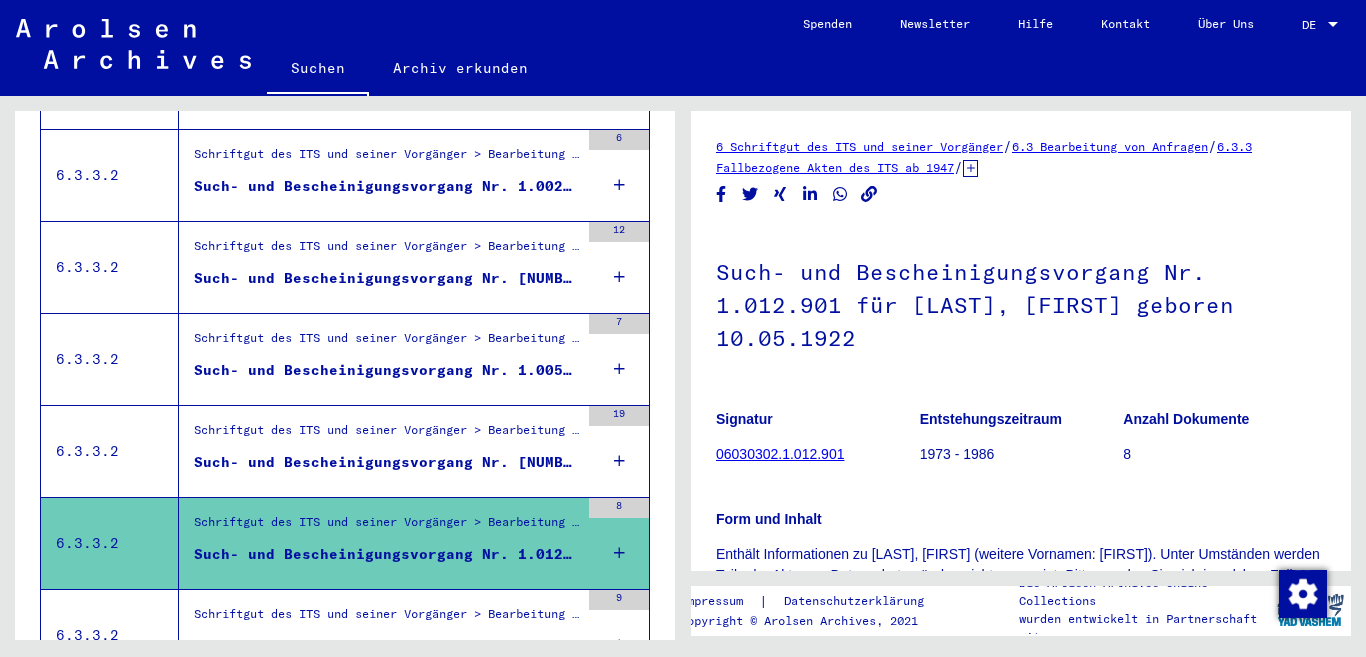 scroll, scrollTop: 0, scrollLeft: 0, axis: both 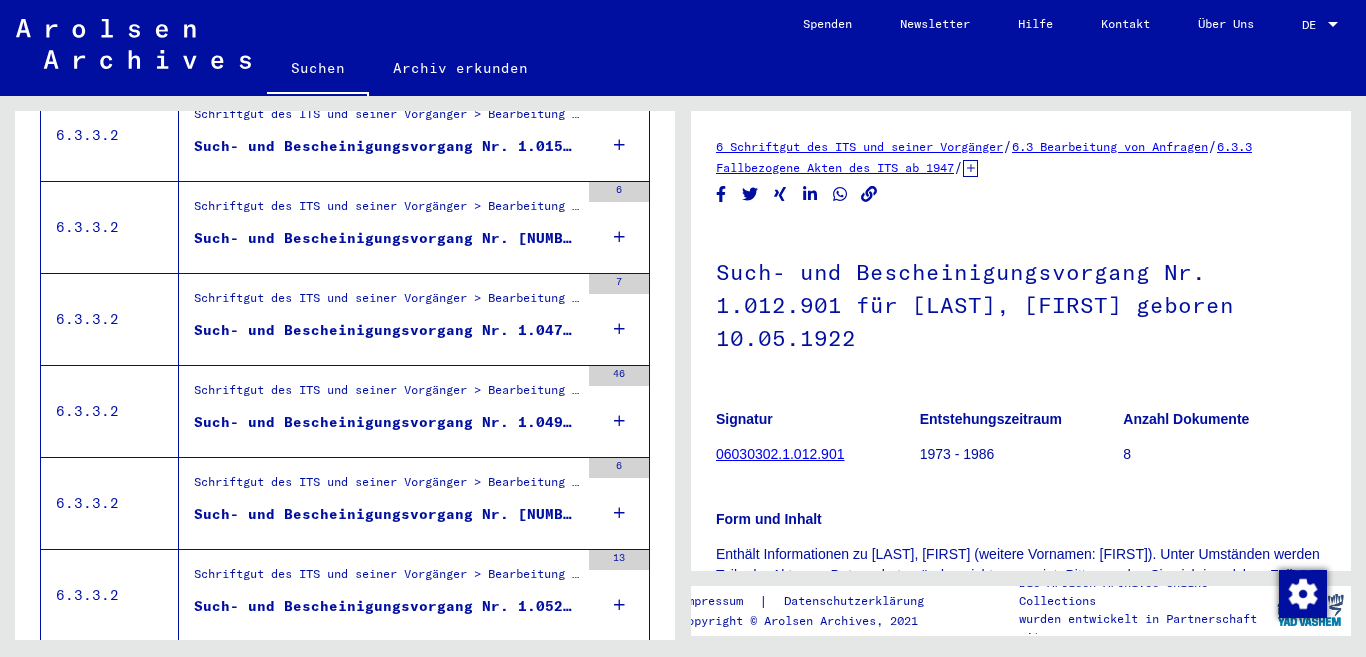 click on "Such- und Bescheinigungsvorgang Nr. 1.015.696 für [LAST], [FIRST] geboren [DATE]" at bounding box center (386, 151) 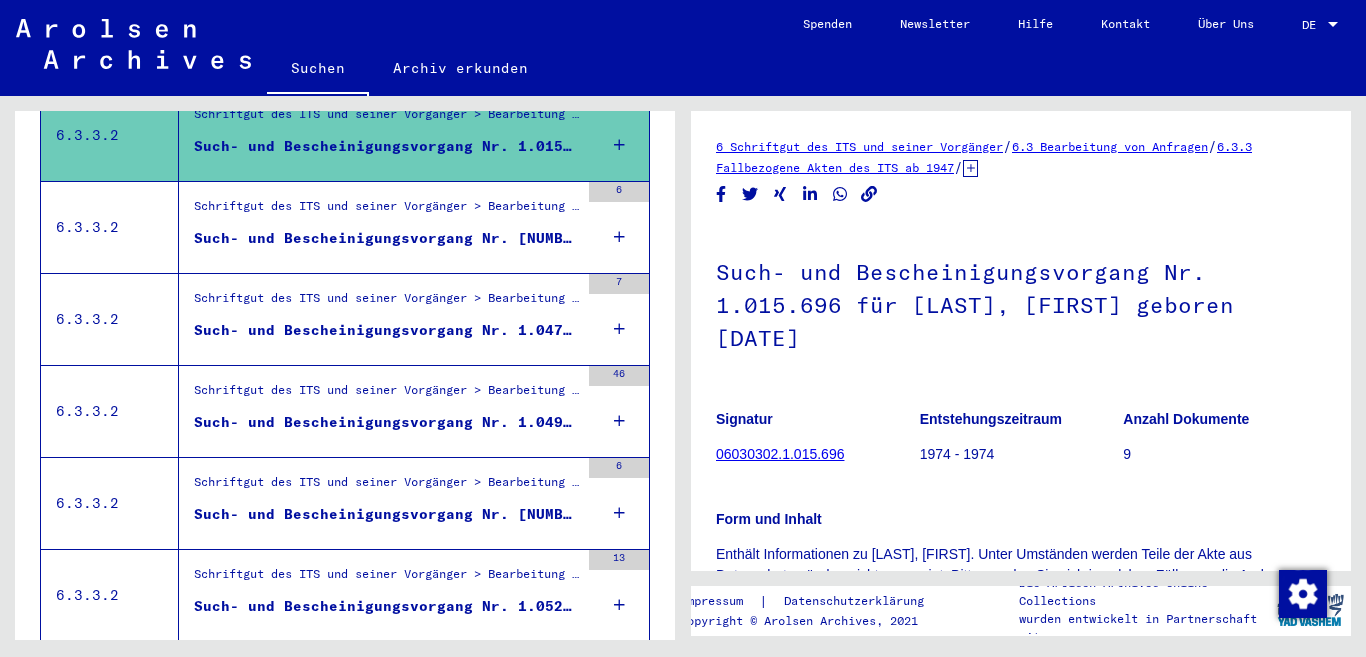 scroll, scrollTop: 0, scrollLeft: 0, axis: both 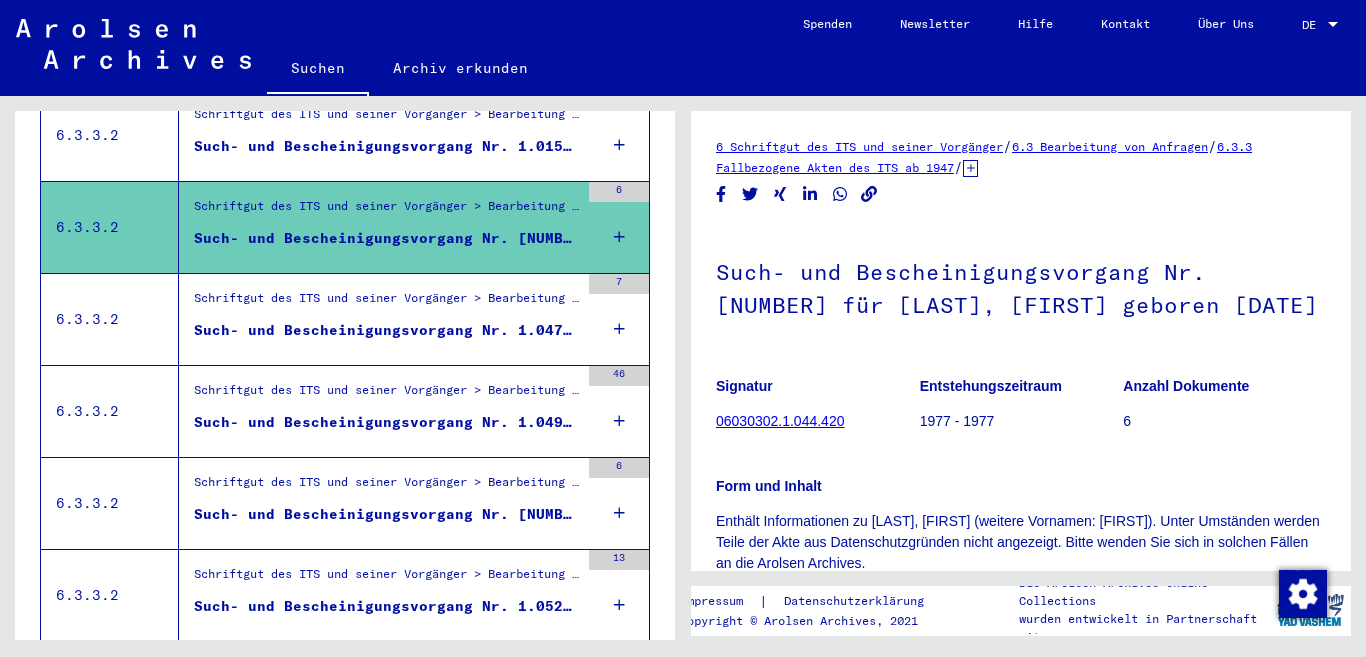 click on "Such- und Bescheinigungsvorgang Nr. 1.047.967 für [LAST], [FIRST] geboren [DATE]" at bounding box center [386, 330] 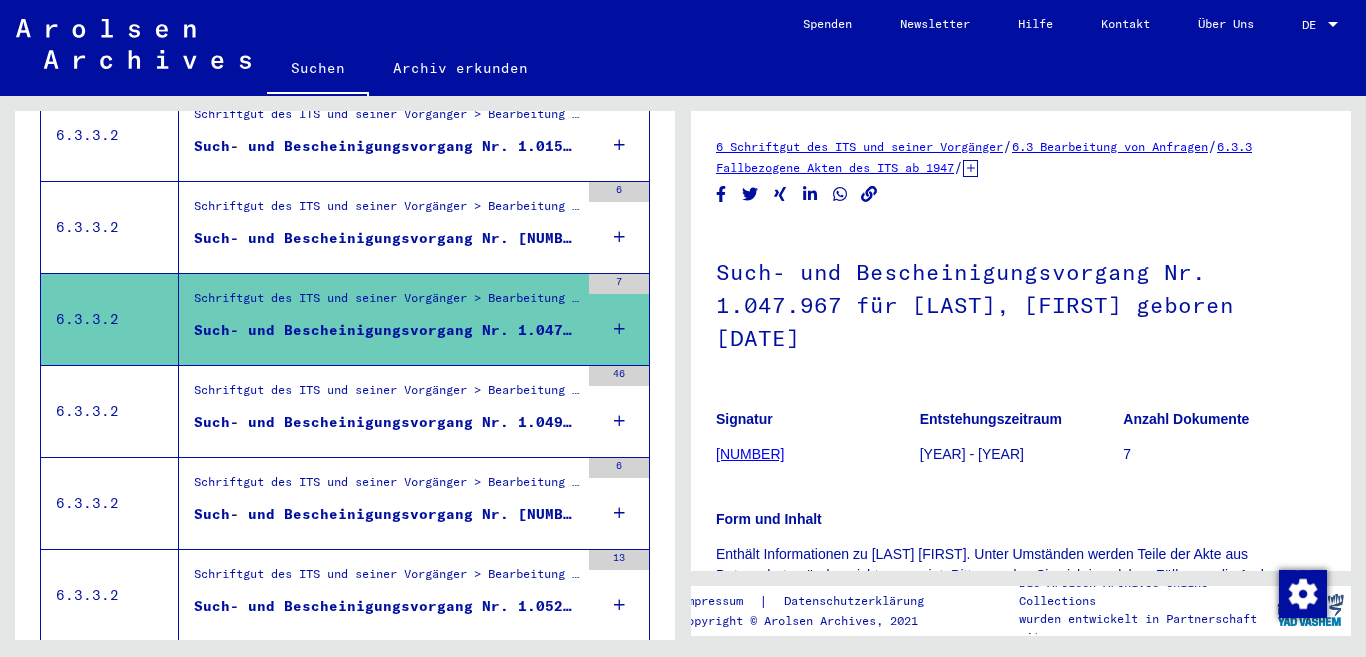 scroll, scrollTop: 0, scrollLeft: 0, axis: both 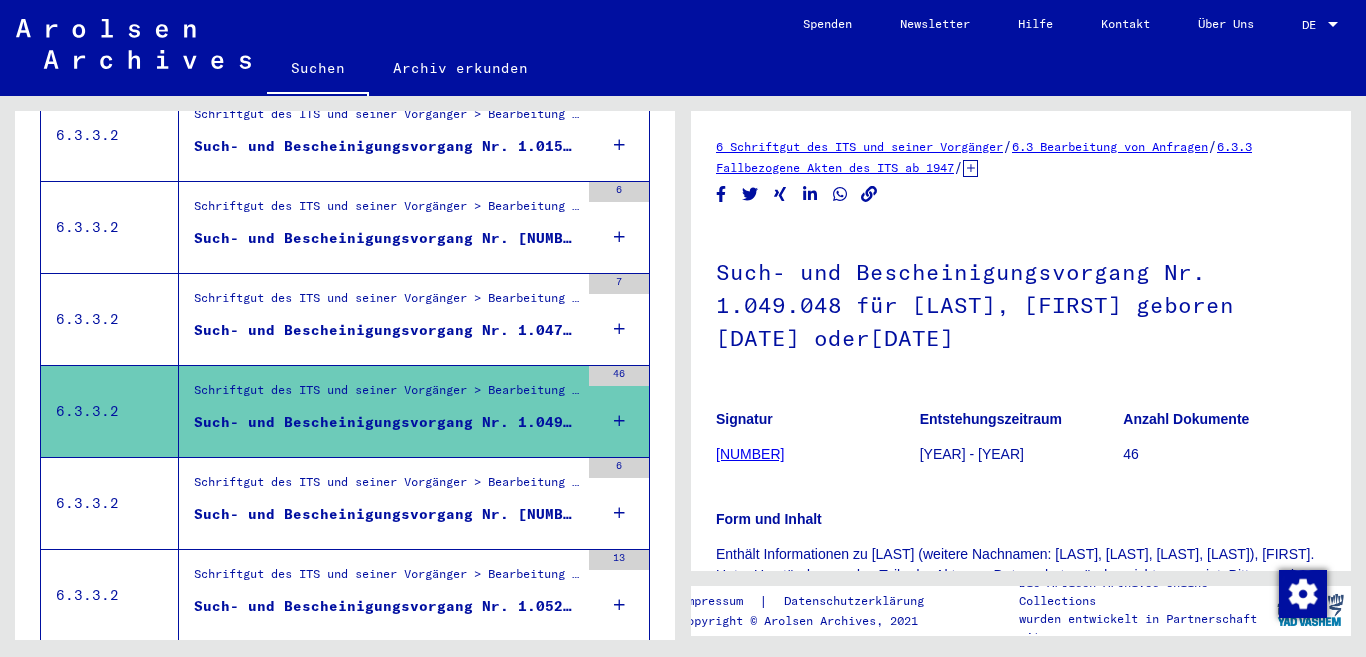 click on "Such- und Bescheinigungsvorgang Nr. [NUMBER] für [LAST], [FIRST] geboren [DATE]" at bounding box center [386, 514] 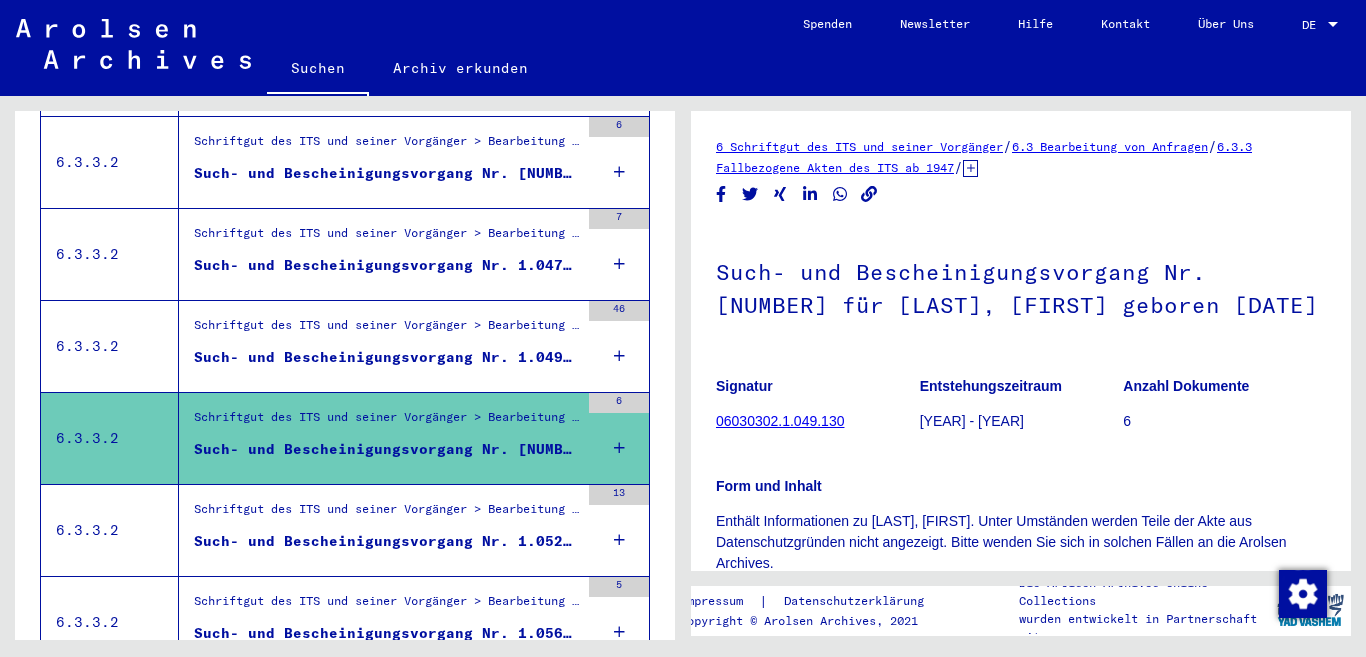 scroll, scrollTop: 1419, scrollLeft: 0, axis: vertical 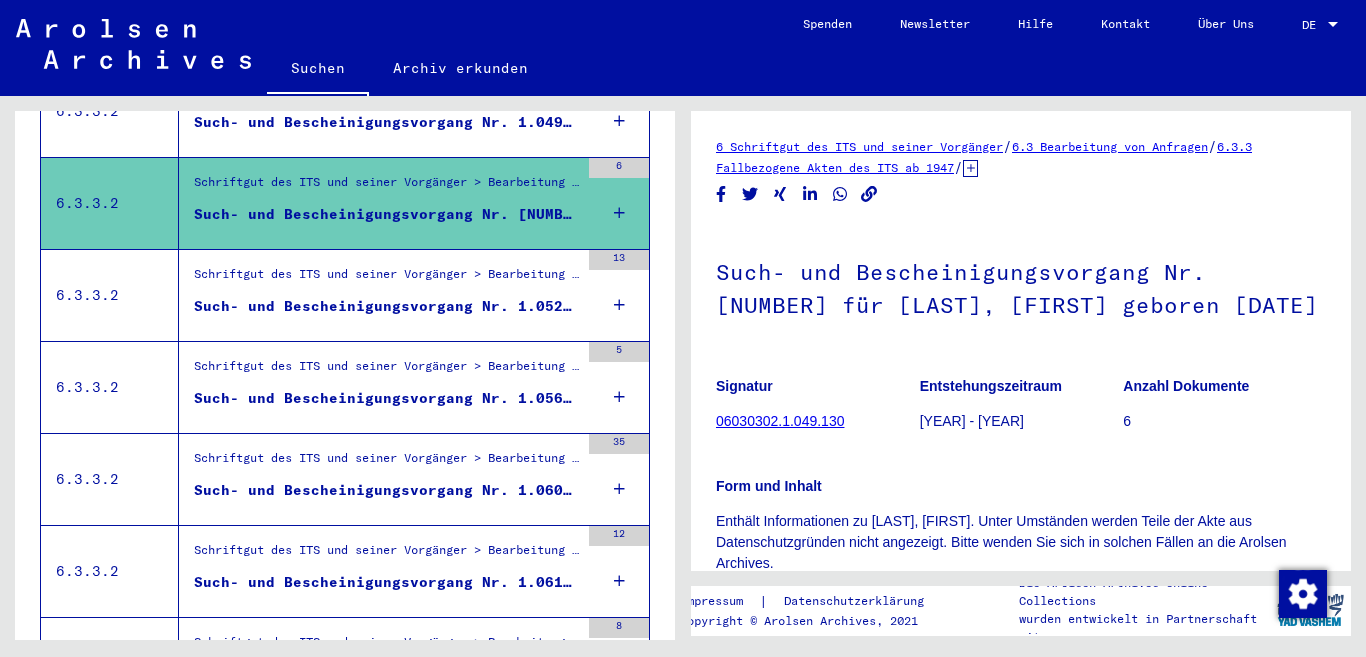 click on "Such- und Bescheinigungsvorgang Nr. 1.052.470 für [LAST], [FIRST] geboren [DATE]" at bounding box center (386, 306) 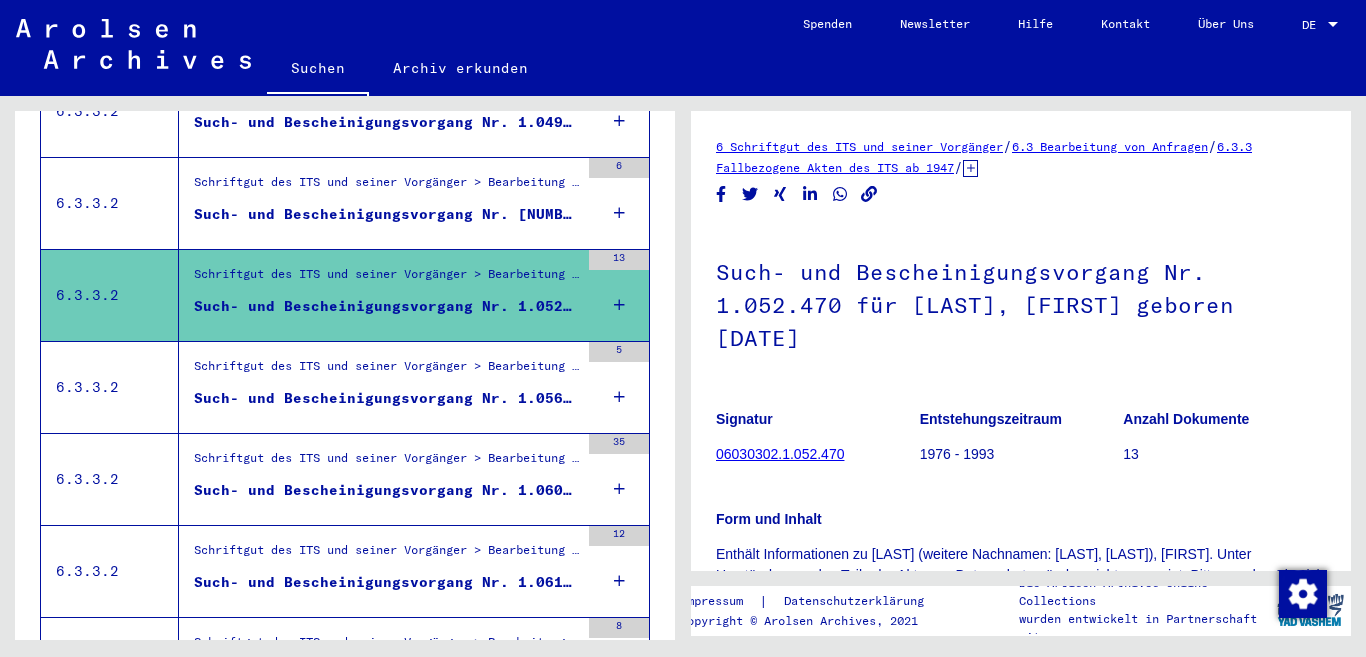 click on "Such- und Bescheinigungsvorgang Nr. 1.056.981 für [LAST], [FIRST] geboren [DATE]" at bounding box center [386, 398] 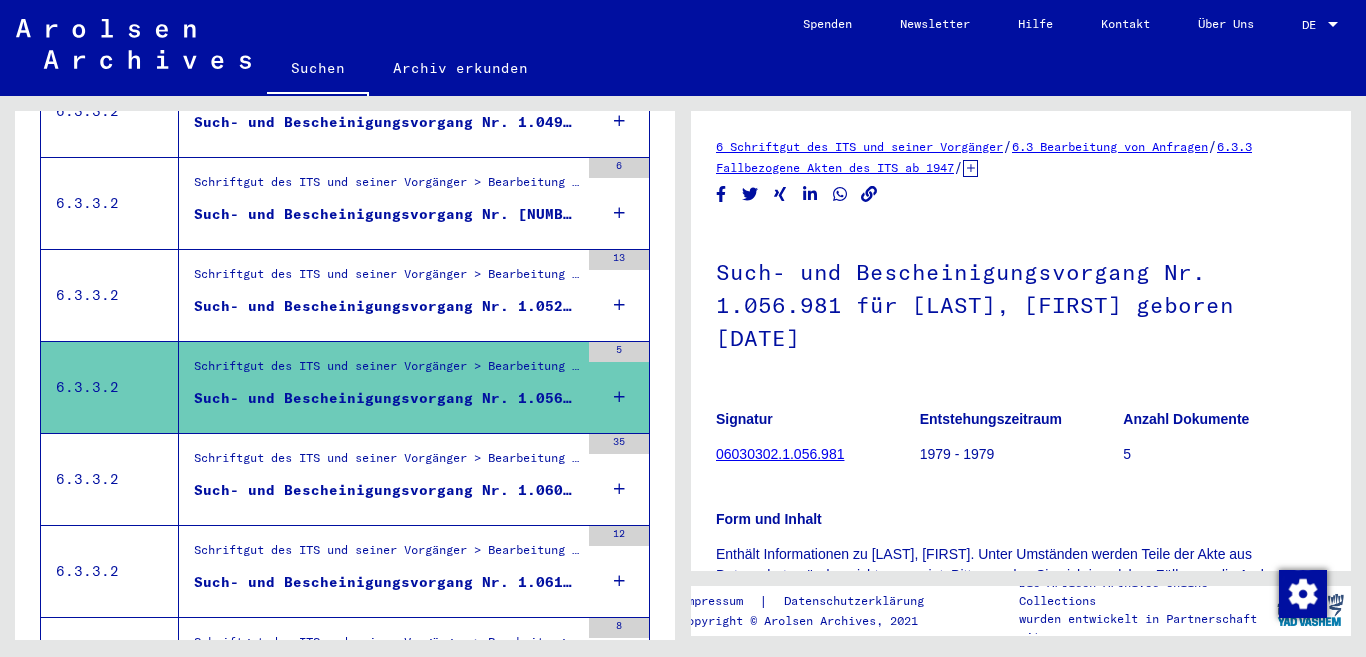 click on "Such- und Bescheinigungsvorgang Nr. 1.060.636 für [LAST], [FIRST] geboren [DATE] oder[DATE] oder[DATE]" at bounding box center [386, 490] 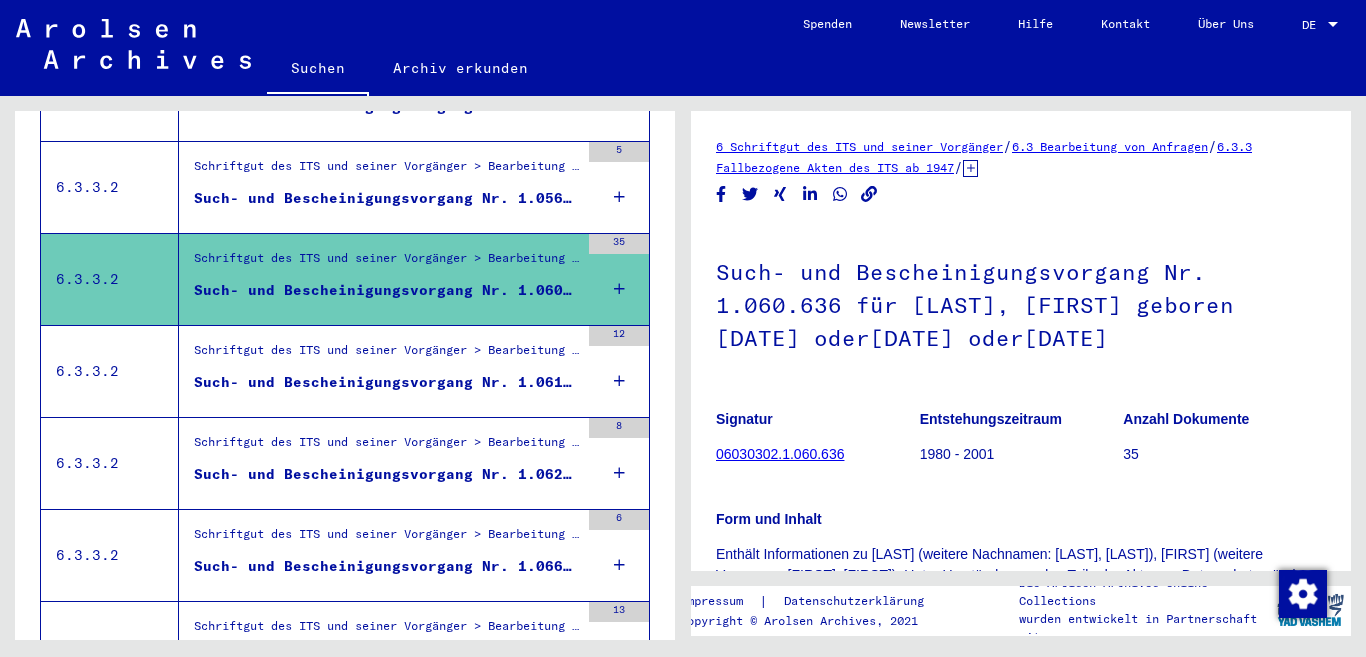 click on "Such- und Bescheinigungsvorgang Nr. 1.061.667 für [LAST], [FIRST] geboren 25.06.1917" at bounding box center [386, 382] 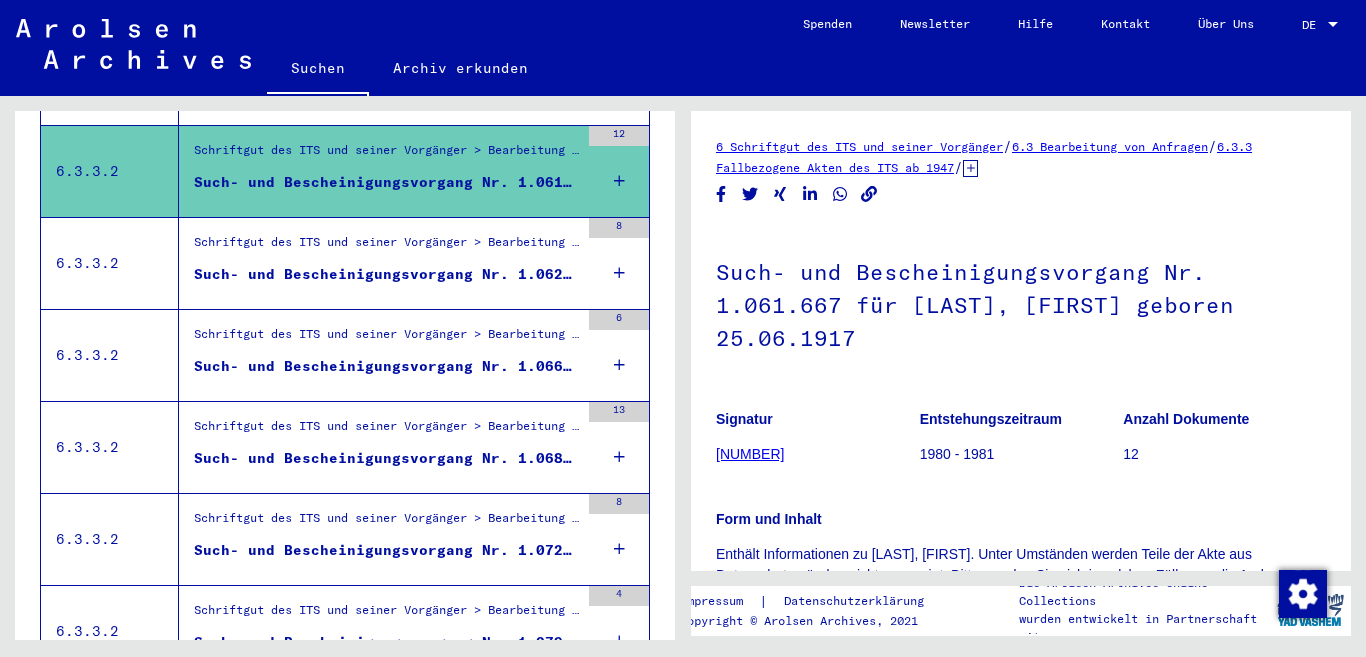 click on "Such- und Bescheinigungsvorgang Nr. 1.062.422 für [LAST], [FIRST] geboren [DATE]" at bounding box center [386, 274] 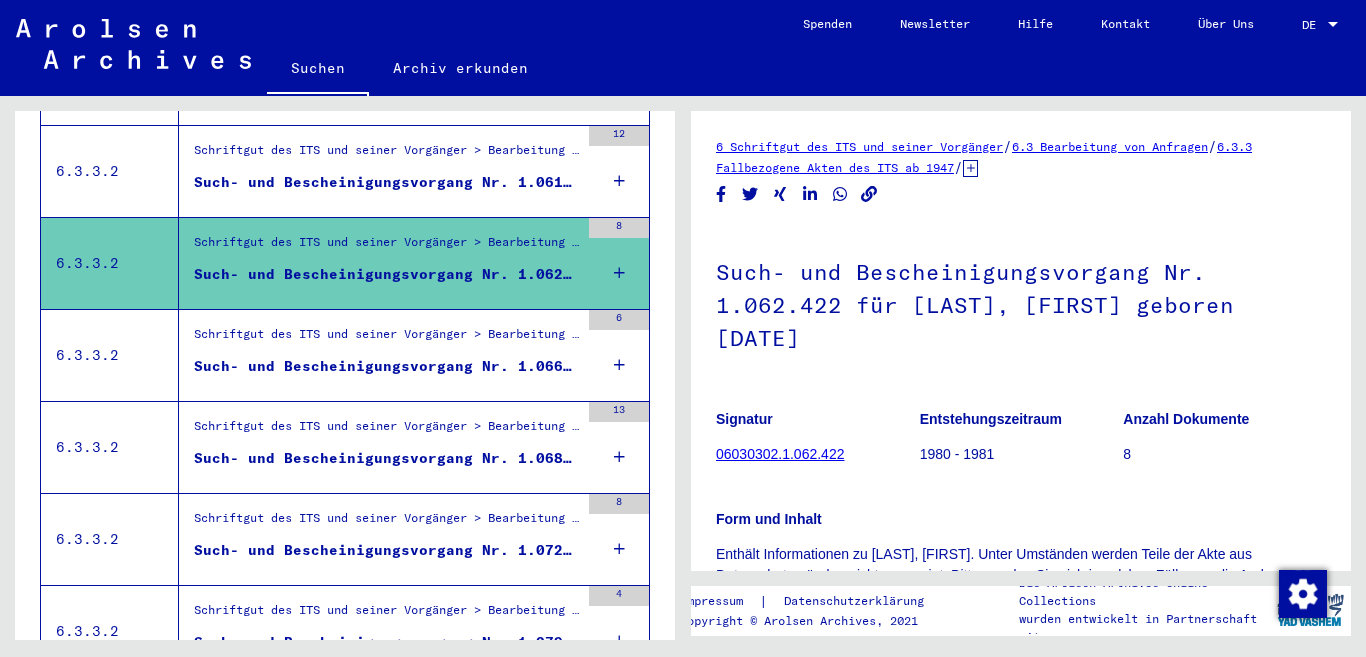 click on "Such- und Bescheinigungsvorgang Nr. 1.066.358 für [LAST], [FIRST] geboren [DATE]" at bounding box center [386, 366] 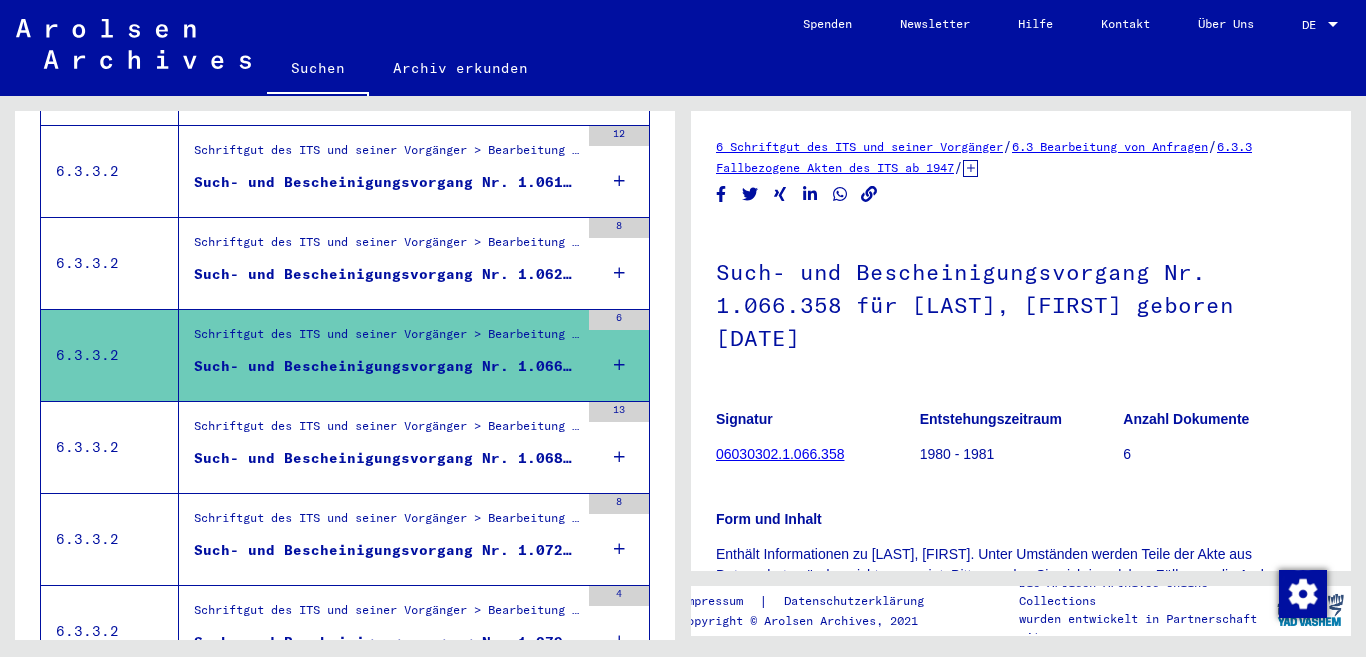click on "Schriftgut des ITS und seiner Vorgänger > Bearbeitung von Anfragen > Fallbezogene Akten des ITS ab 1947 > T/D-Fallablage > Such- und Bescheinigungsvorgänge mit den (T/D-) Nummern von 1.000.000 bis 1.249.999 > Such- und Bescheinigungsvorgänge mit den (T/D-) Nummern von 1.068.500 bis 1.068.999" at bounding box center (386, 431) 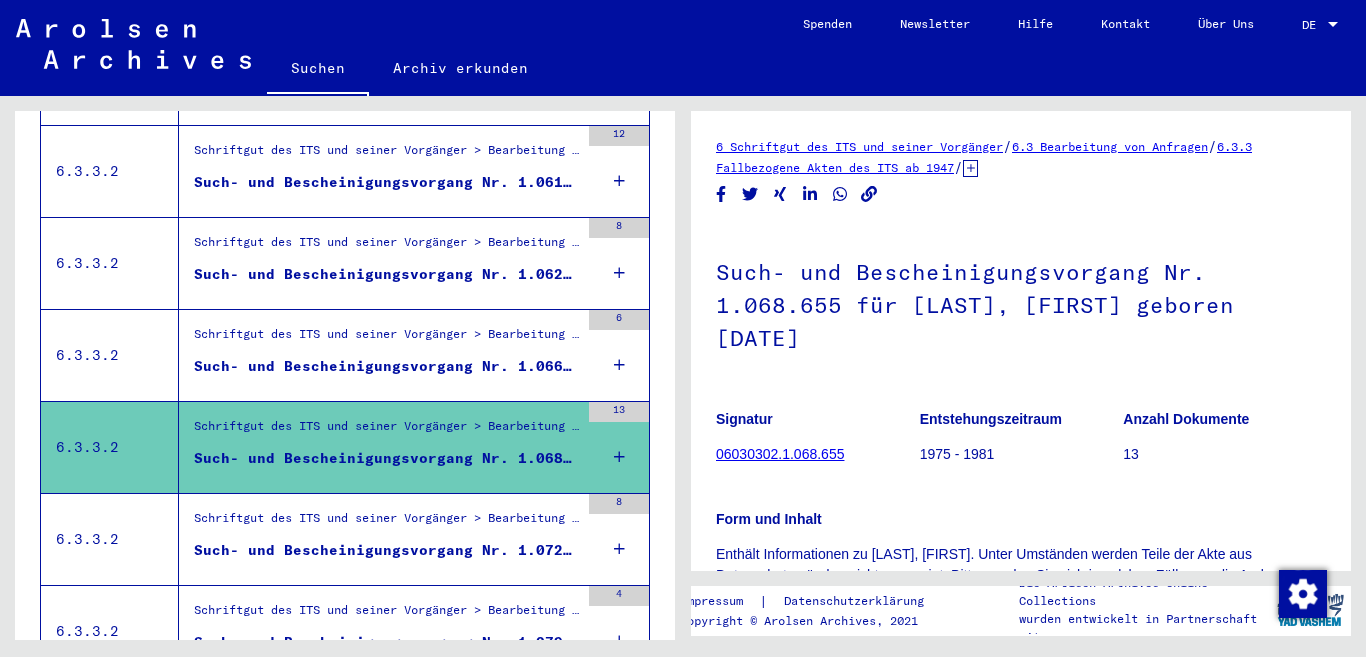 click on "Schriftgut des ITS und seiner Vorgänger > Bearbeitung von Anfragen > Fallbezogene Akten des ITS ab 1947 > T/D-Fallablage > Such- und Bescheinigungsvorgänge mit den (T/D-) Nummern von 1.000.000 bis 1.249.999 > Such- und Bescheinigungsvorgänge mit den (T/D-) Nummern von 1.072.500 bis 1.072.999" at bounding box center (386, 523) 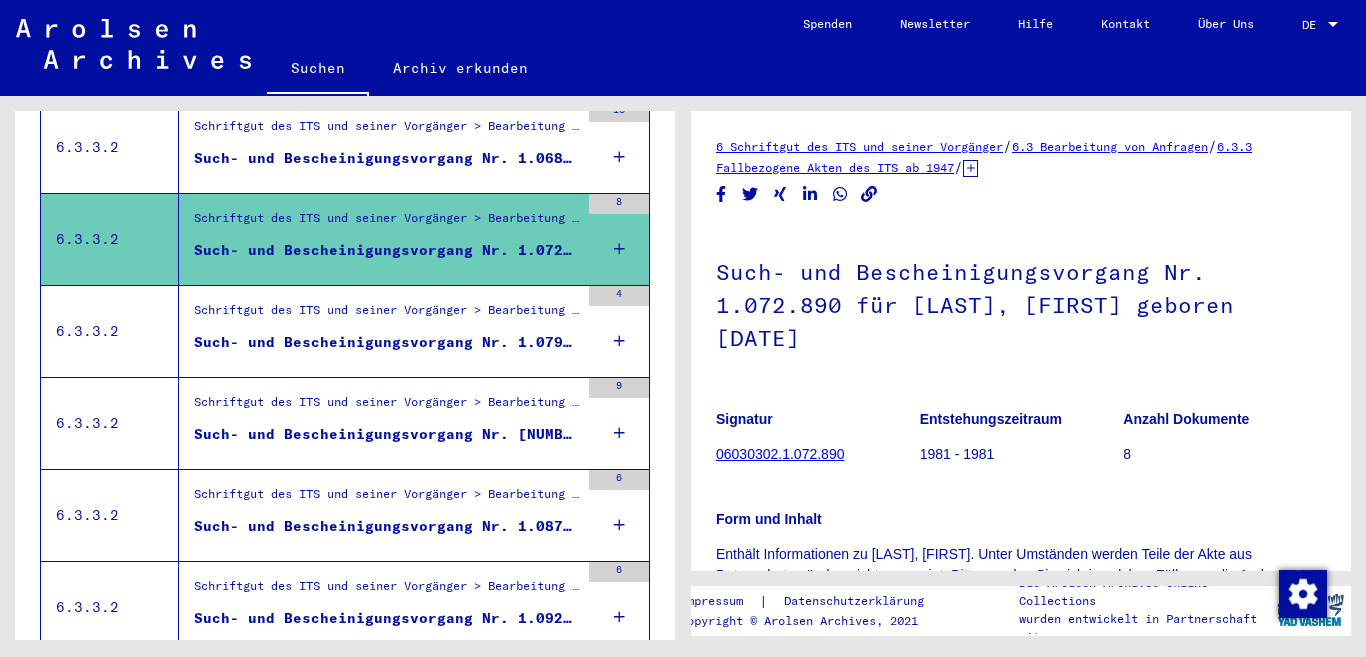 click on "Schriftgut des ITS und seiner Vorgänger > Bearbeitung von Anfragen > Fallbezogene Akten des ITS ab 1947 > T/D-Fallablage > Such- und Bescheinigungsvorgänge mit den (T/D-) Nummern von 1.000.000 bis 1.249.999 > Such- und Bescheinigungsvorgänge mit den (T/D-) Nummern von 1.079.000 bis 1.079.499" at bounding box center (386, 315) 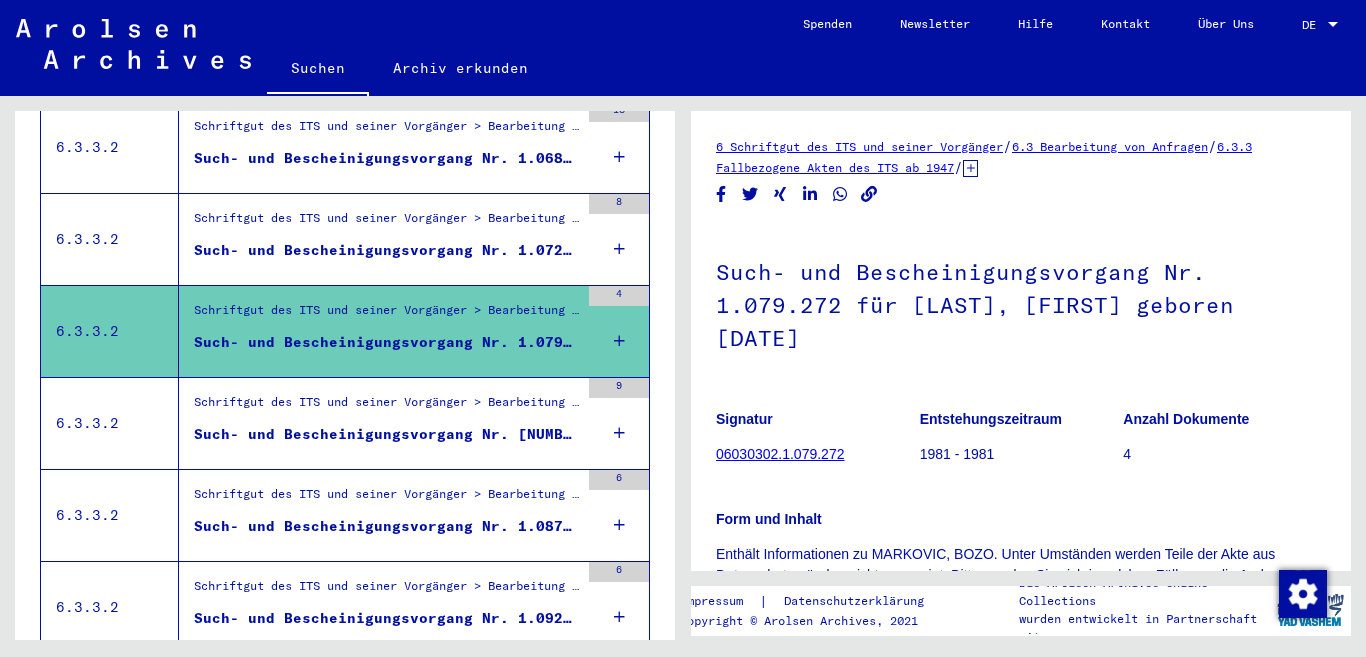 click on "Such- und Bescheinigungsvorgang Nr. [NUMBER] für [LAST], [FIRST] geboren [DATE]" at bounding box center [386, 434] 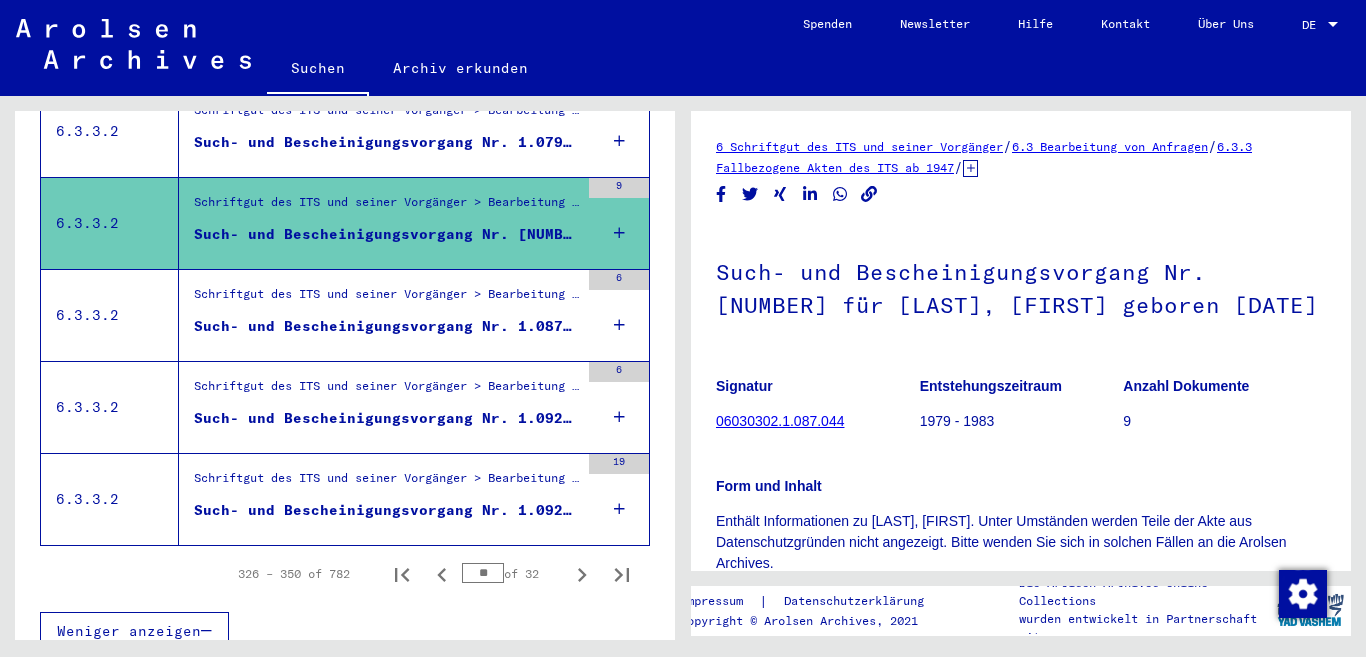 click on "Such- und Bescheinigungsvorgang Nr. 1.087.761 für [LAST], [FIRST] geboren 1917" at bounding box center [386, 326] 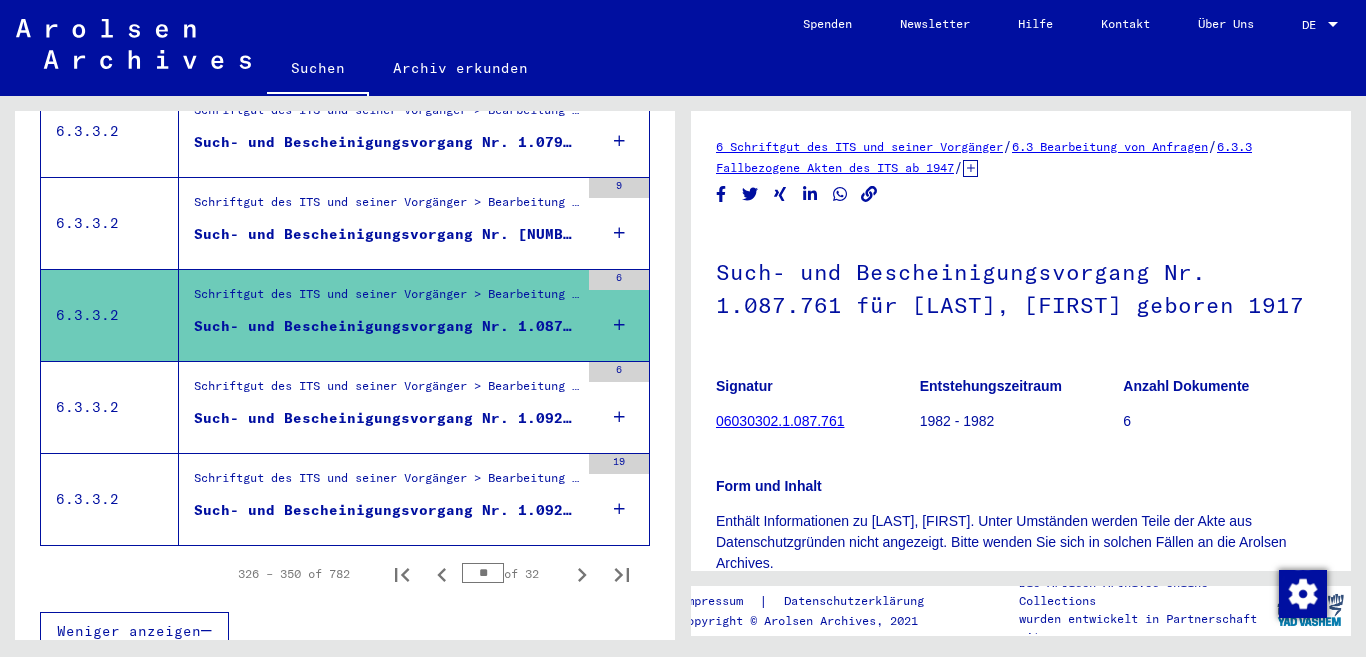 click on "Schriftgut des ITS und seiner Vorgänger > Bearbeitung von Anfragen > Fallbezogene Akten des ITS ab 1947 > T/D-Fallablage > Such- und Bescheinigungsvorgänge mit den (T/D-) Nummern von 1.000.000 bis 1.249.999 > Such- und Bescheinigungsvorgänge mit den (T/D-) Nummern von 1.092.000 bis 1.092.499" at bounding box center (386, 391) 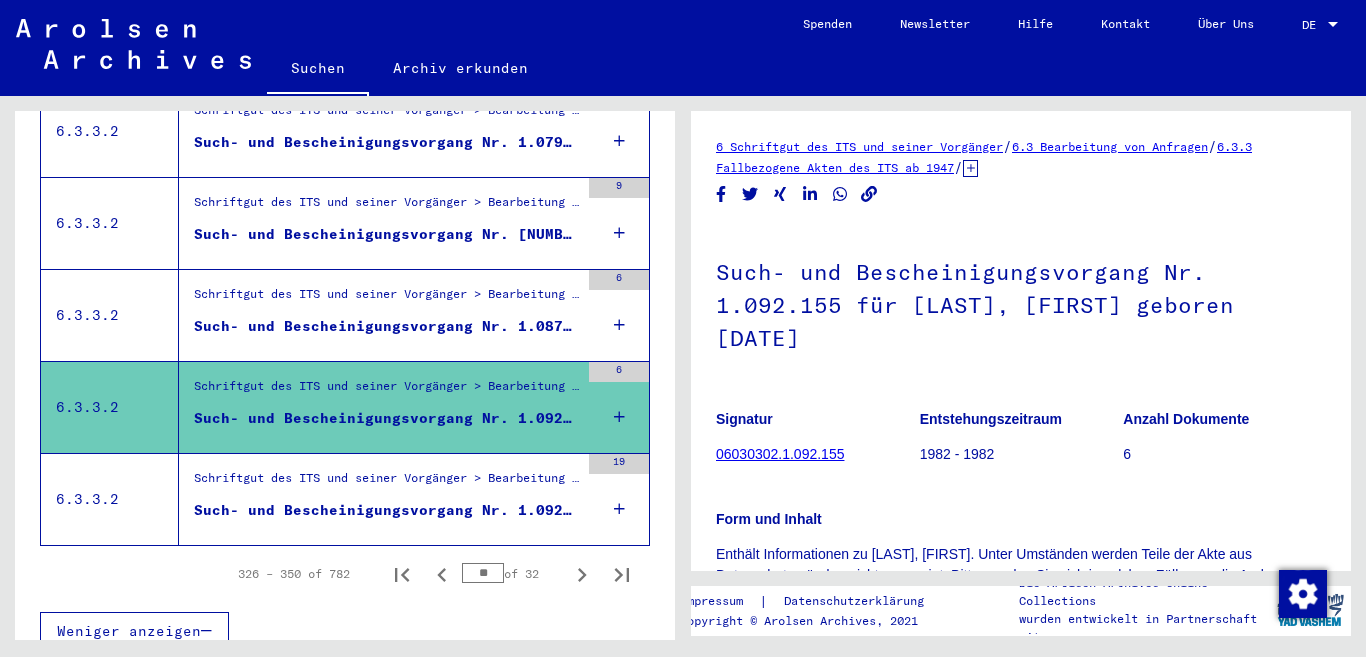 click on "Schriftgut des ITS und seiner Vorgänger > Bearbeitung von Anfragen > Fallbezogene Akten des ITS ab 1947 > T/D-Fallablage > Such- und Bescheinigungsvorgänge mit den (T/D-) Nummern von 1.000.000 bis 1.249.999 > Such- und Bescheinigungsvorgänge mit den (T/D-) Nummern von 1.092.000 bis 1.092.499 Such- und Bescheinigungsvorgang Nr. 1.092.449 für [LAST], [FIRST] geboren 09.05.1922" at bounding box center (379, 499) 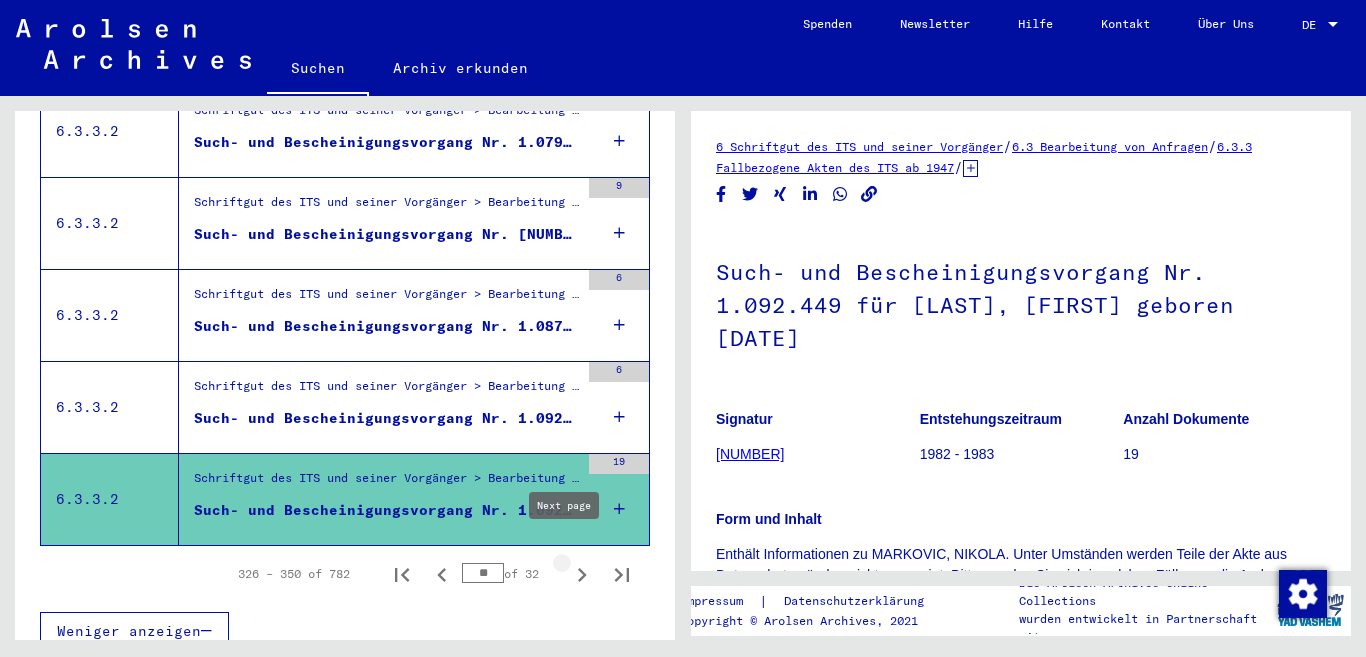 click 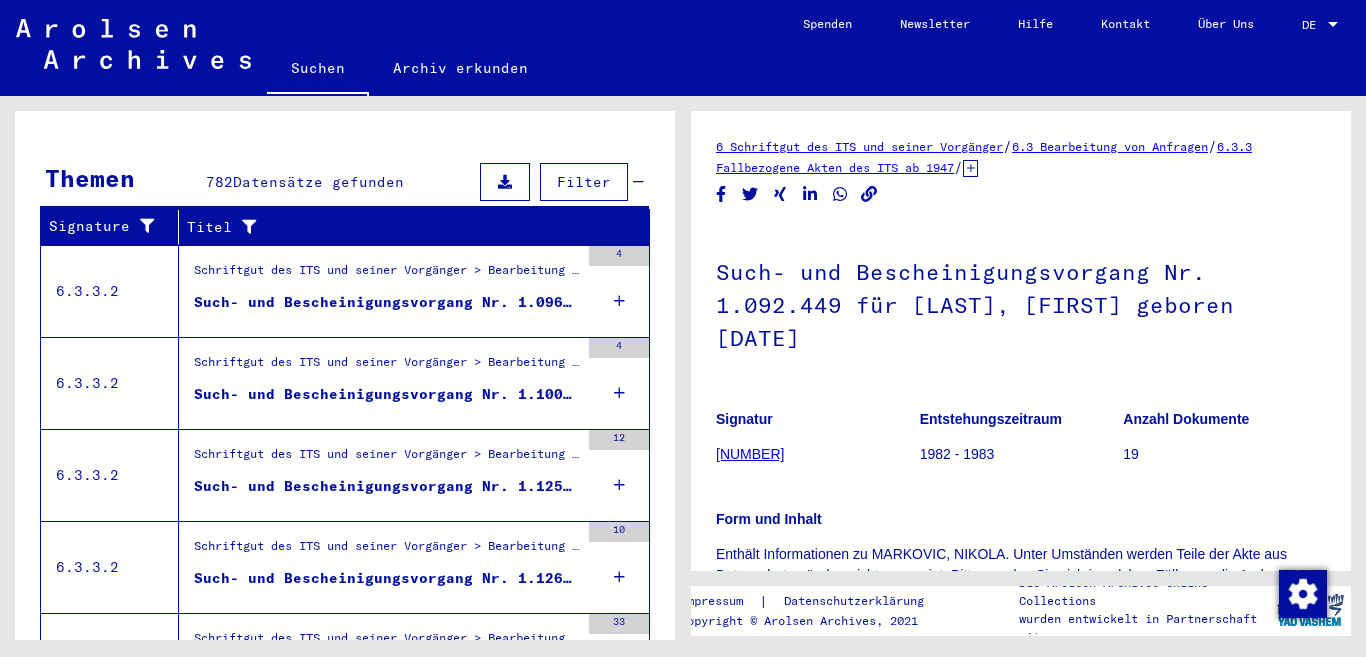 click on "Such- und Bescheinigungsvorgang Nr. 1.096.117 für [LAST], [FIRST] geboren 21.02.1911" at bounding box center (386, 302) 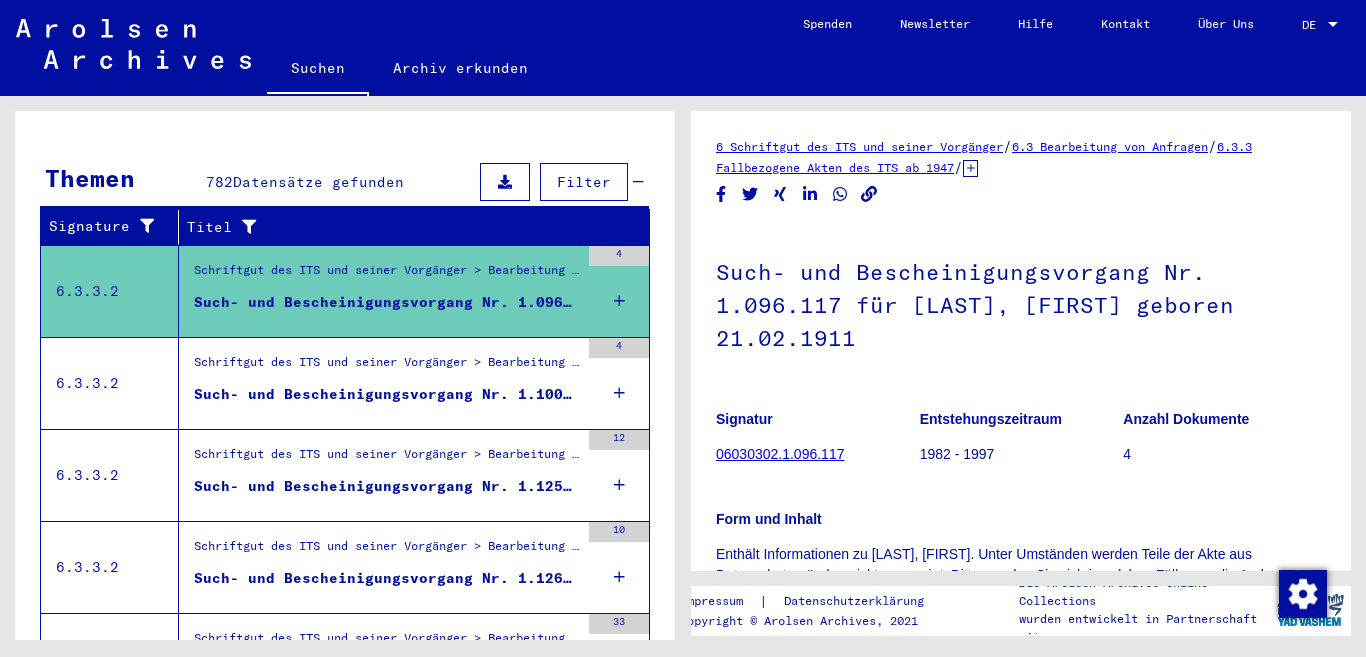 click on "Such- und Bescheinigungsvorgang Nr. 1.100.033 für [LAST], [LAST]" at bounding box center [386, 394] 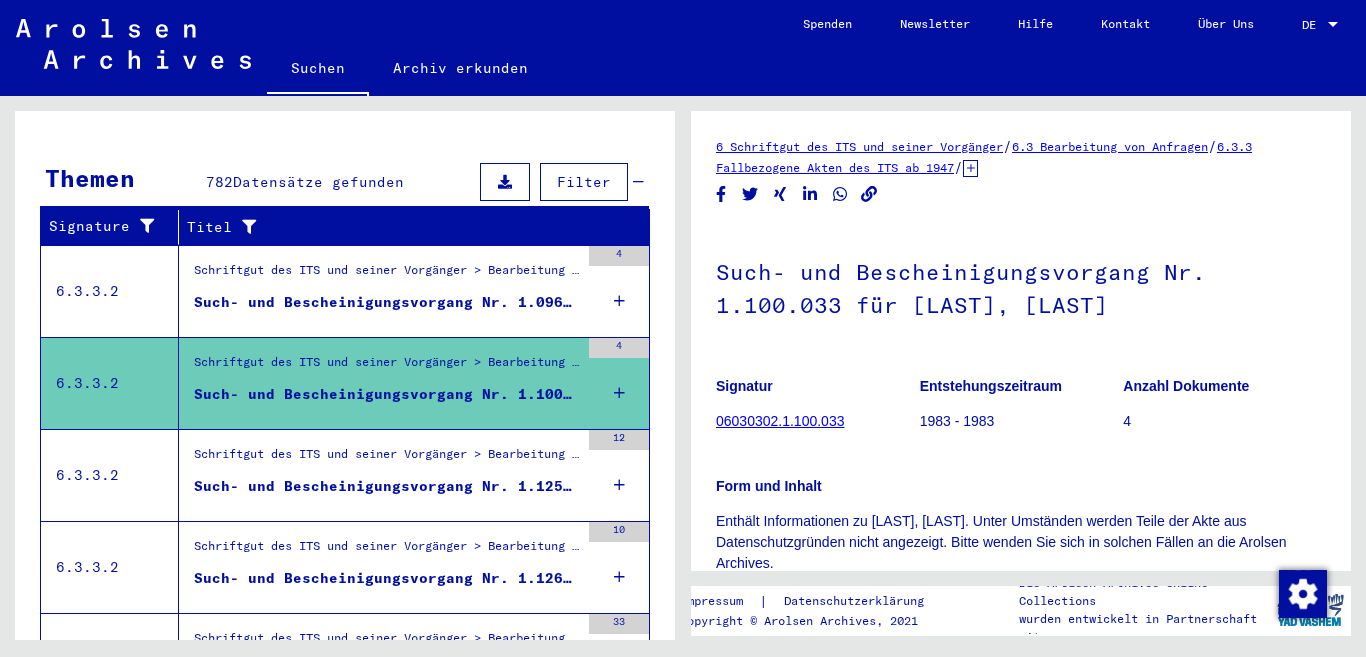 click on "06030302.1.100.033" 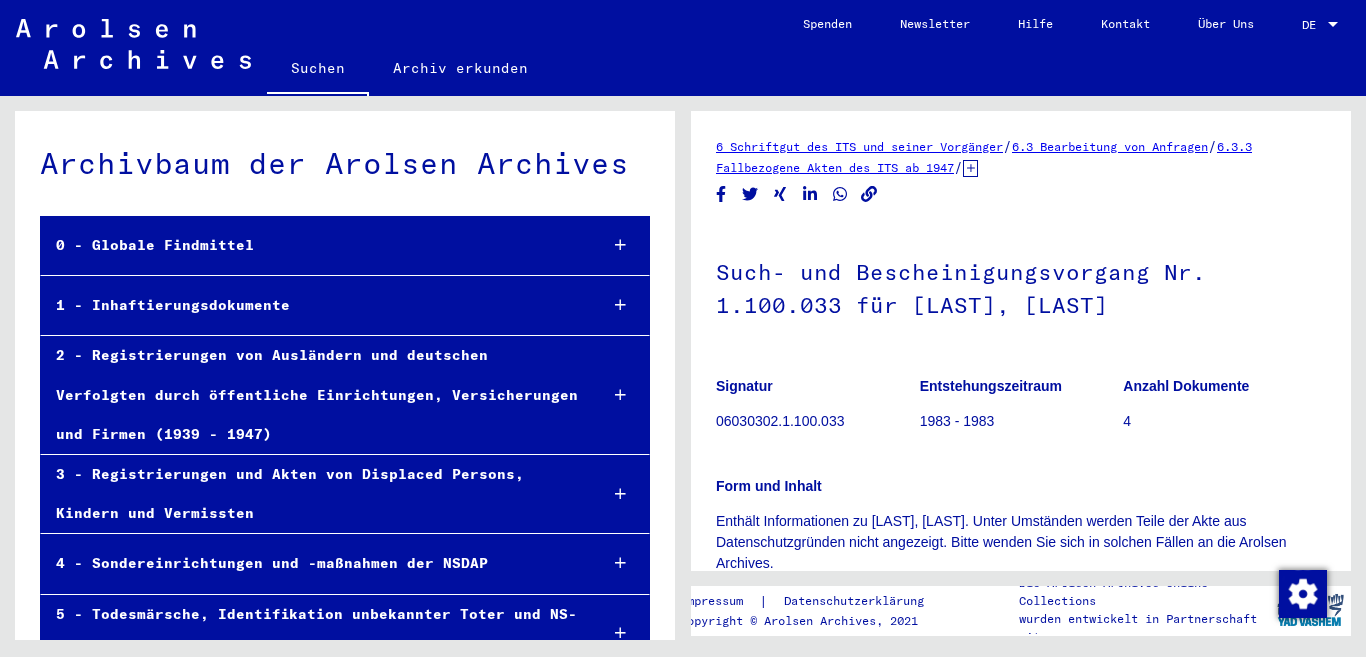 scroll, scrollTop: 20325, scrollLeft: 0, axis: vertical 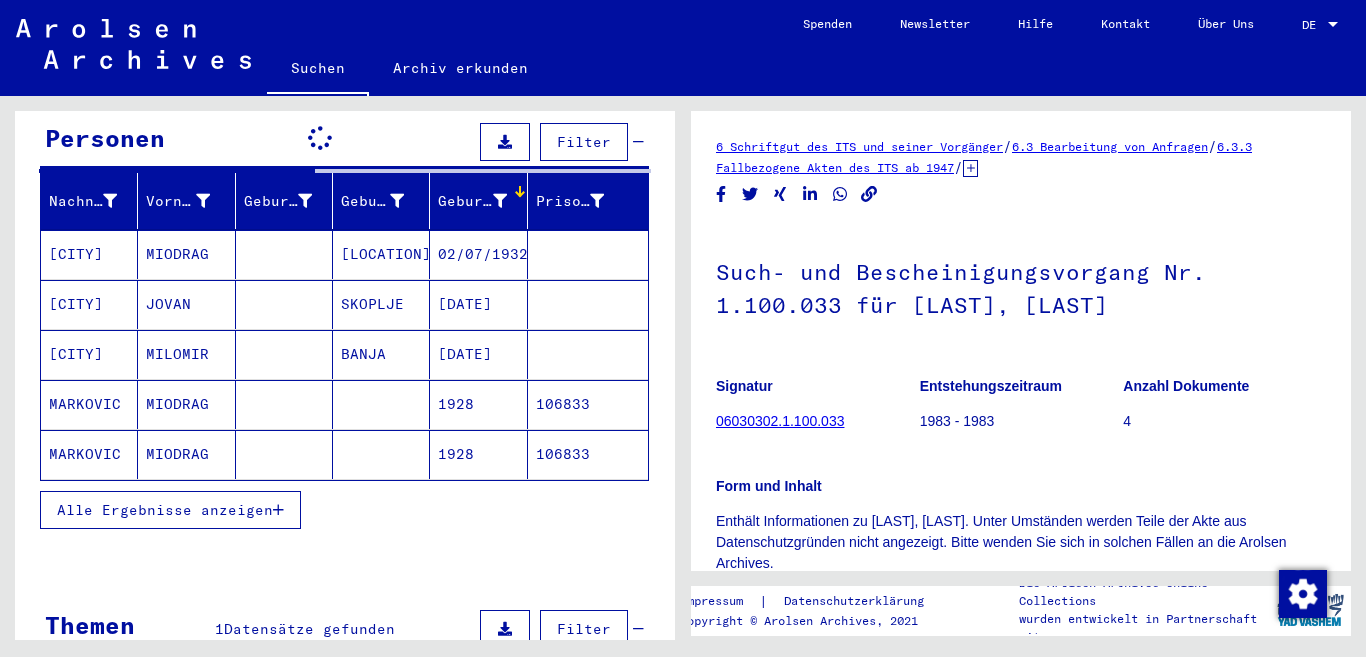 click on "Filter" at bounding box center (584, 629) 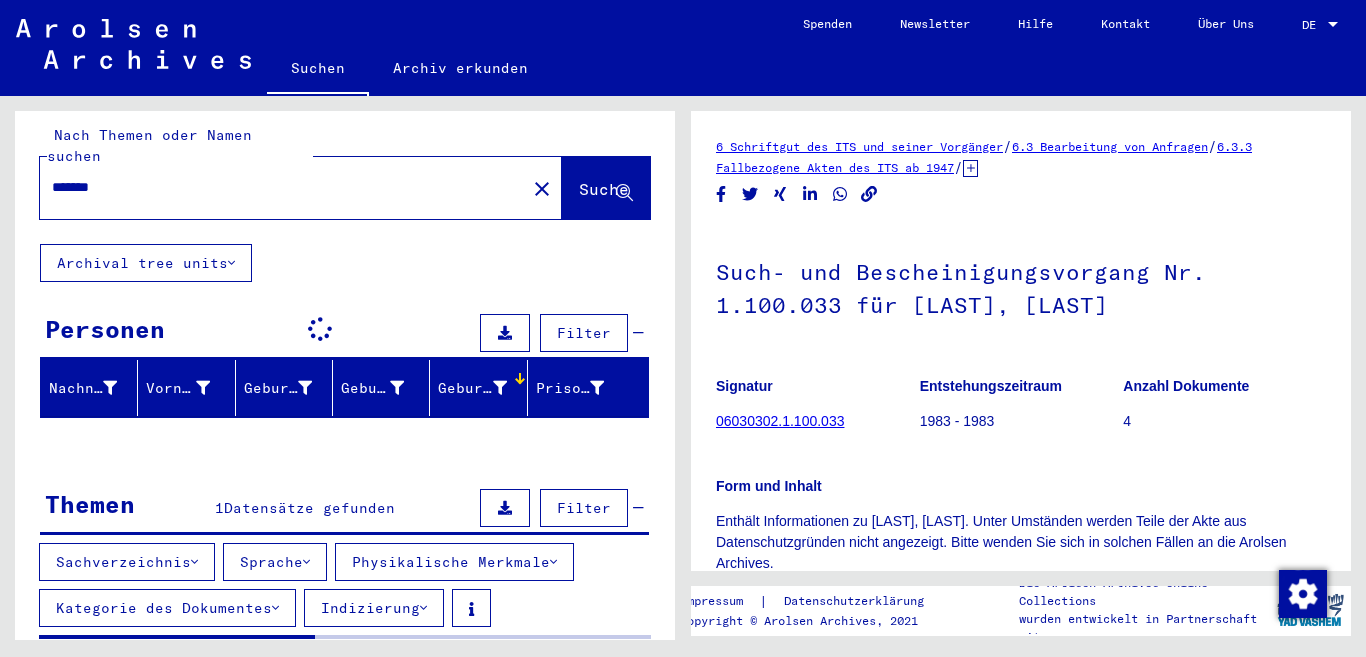 scroll, scrollTop: 0, scrollLeft: 0, axis: both 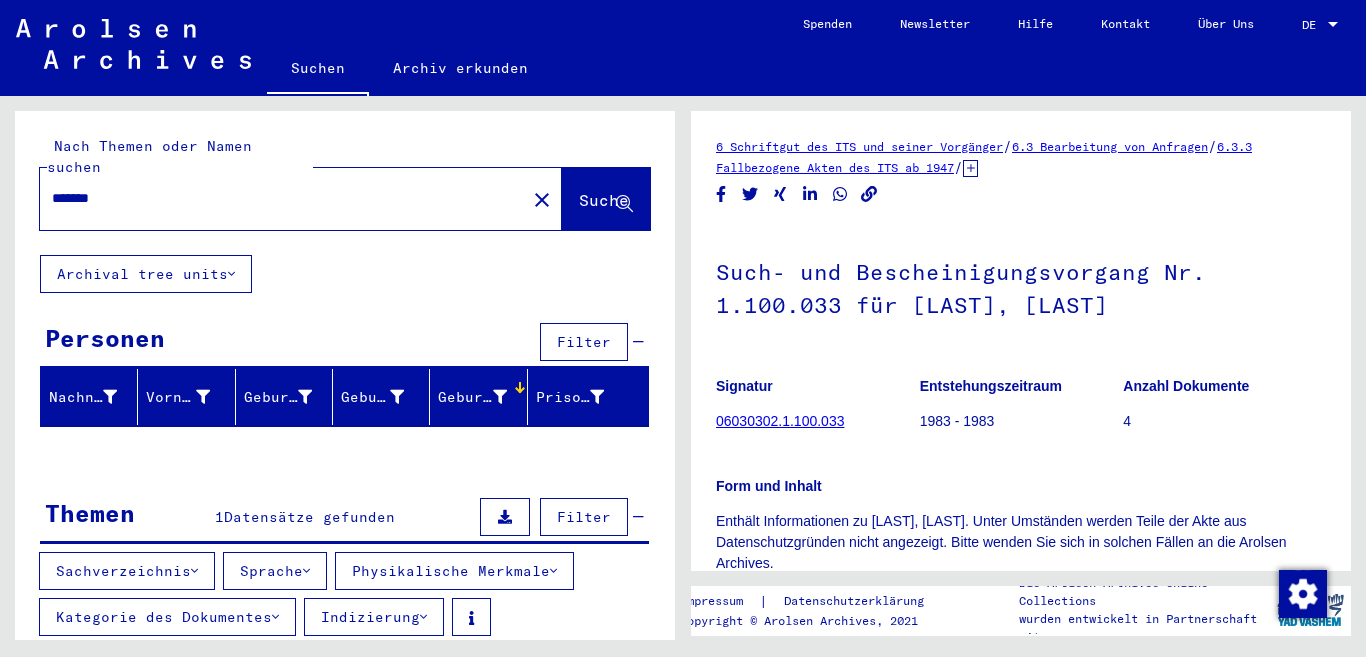 click on "*******" at bounding box center (283, 198) 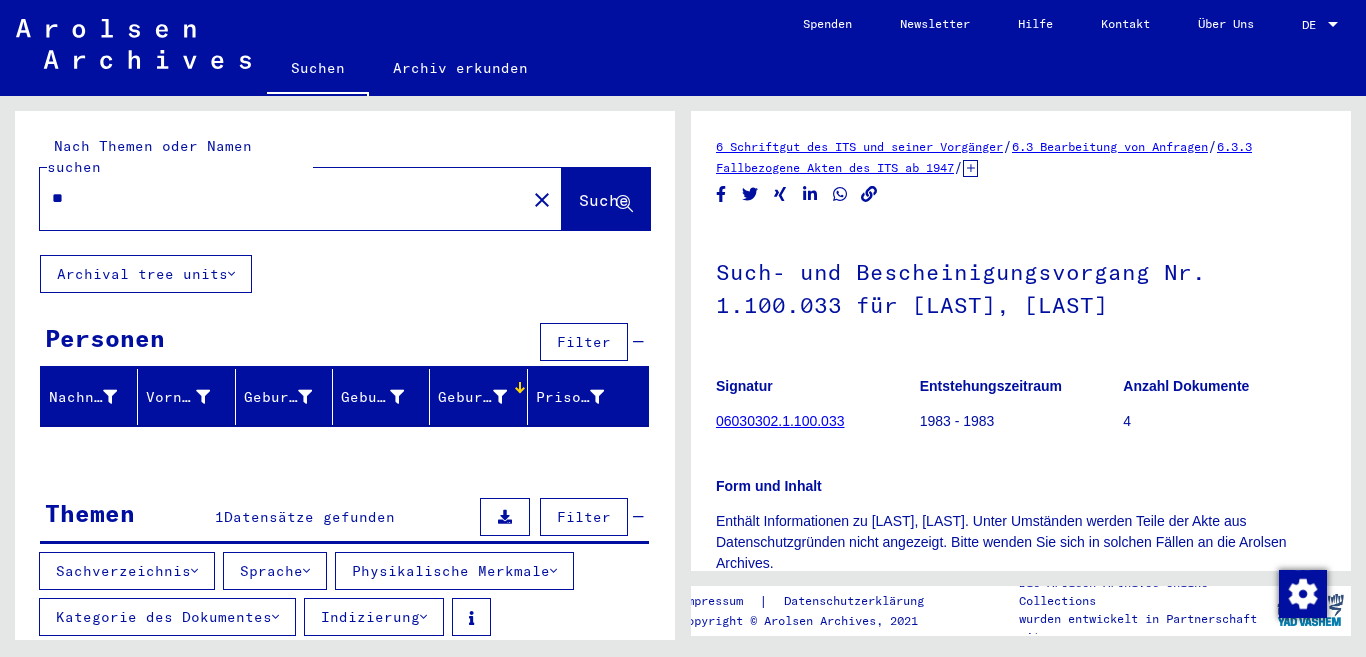 type on "*" 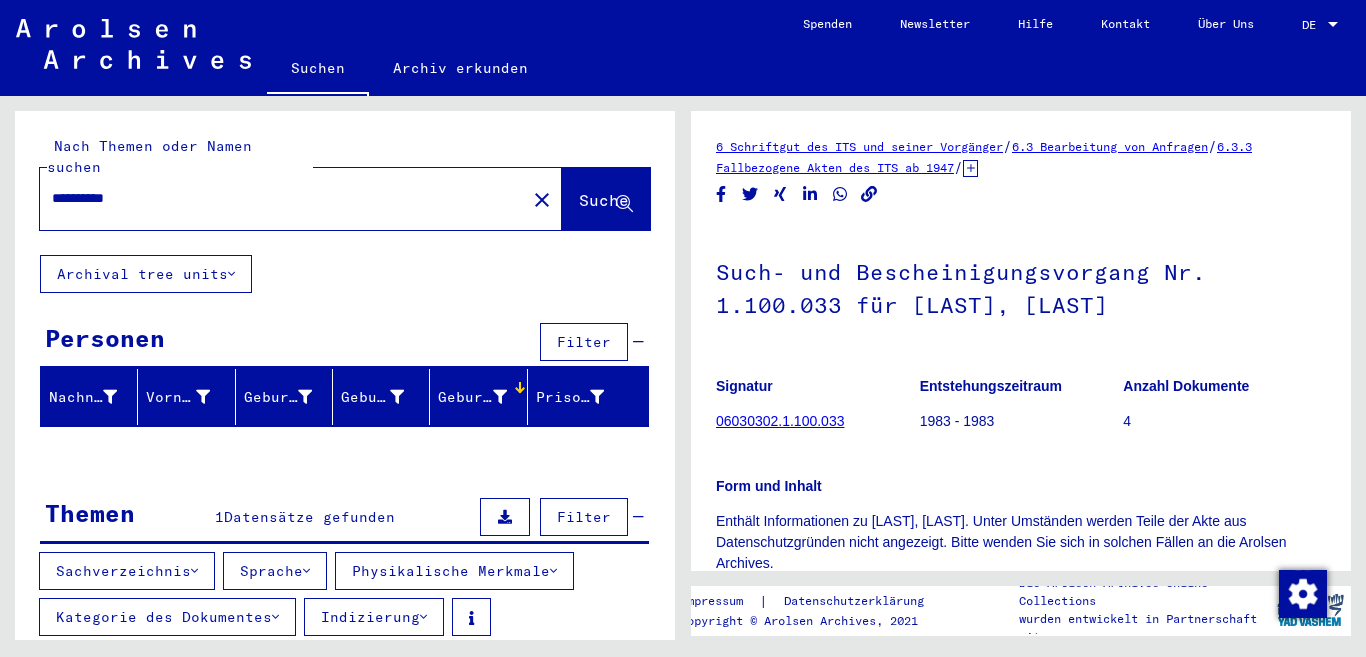 type on "**********" 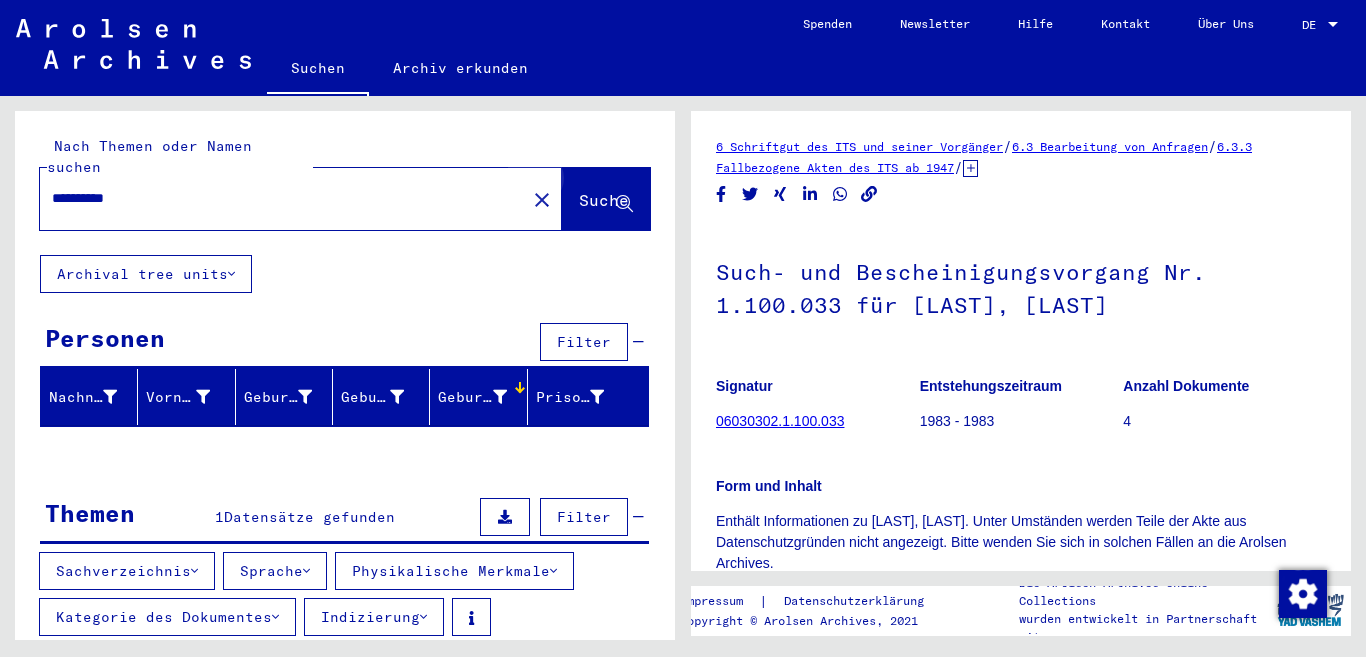 click on "Suche" 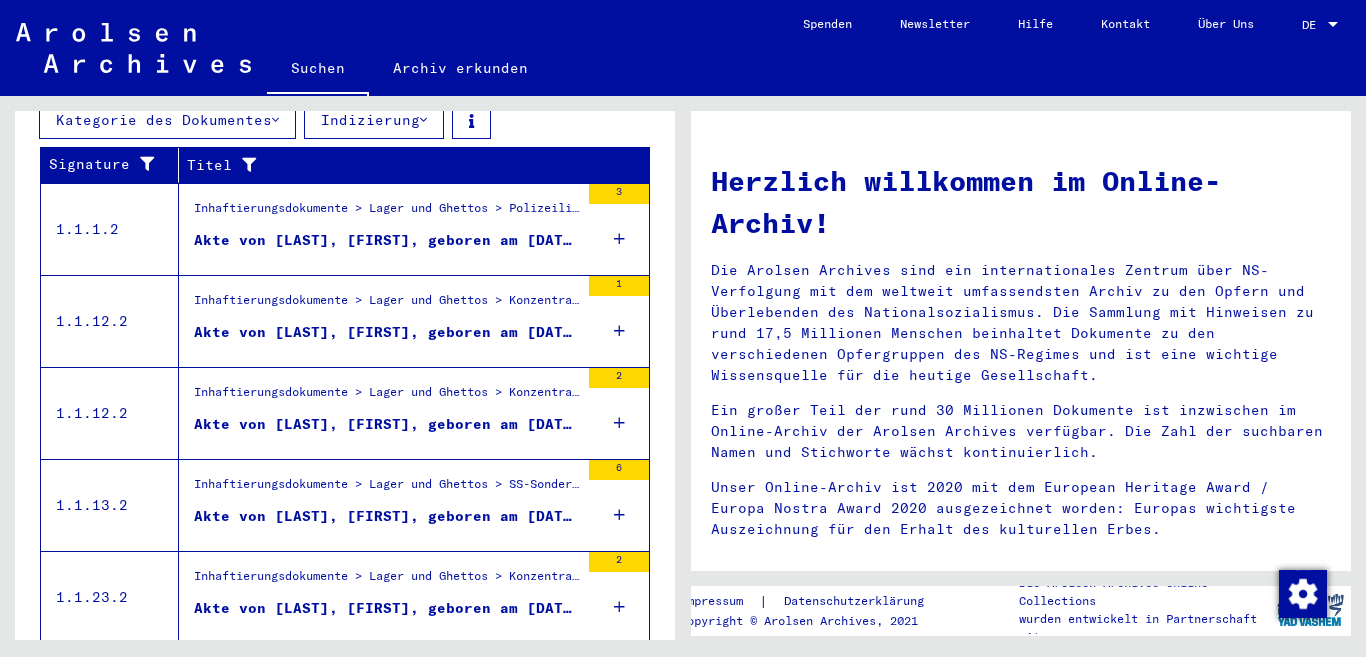 scroll, scrollTop: 842, scrollLeft: 0, axis: vertical 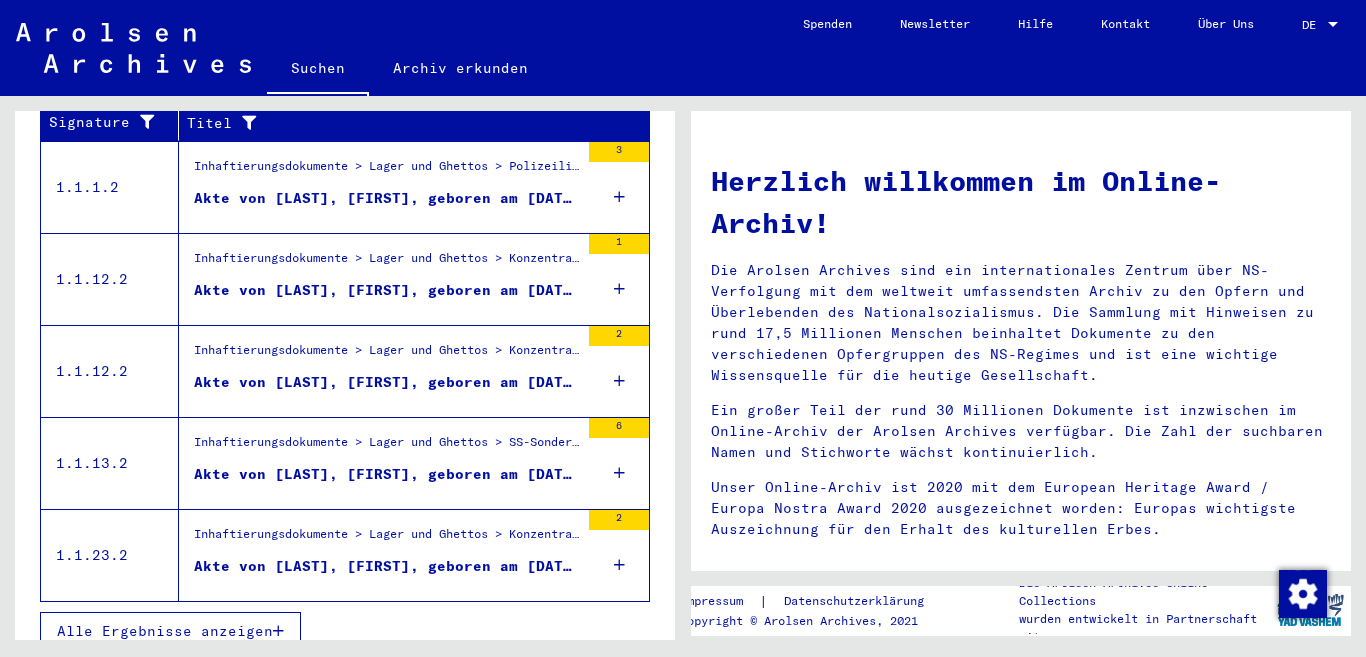 click on "Alle Ergebnisse anzeigen" at bounding box center (165, 631) 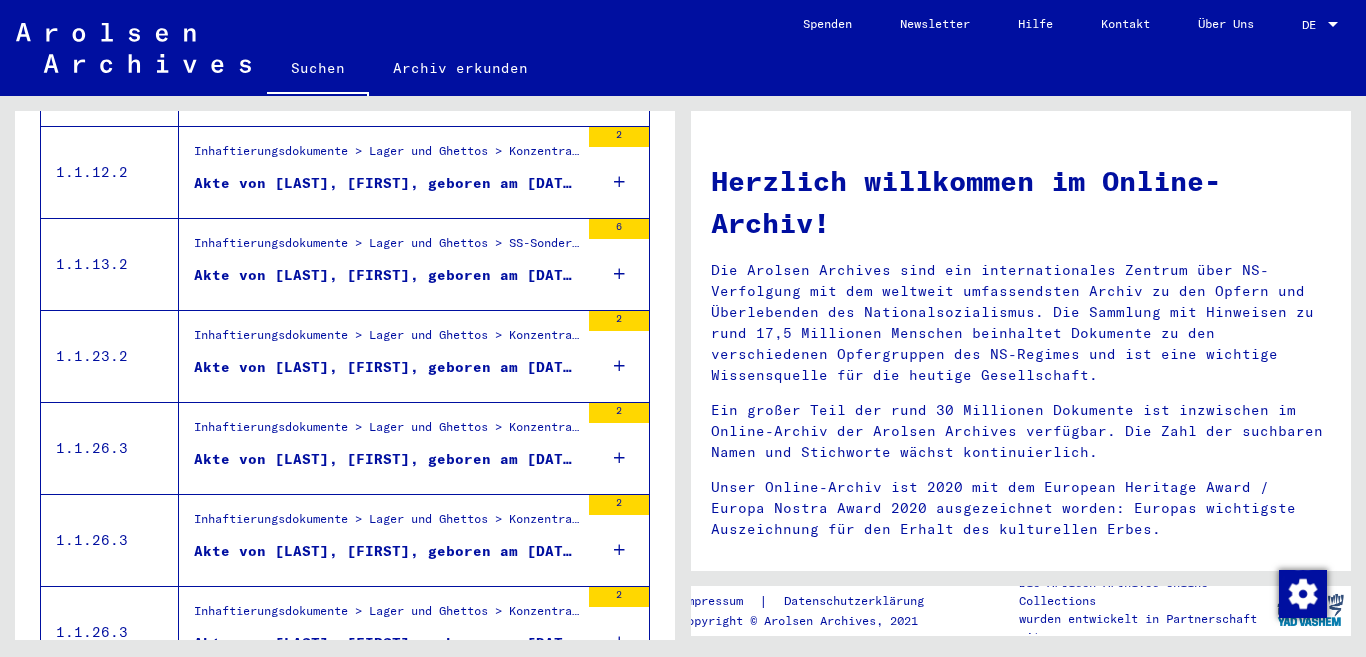 scroll, scrollTop: 681, scrollLeft: 0, axis: vertical 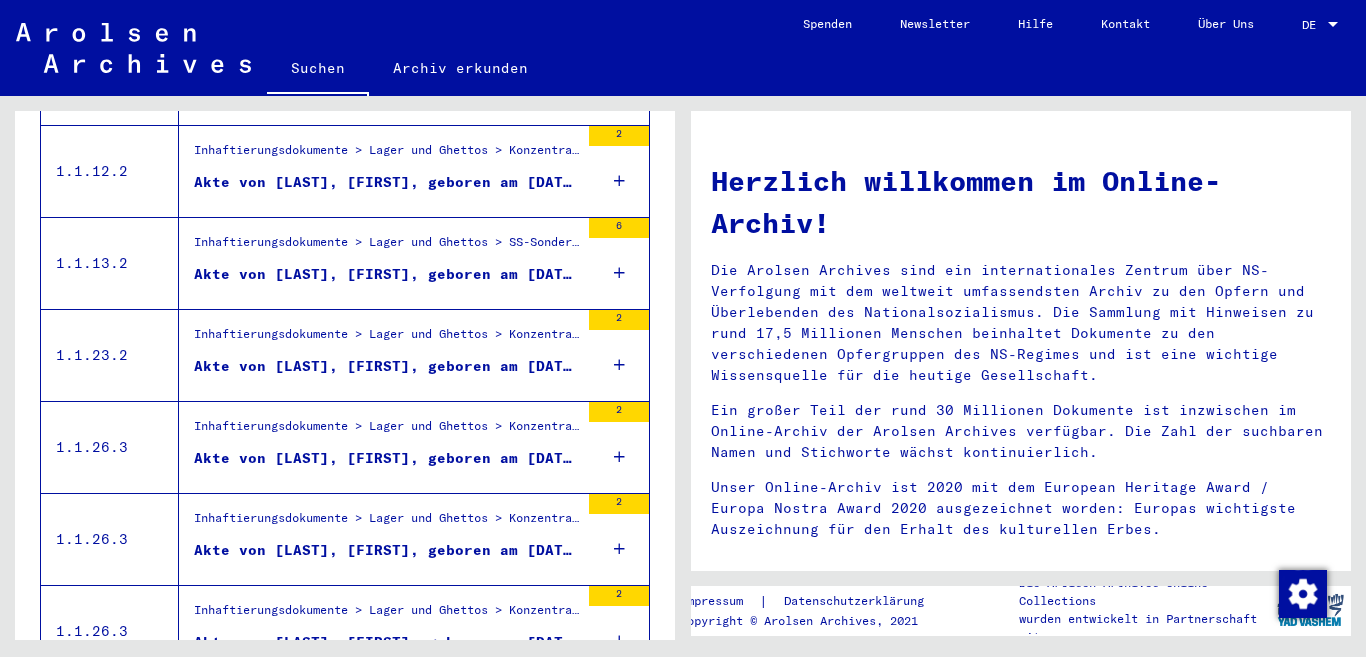 click on "Akte von [LAST], [FIRST], geboren am [DATE]" at bounding box center [386, 458] 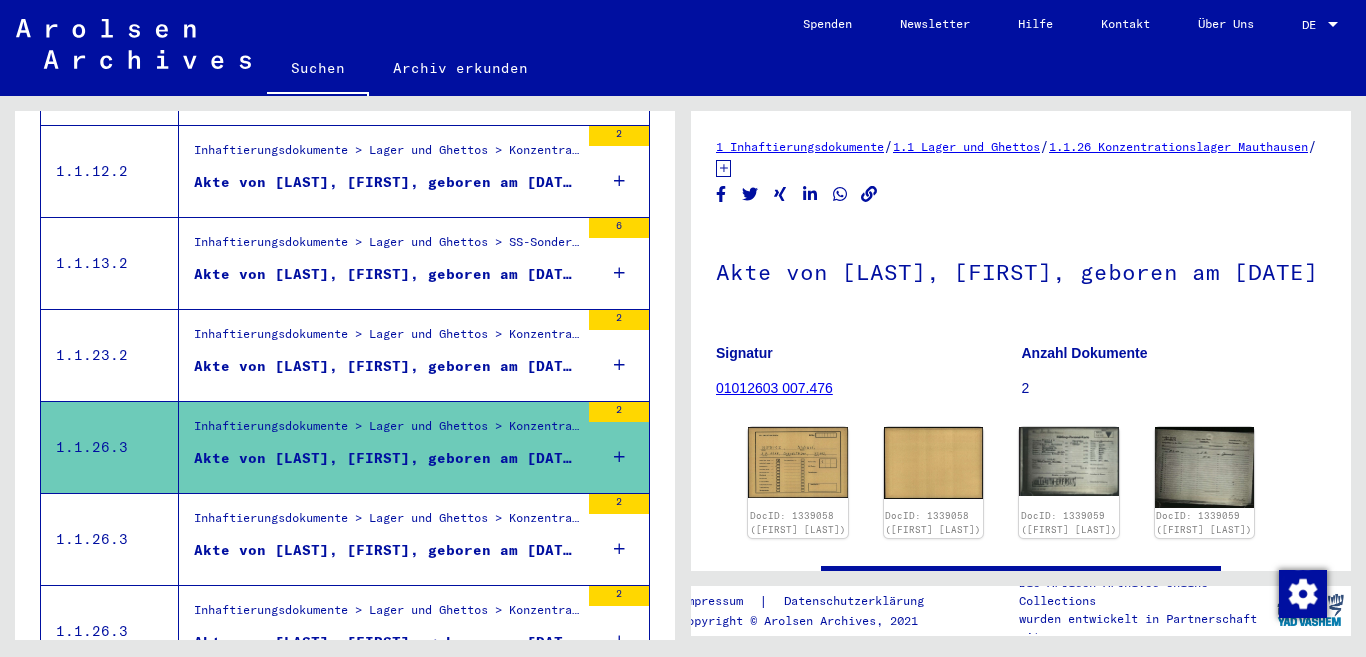scroll, scrollTop: 0, scrollLeft: 0, axis: both 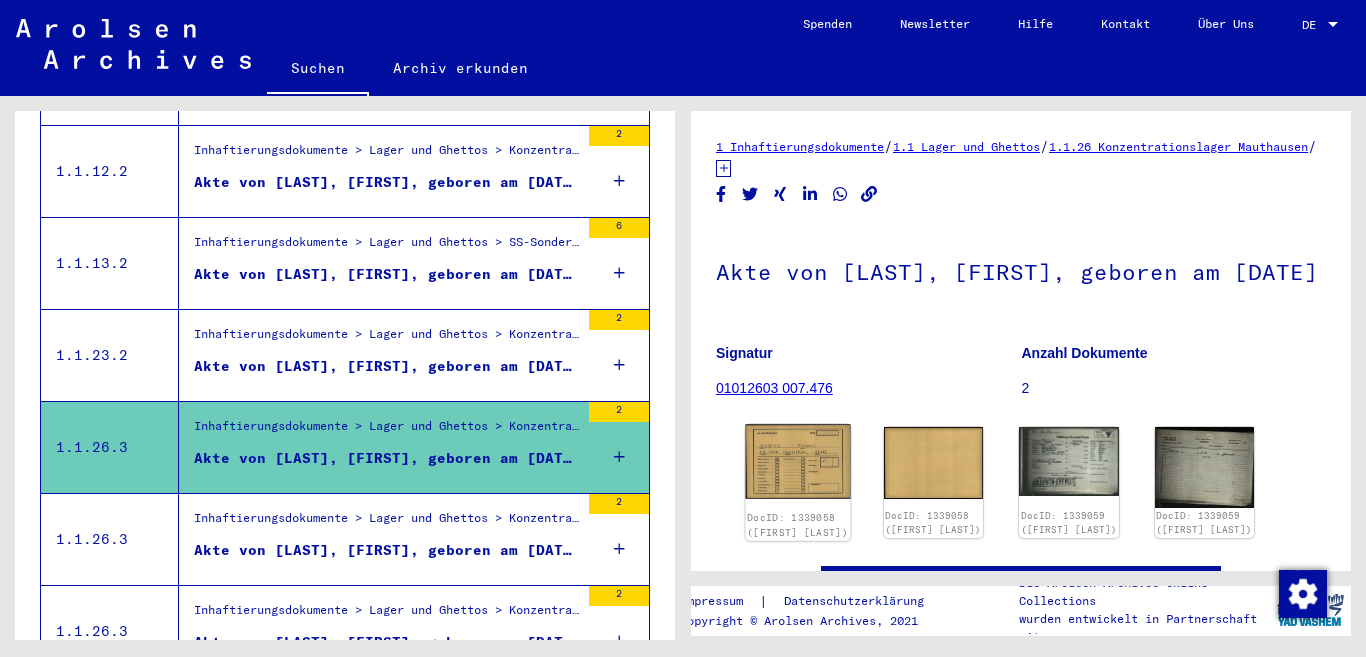 click 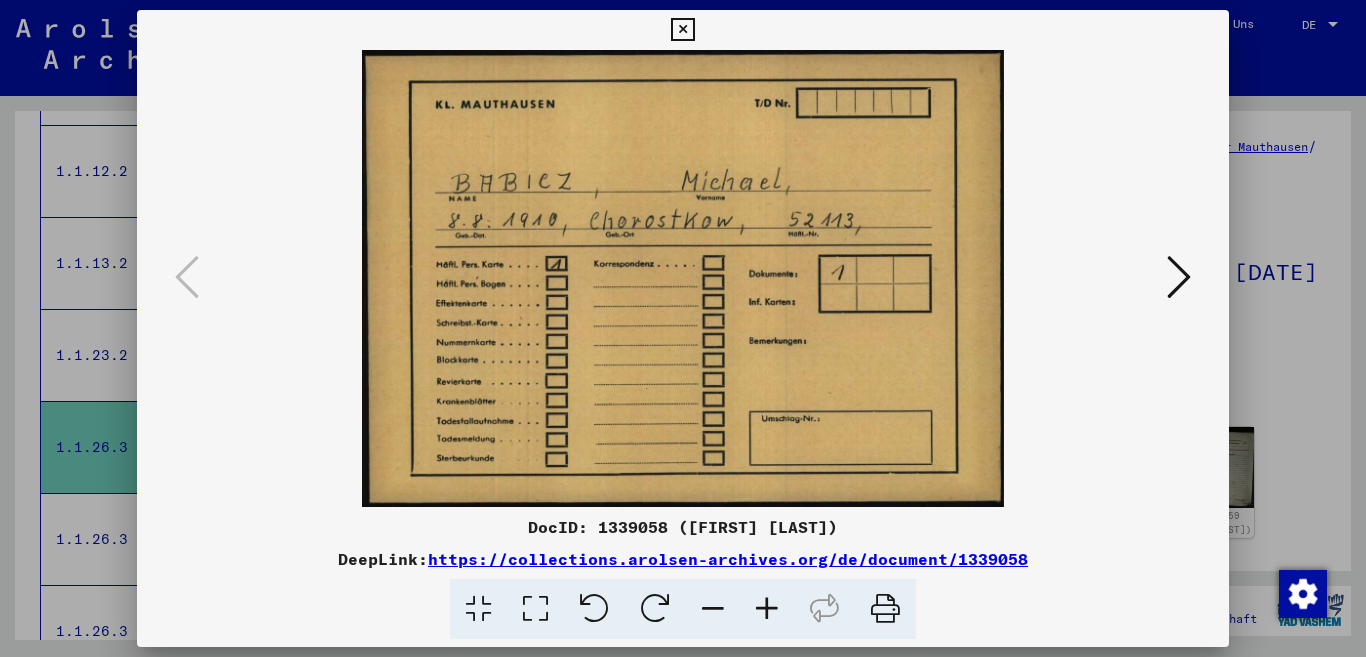 click at bounding box center [682, 30] 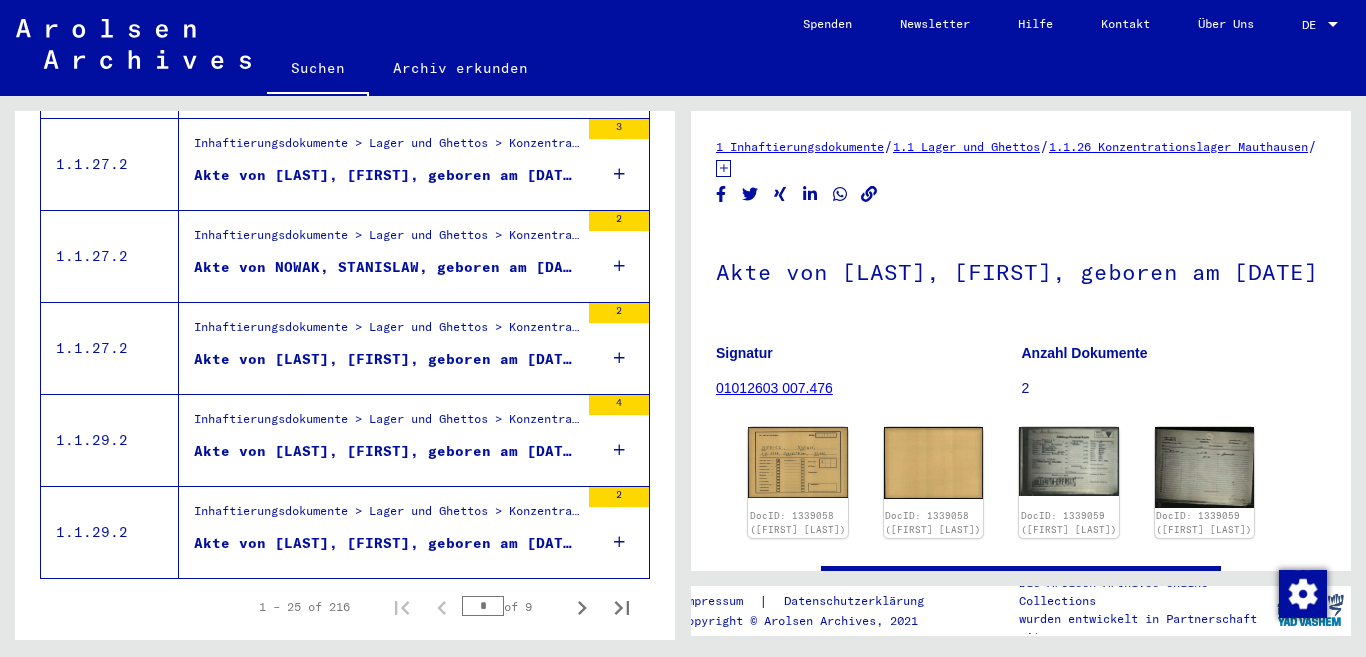 scroll, scrollTop: 2377, scrollLeft: 0, axis: vertical 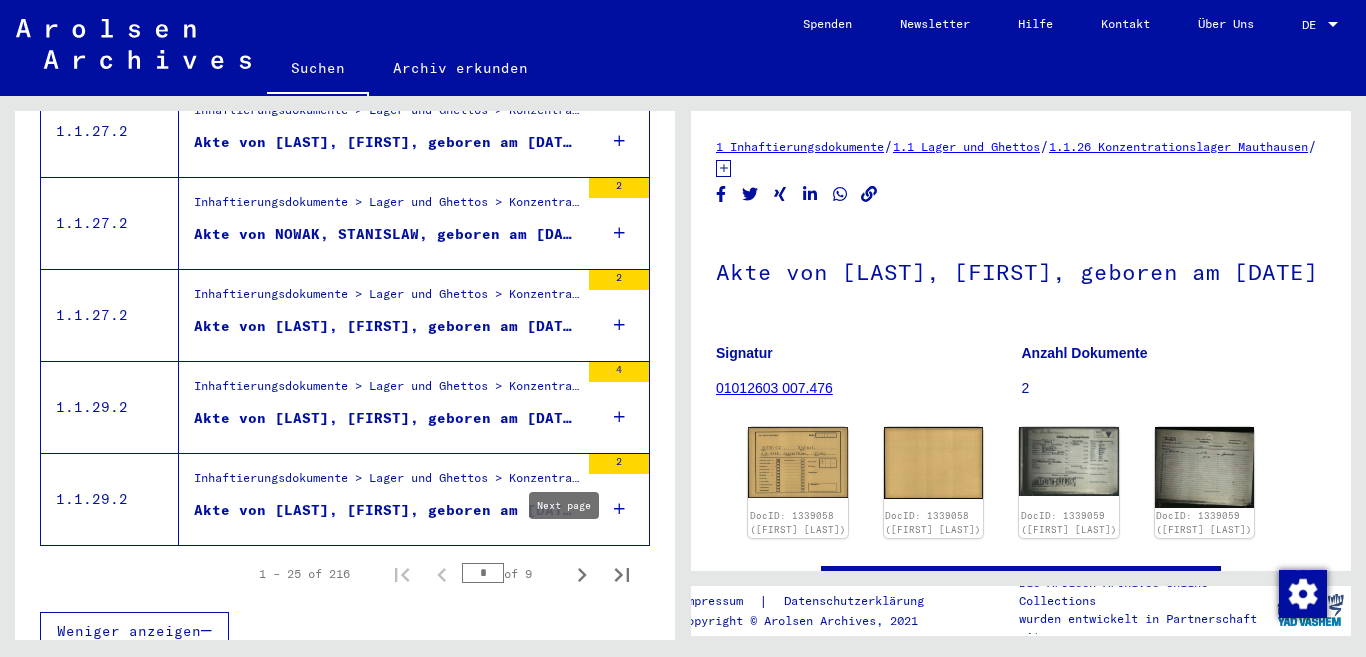 click 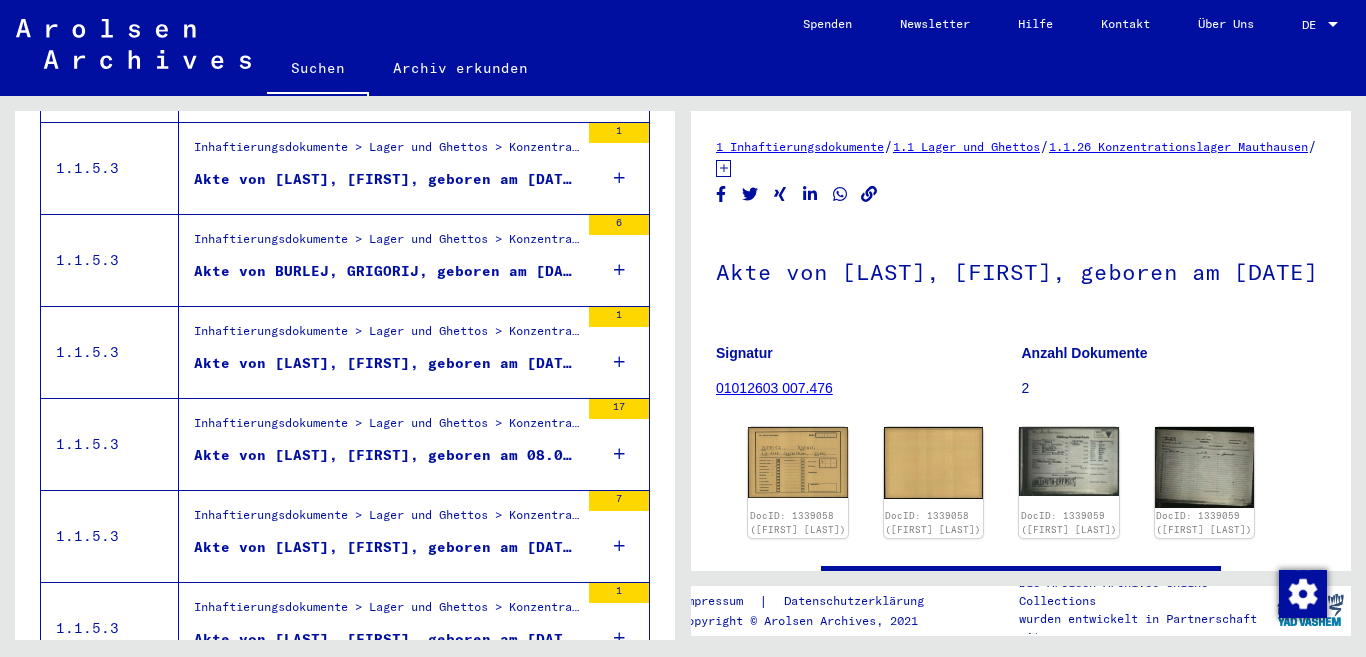scroll, scrollTop: 2377, scrollLeft: 0, axis: vertical 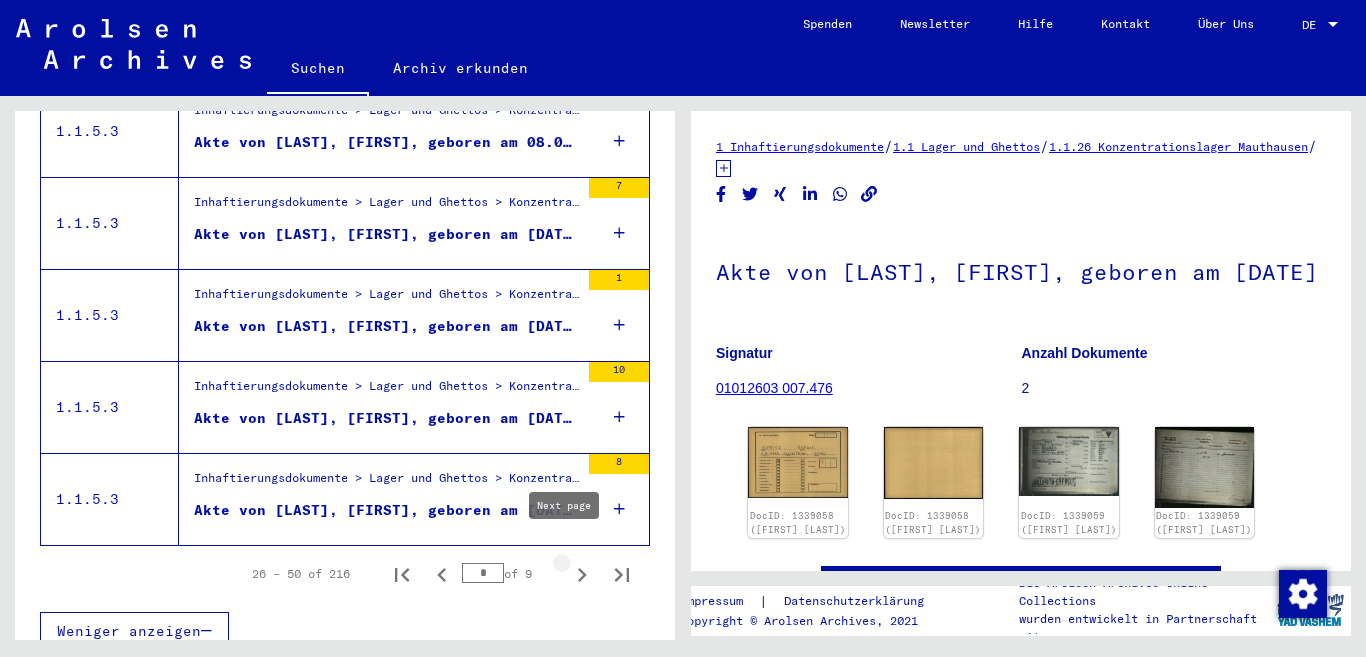 click 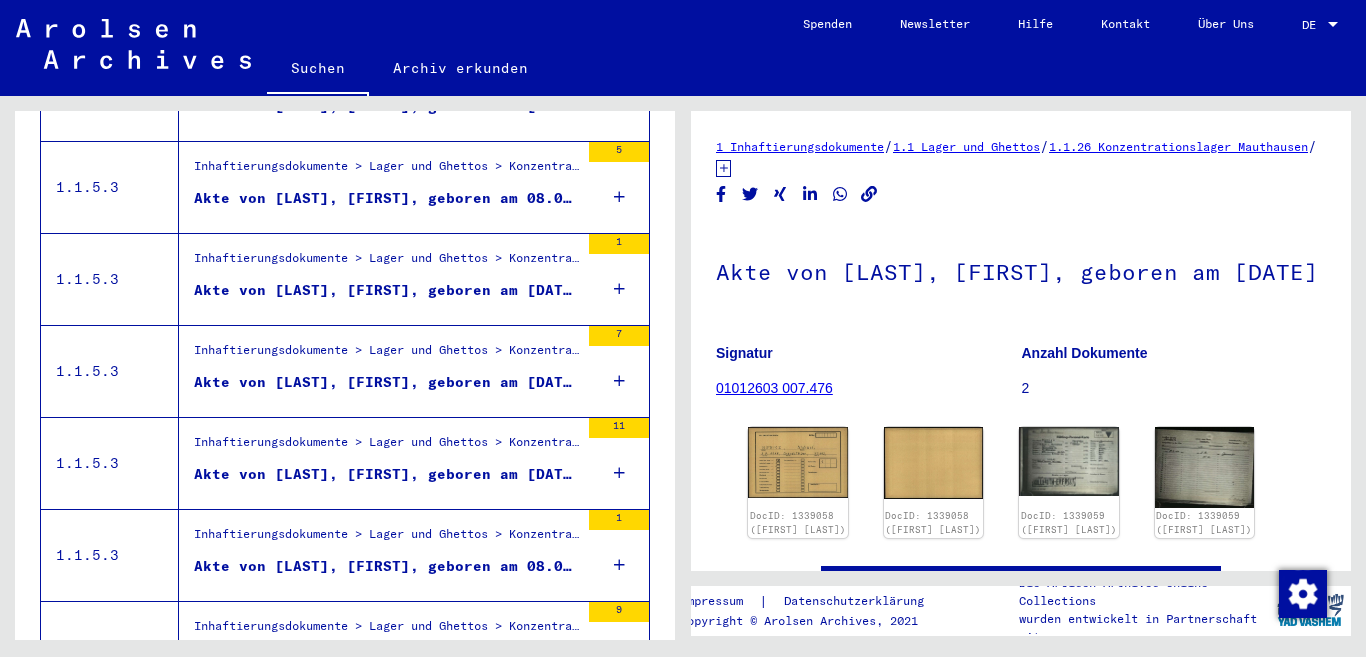 scroll, scrollTop: 2377, scrollLeft: 0, axis: vertical 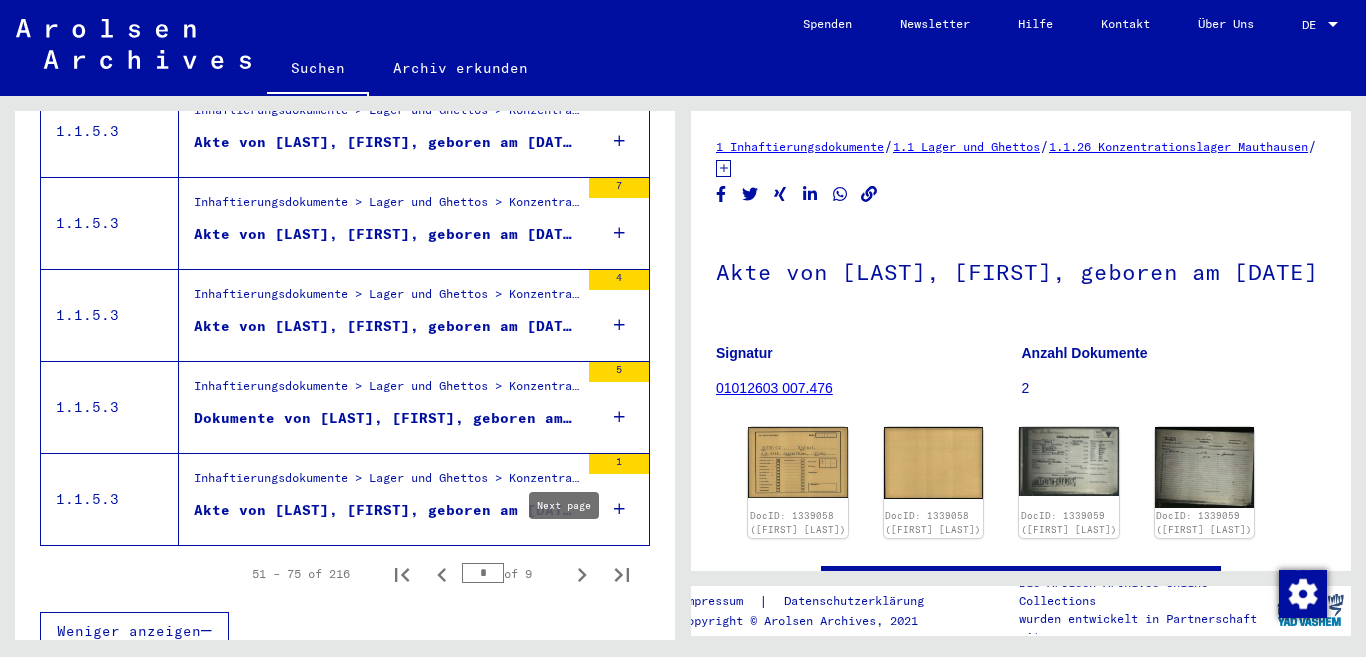 click 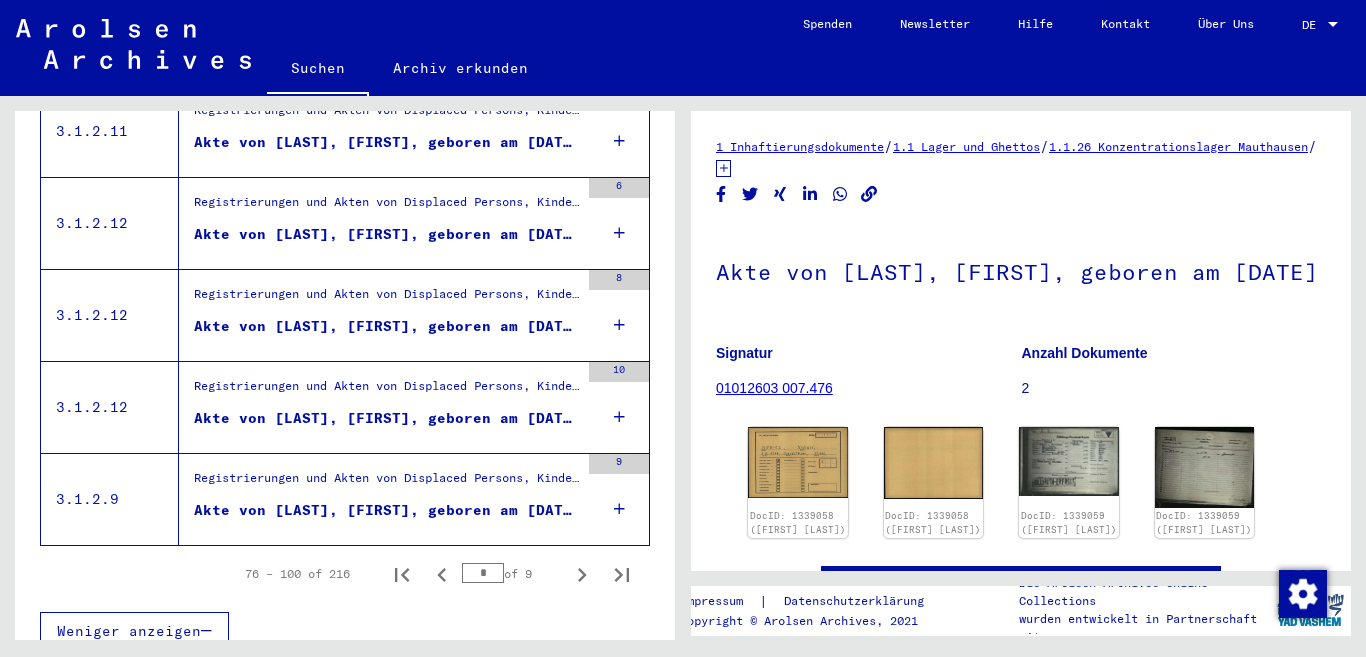 click on "Akte von [LAST], [FIRST], geboren am [DATE]" at bounding box center (386, 510) 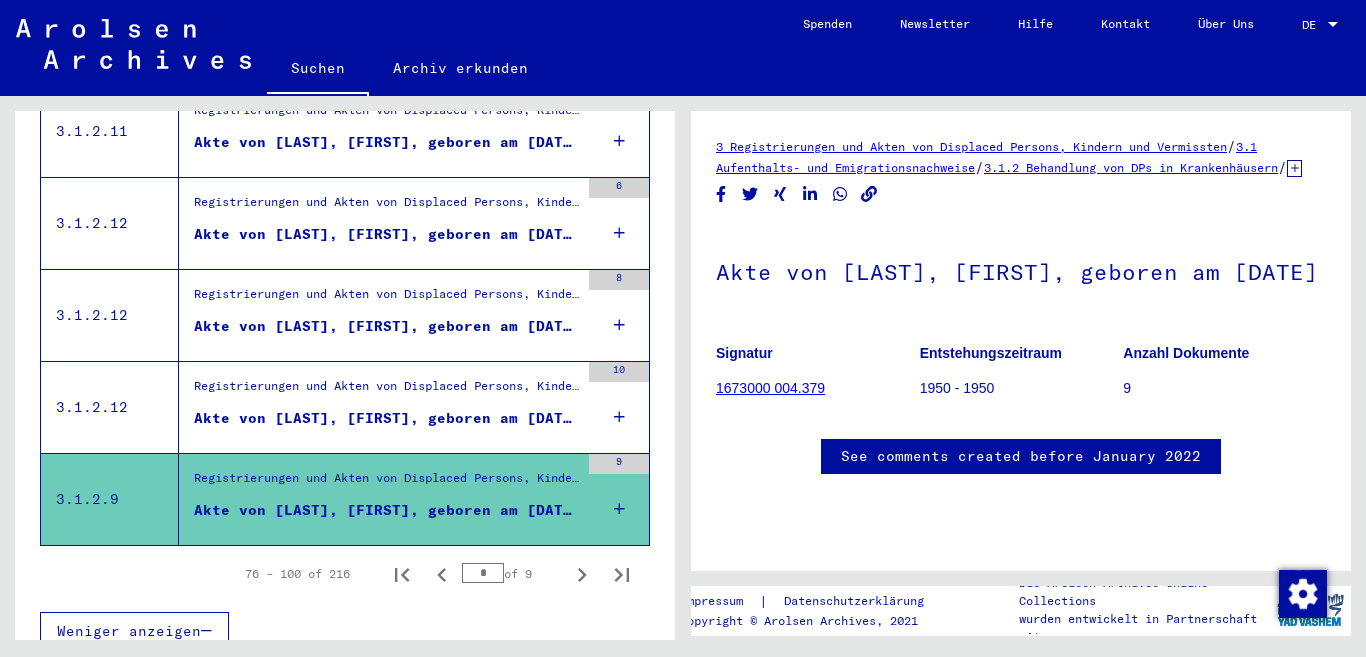 scroll, scrollTop: 0, scrollLeft: 0, axis: both 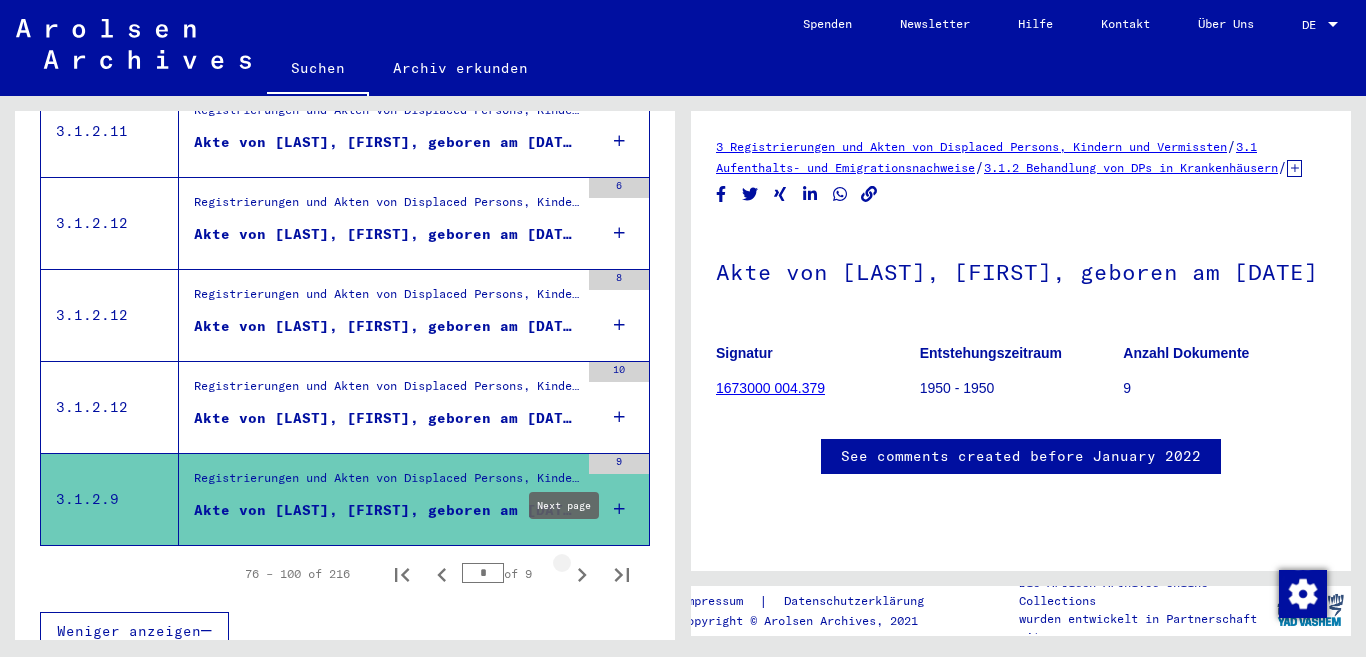 click 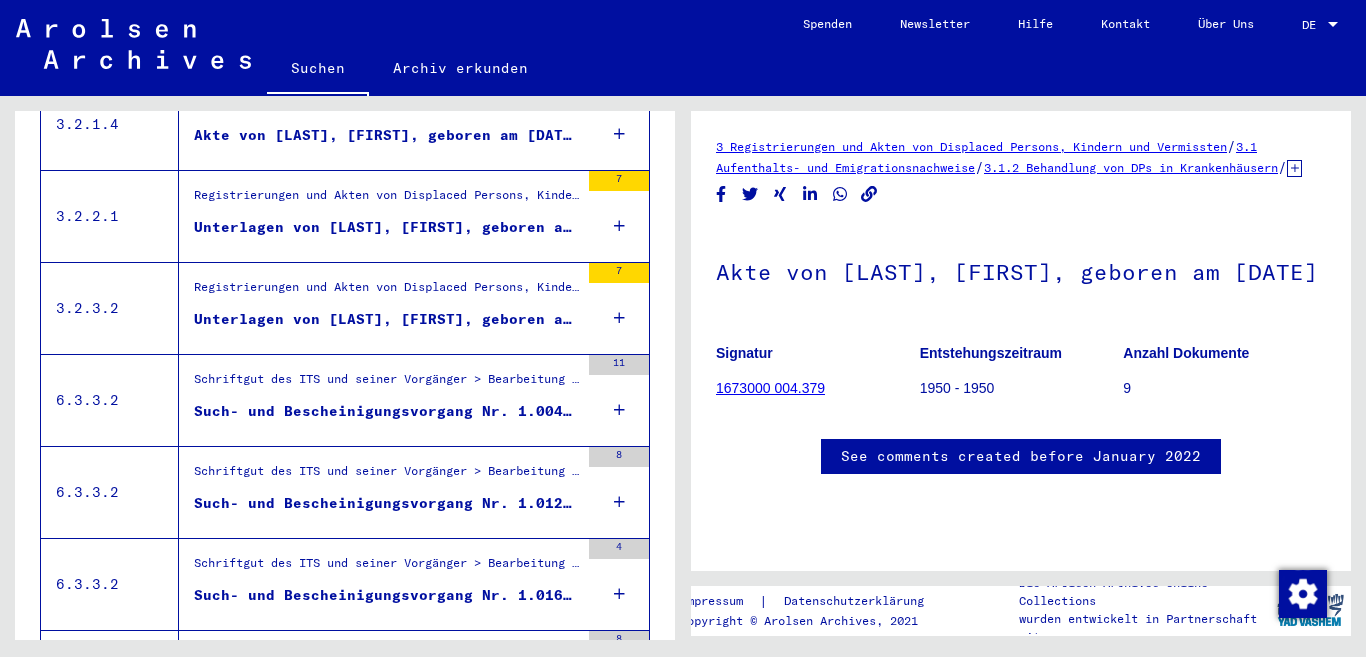 scroll, scrollTop: 2300, scrollLeft: 0, axis: vertical 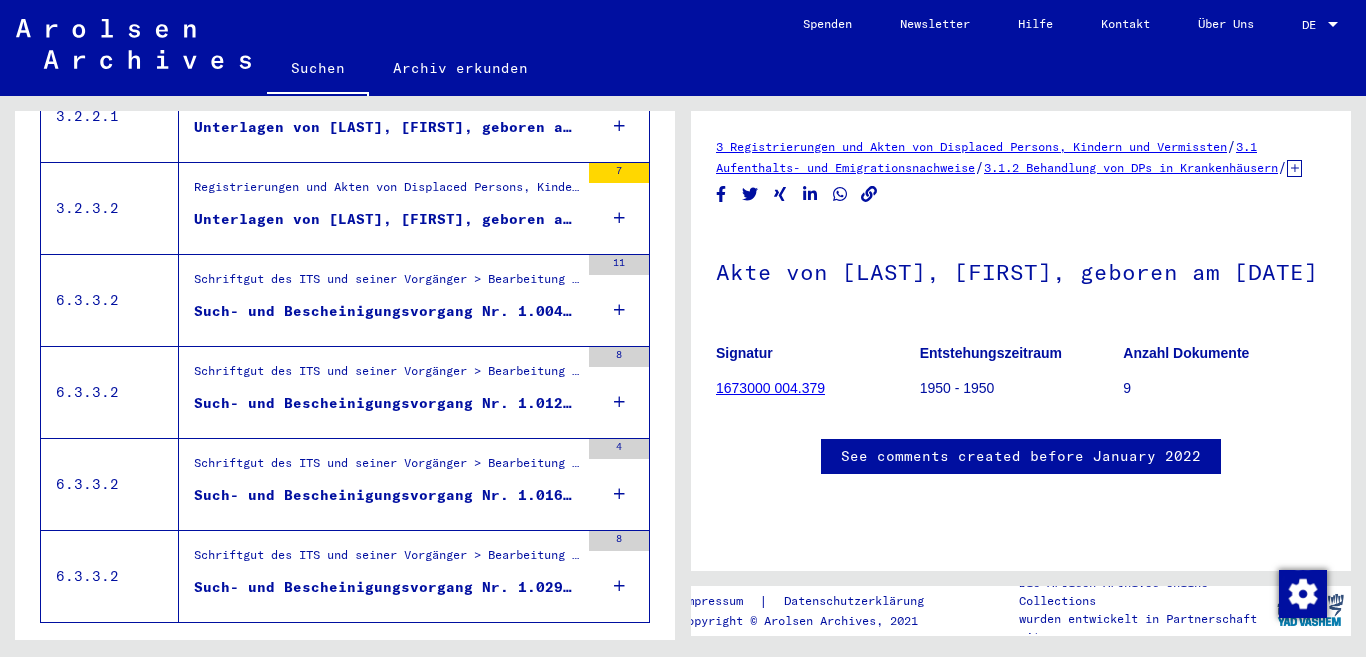 click on "Such- und Bescheinigungsvorgang Nr. 1.004.990 für [LAST], [FIRST] geboren [DATE]" at bounding box center [386, 311] 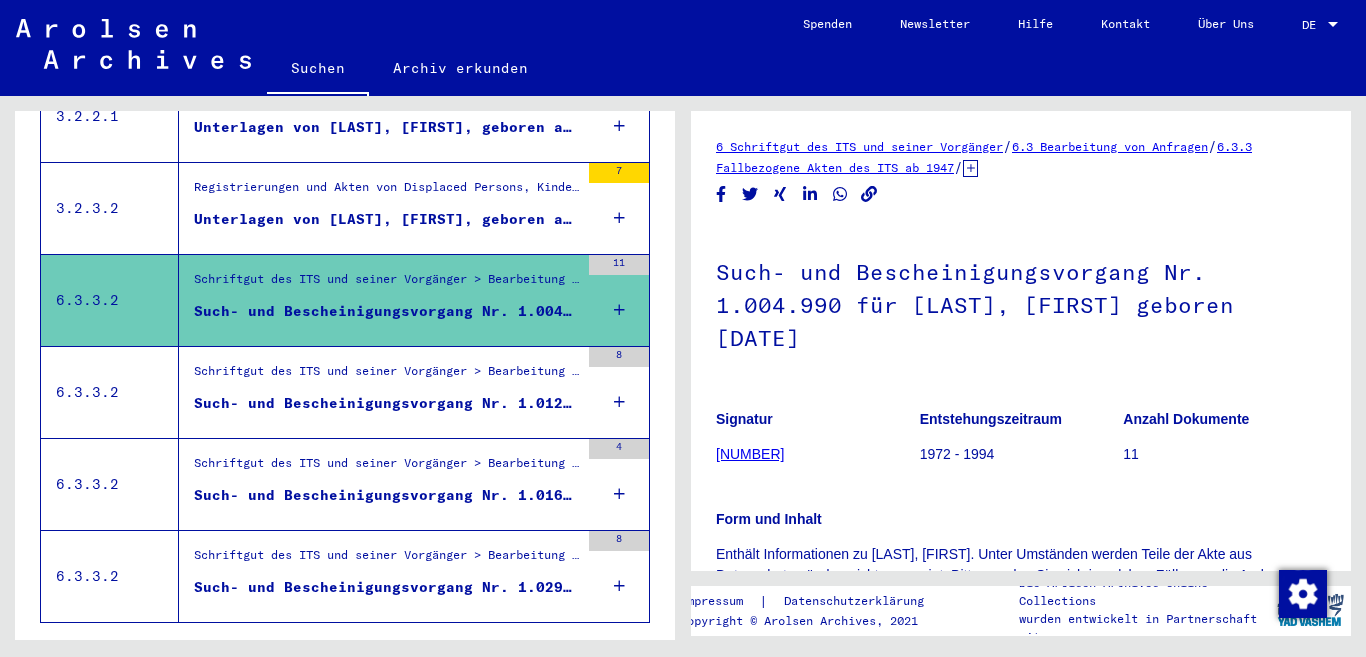 scroll, scrollTop: 0, scrollLeft: 0, axis: both 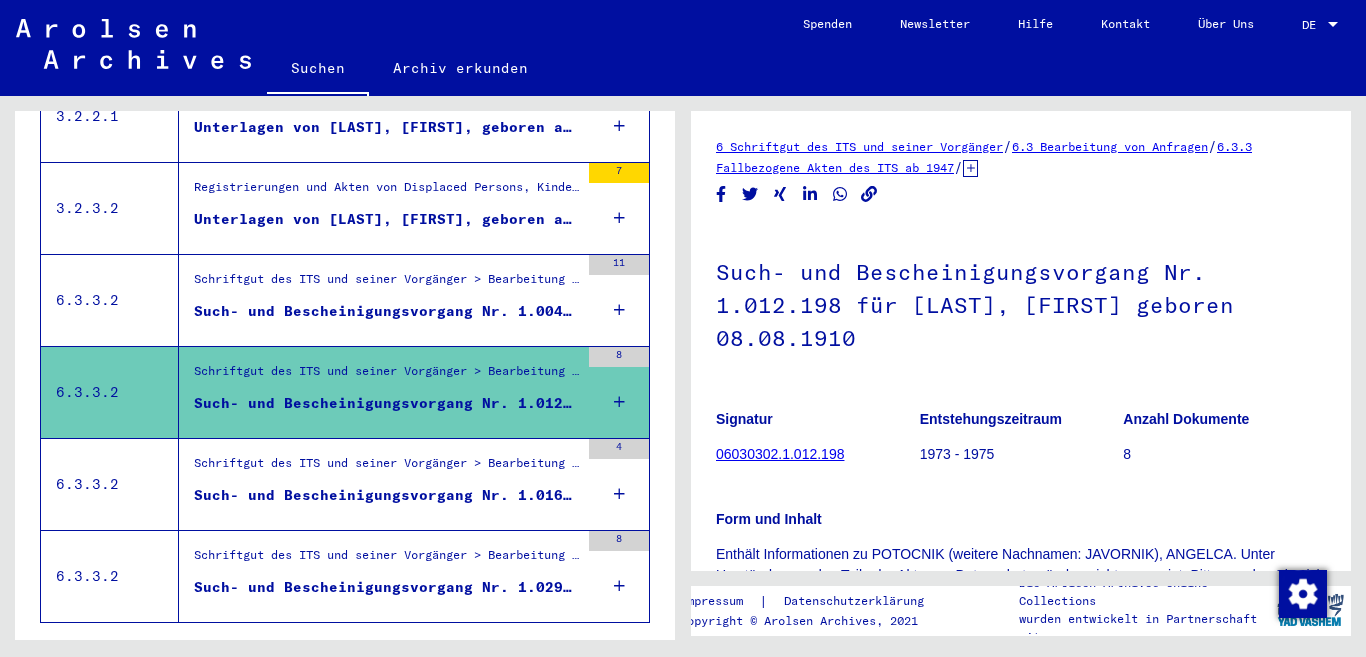 click on "Schriftgut des ITS und seiner Vorgänger > Bearbeitung von Anfragen > Fallbezogene Akten des ITS ab 1947 > T/D-Fallablage > Such- und Bescheinigungsvorgänge mit den (T/D-) Nummern von 1.000.000 bis 1.249.999 > Such- und Bescheinigungsvorgänge mit den (T/D-) Nummern von 1.016.000 bis 1.016.499" at bounding box center [386, 469] 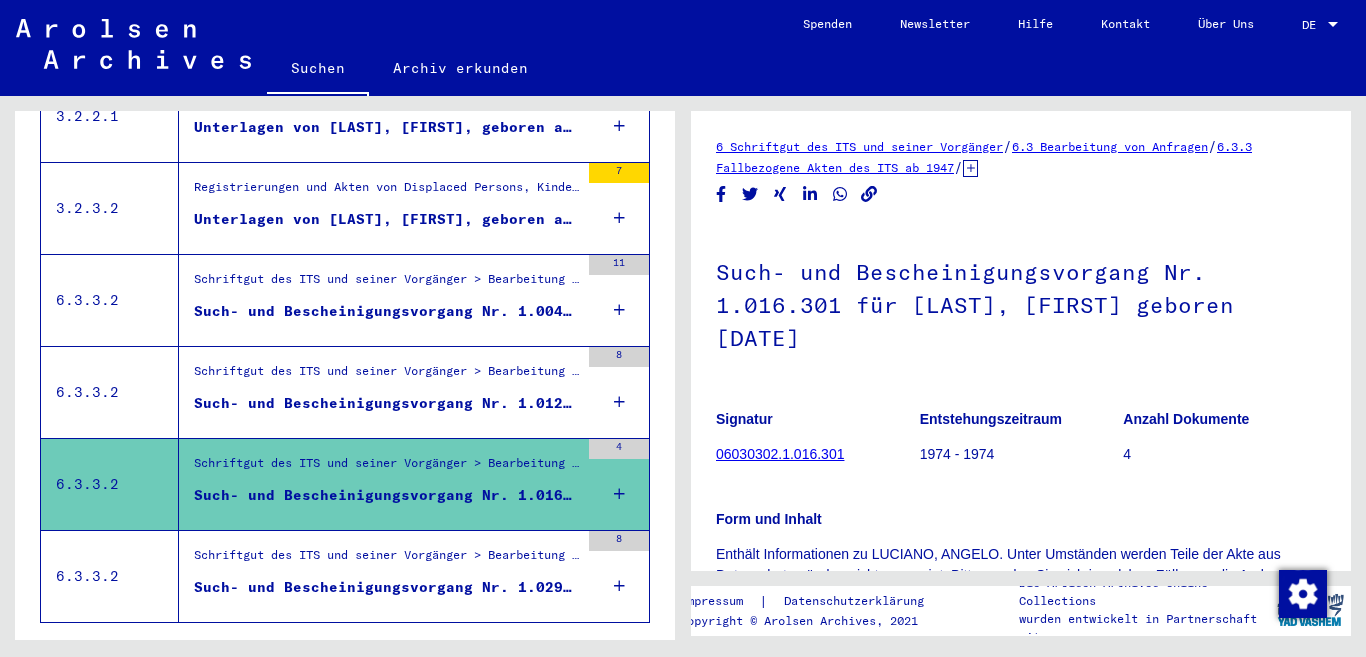 scroll, scrollTop: 0, scrollLeft: 0, axis: both 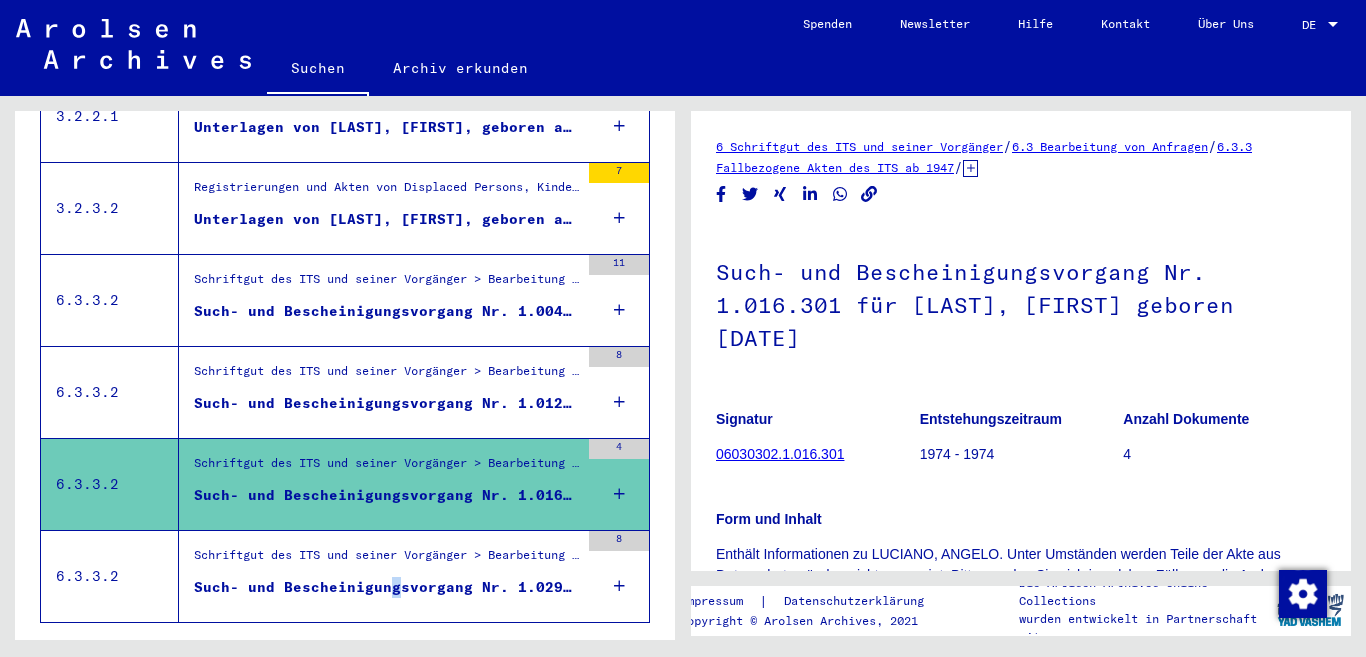 click on "Such- und Bescheinigungsvorgang Nr. 1.029.975 für [LAST], [FIRST] geboren 08.08.1910" at bounding box center (386, 587) 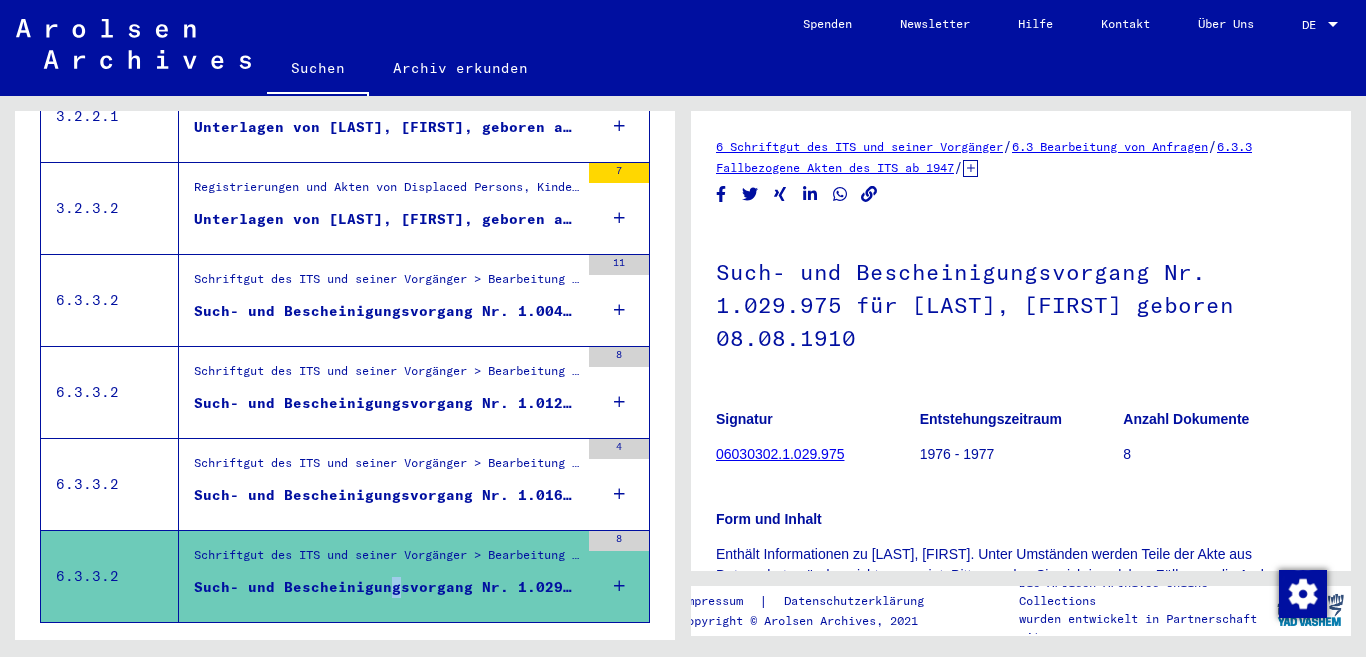 scroll, scrollTop: 0, scrollLeft: 0, axis: both 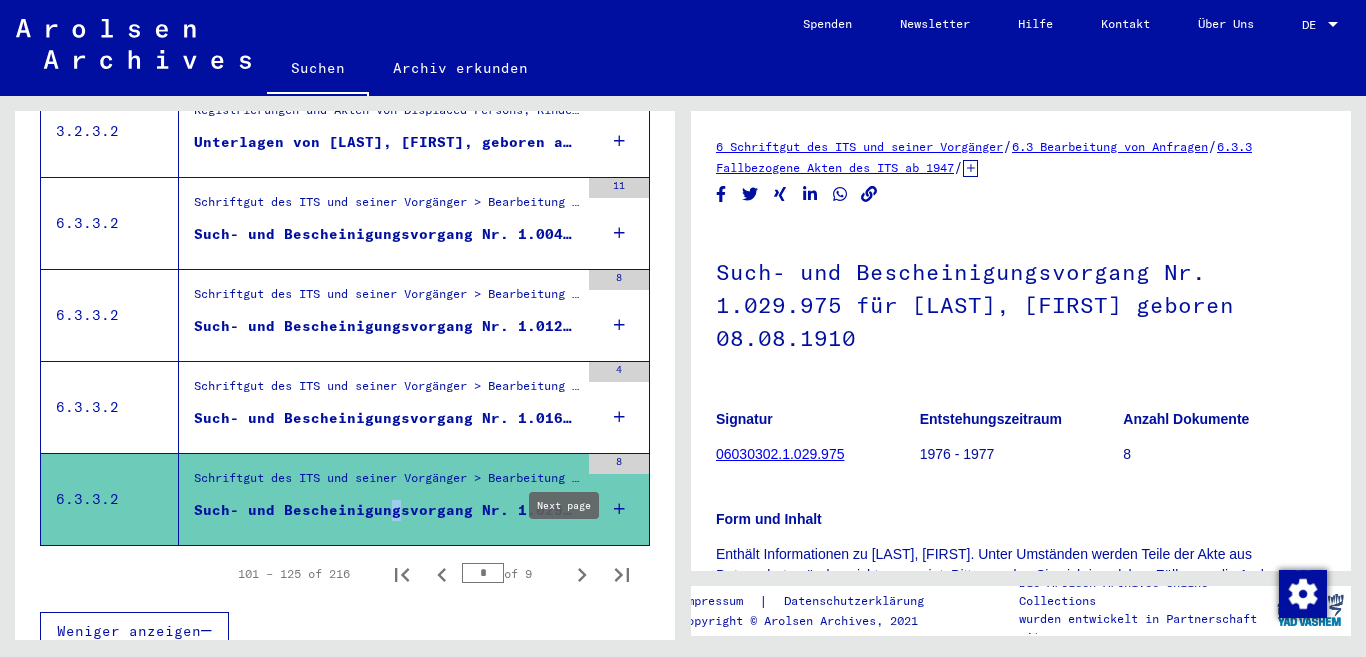 click 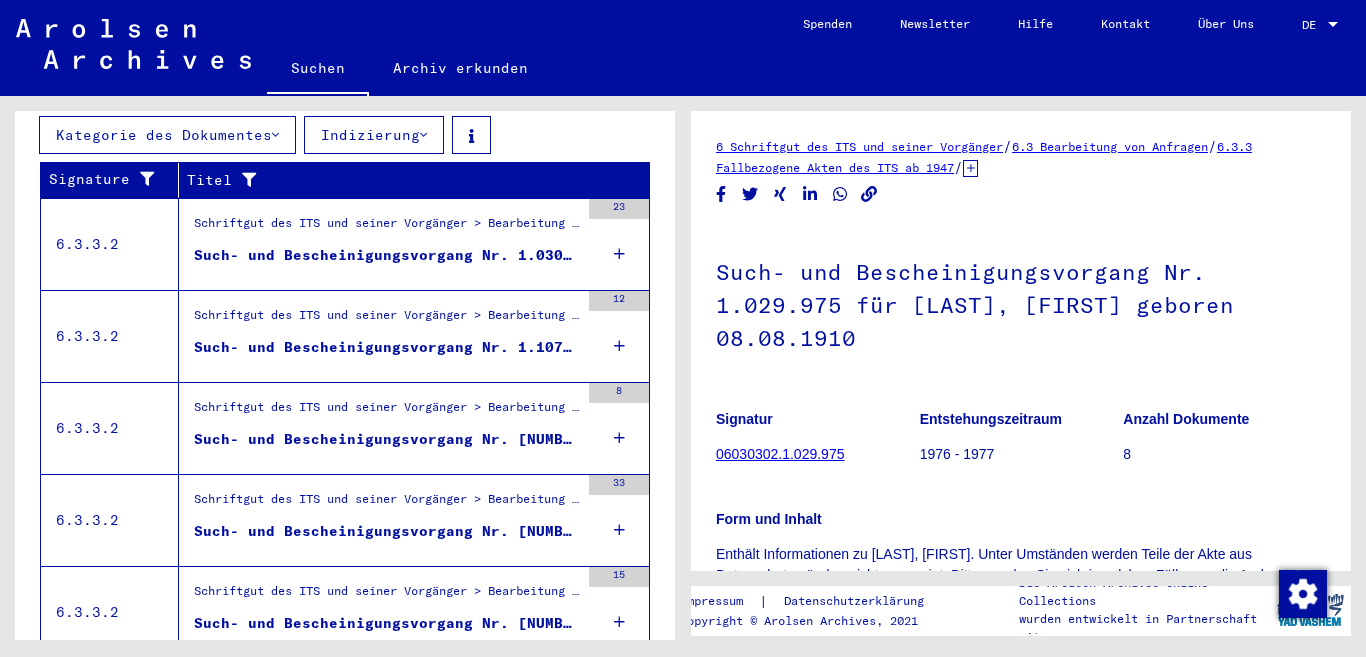scroll, scrollTop: 377, scrollLeft: 0, axis: vertical 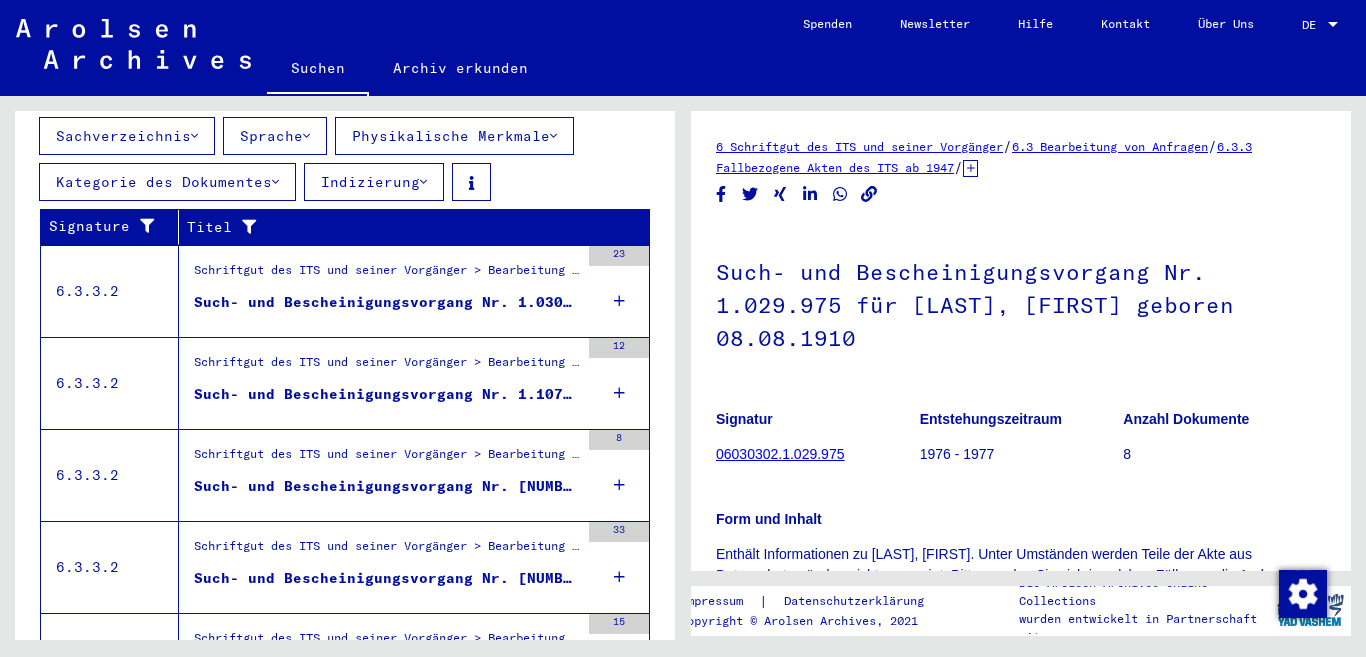 click on "Such- und Bescheinigungsvorgang Nr. 1.030.590 für [LAST], [FIRST] geboren 08.08.1910" at bounding box center (386, 302) 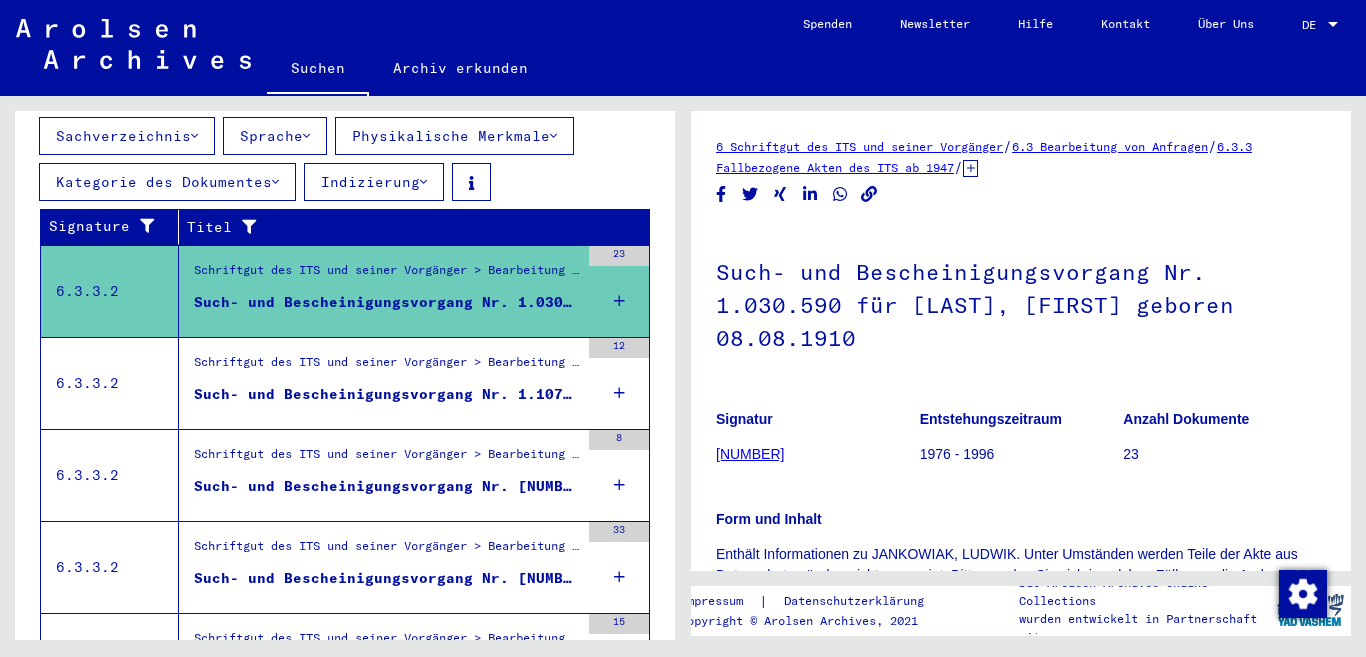 click on "Such- und Bescheinigungsvorgang Nr. 1.107.974 für [LAST], [FIRST] geboren [DATE]" at bounding box center (386, 394) 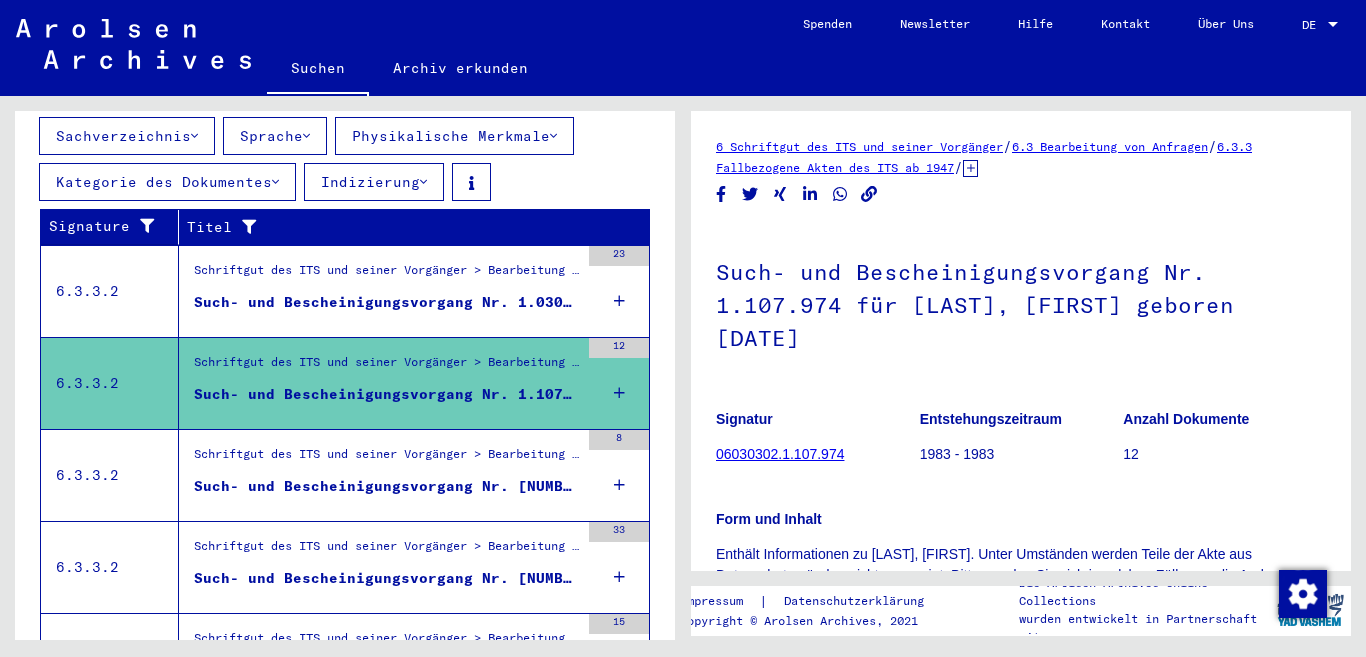 scroll, scrollTop: 0, scrollLeft: 0, axis: both 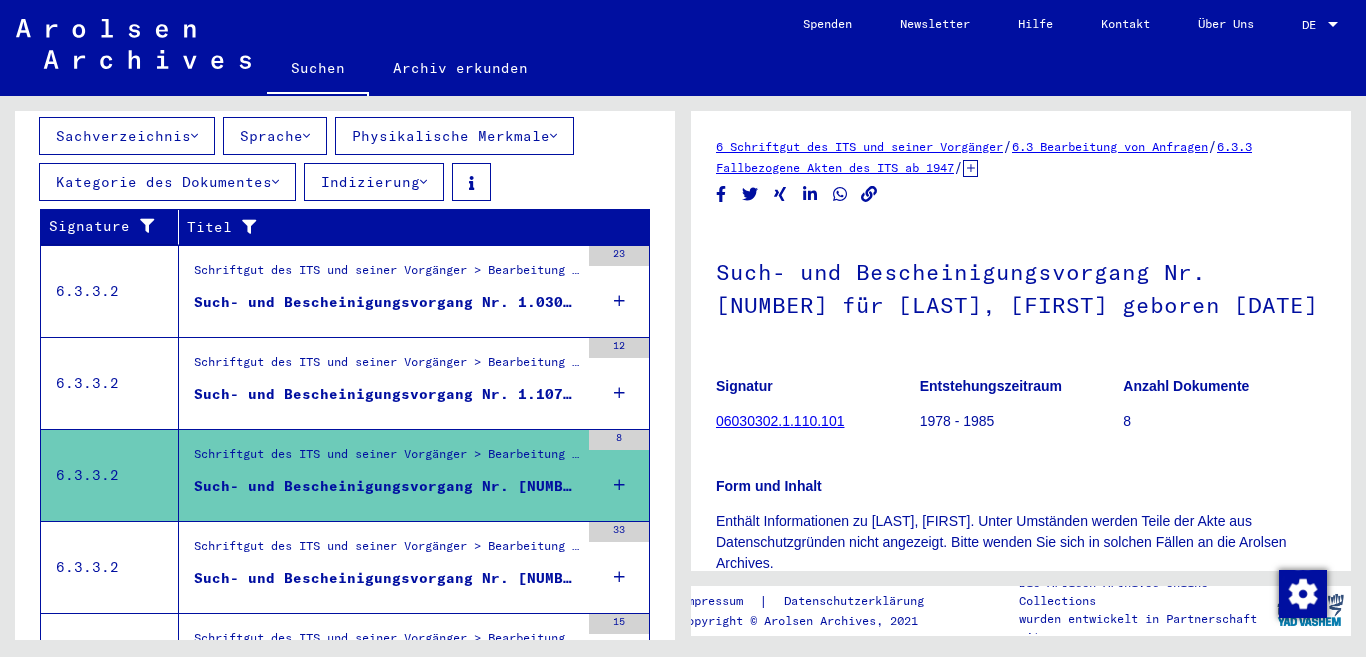 click on "Such- und Bescheinigungsvorgang Nr. [NUMBER] für [LAST], [FIRST] geboren [DATE]" at bounding box center (386, 578) 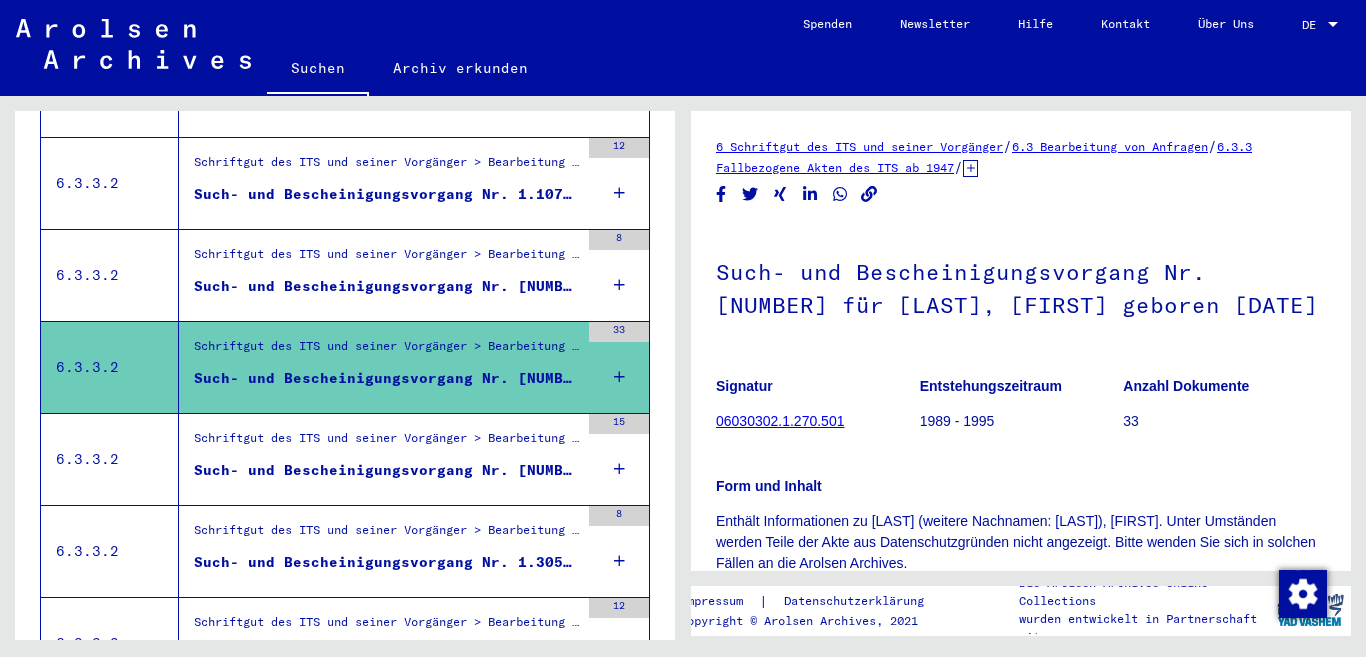 click on "Such- und Bescheinigungsvorgang Nr. [NUMBER] für [LAST], [FIRST] geboren [DATE]" at bounding box center (386, 470) 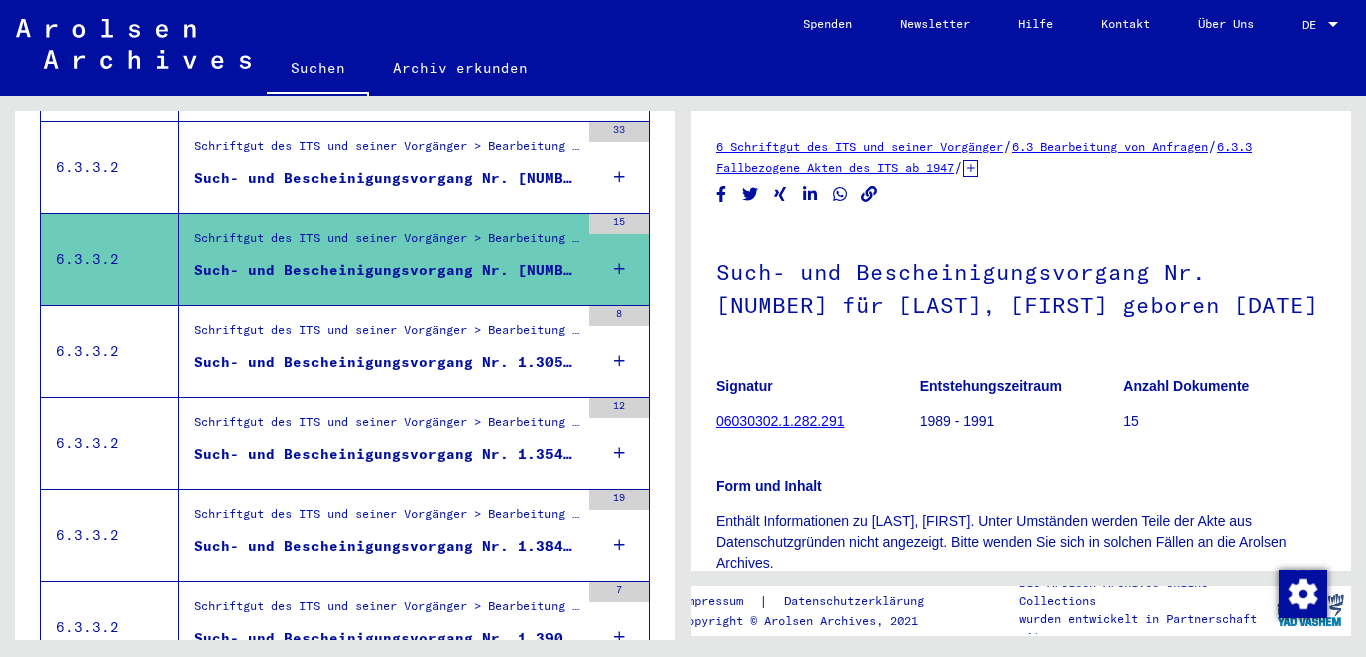 click on "Schriftgut des ITS und seiner Vorgänger > Bearbeitung von Anfragen > Fallbezogene Akten des ITS ab 1947 > T/D-Fallablage > Such- und Bescheinigungsvorgänge mit den (T/D-) Nummern von 1.250.000 bis 1.499.999 > Such- und Bescheinigungsvorgänge mit den (T/D-) Nummern von 1.305.500 bis 1.305.999" at bounding box center (386, 335) 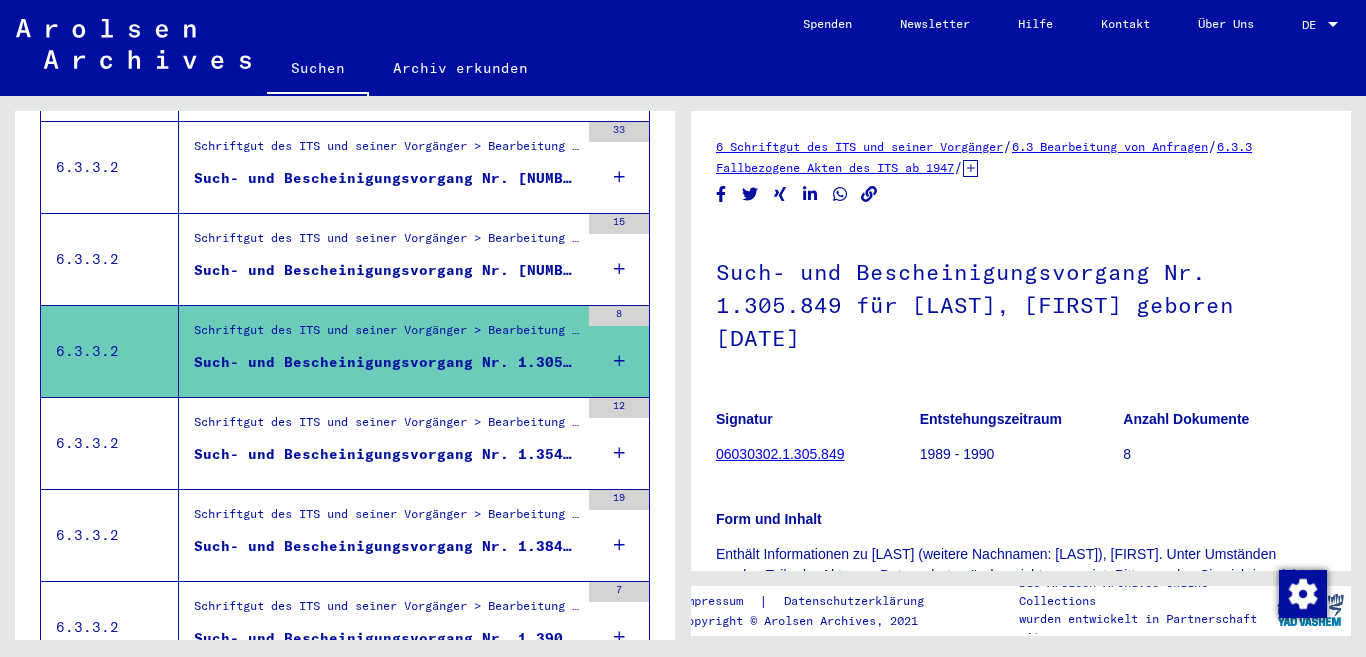 click on "Schriftgut des ITS und seiner Vorgänger > Bearbeitung von Anfragen > Fallbezogene Akten des ITS ab 1947 > T/D-Fallablage > Such- und Bescheinigungsvorgänge mit den (T/D-) Nummern von 1.250.000 bis 1.499.999 > Such- und Bescheinigungsvorgänge mit den (T/D-) Nummern von 1.354.000 bis 1.354.499" at bounding box center [386, 427] 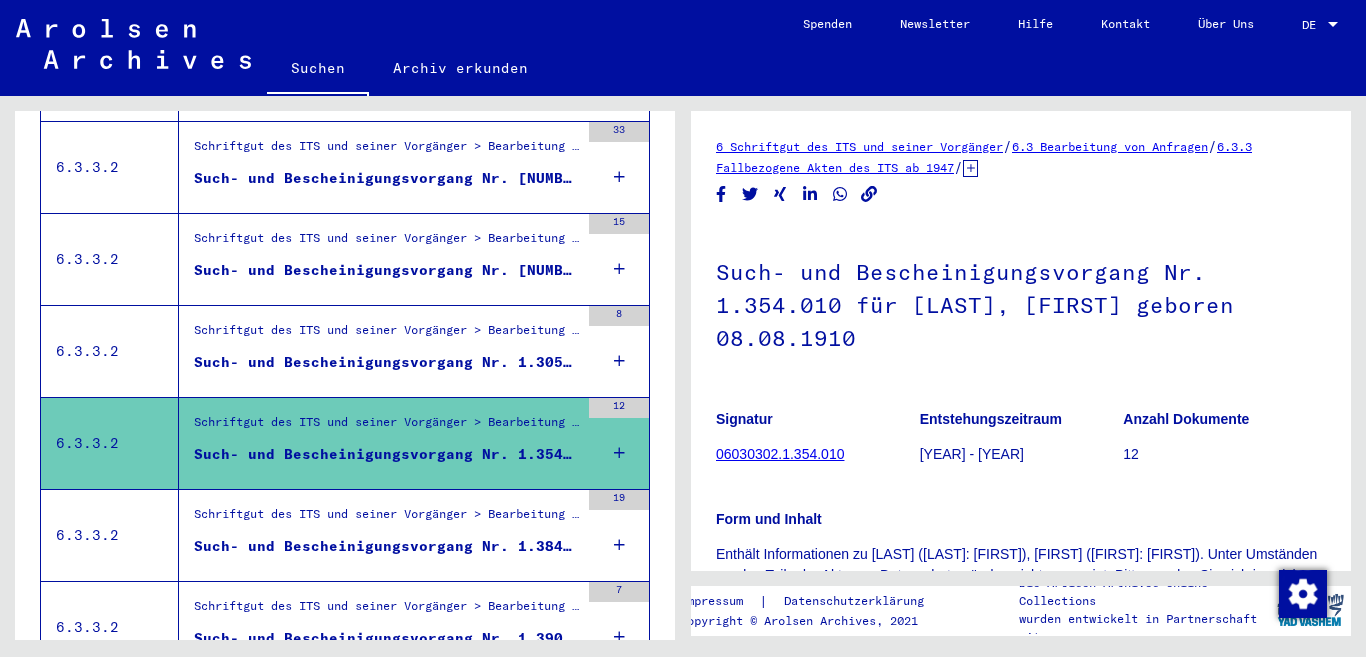 click on "Schriftgut des ITS und seiner Vorgänger > Bearbeitung von Anfragen > Fallbezogene Akten des ITS ab 1947 > T/D-Fallablage > Such- und Bescheinigungsvorgänge mit den (T/D-) Nummern von 1.250.000 bis 1.499.999 > Such- und Bescheinigungsvorgänge mit den (T/D-) Nummern von 1.384.000 bis 1.384.499" at bounding box center [386, 519] 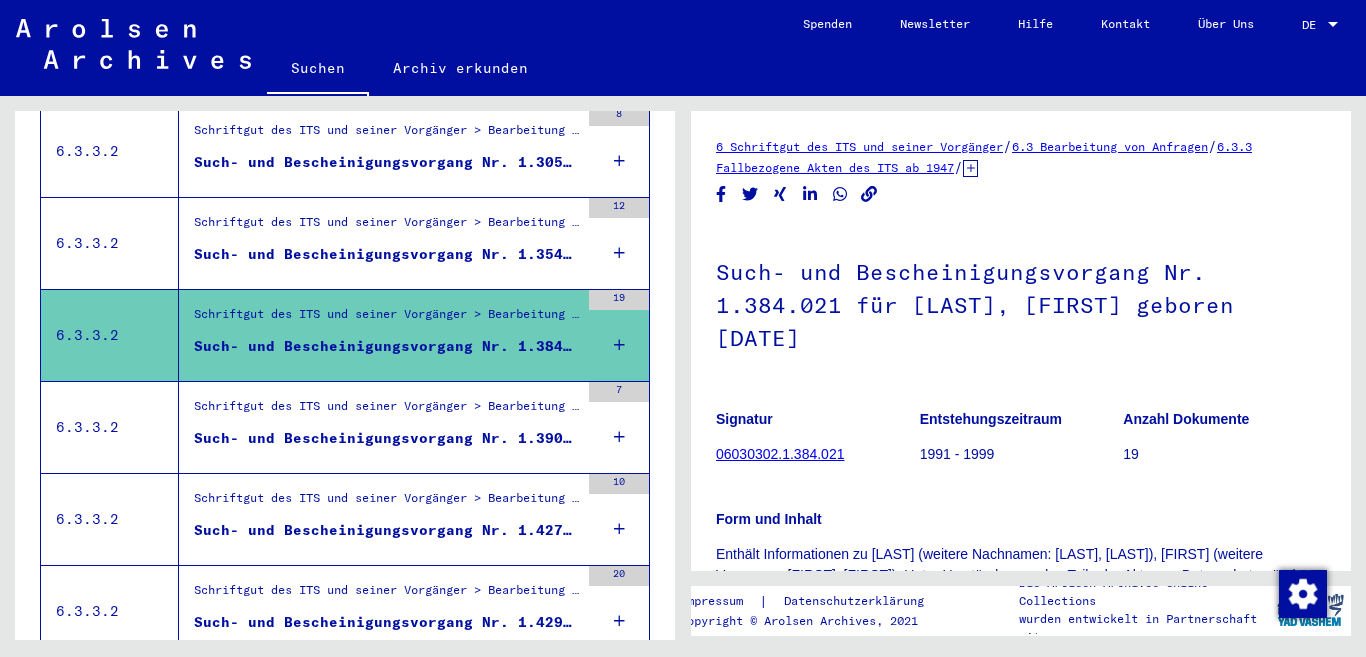 click on "Such- und Bescheinigungsvorgang Nr. 1.390.810 für [LAST], [FIRST] geboren [DATE]" at bounding box center (386, 438) 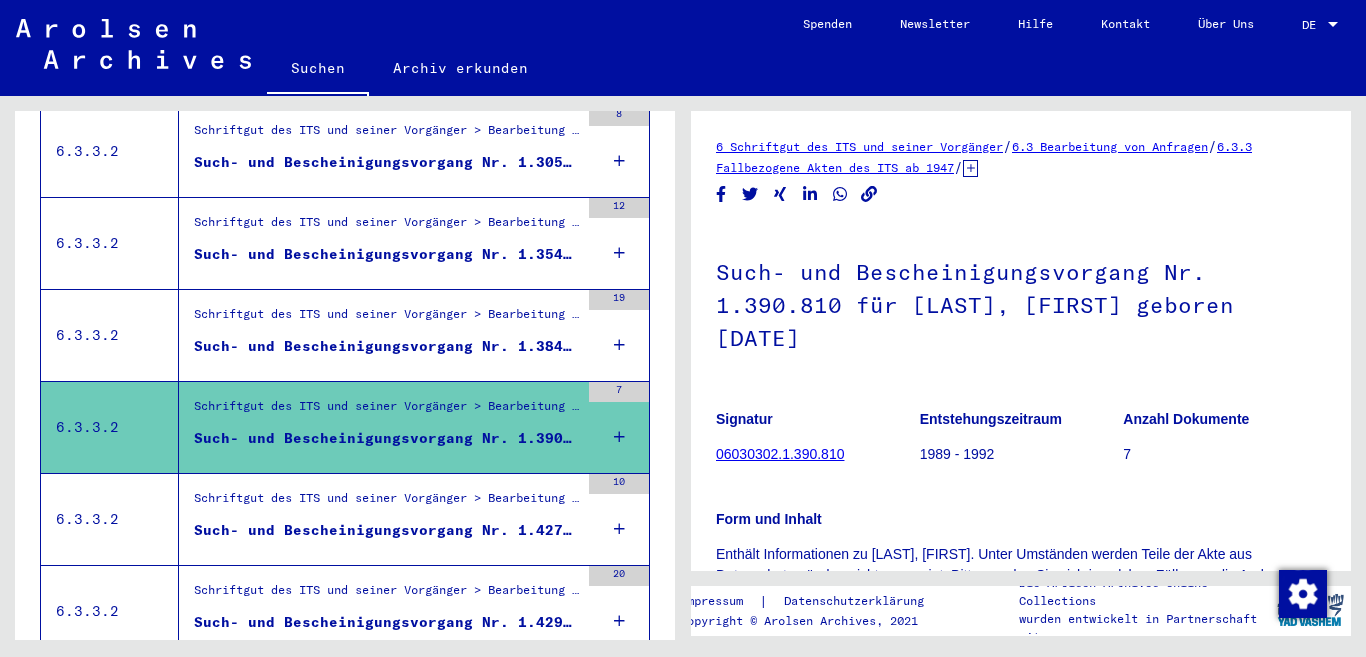 click on "Such- und Bescheinigungsvorgang Nr. 1.427.027 für [LAST], [FIRST] geboren [DATE]" at bounding box center (386, 530) 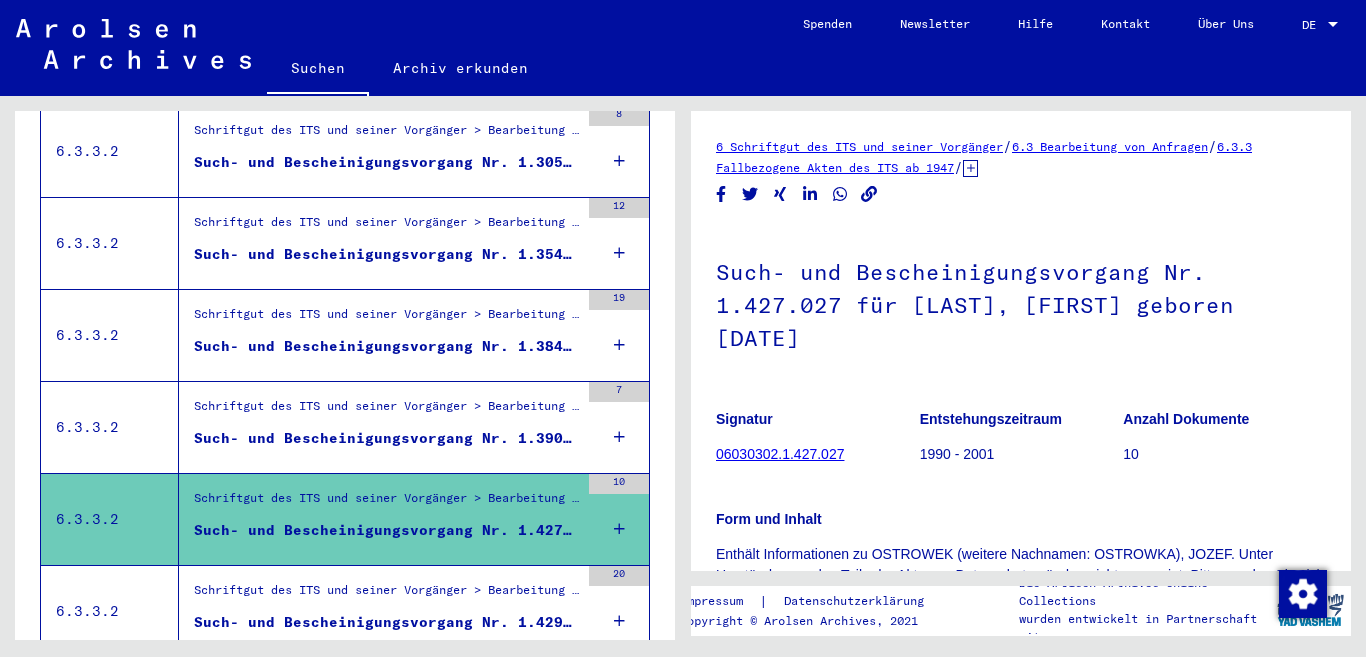 click on "Schriftgut des ITS und seiner Vorgänger > Bearbeitung von Anfragen > Fallbezogene Akten des ITS ab 1947 > T/D-Fallablage > Such- und Bescheinigungsvorgänge mit den (T/D-) Nummern von 1.250.000 bis 1.499.999 > Such- und Bescheinigungsvorgänge mit den (T/D-) Nummern von 1.429.000 bis 1.429.499" at bounding box center [386, 595] 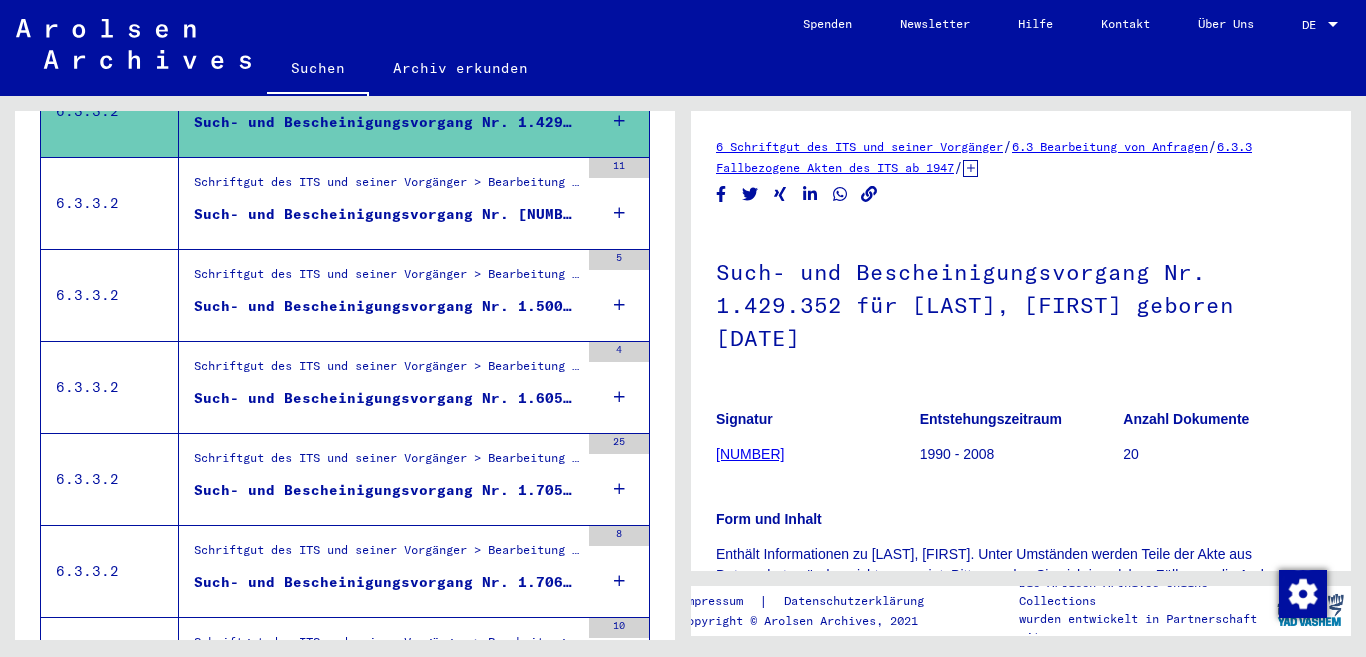 click on "Schriftgut des ITS und seiner Vorgänger > Bearbeitung von Anfragen > Fallbezogene Akten des ITS ab 1947 > T/D-Fallablage > Such- und Bescheinigungsvorgänge mit den (T/D-) Nummern von 1.250.000 bis 1.499.999 > Such- und Bescheinigungsvorgänge mit den (T/D-) Nummern von 1.466.500 bis 1.466.999" at bounding box center [386, 187] 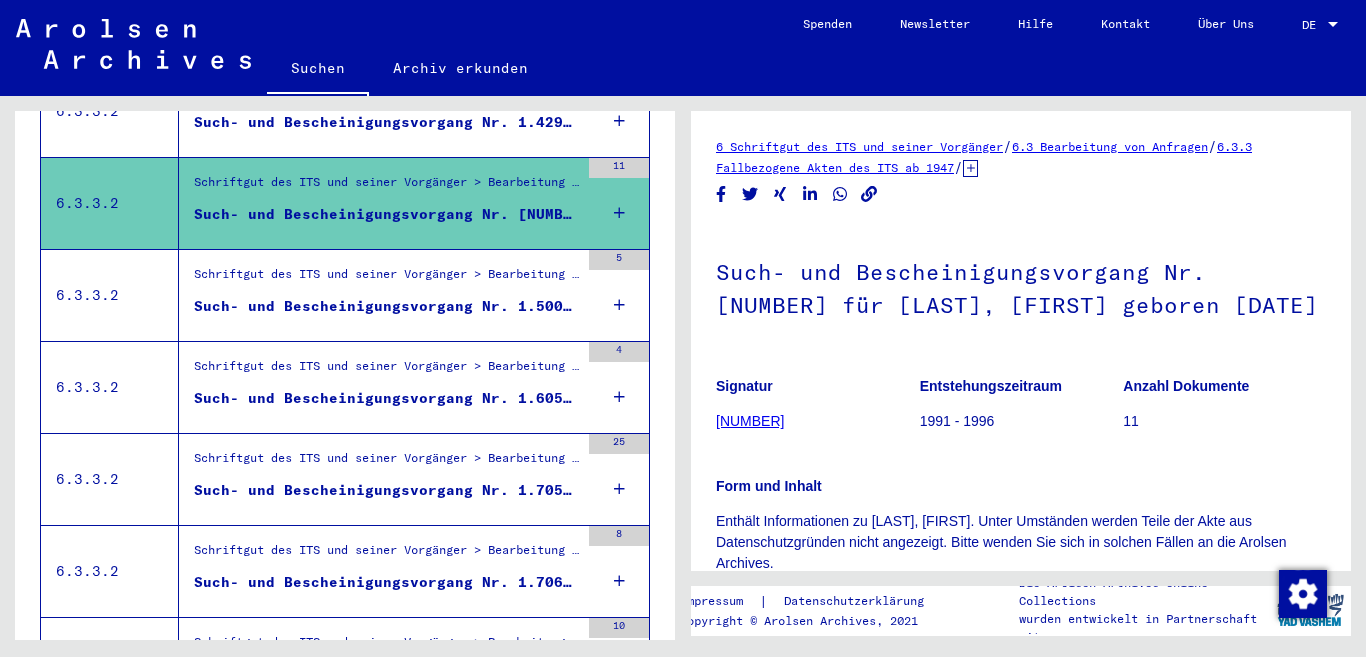 click on "Such- und Bescheinigungsvorgang Nr. 1.500.128 für [LAST], [FIRST] geboren [DATE]" at bounding box center [386, 306] 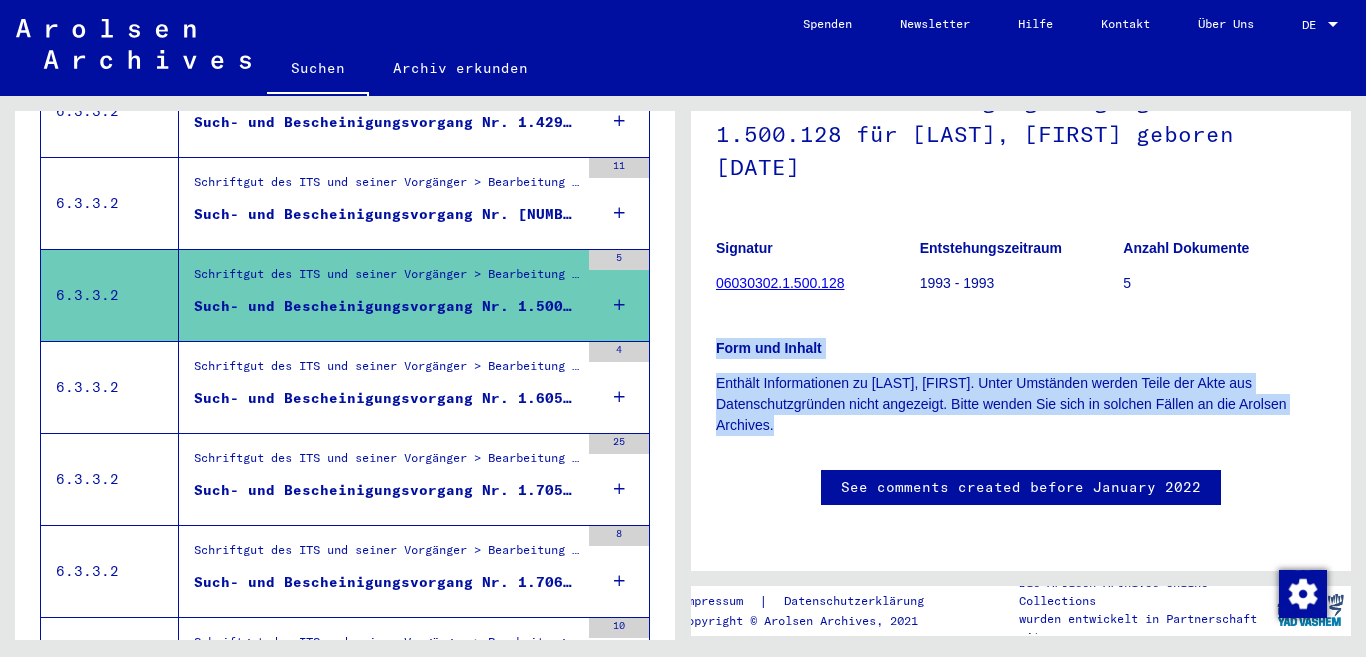 drag, startPoint x: 719, startPoint y: 322, endPoint x: 797, endPoint y: 416, distance: 122.14745 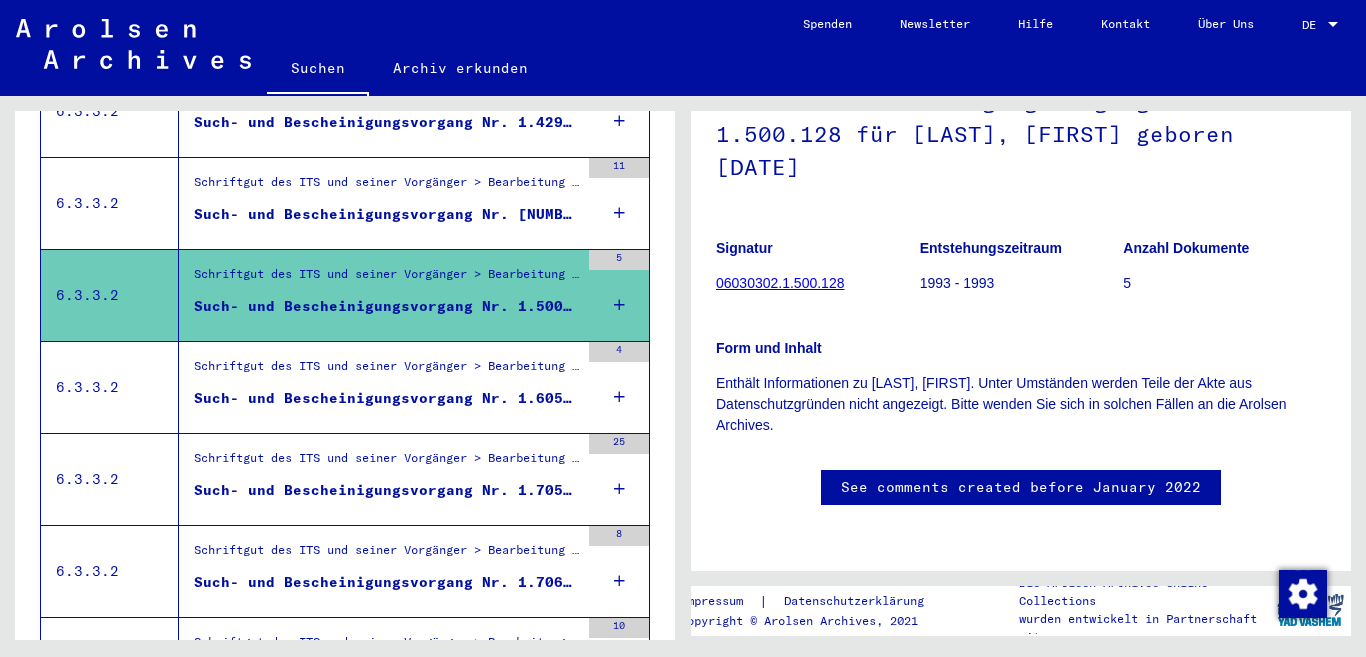 click on "Such- und Bescheinigungsvorgang Nr. 1.605.138 für [LAST], [FIRST] geboren [DATE]" at bounding box center (386, 398) 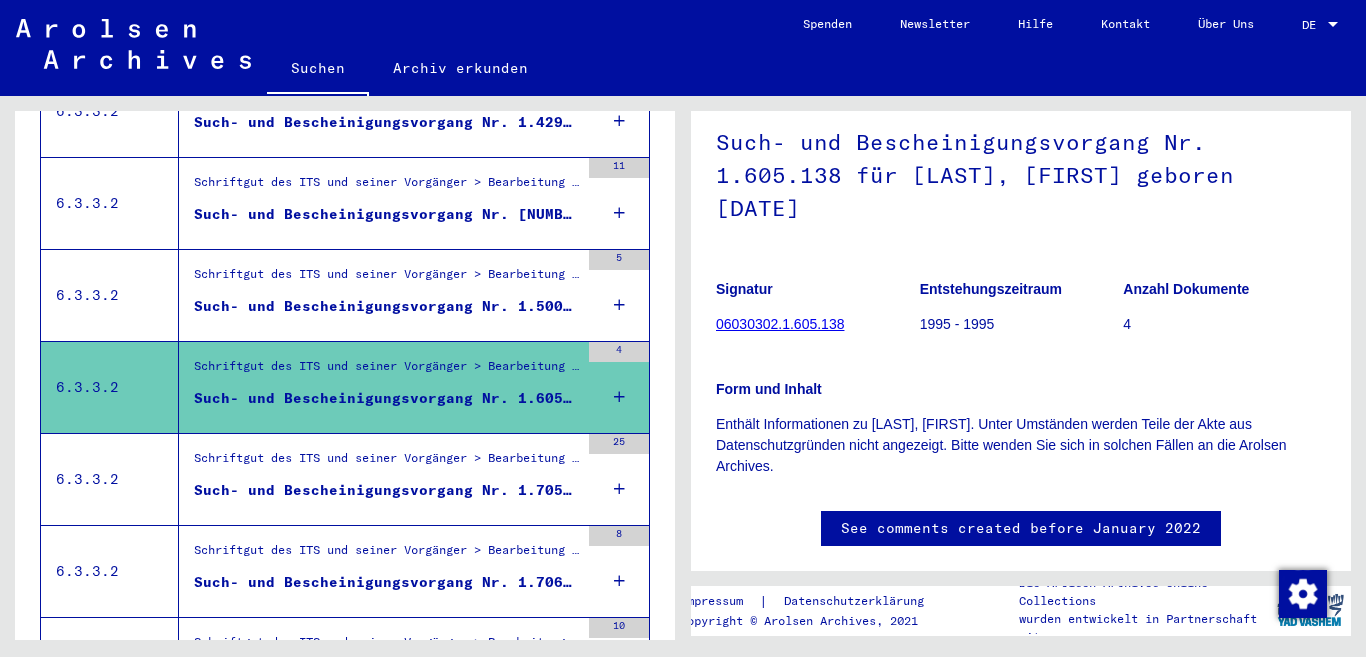 scroll, scrollTop: 0, scrollLeft: 0, axis: both 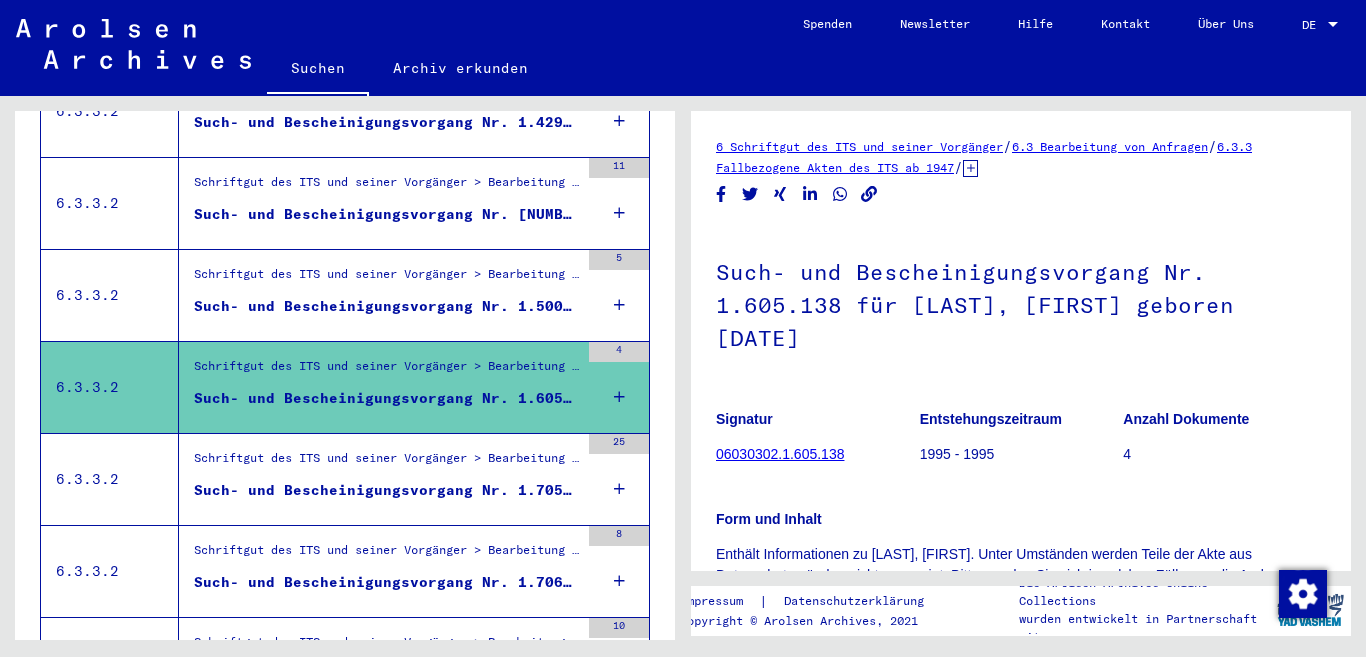 click on "Such- und Bescheinigungsvorgang Nr. 1.705.100 für [LAST], [FIRST] geboren [DATE] oder[DATE]" at bounding box center [386, 490] 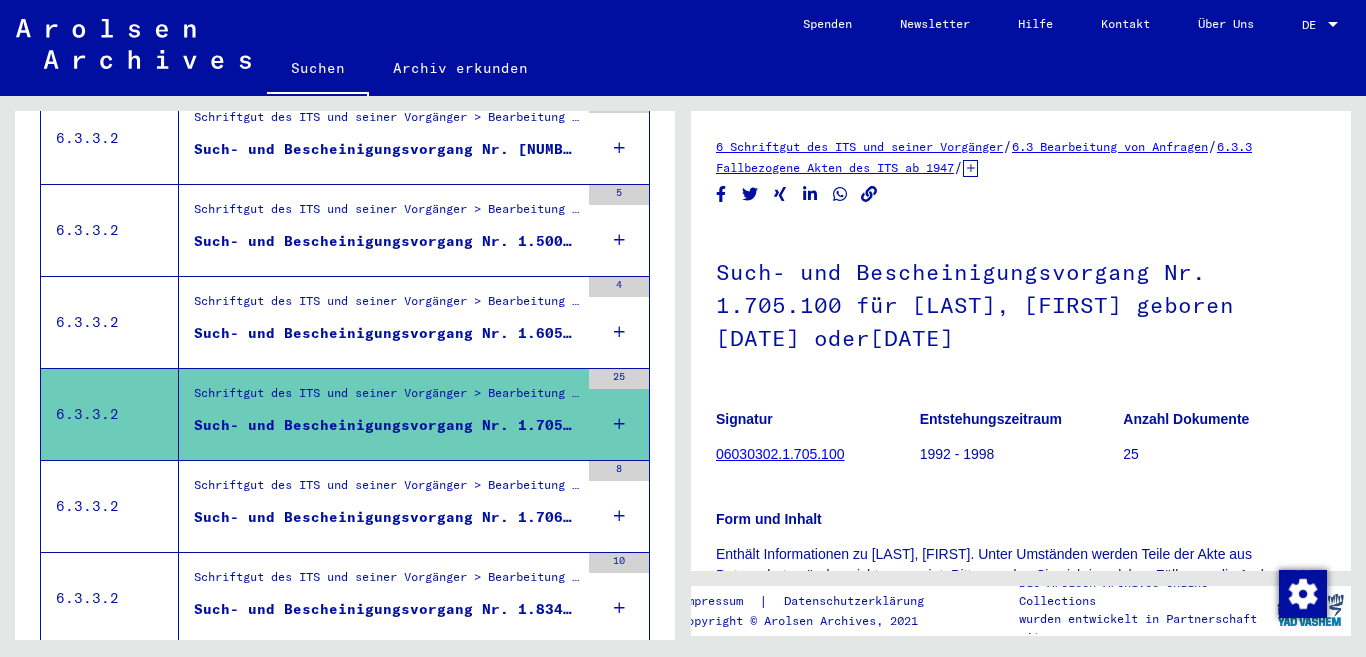 scroll, scrollTop: 1577, scrollLeft: 0, axis: vertical 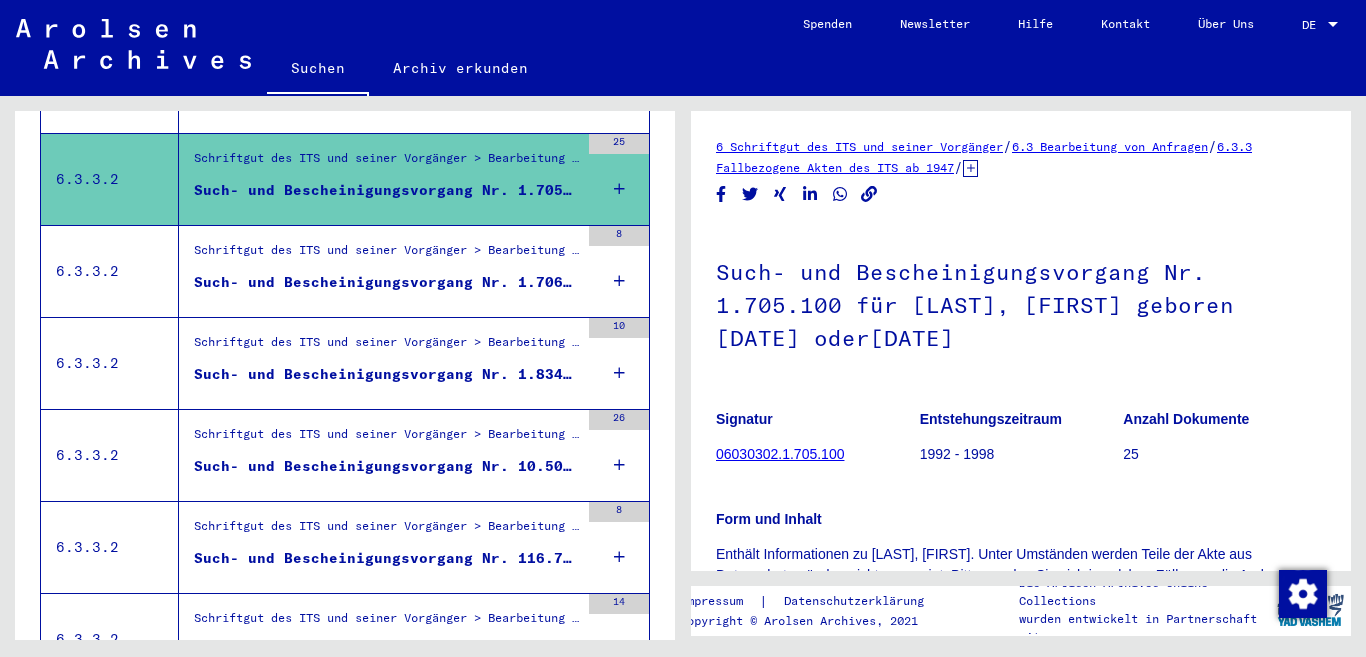 click on "Schriftgut des ITS und seiner Vorgänger > Bearbeitung von Anfragen > Fallbezogene Akten des ITS ab 1947 > T/D-Fallablage > Such- und Bescheinigungsvorgänge mit den (T/D-) Nummern von 1.500.000 bis 1.749.999 > Such- und Bescheinigungsvorgänge mit den (T/D-) Nummern von 1.706.500 bis 1.706.999" at bounding box center [386, 255] 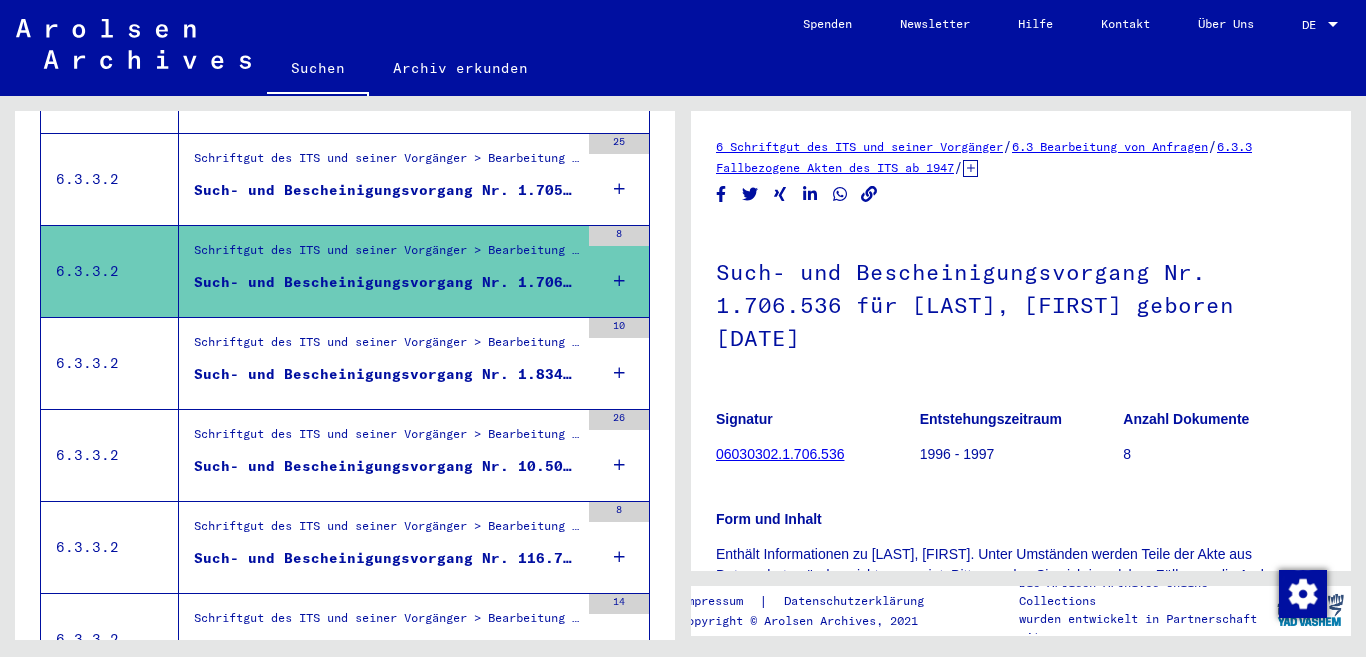 click on "Schriftgut des ITS und seiner Vorgänger > Bearbeitung von Anfragen > Fallbezogene Akten des ITS ab 1947 > T/D-Fallablage > Such- und Bescheinigungsvorgänge mit den (T/D-) Nummern von 1.750.000 bis 1.999.999 > Such- und Bescheinigungsvorgänge mit den (T/D-) Nummern von 1.834.500 bis 1.834.999" at bounding box center (386, 348) 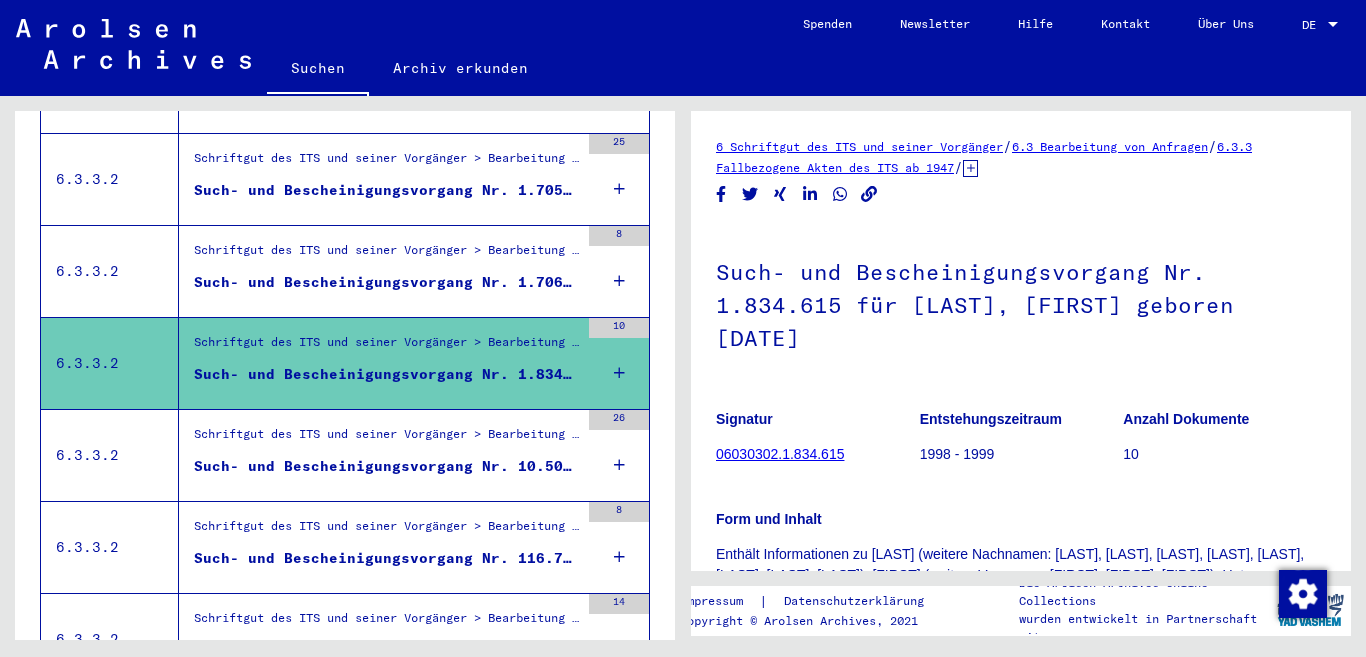 click on "Schriftgut des ITS und seiner Vorgänger > Bearbeitung von Anfragen > Fallbezogene Akten des ITS ab 1947 > T/D-Fallablage > Such- und Bescheinigungsvorgänge mit den (T/D-) Nummern von 1 bis 249.999 > Such- und Bescheinigungsvorgänge mit den (T/D-) Nummern von 10.500 bis 10.999 Such- und Bescheinigungsvorgang Nr. 10.503 für [LAST], [FIRST] geboren [DATE]" at bounding box center (379, 455) 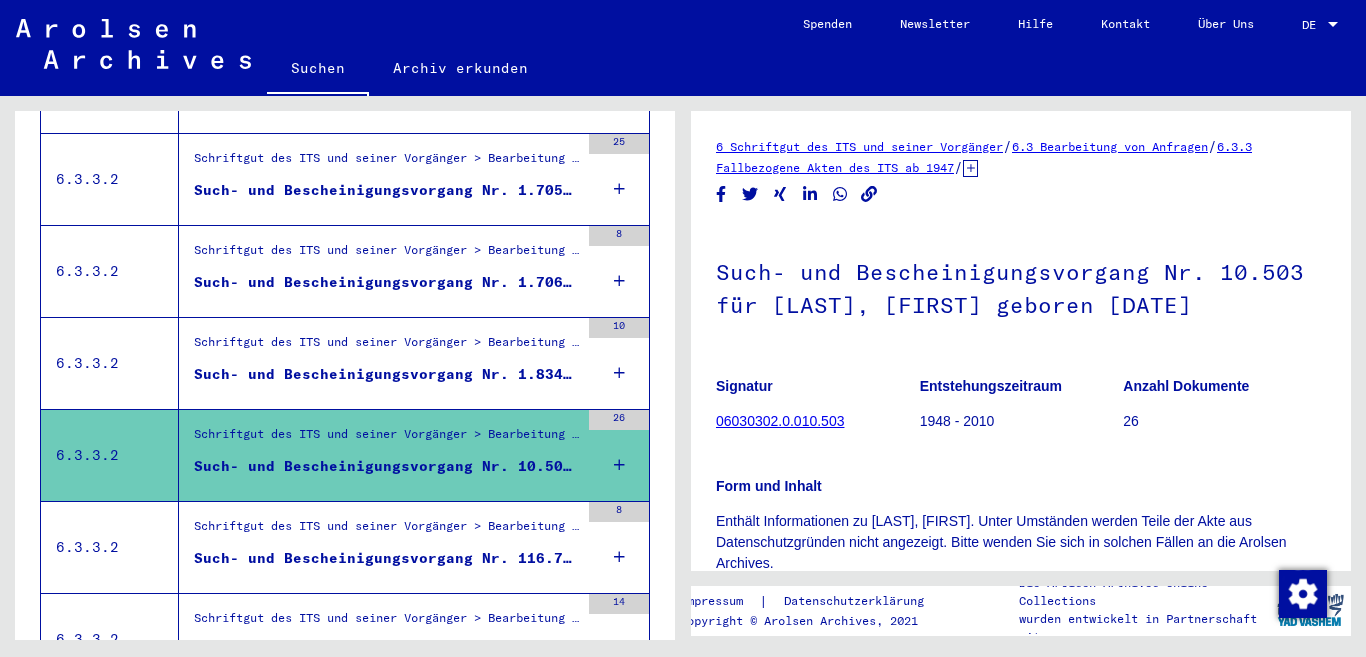 scroll, scrollTop: 0, scrollLeft: 0, axis: both 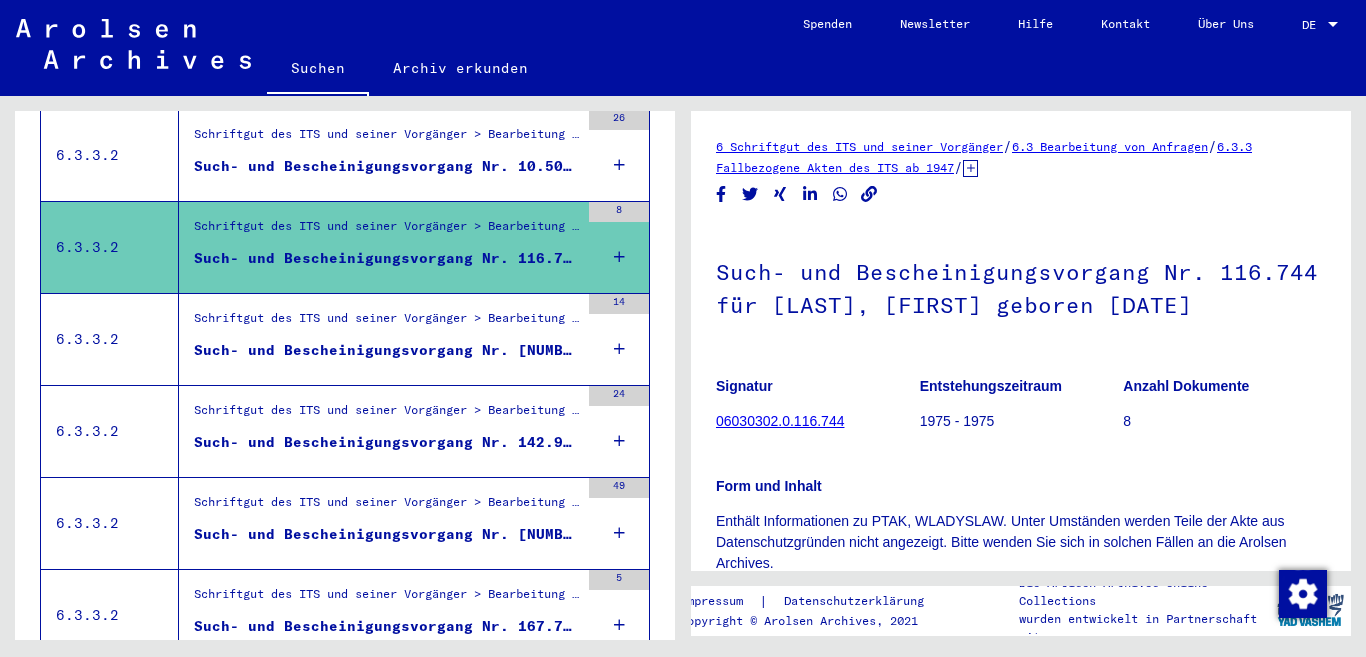 click on "Such- und Bescheinigungsvorgang Nr. [NUMBER] für KRIJGER, JACOBUS geboren [DATE]" at bounding box center (386, 350) 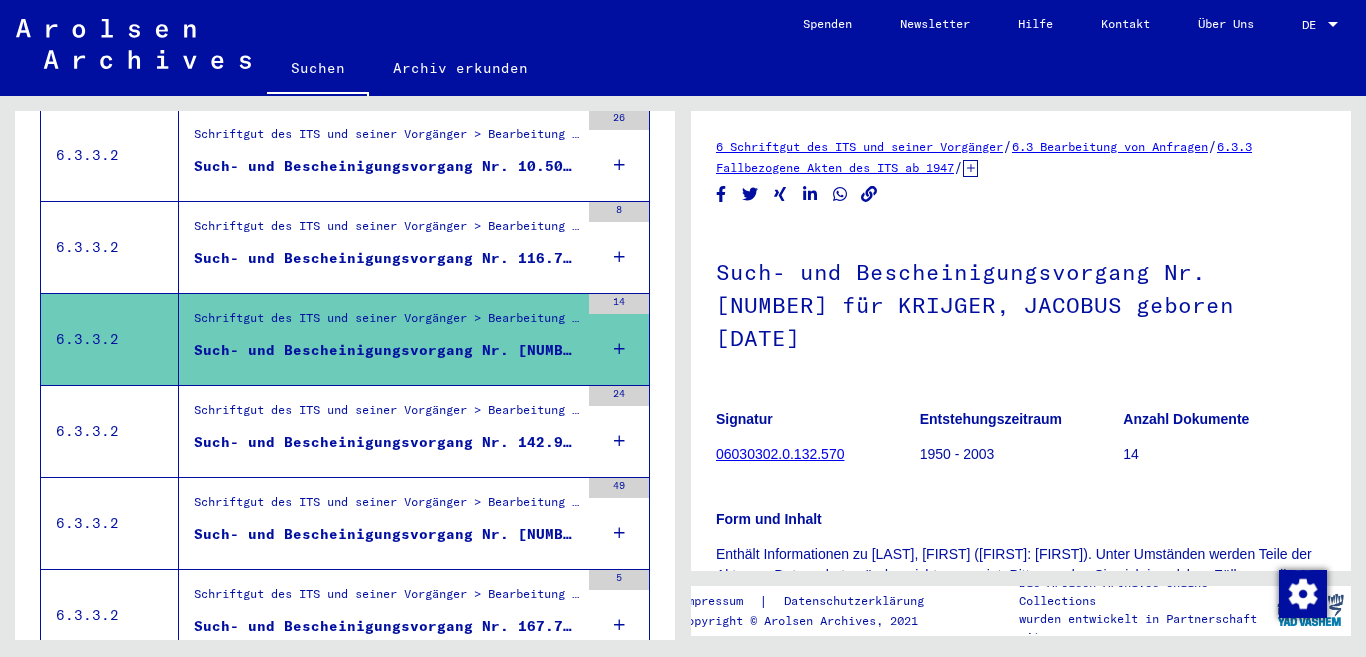 click on "Schriftgut des ITS und seiner Vorgänger > Bearbeitung von Anfragen > Fallbezogene Akten des ITS ab 1947 > T/D-Fallablage > Such- und Bescheinigungsvorgänge mit den (T/D-) Nummern von 1 bis 249.999 > Such- und Bescheinigungsvorgänge mit den (T/D-) Nummern von 142.500 bis 142.999" at bounding box center (386, 415) 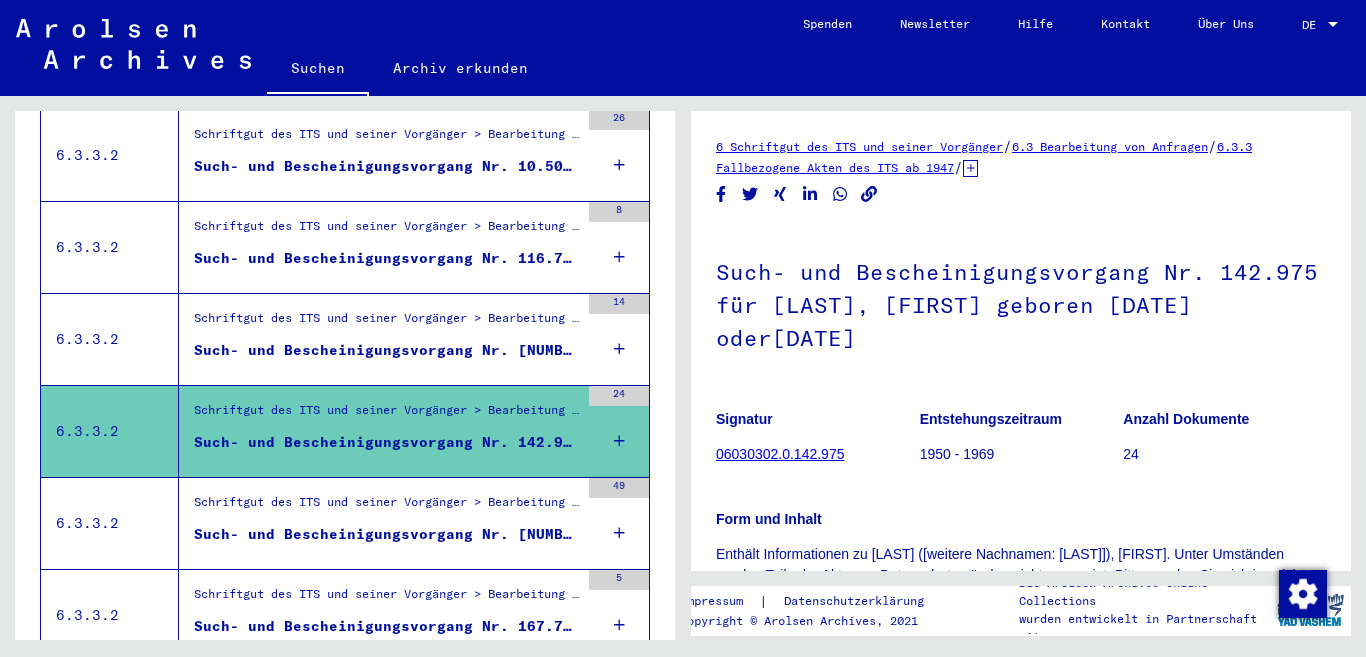 click on "Schriftgut des ITS und seiner Vorgänger > Bearbeitung von Anfragen > Fallbezogene Akten des ITS ab 1947 > T/D-Fallablage > Such- und Bescheinigungsvorgänge mit den (T/D-) Nummern von 1 bis 249.999 > Such- und Bescheinigungsvorgänge mit den (T/D-) Nummern von 156.000 bis 156.499 Such- und Bescheinigungsvorgang Nr. 156.159 für [LAST], [FIRST] geboren [DATE]" at bounding box center (379, 523) 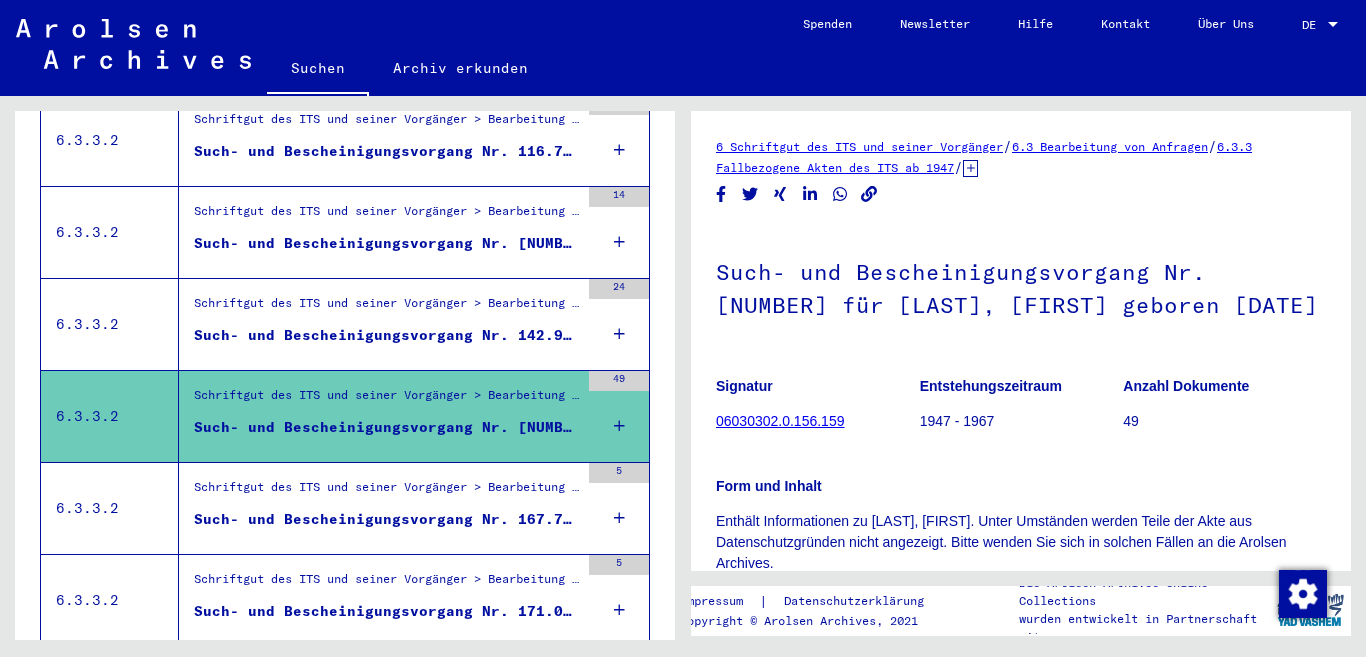 scroll, scrollTop: 2277, scrollLeft: 0, axis: vertical 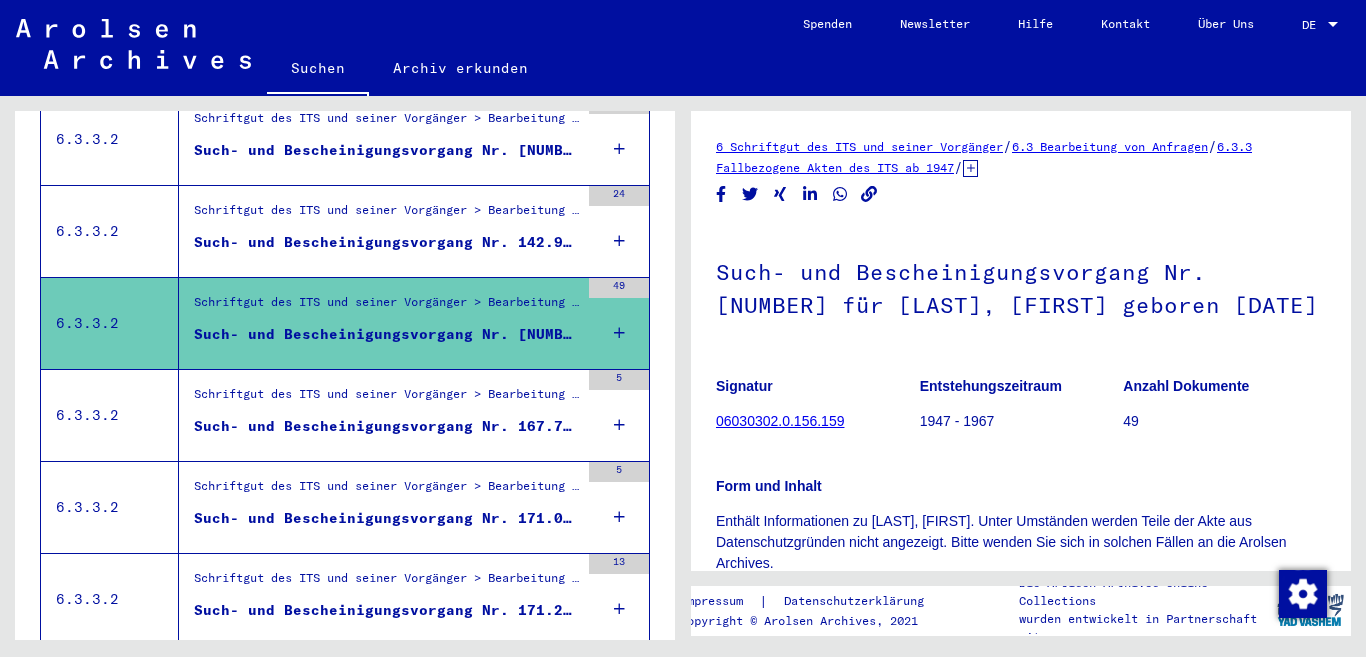 click on "Such- und Bescheinigungsvorgang Nr. 167.757 für [LAST], [FIRST] geboren [DATE]" at bounding box center (386, 426) 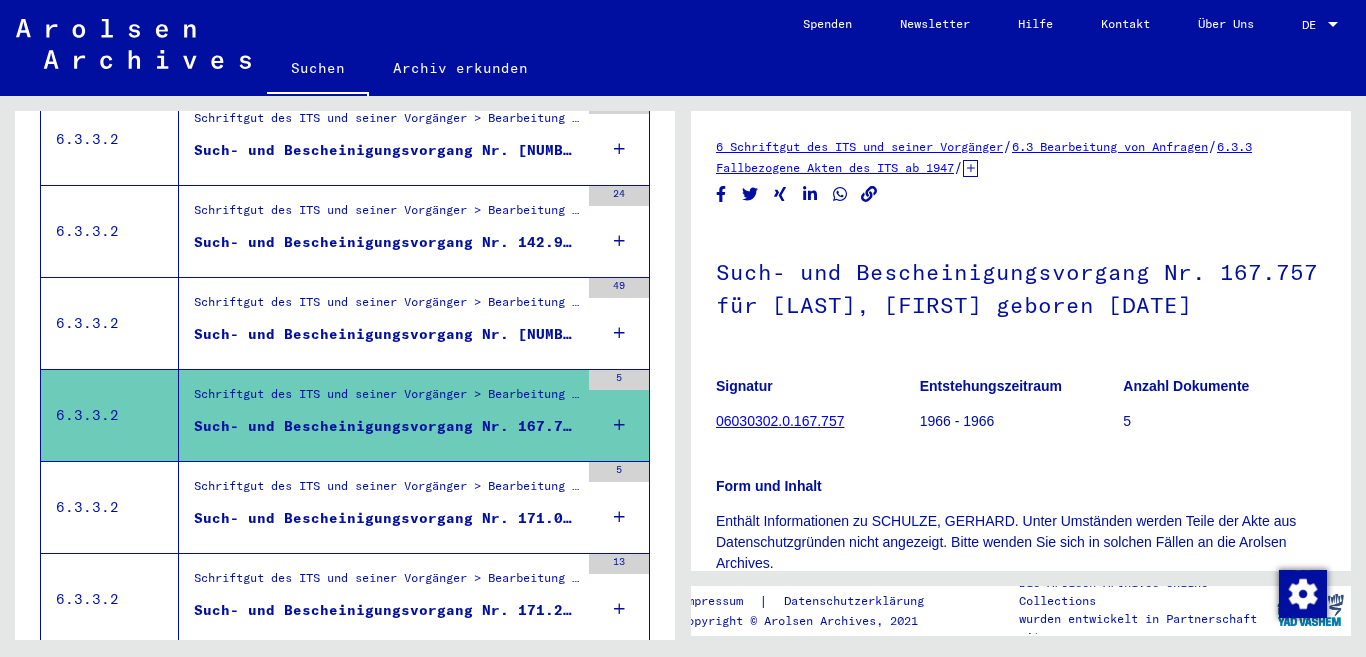 click on "Such- und Bescheinigungsvorgang Nr. 171.089 für [LAST], [FIRST] geboren [DATE]" at bounding box center (386, 518) 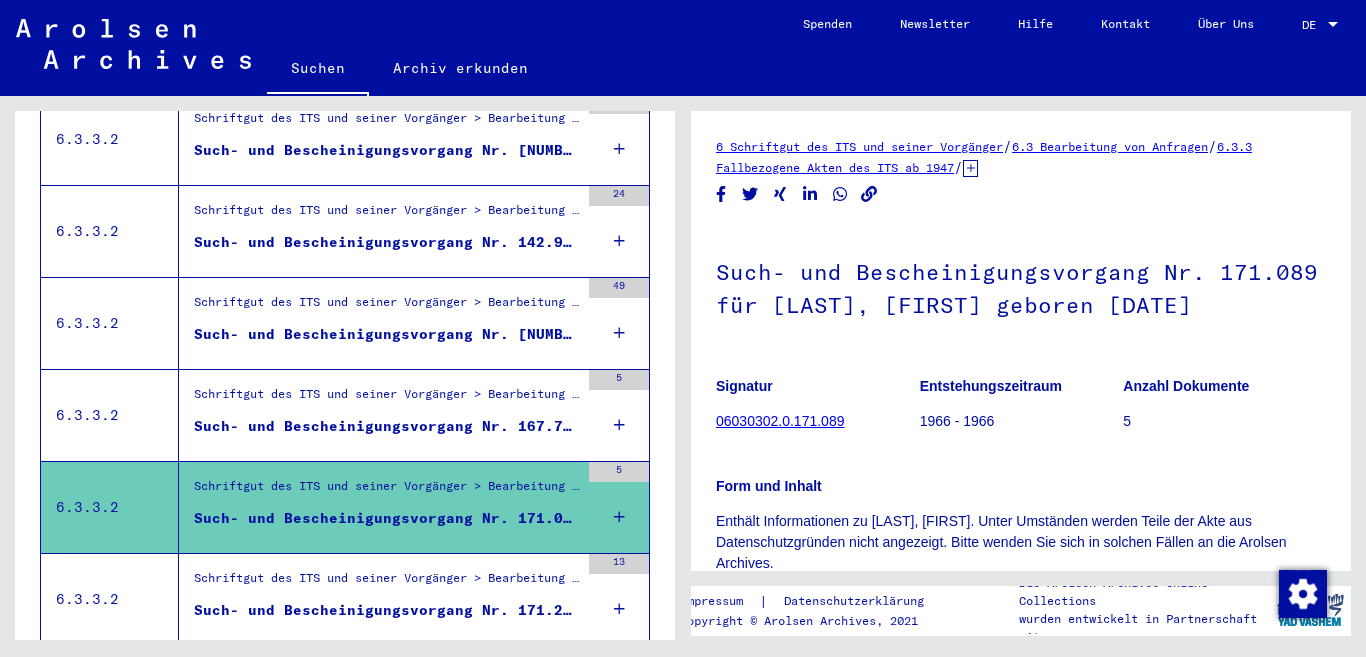scroll, scrollTop: 2377, scrollLeft: 0, axis: vertical 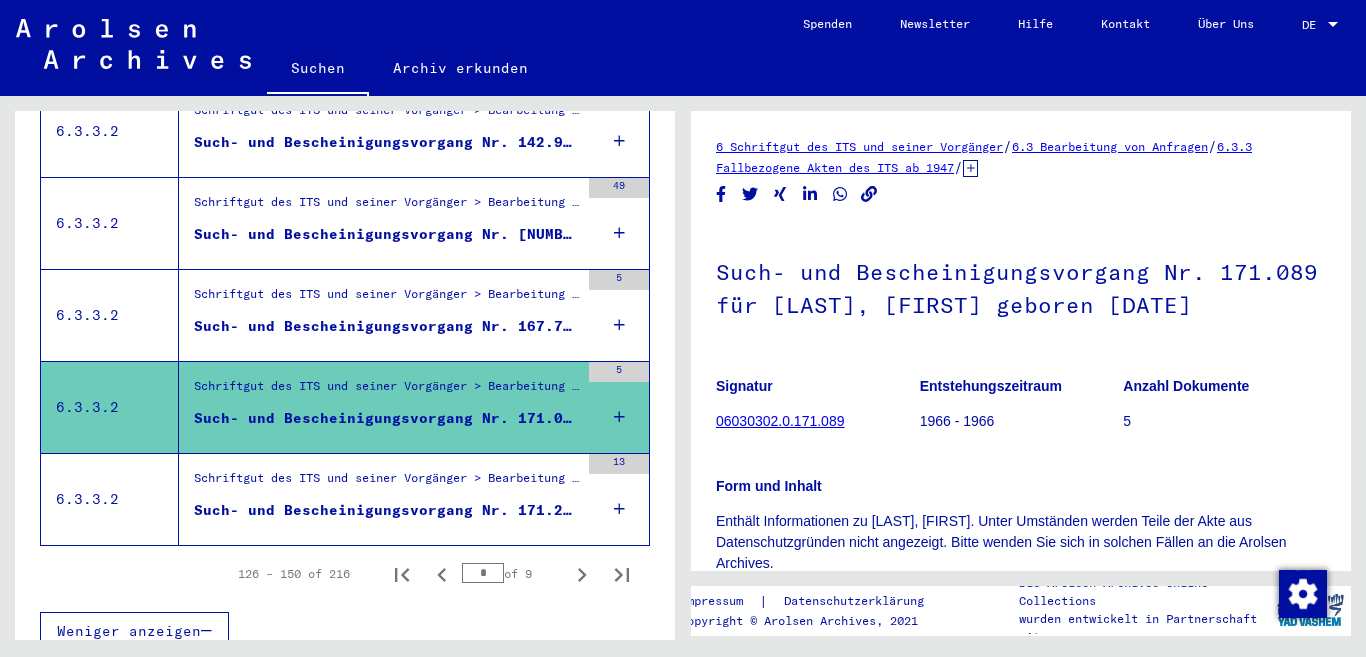 click on "Schriftgut des ITS und seiner Vorgänger > Bearbeitung von Anfragen > Fallbezogene Akten des ITS ab 1947 > T/D-Fallablage > Such- und Bescheinigungsvorgänge mit den (T/D-) Nummern von 1 bis 249.999 > Such- und Bescheinigungsvorgänge mit den (T/D-) Nummern von 171.000 bis 171.499" at bounding box center [386, 483] 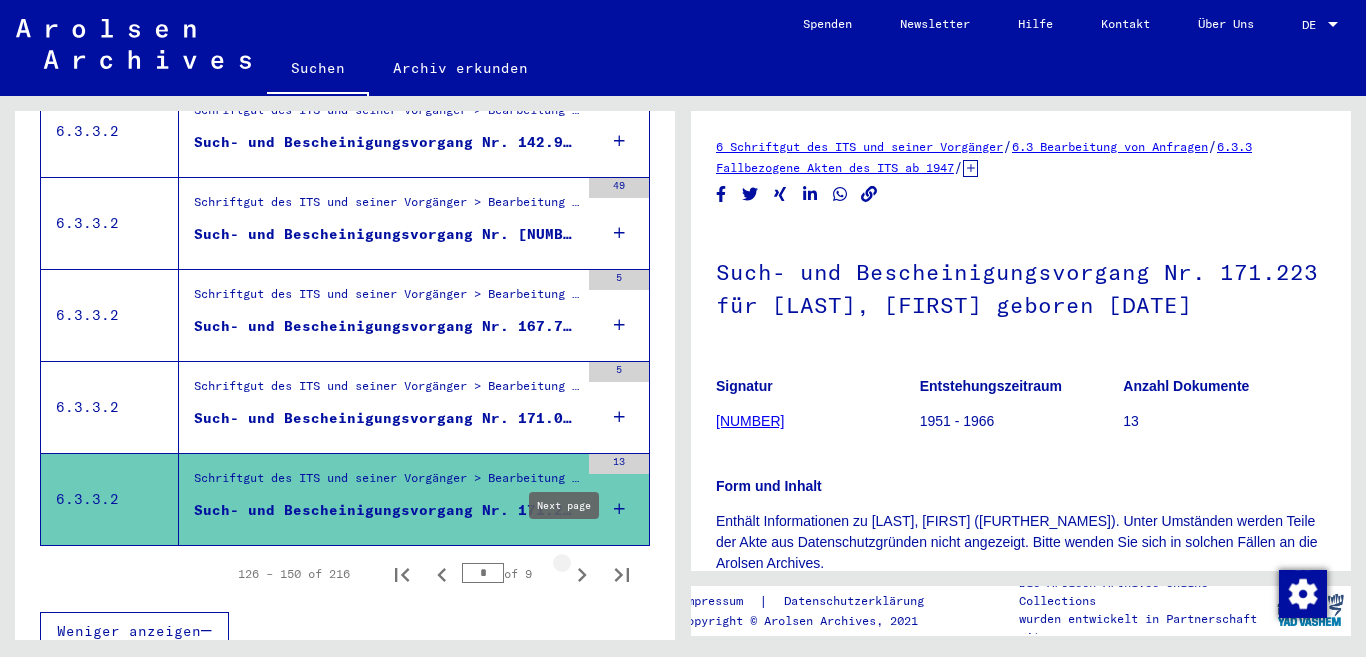 click 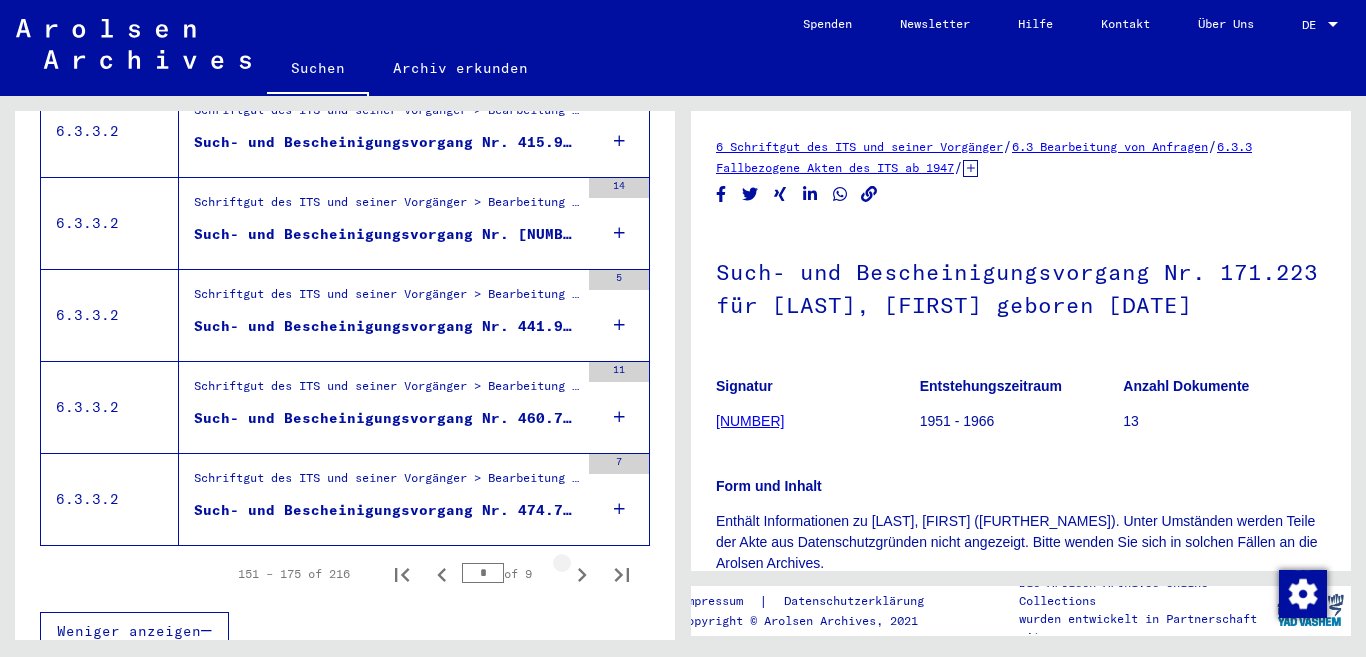 click 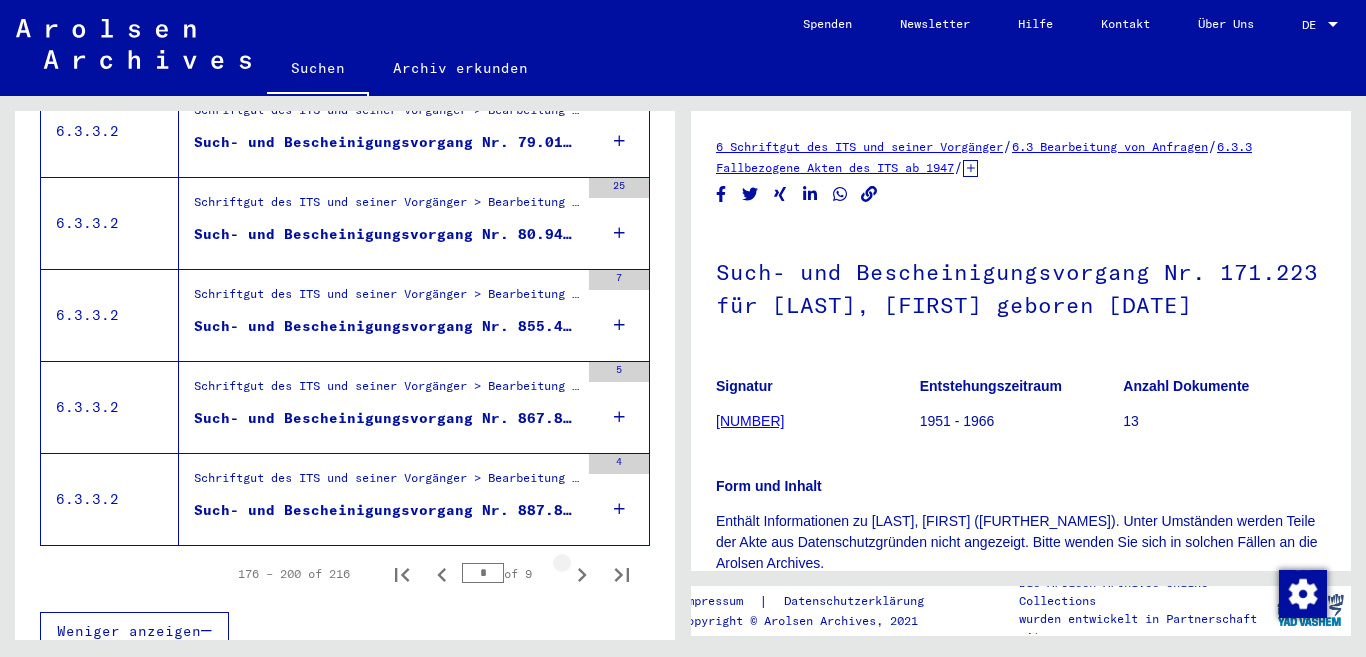 click 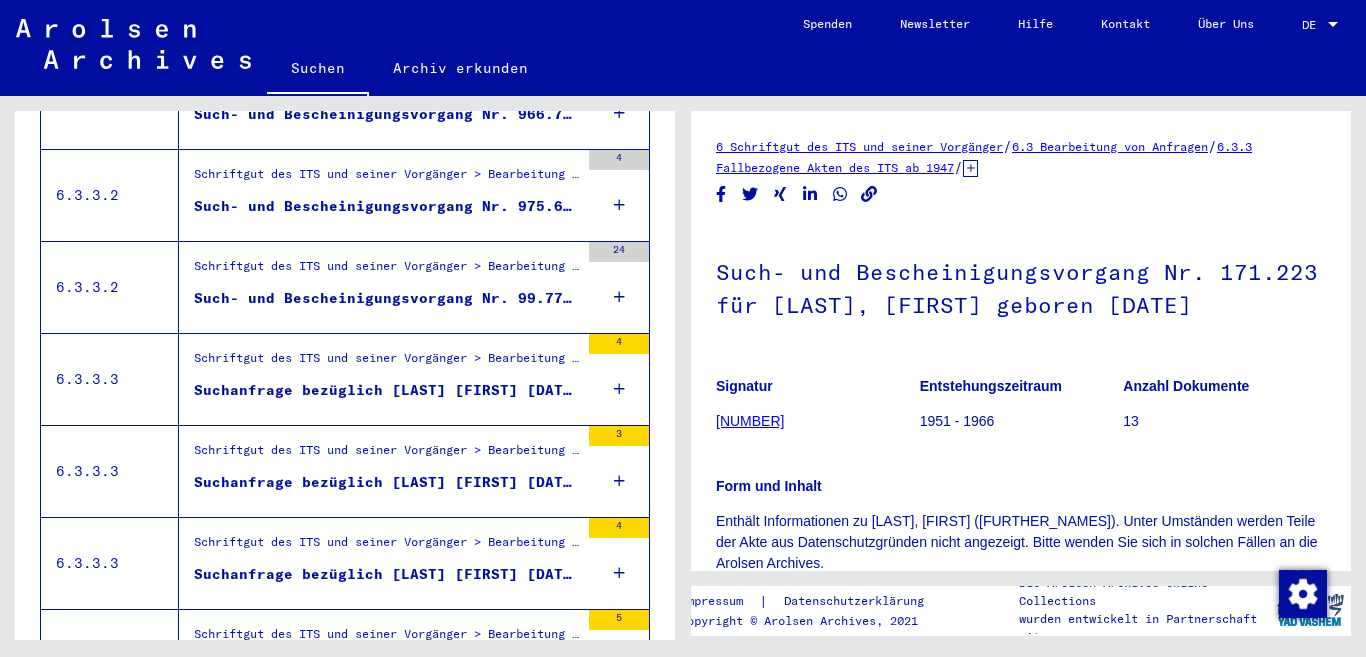 scroll, scrollTop: 649, scrollLeft: 0, axis: vertical 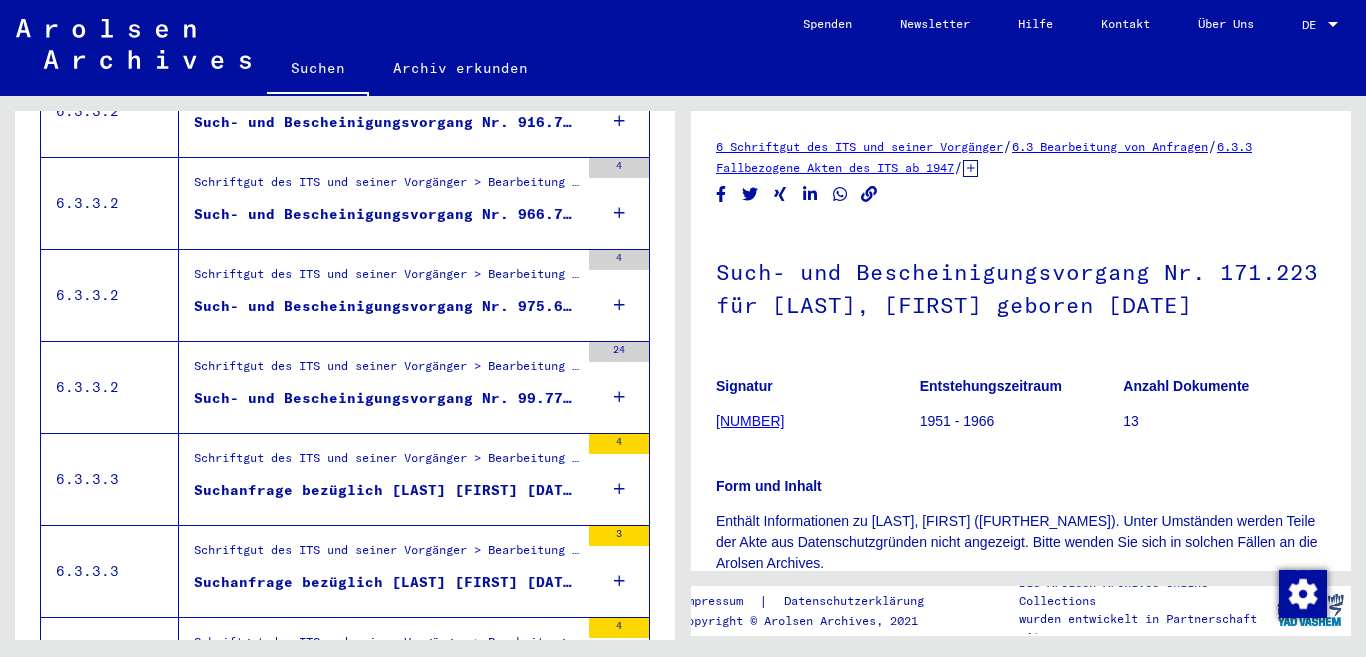 click on "Such- und Bescheinigungsvorgang Nr. 99.775 für [LAST], [FIRST] geboren [DATE]" at bounding box center [386, 398] 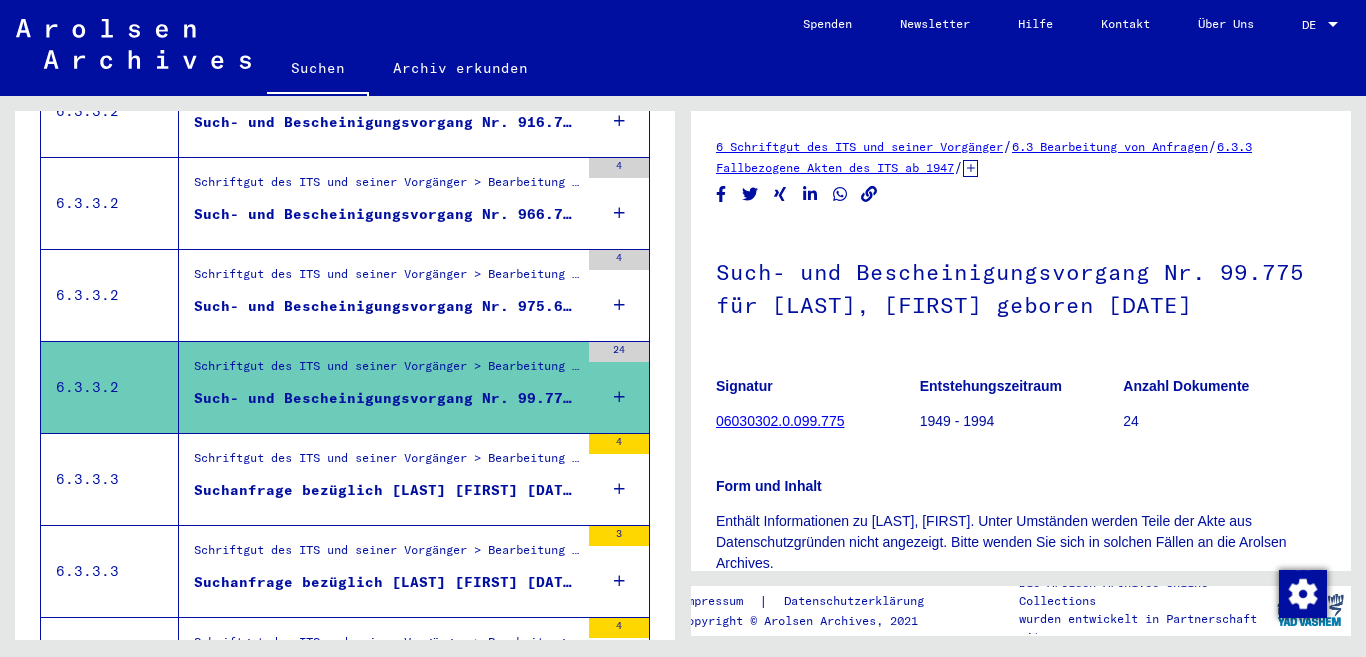 click on "Such- und Bescheinigungsvorgang Nr. 975.610 für [LAST], [FIRST] geboren [DATE]" at bounding box center (386, 306) 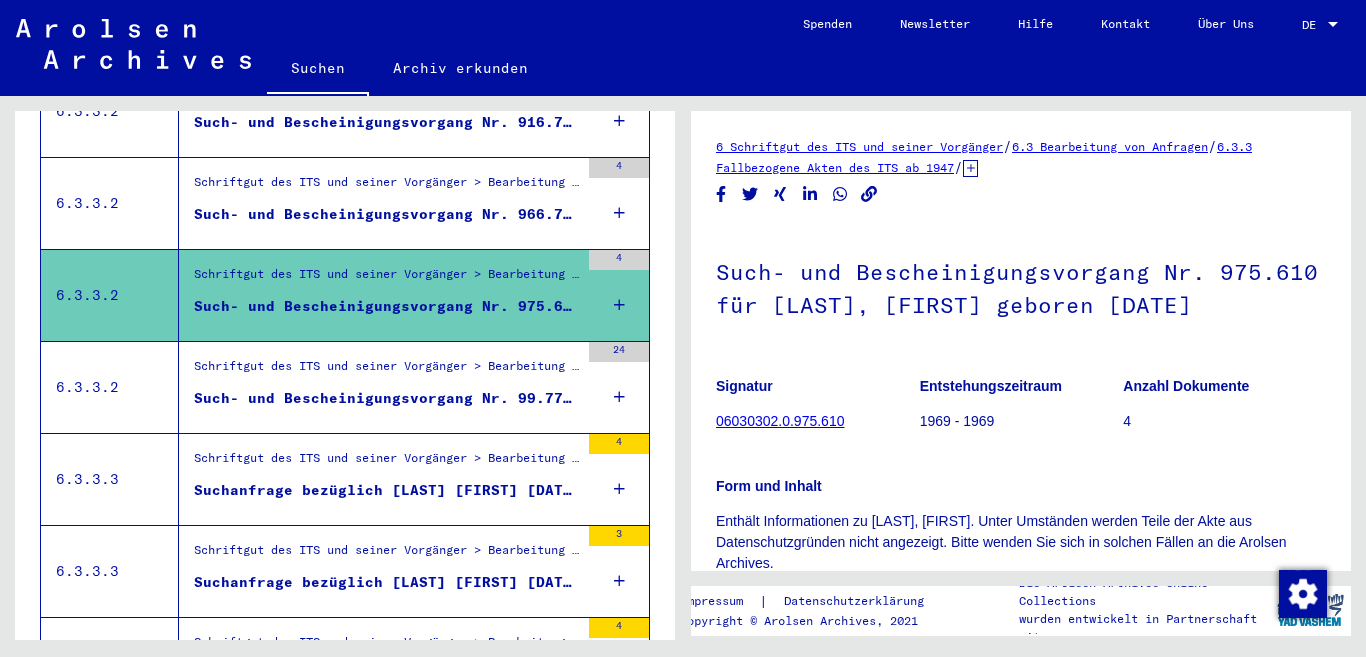 scroll, scrollTop: 549, scrollLeft: 0, axis: vertical 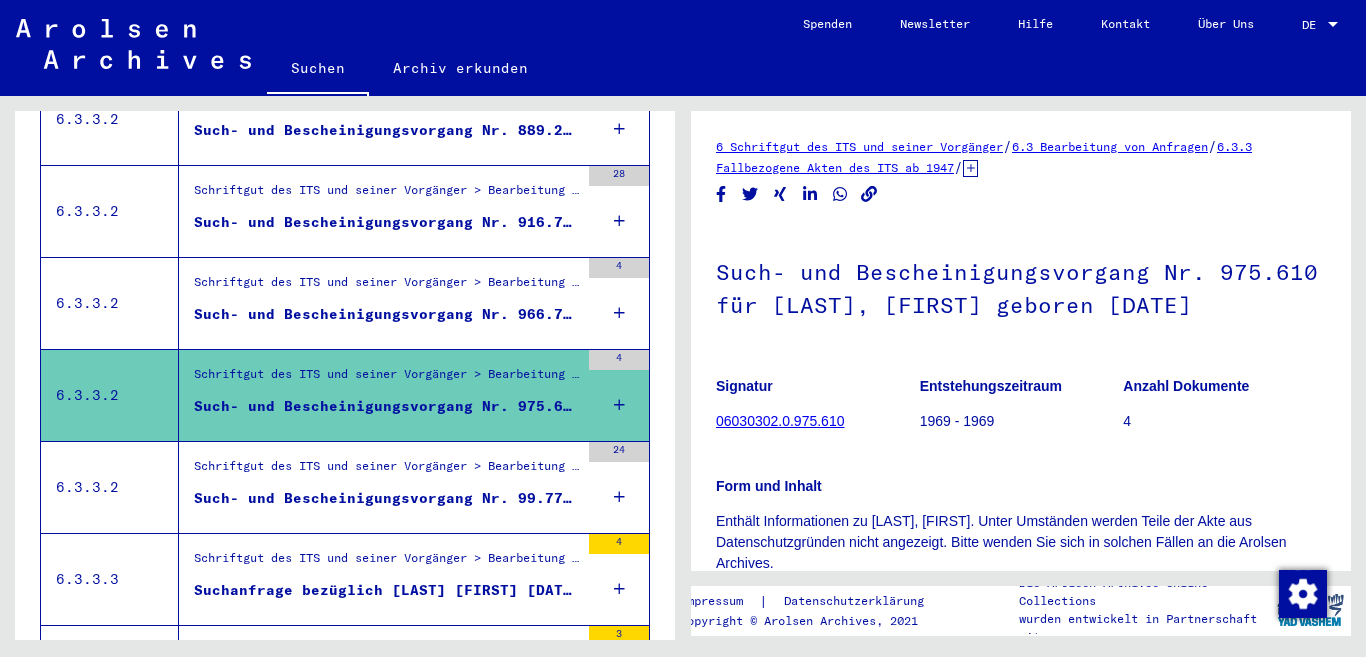 click on "Schriftgut des ITS und seiner Vorgänger > Bearbeitung von Anfragen > Fallbezogene Akten des ITS ab 1947 > T/D-Fallablage > Such- und Bescheinigungsvorgänge mit den (T/D-) Nummern von 750.000 bis 999.999 > Such- und Bescheinigungsvorgänge mit den (T/D-) Nummern von 966.500 bis 966.999" at bounding box center [386, 287] 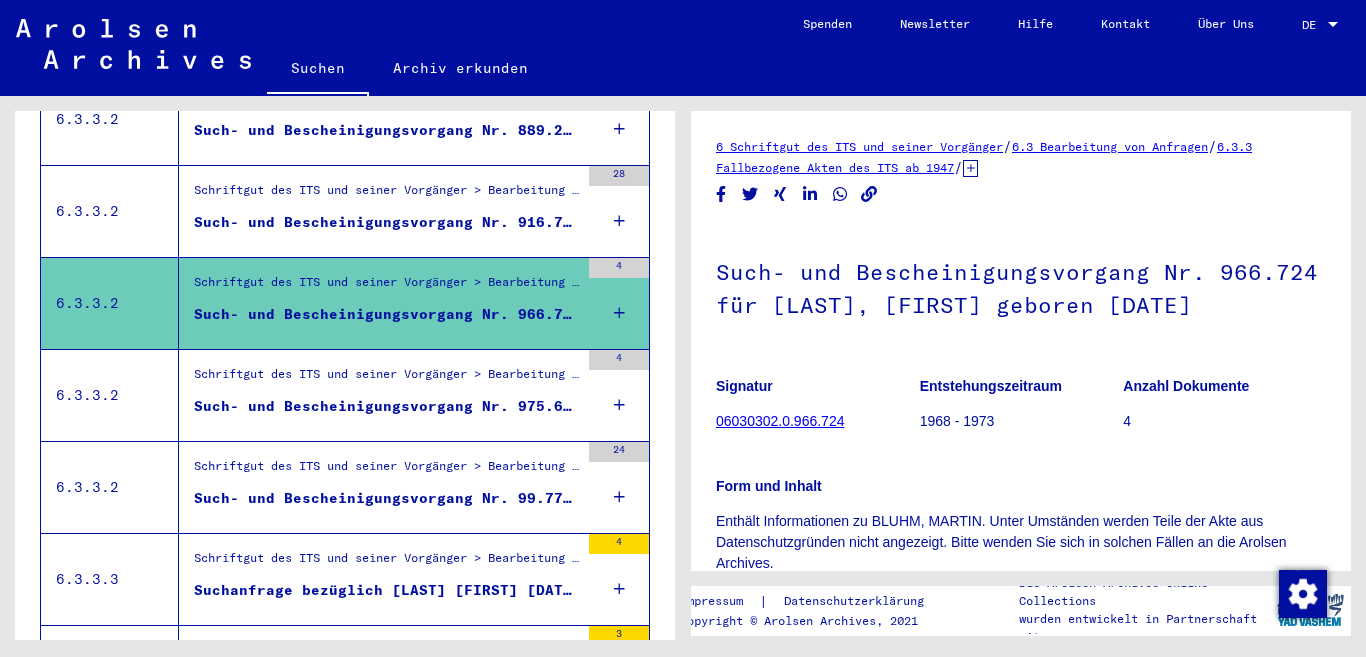 scroll, scrollTop: 349, scrollLeft: 0, axis: vertical 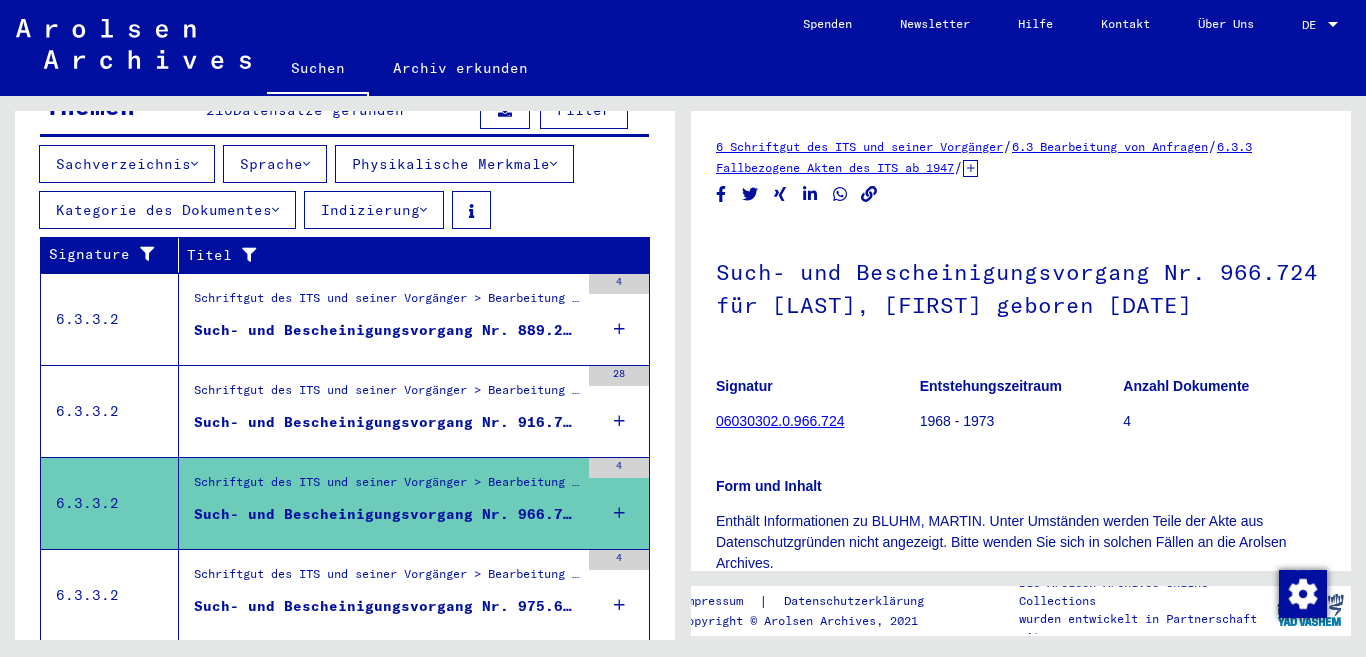 click on "Such- und Bescheinigungsvorgang Nr. 916.783 für [LAST], [FIRST] geboren [DATE] oder[DATE] oder[DATE]" at bounding box center [386, 422] 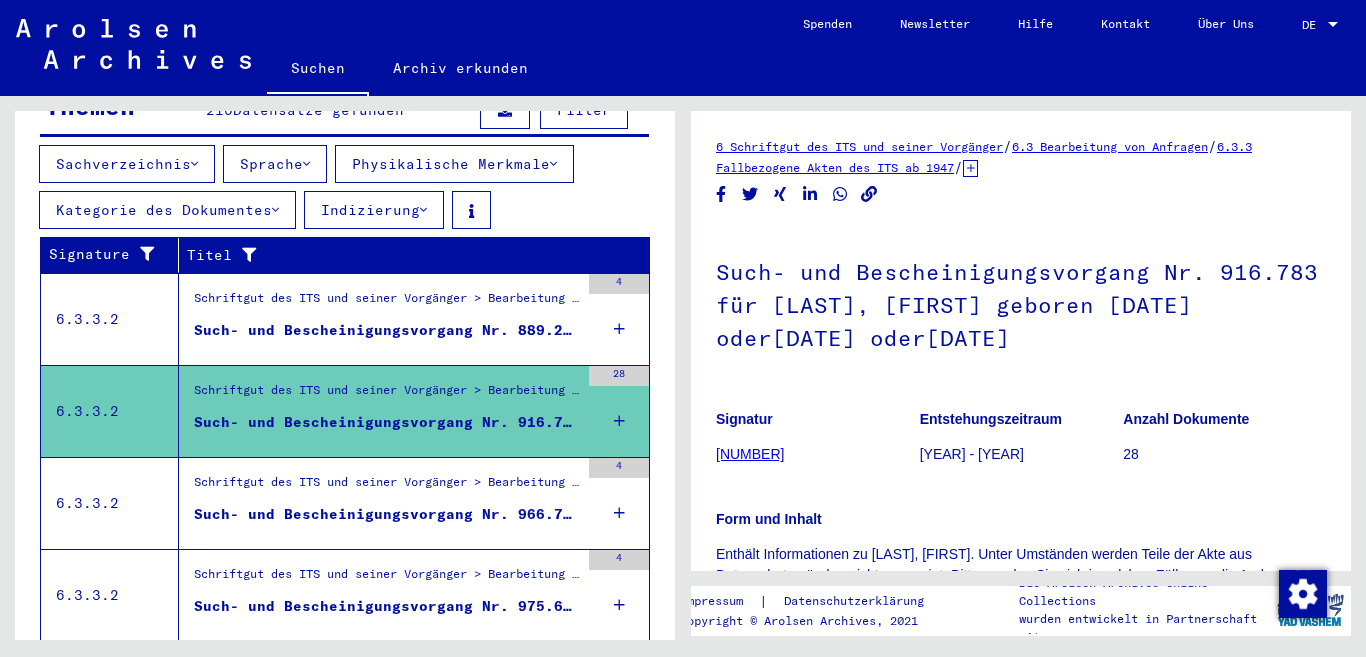 click on "Such- und Bescheinigungsvorgang Nr. 889.294 für [LAST], [FIRST] geboren [DATE]" at bounding box center [386, 330] 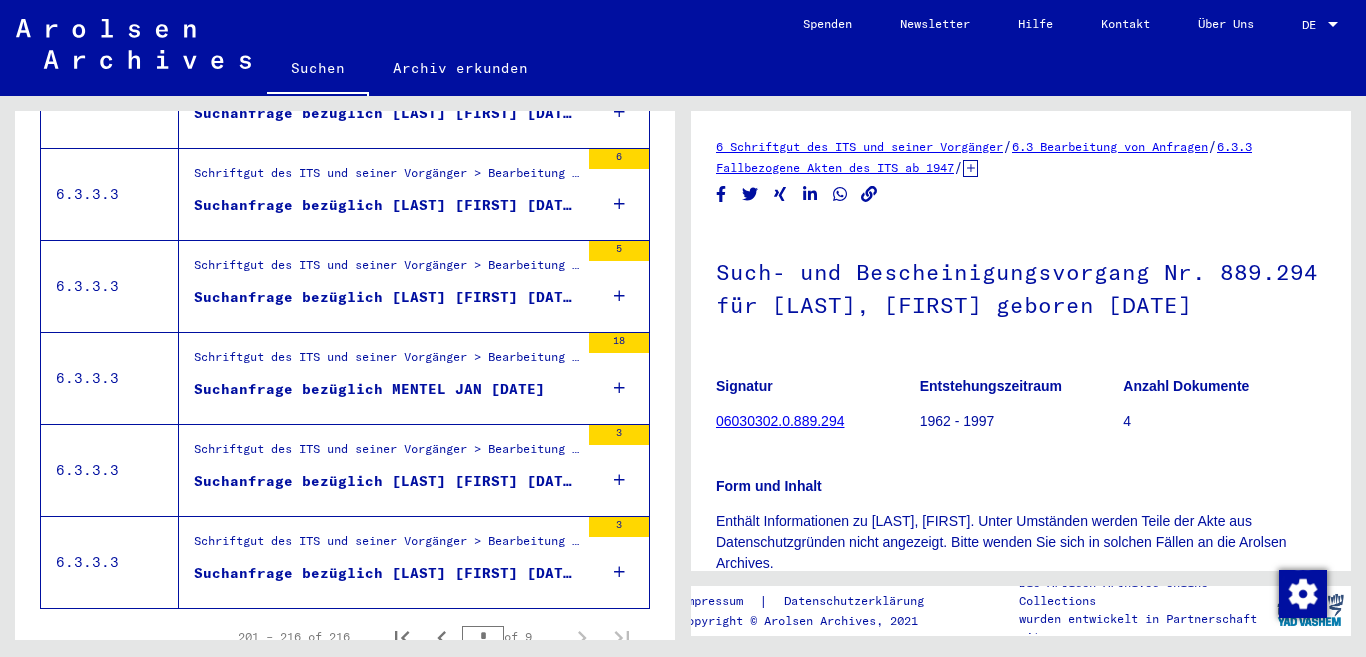 scroll, scrollTop: 1549, scrollLeft: 0, axis: vertical 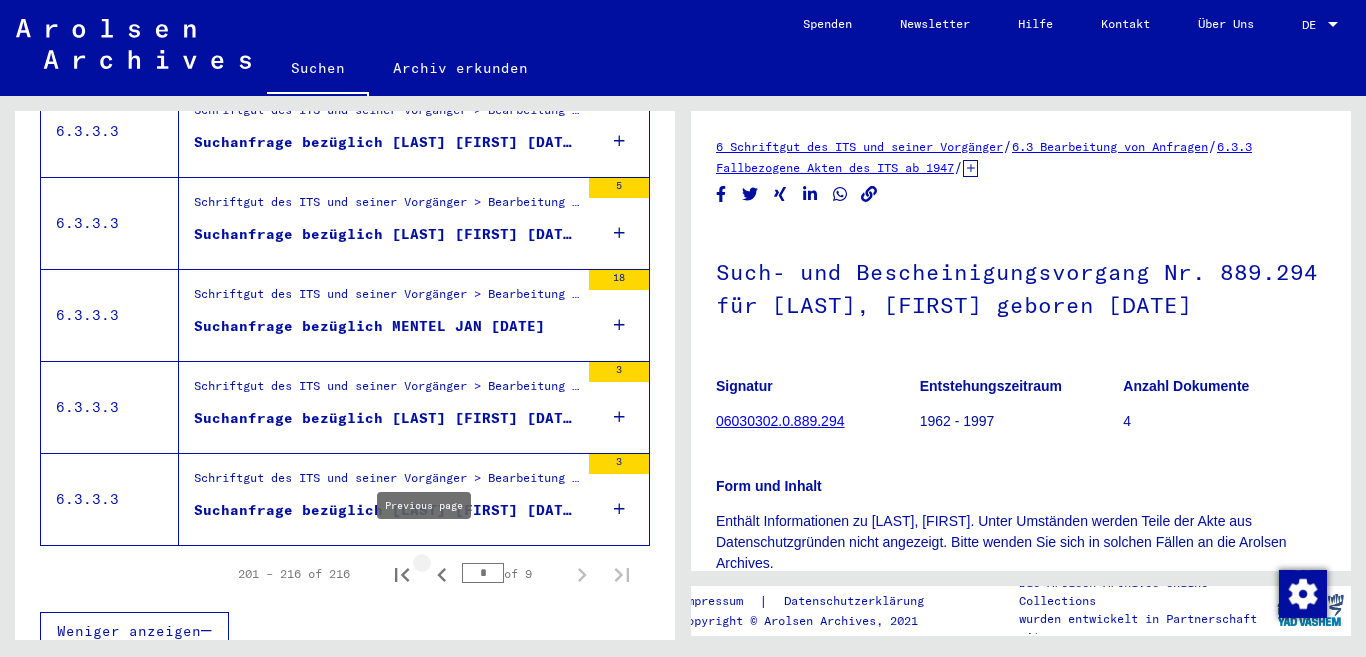 click 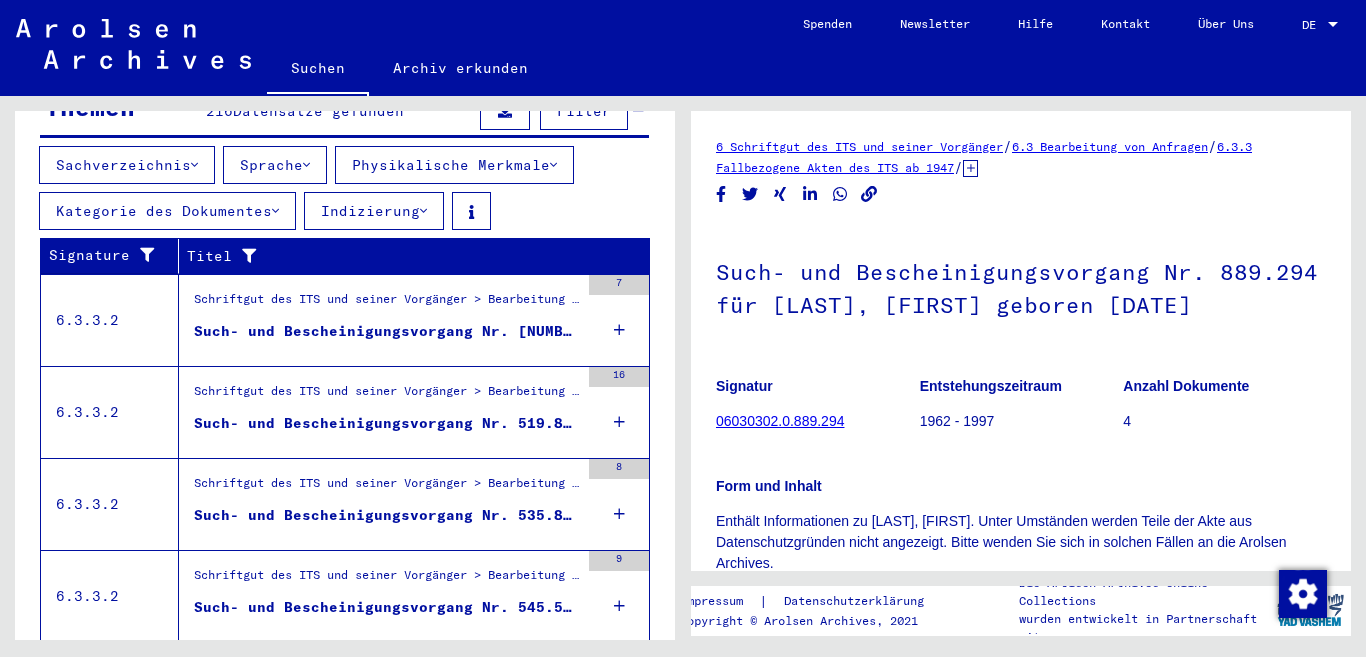 scroll, scrollTop: 249, scrollLeft: 0, axis: vertical 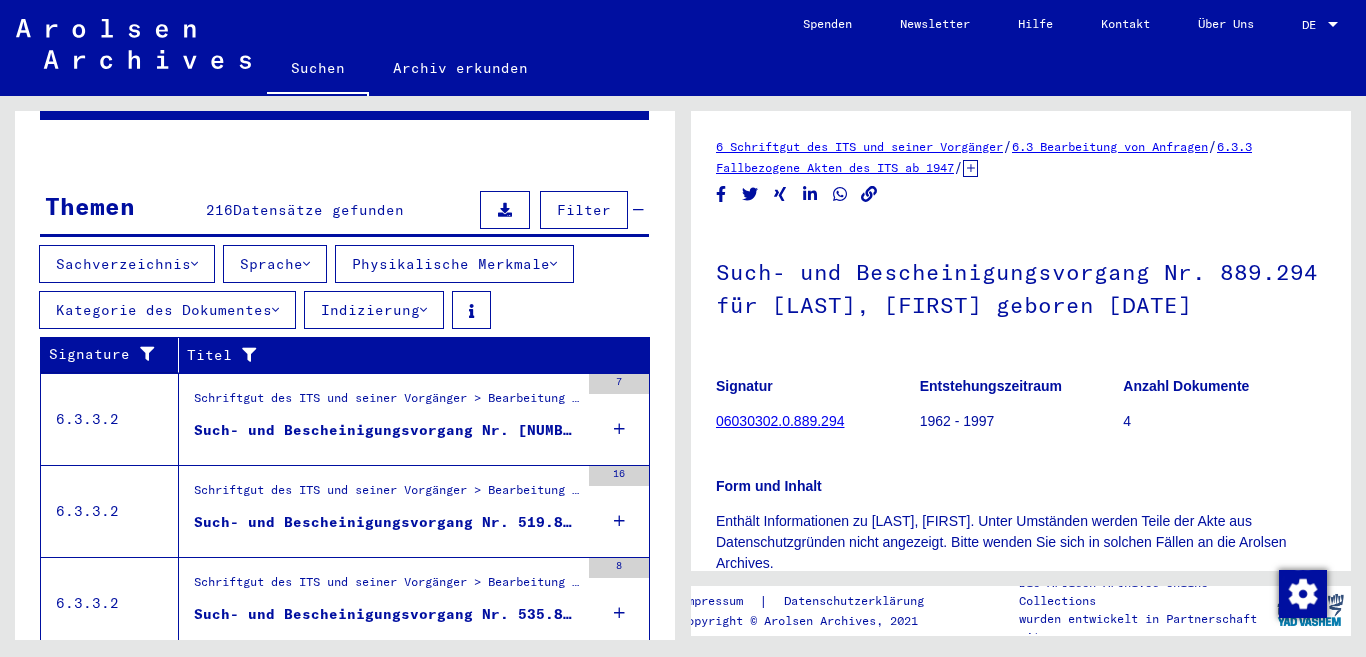 click on "Such- und Bescheinigungsvorgang Nr. [NUMBER] für [LAST], [FIRST] geboren [DATE]" at bounding box center (386, 430) 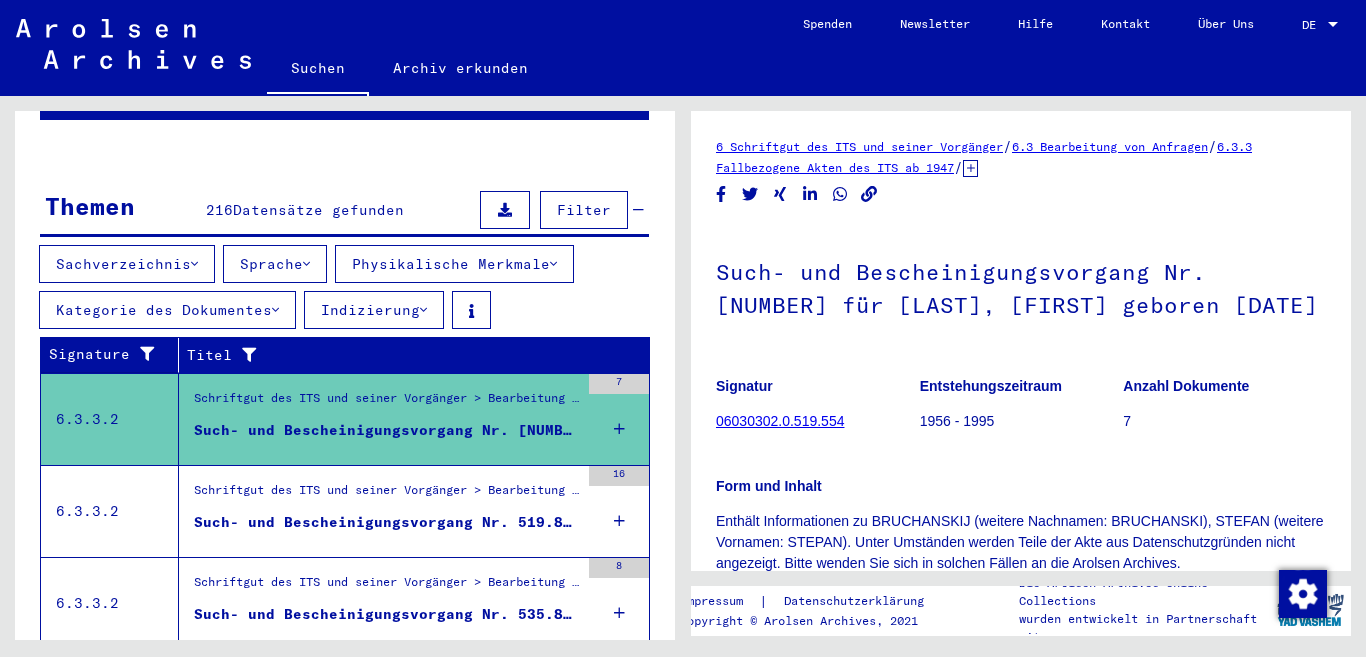 drag, startPoint x: 422, startPoint y: 464, endPoint x: 365, endPoint y: 490, distance: 62.649822 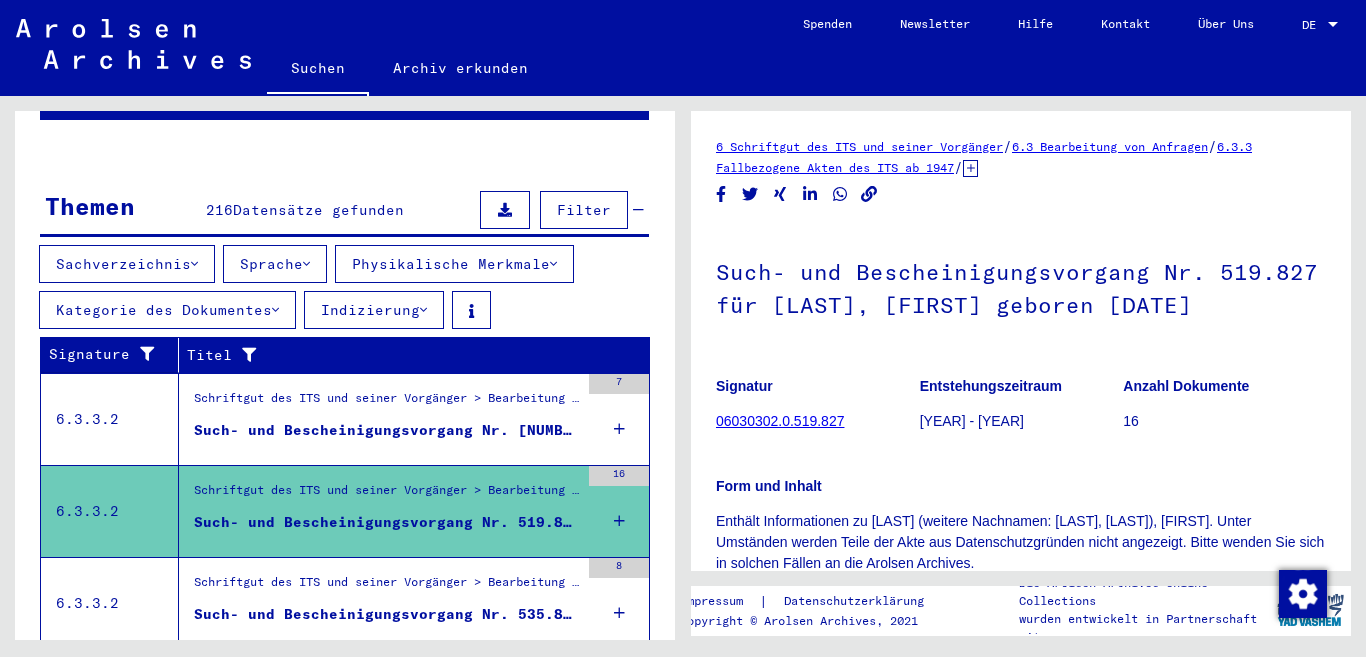 click on "Schriftgut des ITS und seiner Vorgänger > Bearbeitung von Anfragen > Fallbezogene Akten des ITS ab 1947 > T/D-Fallablage > Such- und Bescheinigungsvorgänge mit den (T/D-) Nummern von 500.000 bis 749.999 > Such- und Bescheinigungsvorgänge mit den (T/D-) Nummern von 535.500 bis 535.999" at bounding box center (386, 587) 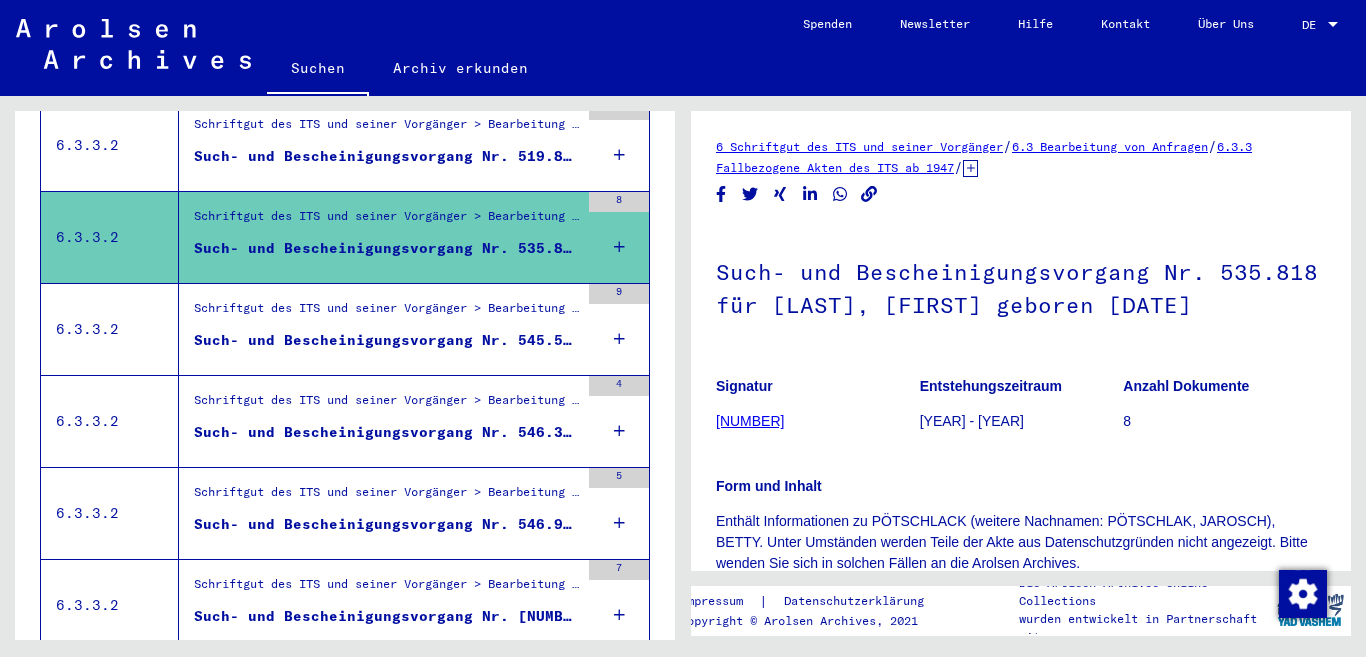 scroll, scrollTop: 649, scrollLeft: 0, axis: vertical 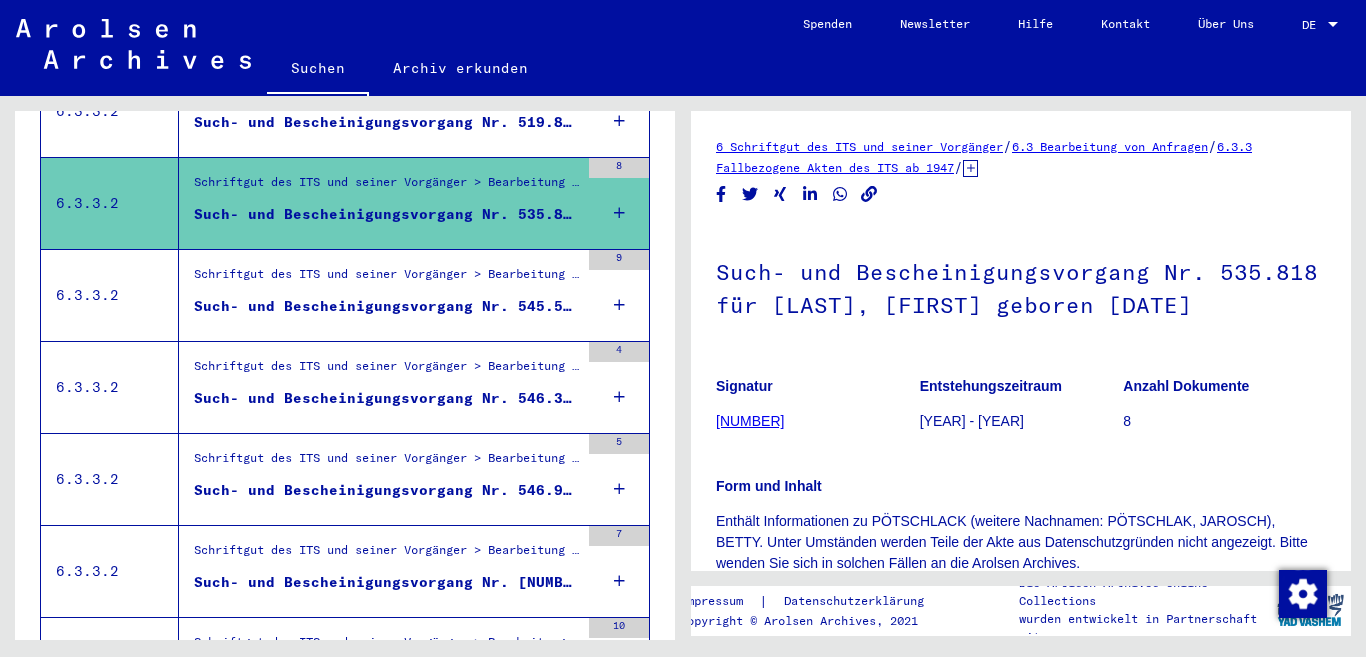 click on "Schriftgut des ITS und seiner Vorgänger > Bearbeitung von Anfragen > Fallbezogene Akten des ITS ab 1947 > T/D-Fallablage > Such- und Bescheinigungsvorgänge mit den (T/D-) Nummern von 500.000 bis 749.999 > Such- und Bescheinigungsvorgänge mit den (T/D-) Nummern von 545.500 bis 545.999" at bounding box center [386, 279] 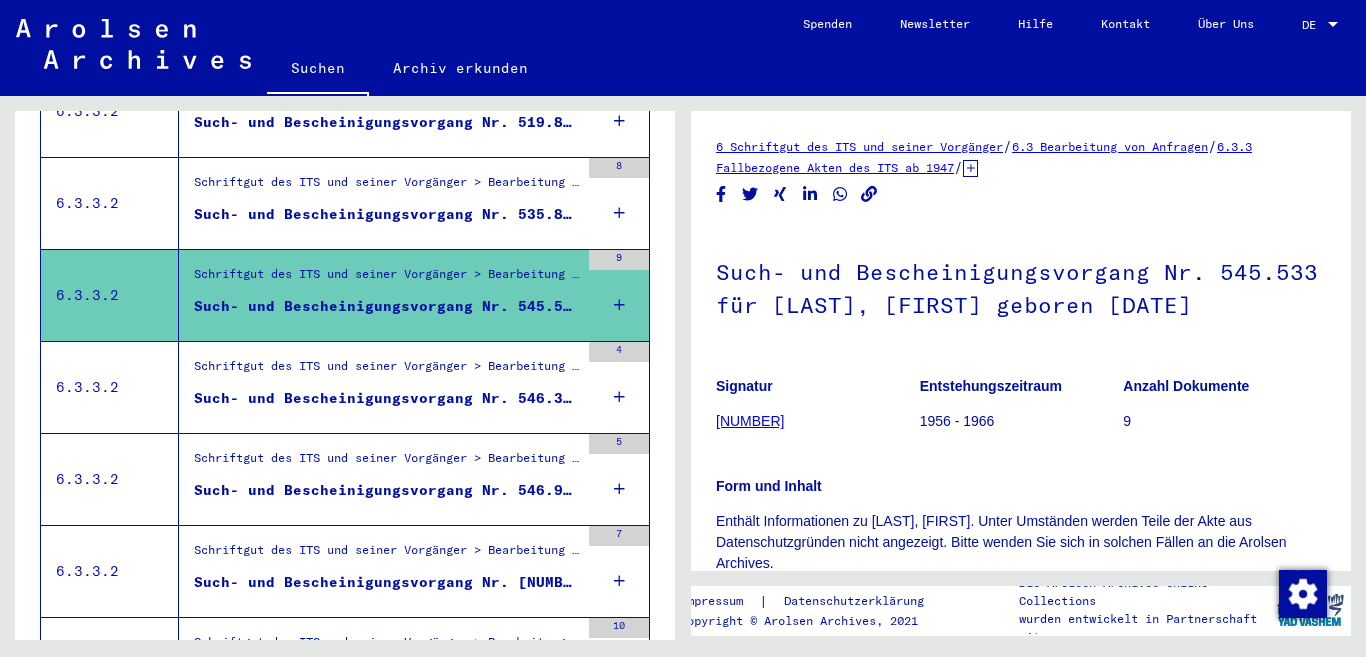 click on "Schriftgut des ITS und seiner Vorgänger > Bearbeitung von Anfragen > Fallbezogene Akten des ITS ab 1947 > T/D-Fallablage > Such- und Bescheinigungsvorgänge mit den (T/D-) Nummern von 500.000 bis 749.999 > Such- und Bescheinigungsvorgänge mit den (T/D-) Nummern von 546.000 bis 546.499" at bounding box center (386, 371) 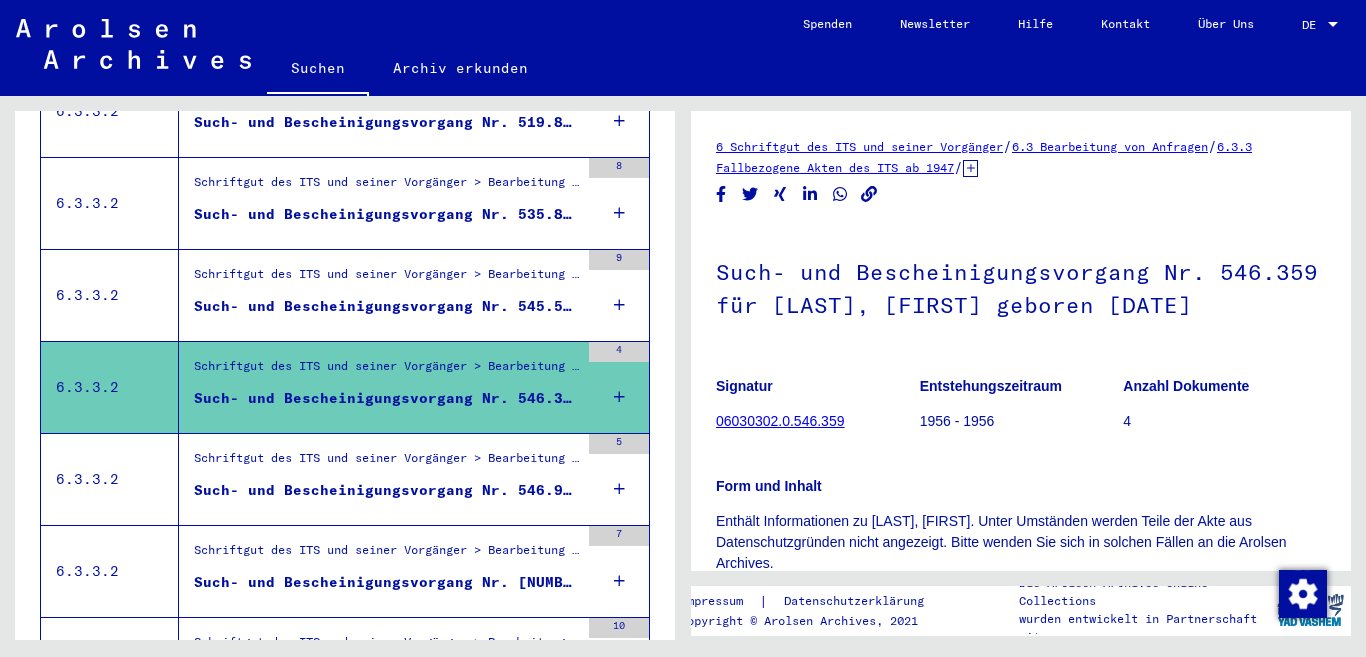 click on "Schriftgut des ITS und seiner Vorgänger > Bearbeitung von Anfragen > Fallbezogene Akten des ITS ab 1947 > T/D-Fallablage > Such- und Bescheinigungsvorgänge mit den (T/D-) Nummern von [NUMBER] bis [NUMBER] > Such- und Bescheinigungsvorgänge mit den (T/D-) Nummern von [NUMBER] bis [NUMBER] Such- und Bescheinigungsvorgang Nr. [NUMBER] für [LAST], [FIRST] geboren [DATE]" at bounding box center (379, 479) 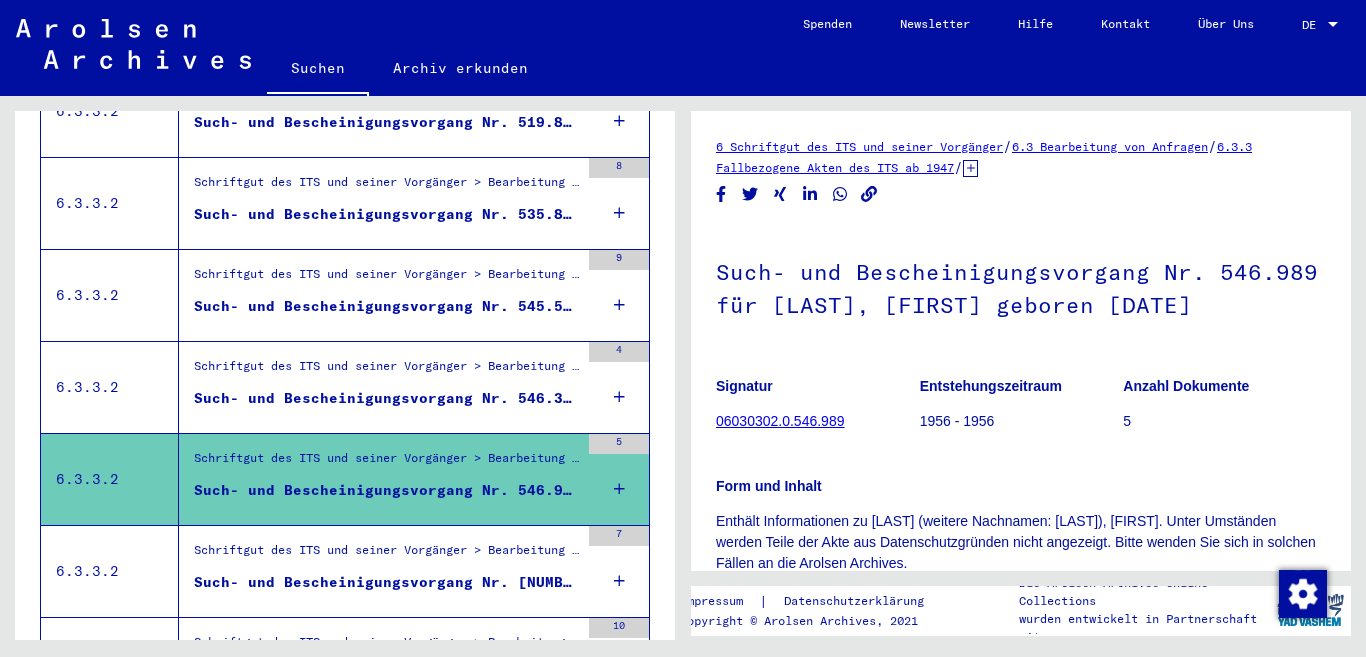 click on "Schriftgut des ITS und seiner Vorgänger > Bearbeitung von Anfragen > Fallbezogene Akten des ITS ab 1947 > T/D-Fallablage > Such- und Bescheinigungsvorgänge mit den (T/D-) Nummern von 500.000 bis 749.999 > Such- und Bescheinigungsvorgänge mit den (T/D-) Nummern von 552.000 bis 552.499" at bounding box center [386, 555] 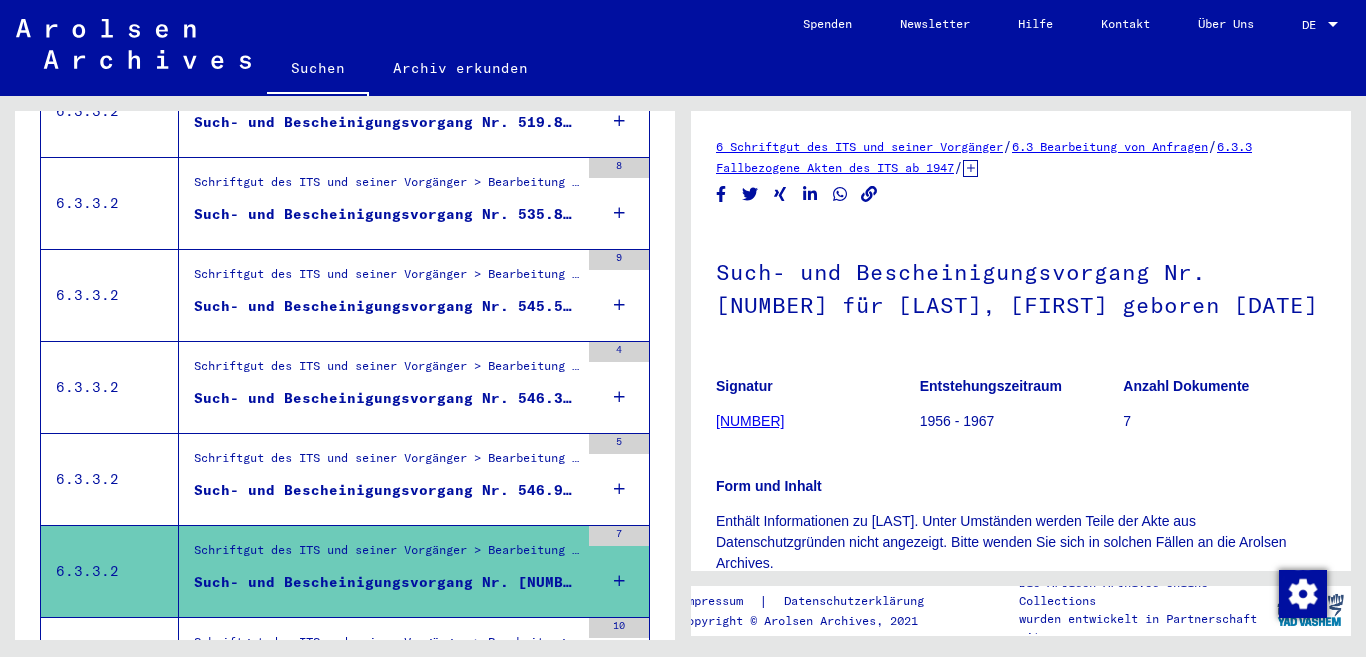 drag, startPoint x: 1062, startPoint y: 386, endPoint x: 910, endPoint y: 378, distance: 152.21039 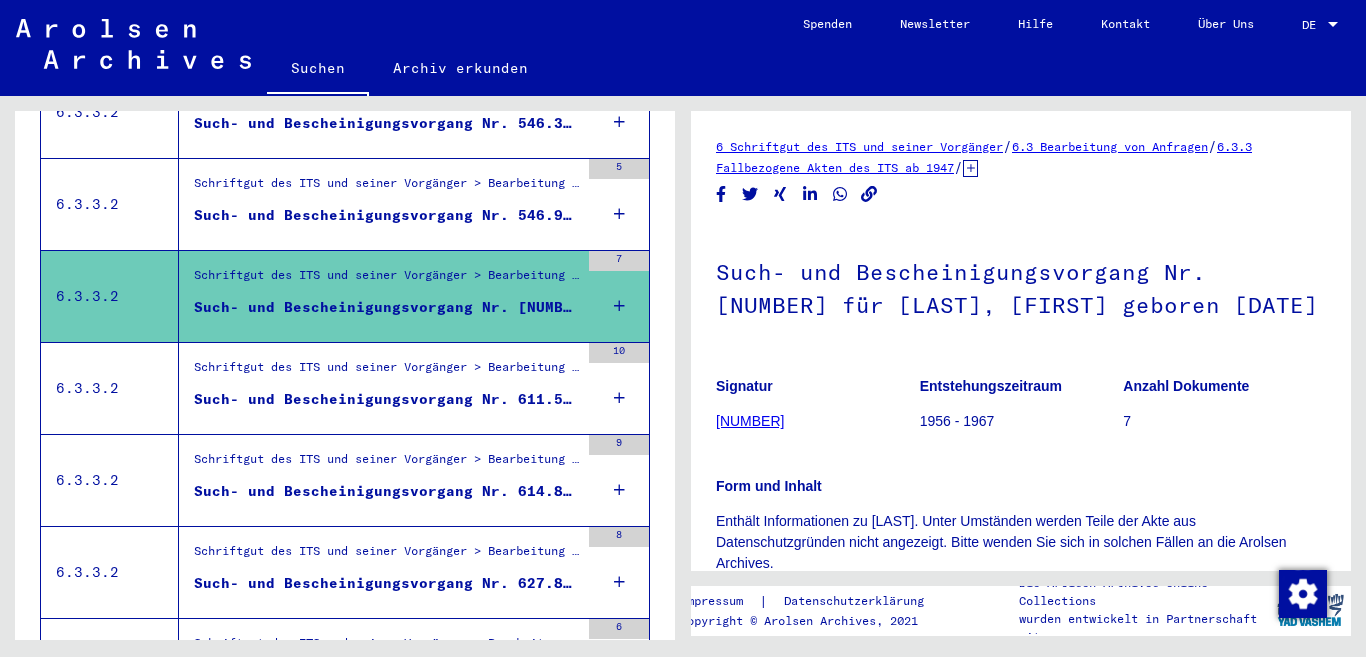 scroll, scrollTop: 949, scrollLeft: 0, axis: vertical 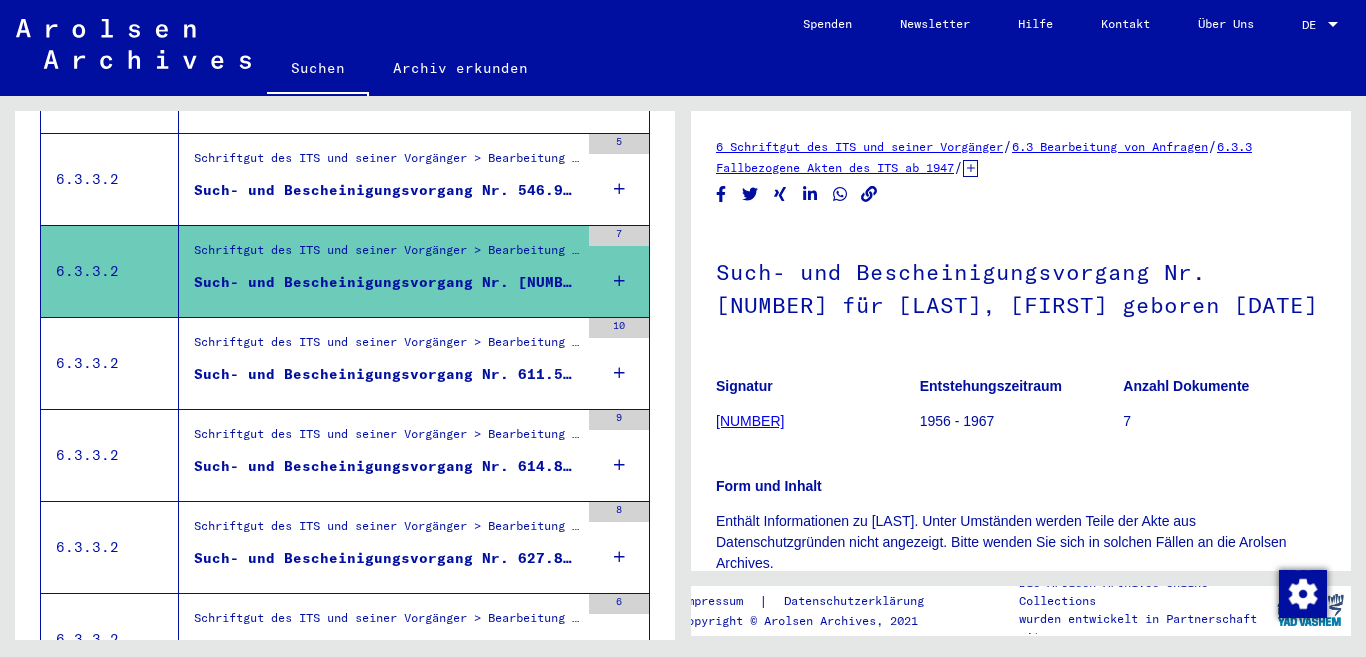 click on "Schriftgut des ITS und seiner Vorgänger > Bearbeitung von Anfragen > Fallbezogene Akten des ITS ab 1947 > T/D-Fallablage > Such- und Bescheinigungsvorgänge mit den (T/D-) Nummern von 500.000 bis 749.999 > Such- und Bescheinigungsvorgänge mit den (T/D-) Nummern von 611.500 bis 611.999" at bounding box center [386, 347] 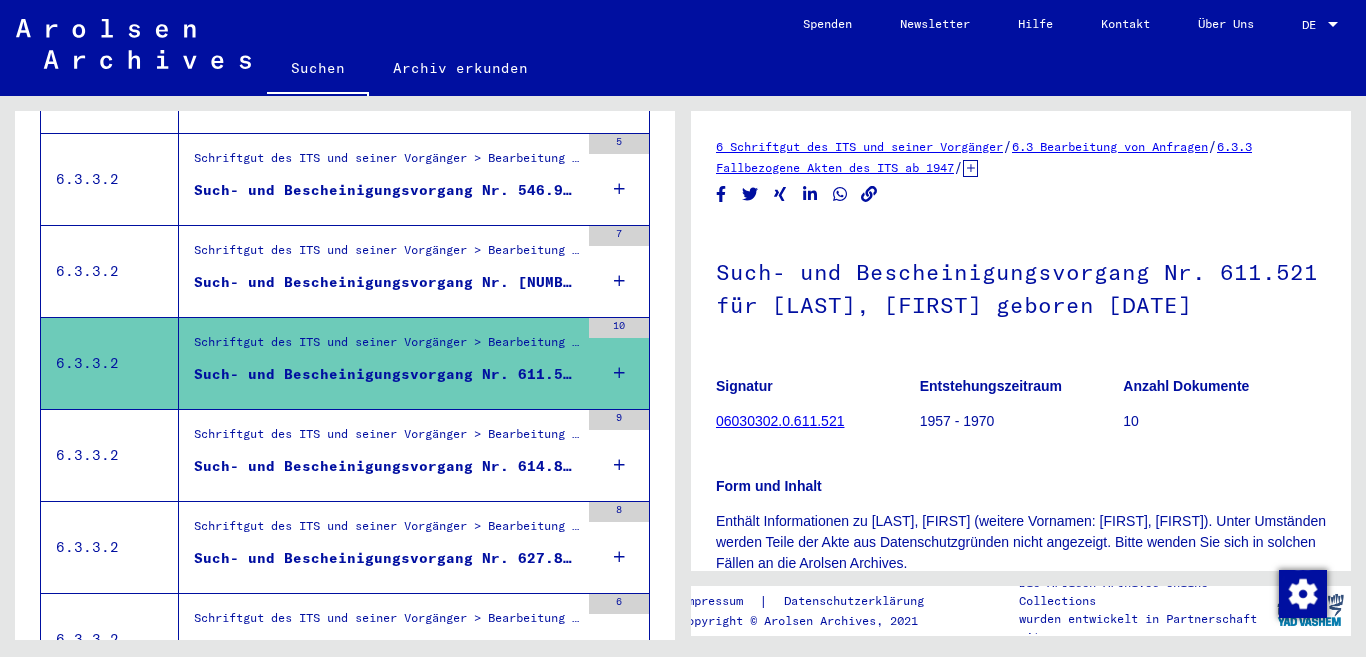 click on "Schriftgut des ITS und seiner Vorgänger > Bearbeitung von Anfragen > Fallbezogene Akten des ITS ab 1947 > T/D-Fallablage > Such- und Bescheinigungsvorgänge mit den (T/D-) Nummern von 500.000 bis 749.999 > Such- und Bescheinigungsvorgänge mit den (T/D-) Nummern von 614.500 bis 614.999" at bounding box center [386, 439] 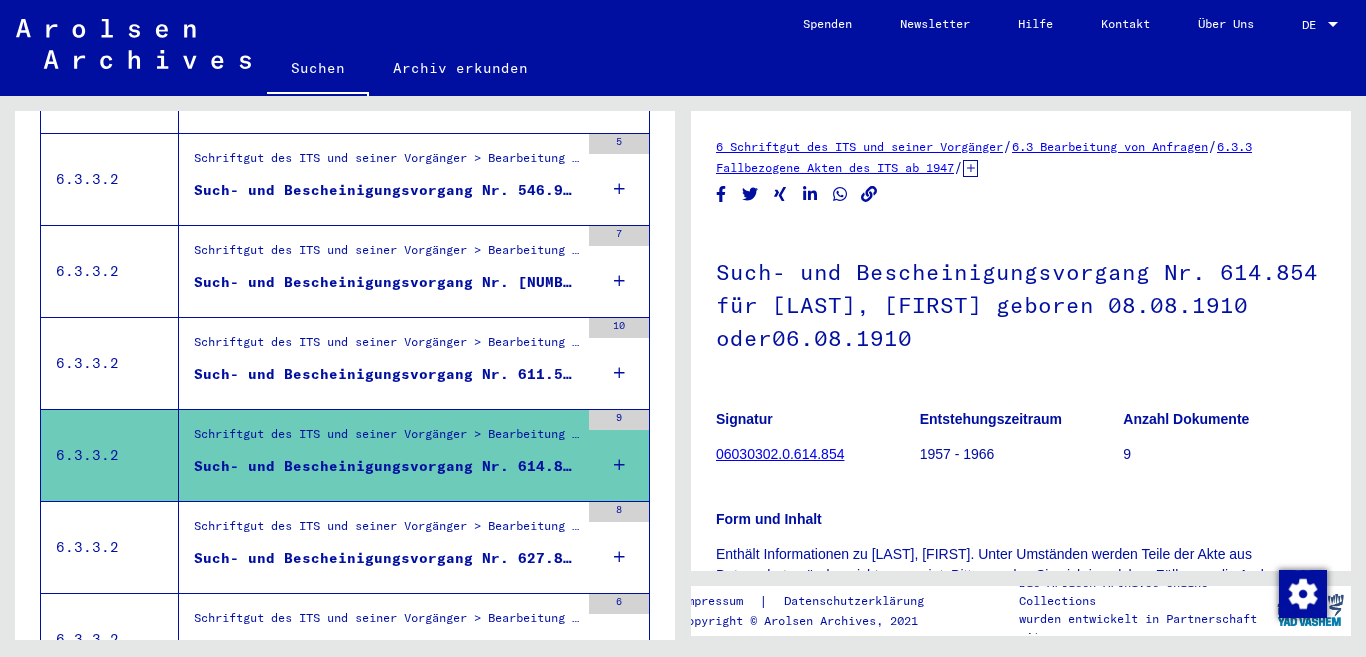 click on "Schriftgut des ITS und seiner Vorgänger > Bearbeitung von Anfragen > Fallbezogene Akten des ITS ab 1947 > T/D-Fallablage > Such- und Bescheinigungsvorgänge mit den (T/D-) Nummern von 500.000 bis 749.999 > Such- und Bescheinigungsvorgänge mit den (T/D-) Nummern von 627.500 bis 627.999" at bounding box center (386, 531) 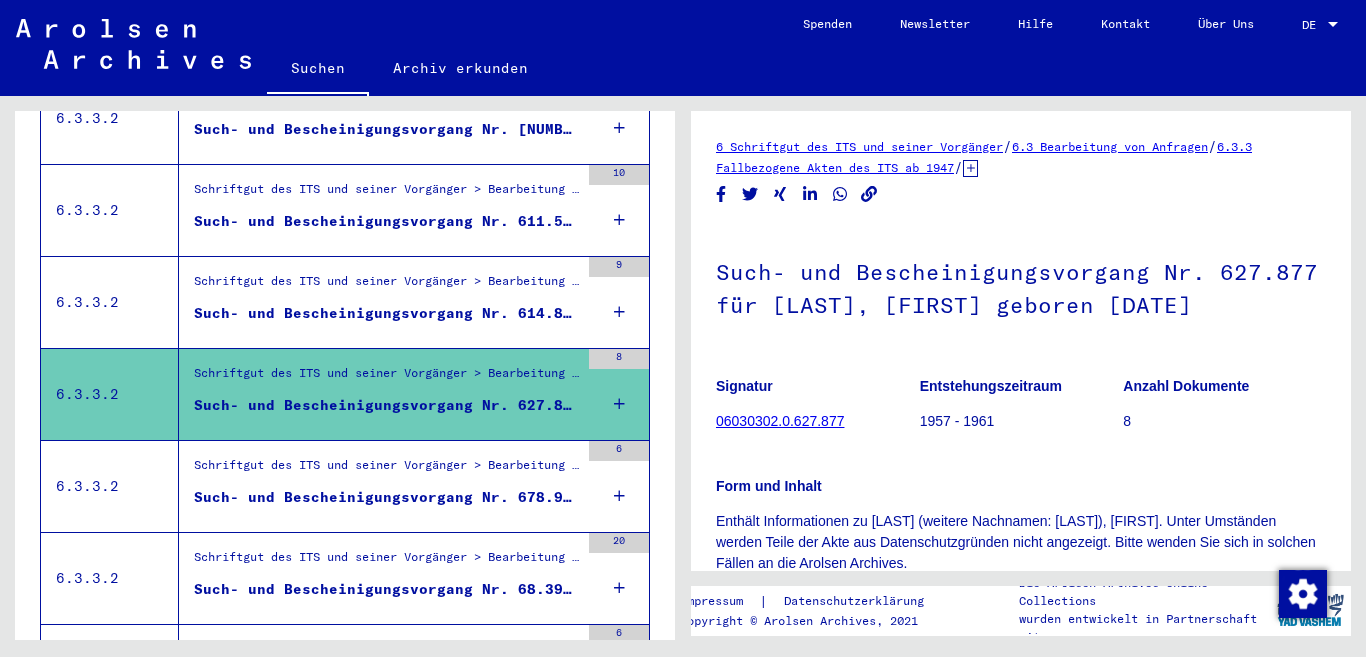 scroll, scrollTop: 1149, scrollLeft: 0, axis: vertical 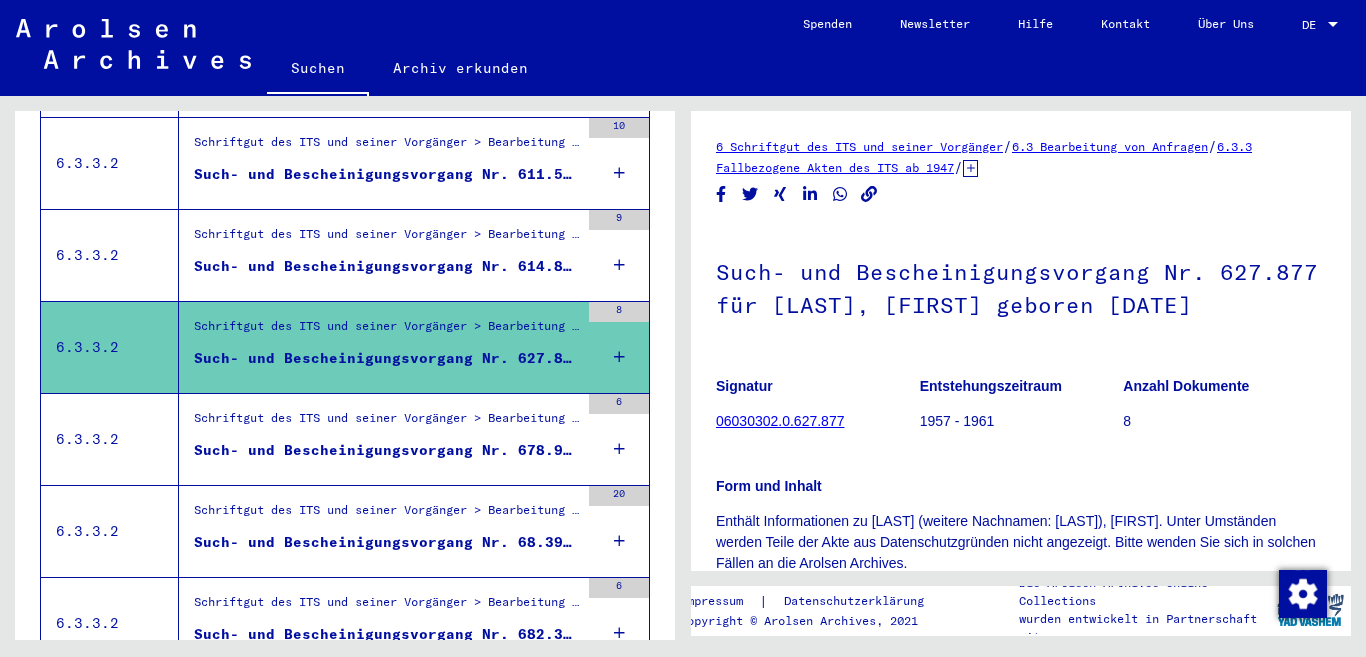 click on "Such- und Bescheinigungsvorgang Nr. 678.968 für [LAST], [FIRST] geboren [DATE]" at bounding box center (386, 450) 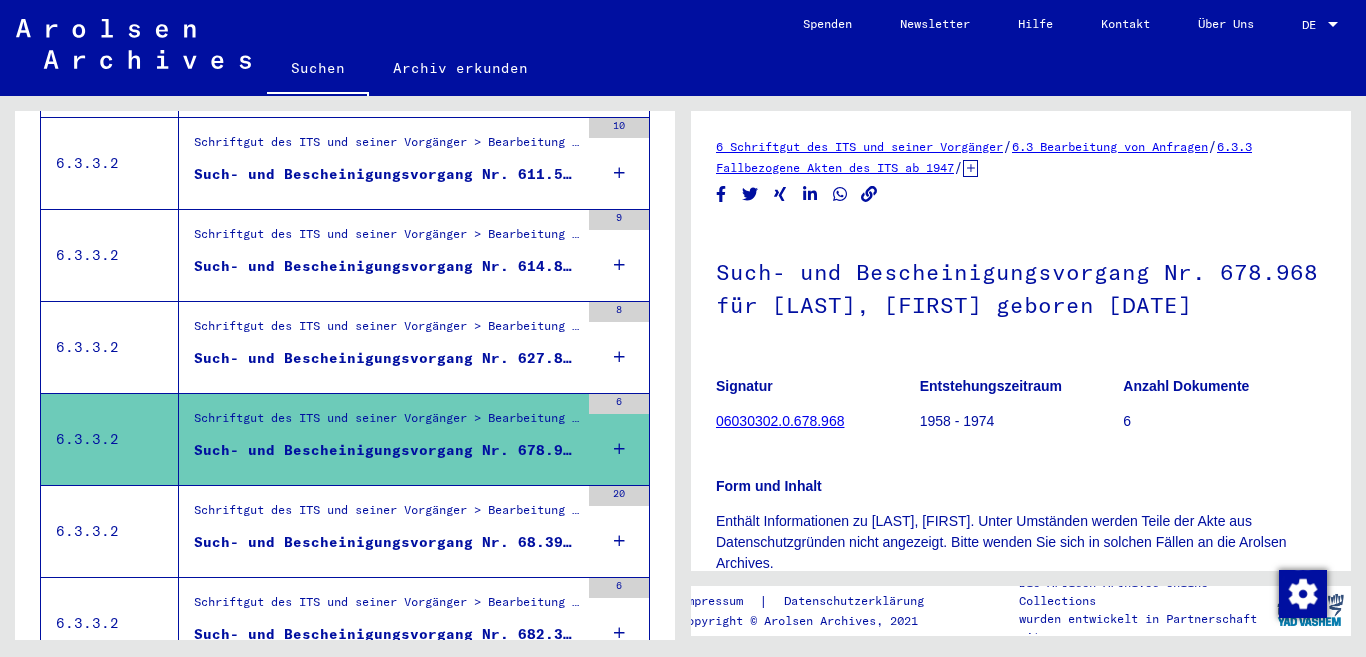 scroll, scrollTop: 1349, scrollLeft: 0, axis: vertical 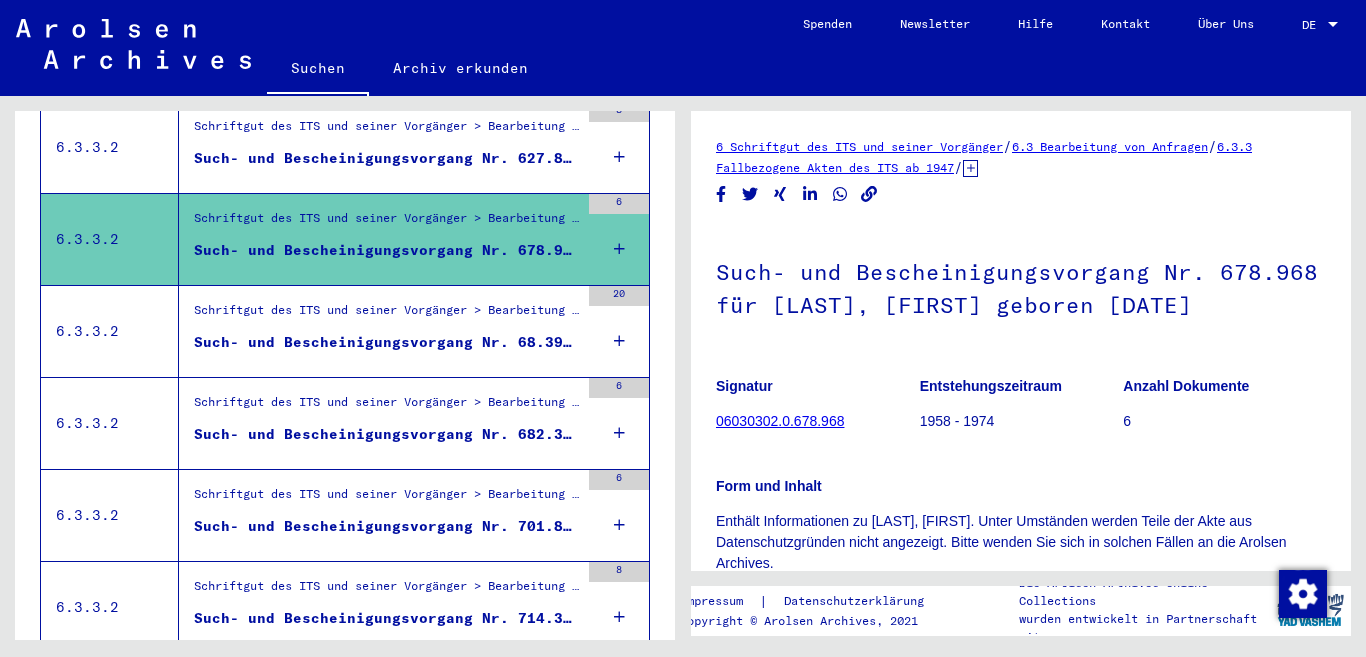 click on "Such- und Bescheinigungsvorgang Nr. 68.391 für [LAST], [FIRST] geboren 08.08.1910" at bounding box center (386, 342) 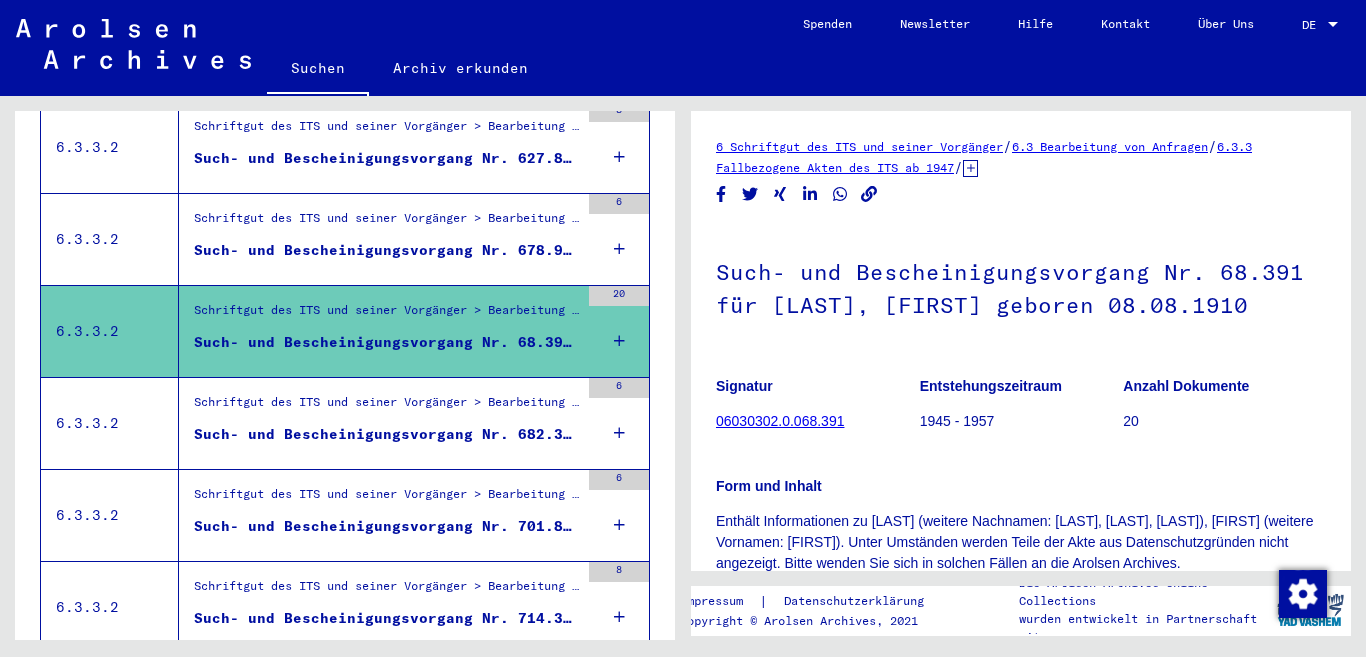 click on "Such- und Bescheinigungsvorgang Nr. 682.312 für [LAST], [FIRST] geboren [DATE]" at bounding box center [386, 439] 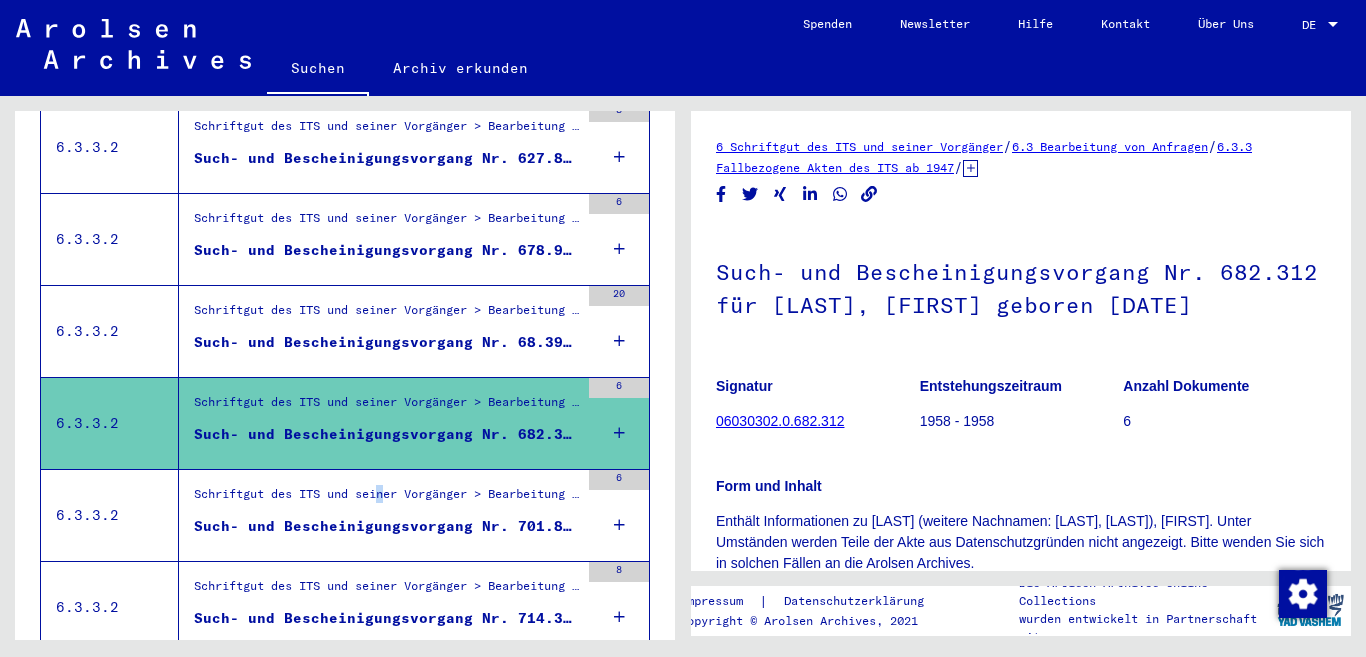 click on "Schriftgut des ITS und seiner Vorgänger > Bearbeitung von Anfragen > Fallbezogene Akten des ITS ab 1947 > T/D-Fallablage > Such- und Bescheinigungsvorgänge mit den (T/D-) Nummern von 500.000 bis 749.999 > Such- und Bescheinigungsvorgänge mit den (T/D-) Nummern von 701.500 bis 701.999" at bounding box center (386, 499) 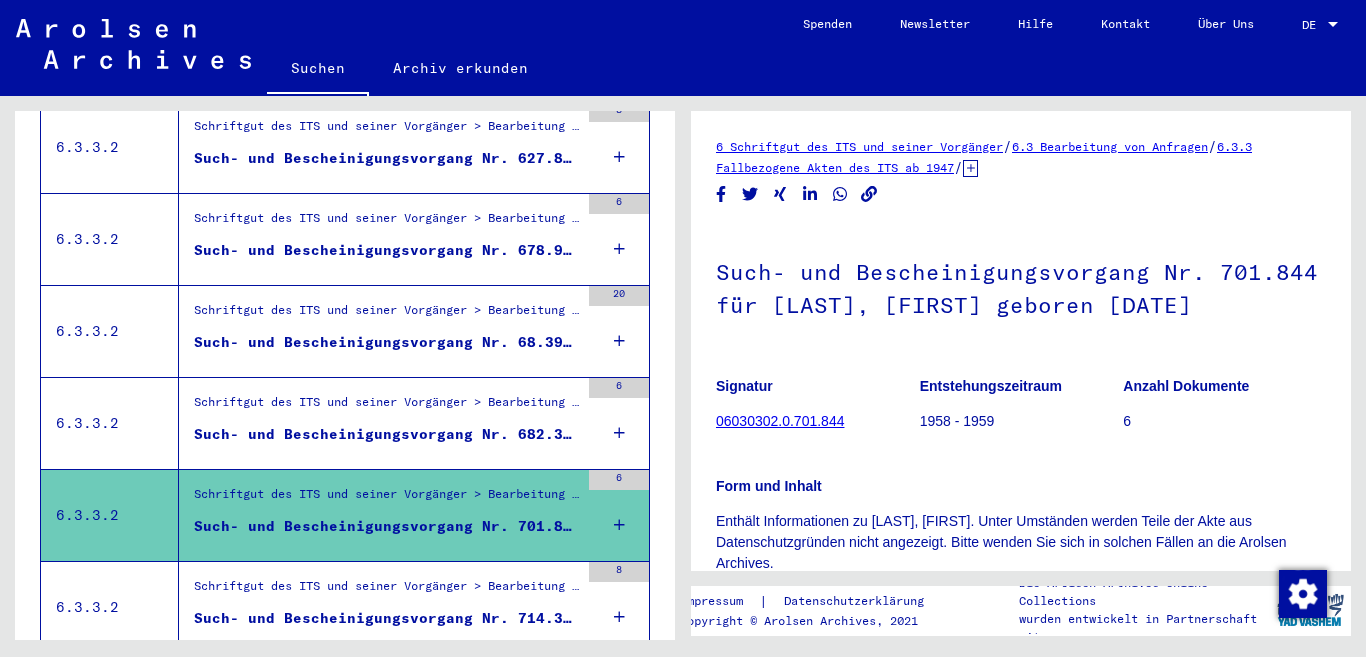 click on "Schriftgut des ITS und seiner Vorgänger > Bearbeitung von Anfragen > Fallbezogene Akten des ITS ab 1947 > T/D-Fallablage > Such- und Bescheinigungsvorgänge mit den (T/D-) Nummern von 500.000 bis 749.999 > Such- und Bescheinigungsvorgänge mit den (T/D-) Nummern von 714.000 bis 714.499" at bounding box center [386, 591] 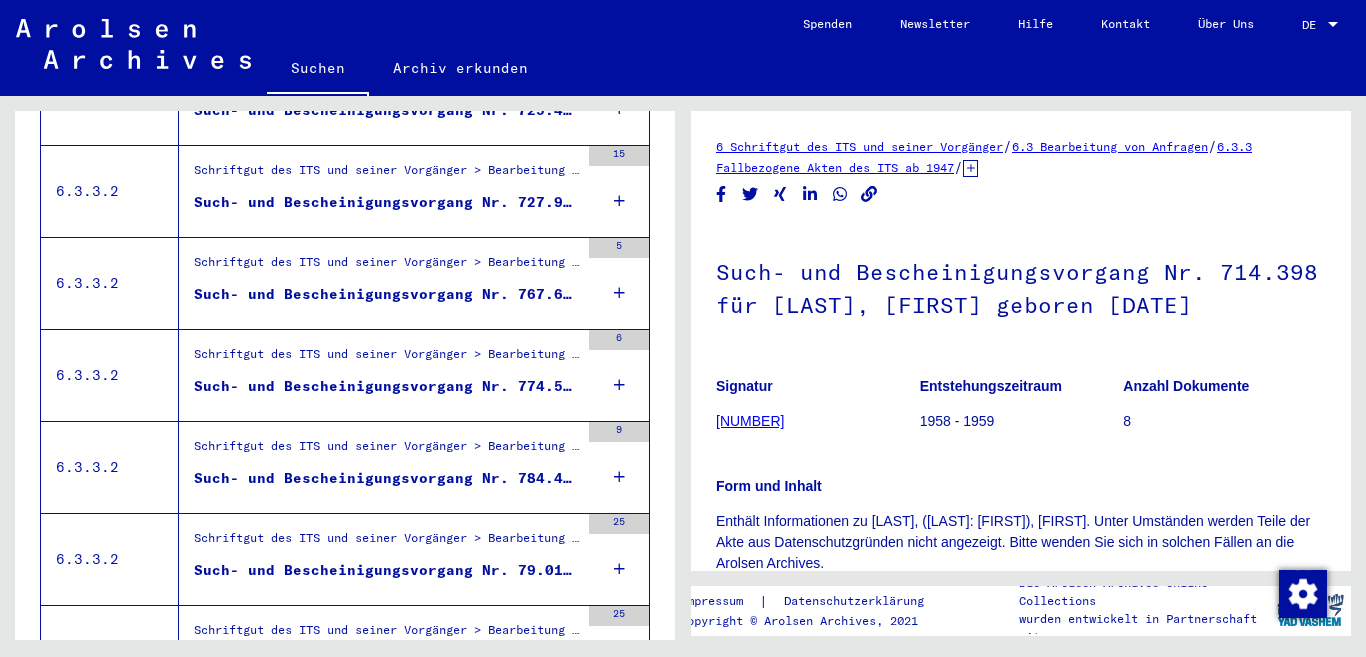 scroll, scrollTop: 1849, scrollLeft: 0, axis: vertical 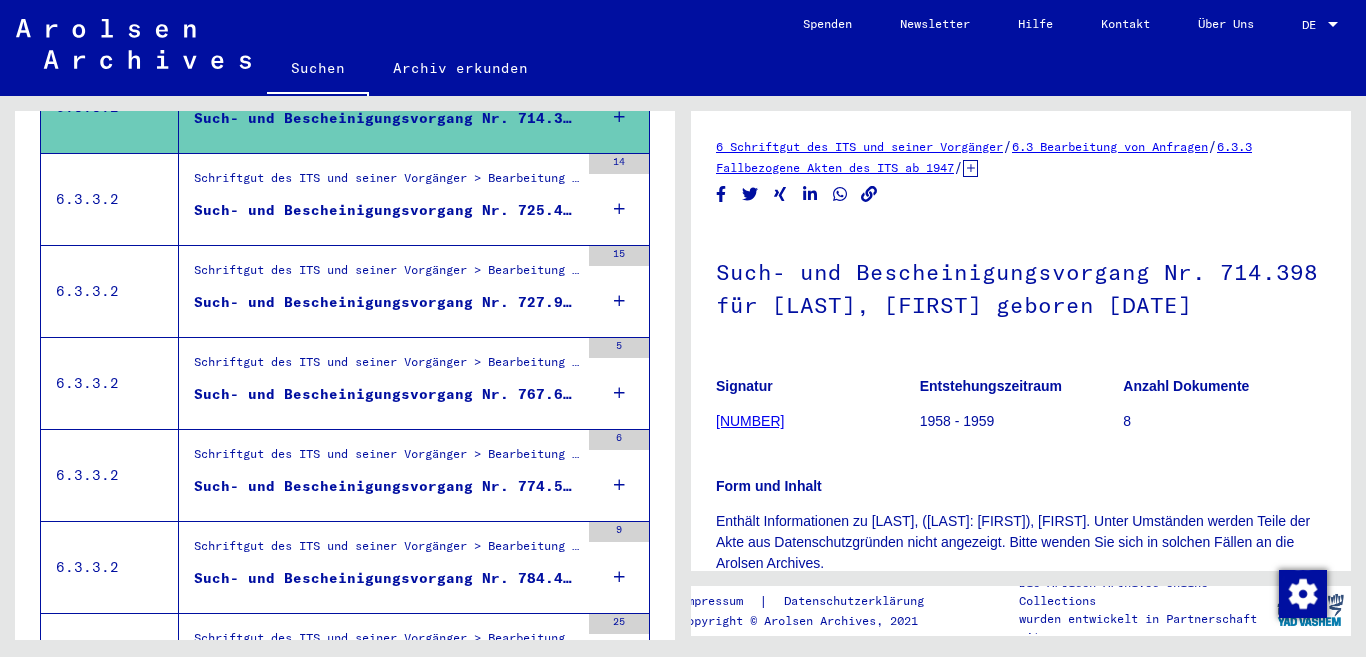 click on "Such- und Bescheinigungsvorgang Nr. 725.473 für [LAST], [FIRST] geboren [DATE]" at bounding box center [386, 210] 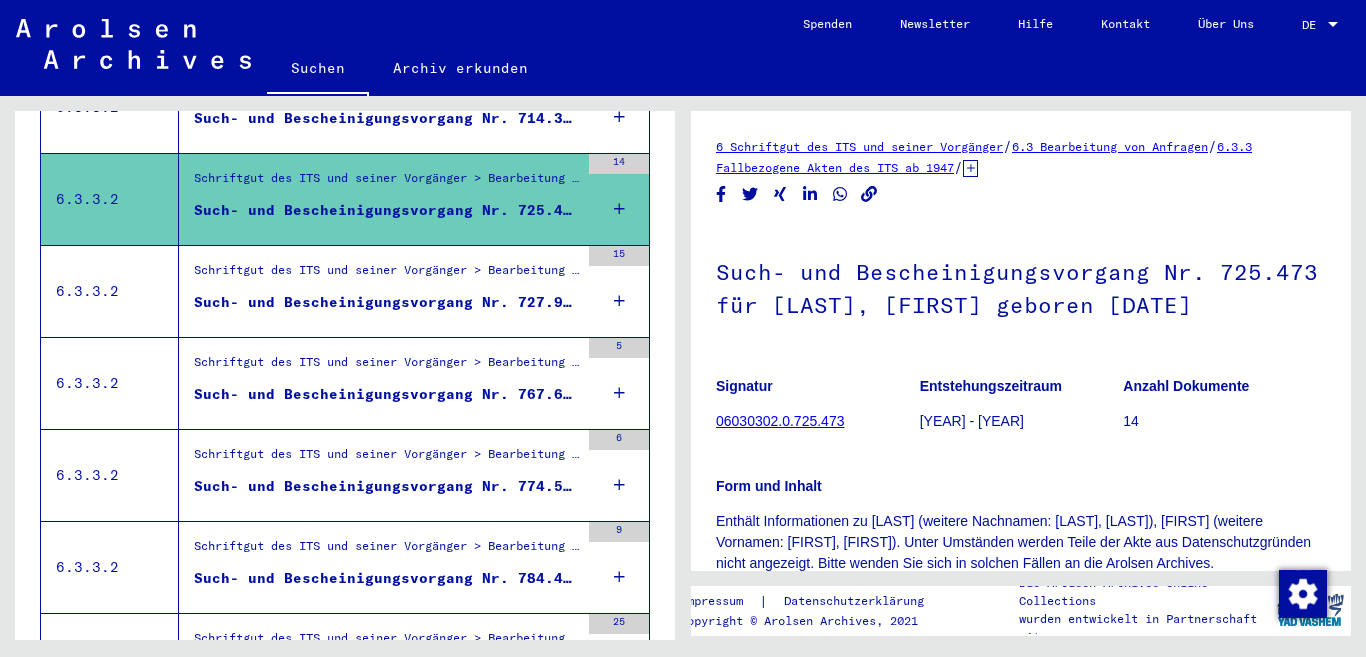 click on "Schriftgut des ITS und seiner Vorgänger > Bearbeitung von Anfragen > Fallbezogene Akten des ITS ab 1947 > T/D-Fallablage > Such- und Bescheinigungsvorgänge mit den (T/D-) Nummern von 500.000 bis 749.999 > Such- und Bescheinigungsvorgänge mit den (T/D-) Nummern von 727.500 bis 727.999" at bounding box center [386, 275] 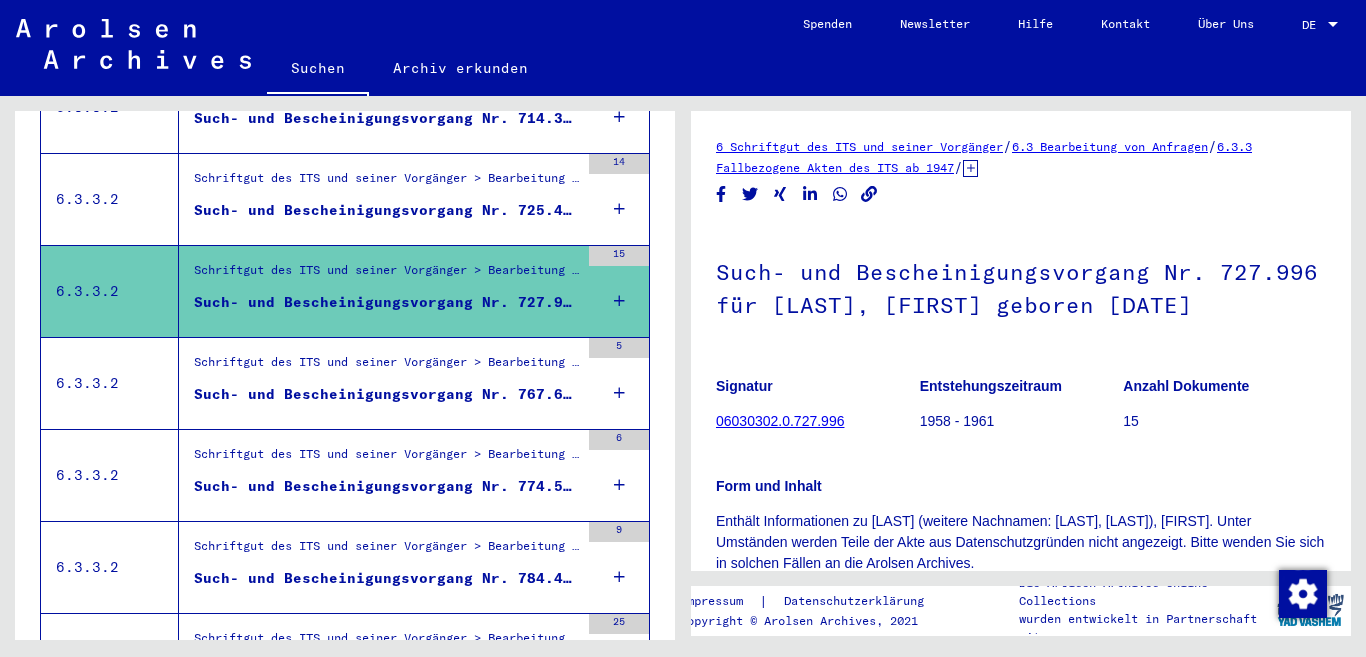 click on "Schriftgut des ITS und seiner Vorgänger > Bearbeitung von Anfragen > Fallbezogene Akten des ITS ab 1947 > T/D-Fallablage > Such- und Bescheinigungsvorgänge mit den (T/D-) Nummern von 750.000 bis 999.999 > Such- und Bescheinigungsvorgänge mit den (T/D-) Nummern von 767.500 bis 767.999 Such- und Bescheinigungsvorgang Nr. 767.672 für [LAST], [FIRST] geboren [DATE]" at bounding box center [379, 383] 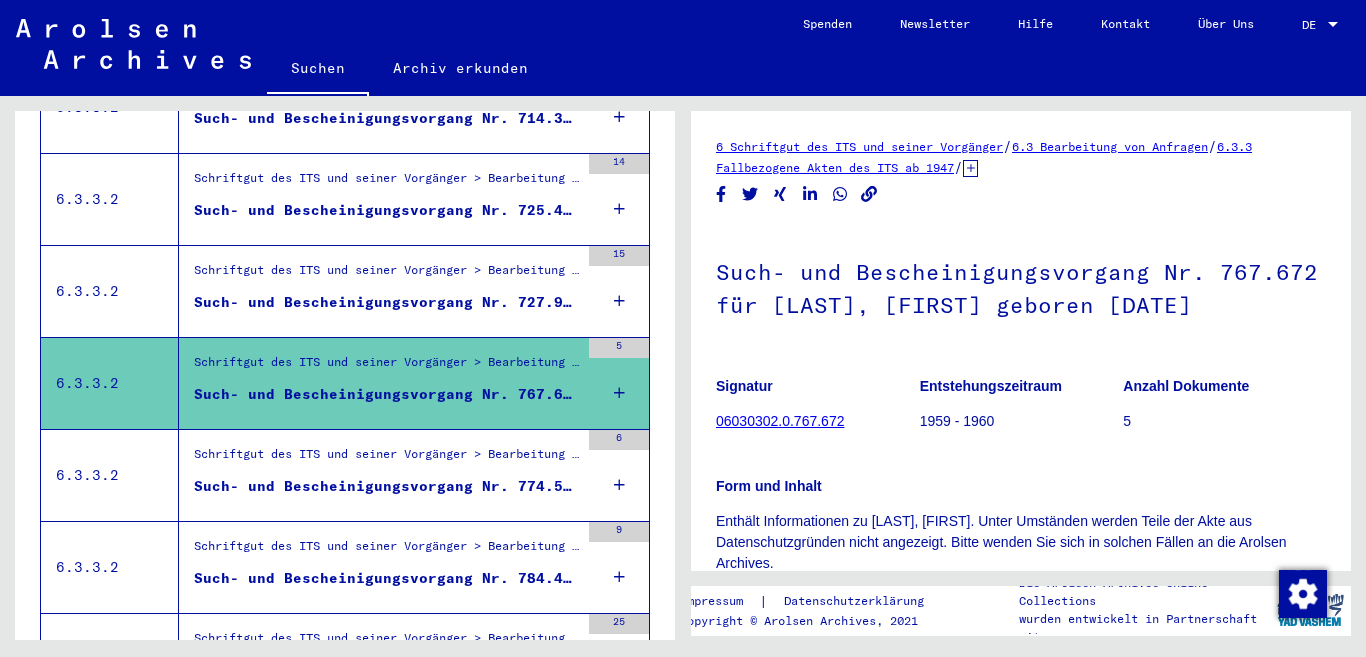 click on "Schriftgut des ITS und seiner Vorgänger > Bearbeitung von Anfragen > Fallbezogene Akten des ITS ab 1947 > T/D-Fallablage > Such- und Bescheinigungsvorgänge mit den (T/D-) Nummern von 750.000 bis 999.999 > Such- und Bescheinigungsvorgänge mit den (T/D-) Nummern von 774.500 bis 774.999" at bounding box center (386, 459) 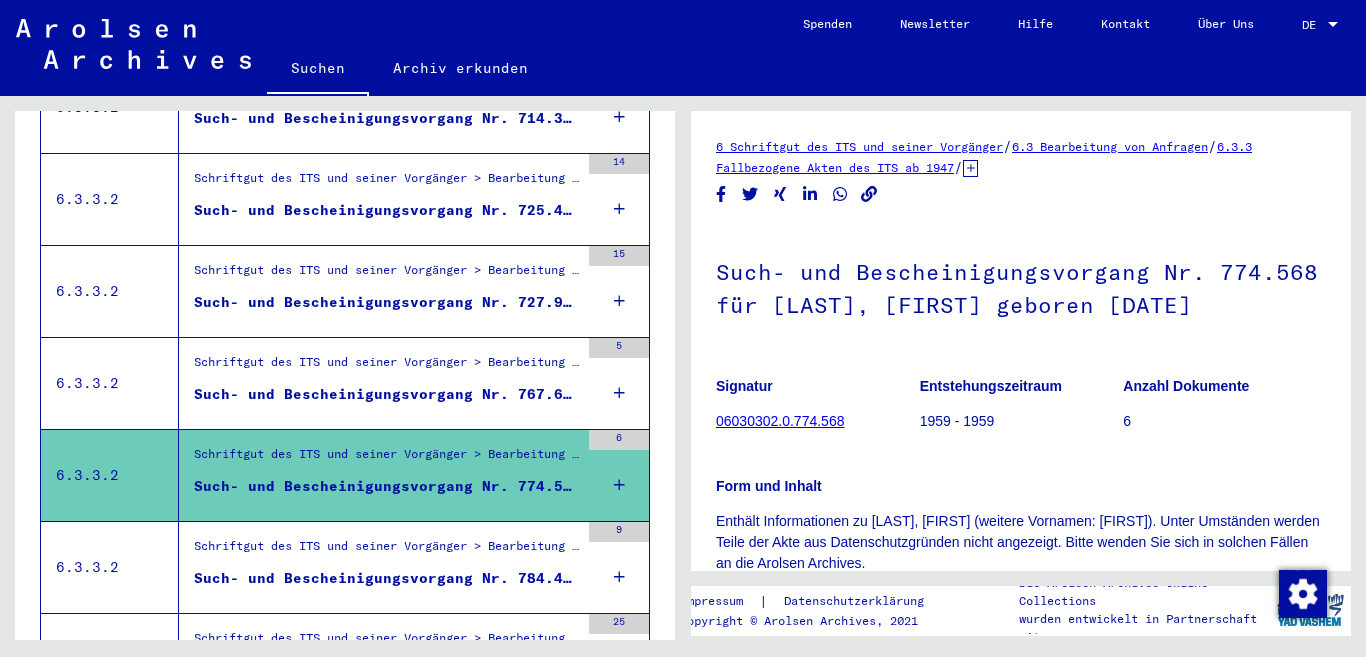 click on "Such- und Bescheinigungsvorgang Nr. 767.672 für [LAST], [FIRST] geboren [DATE]" at bounding box center (386, 394) 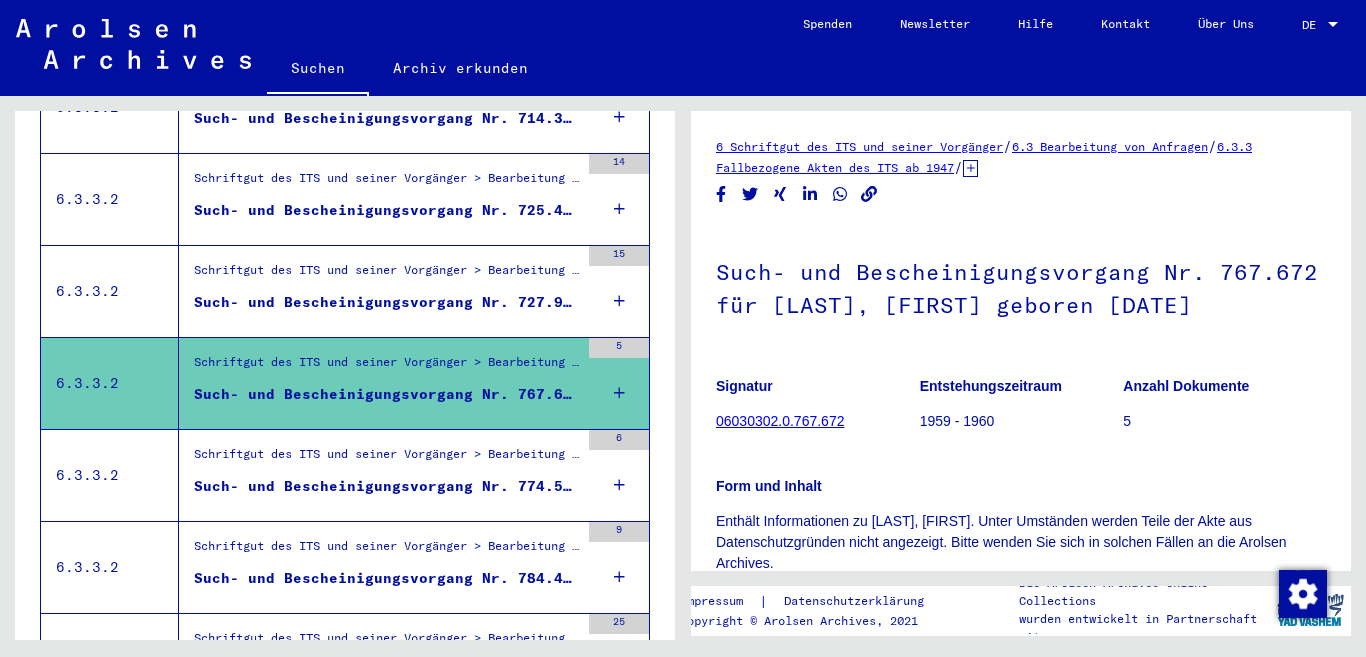 click on "Schriftgut des ITS und seiner Vorgänger > Bearbeitung von Anfragen > Fallbezogene Akten des ITS ab 1947 > T/D-Fallablage > Such- und Bescheinigungsvorgänge mit den (T/D-) Nummern von 750.000 bis 999.999 > Such- und Bescheinigungsvorgänge mit den (T/D-) Nummern von 784.000 bis 784.499" at bounding box center [386, 551] 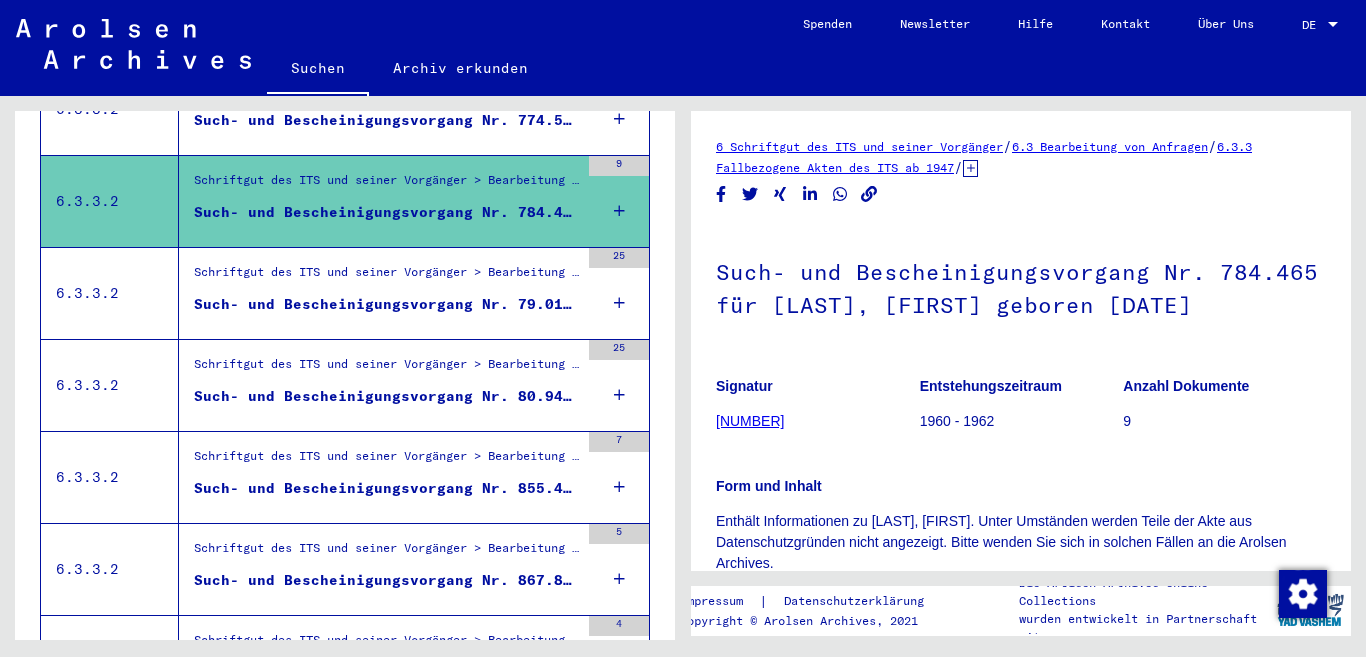 scroll, scrollTop: 2249, scrollLeft: 0, axis: vertical 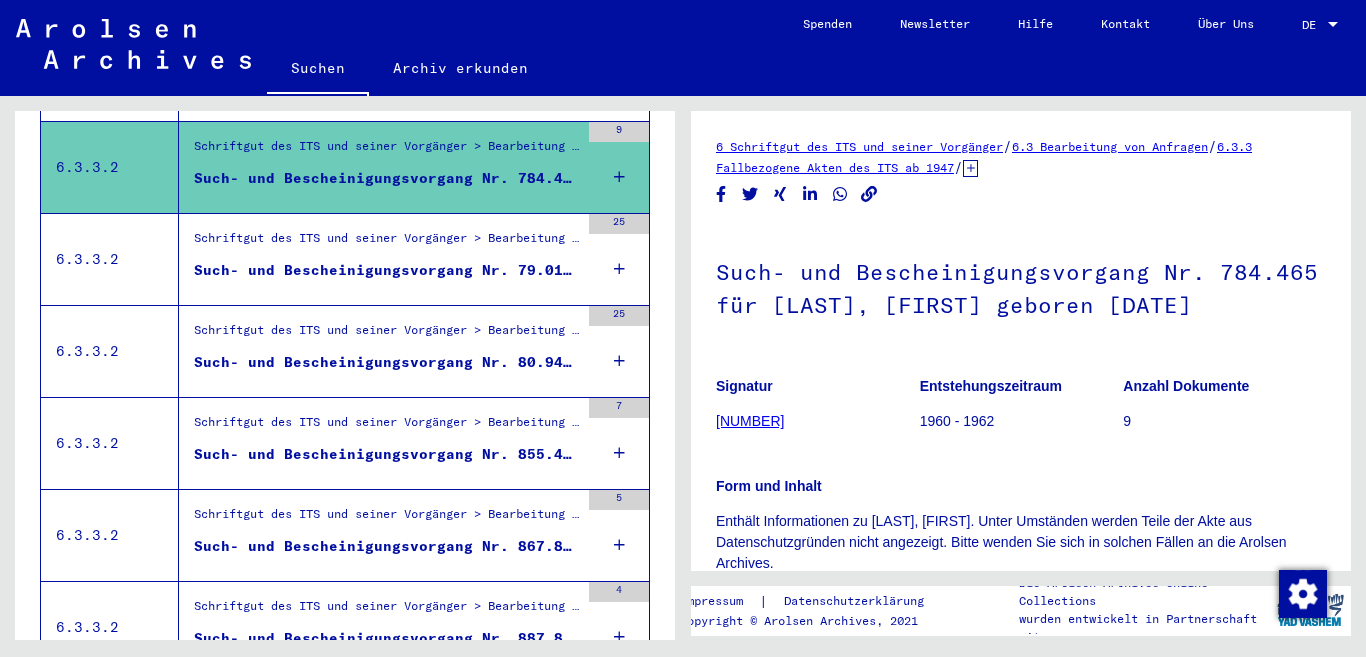 click on "Such- und Bescheinigungsvorgang Nr. 79.015 für [LAST], [FIRST] geboren [DATE]" at bounding box center [386, 270] 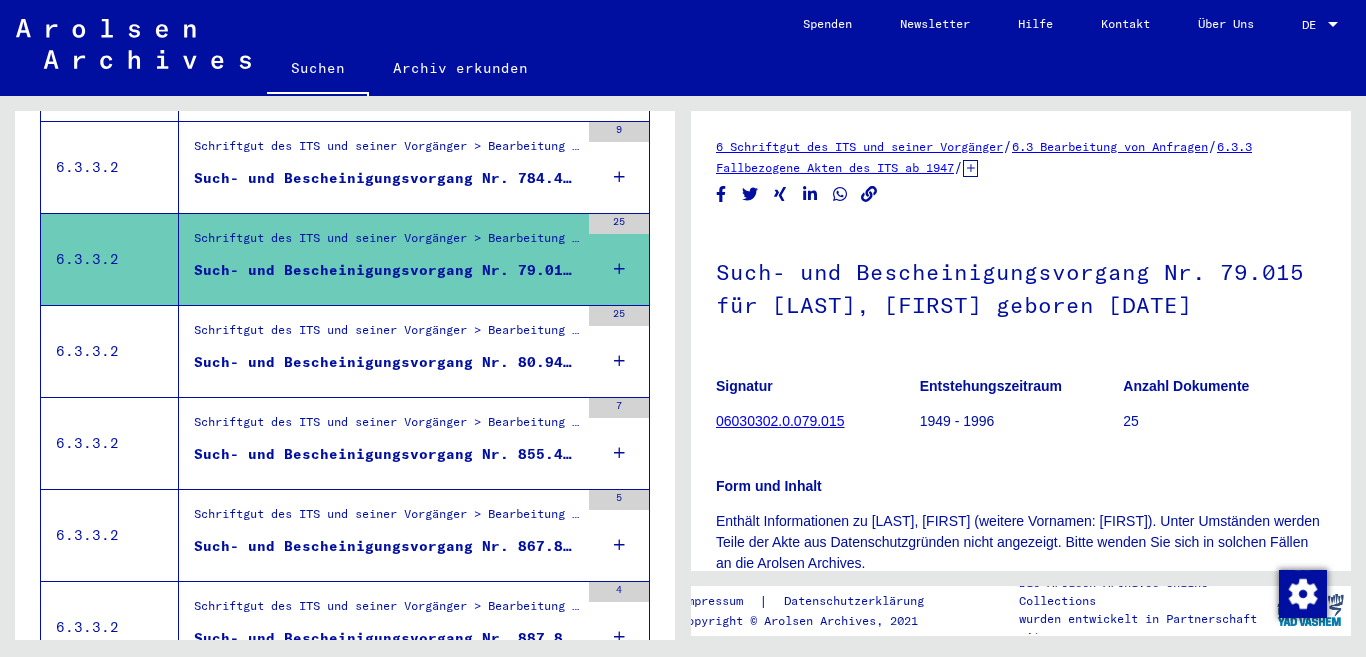 click on "Schriftgut des ITS und seiner Vorgänger > Bearbeitung von Anfragen > Fallbezogene Akten des ITS ab 1947 > T/D-Fallablage > Such- und Bescheinigungsvorgänge mit den (T/D-) Nummern von 1 bis 249.999 > Such- und Bescheinigungsvorgänge mit den (T/D-) Nummern von 80.500 bis 80.999" at bounding box center (386, 335) 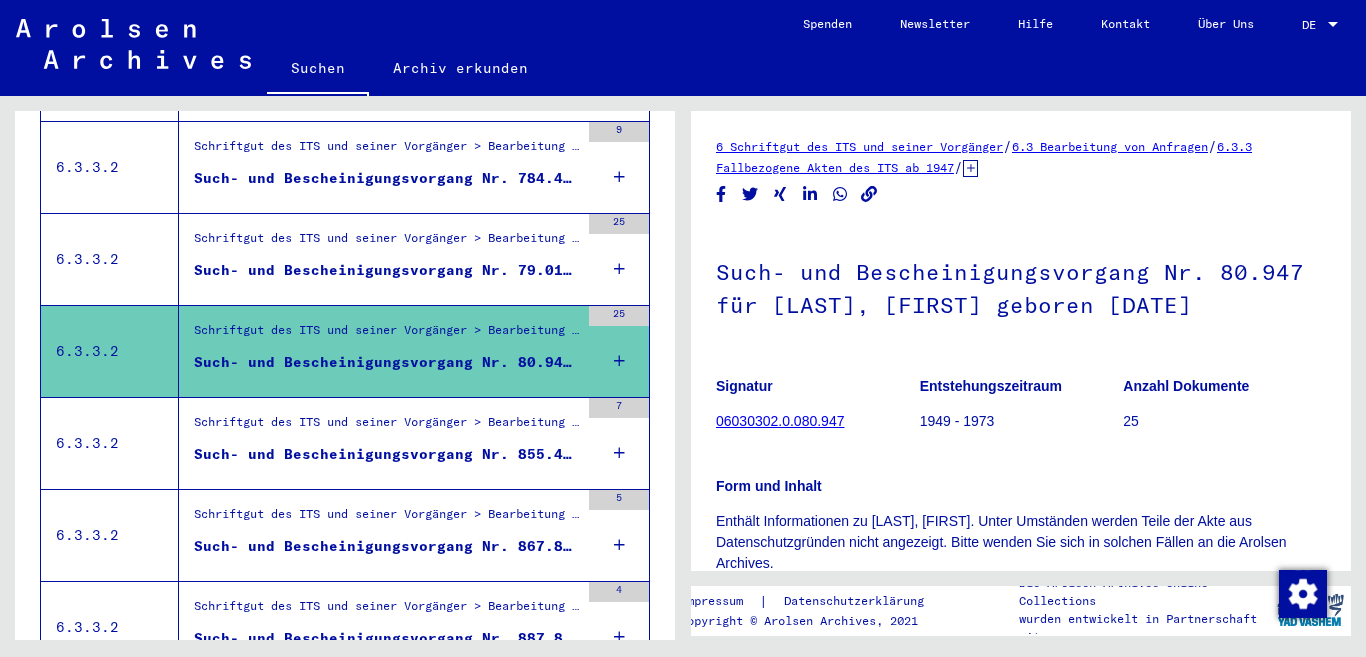 click on "Such- und Bescheinigungsvorgang Nr. 855.410 für [LAST], [FIRST] geboren [DATE]" at bounding box center (386, 454) 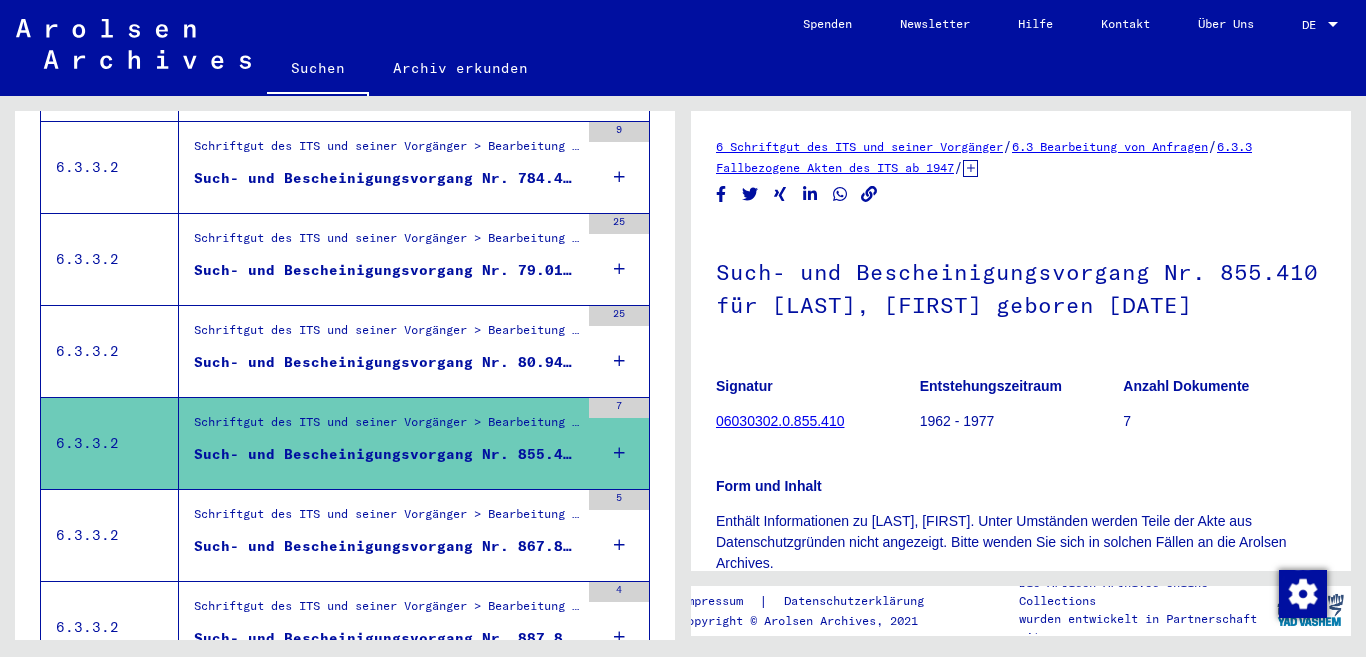 click on "Schriftgut des ITS und seiner Vorgänger > Bearbeitung von Anfragen > Fallbezogene Akten des ITS ab 1947 > T/D-Fallablage > Such- und Bescheinigungsvorgänge mit den (T/D-) Nummern von 750.000 bis 999.999 > Such- und Bescheinigungsvorgänge mit den (T/D-) Nummern von 867.500 bis 867.999" at bounding box center [386, 519] 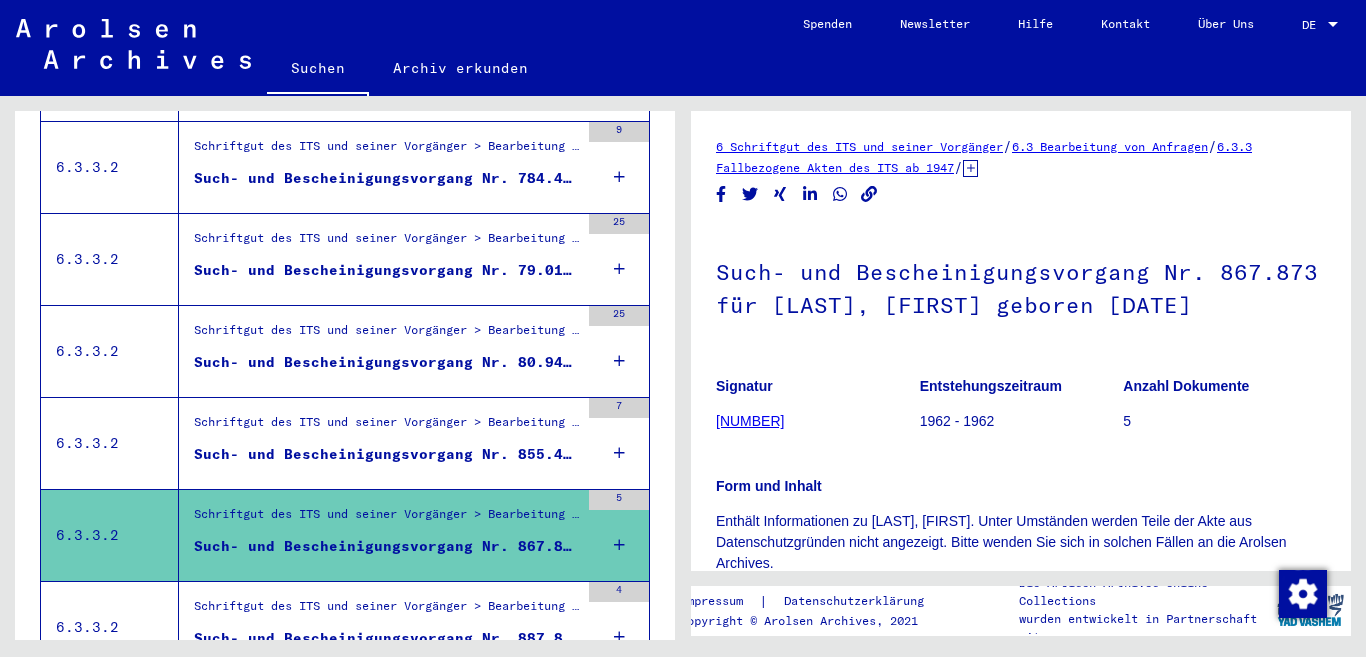 click on "Such- und Bescheinigungsvorgang Nr. 887.803 für [LAST], [FIRST] geboren 08.08.1910" at bounding box center [386, 638] 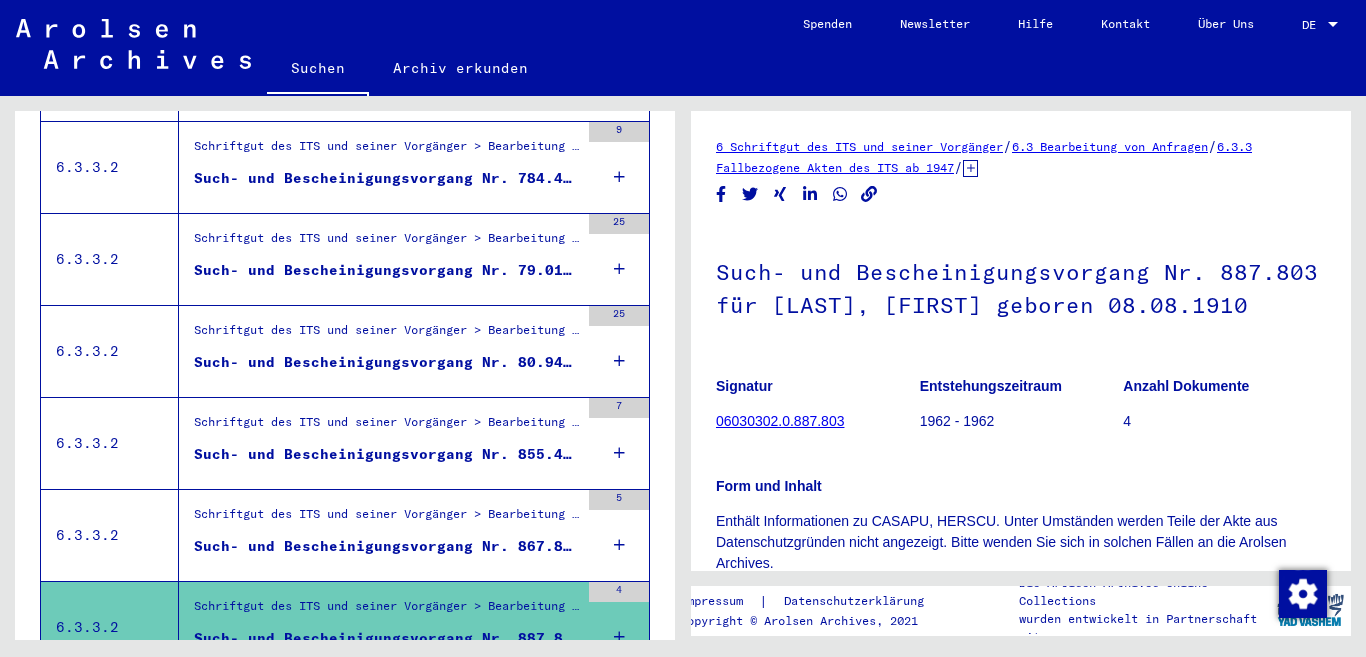 scroll, scrollTop: 2377, scrollLeft: 0, axis: vertical 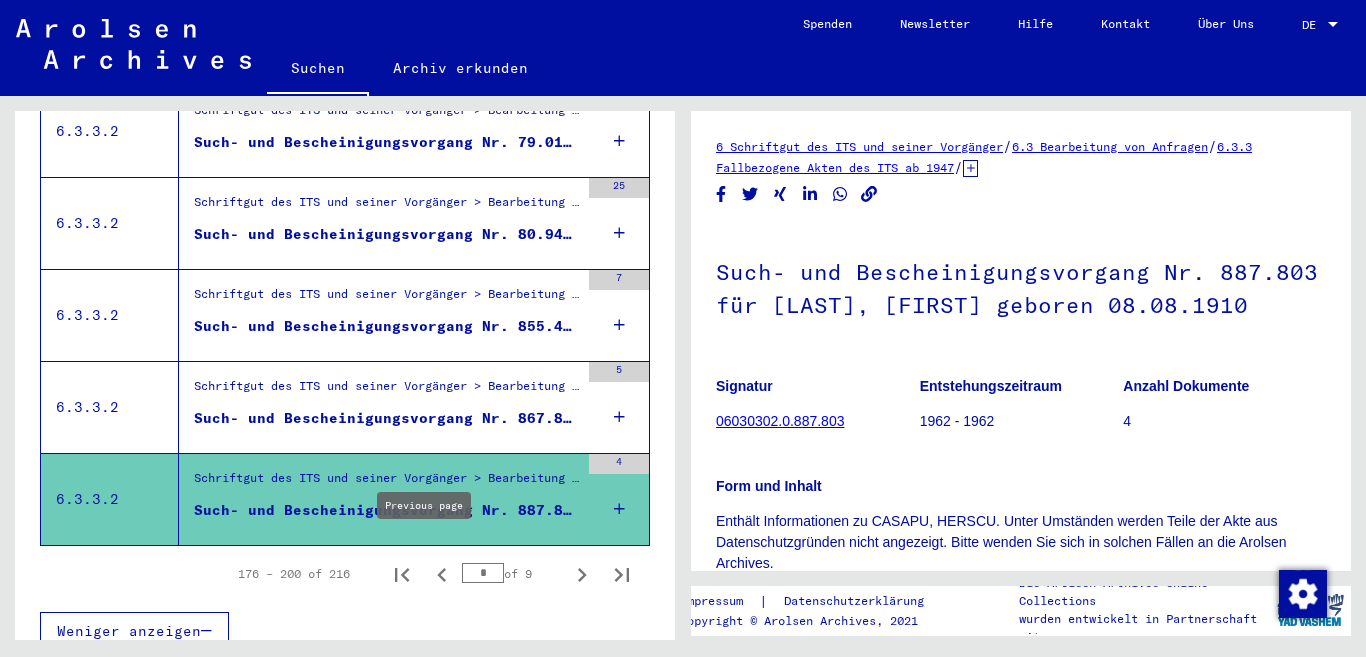 click 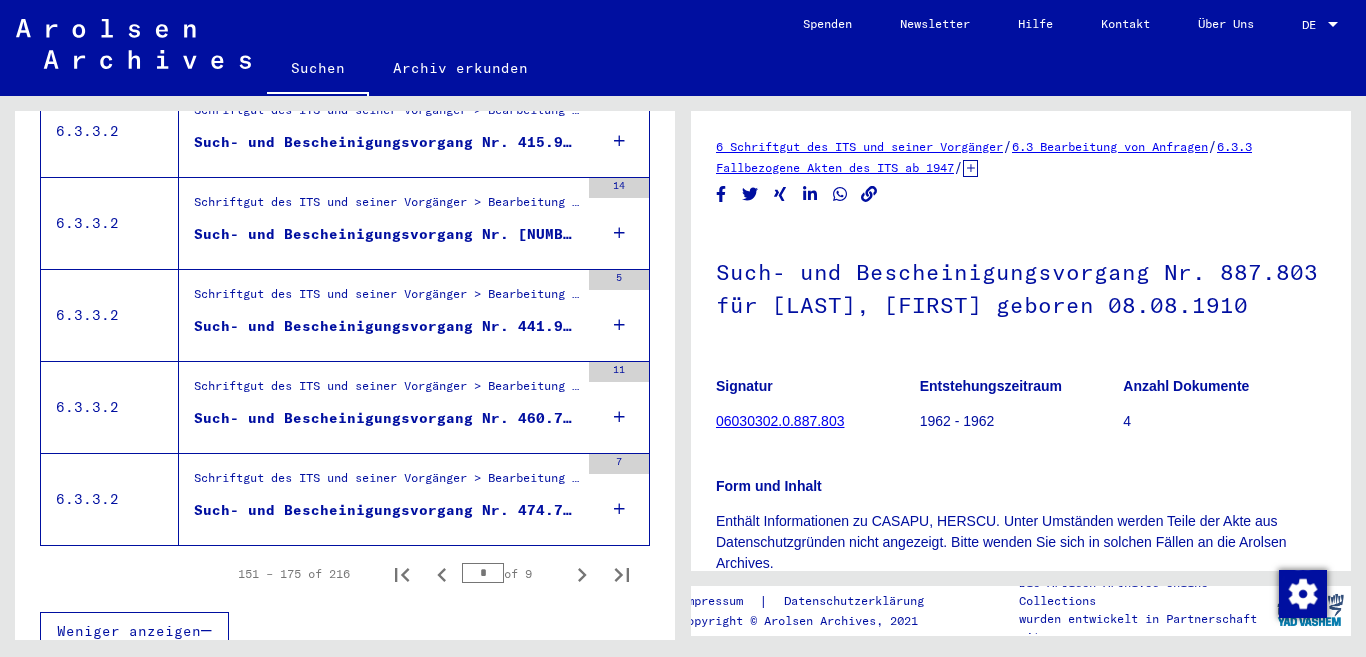 click on "Such- und Bescheinigungsvorgang Nr. 474.747 für [LAST], [FIRST] geboren 08.08.1910" at bounding box center [386, 510] 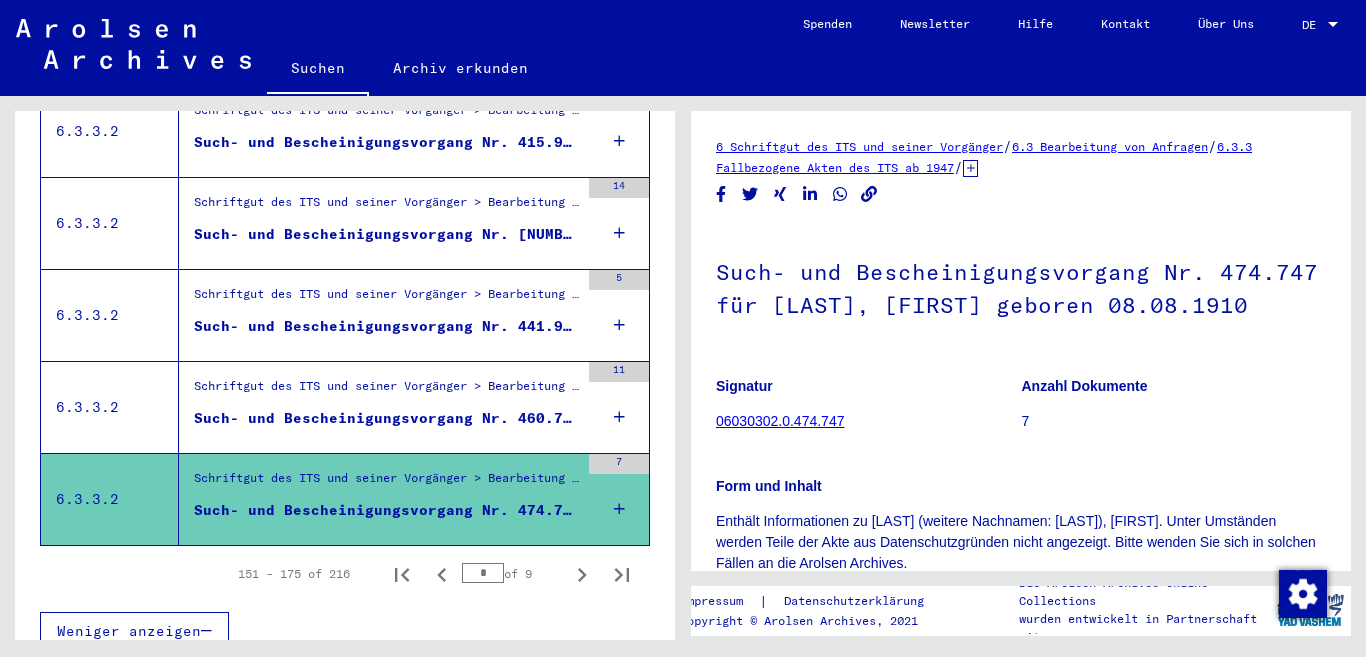 click on "Such- und Bescheinigungsvorgang Nr. 460.721 für [LAST], [FIRST] geboren [DATE]" at bounding box center (386, 418) 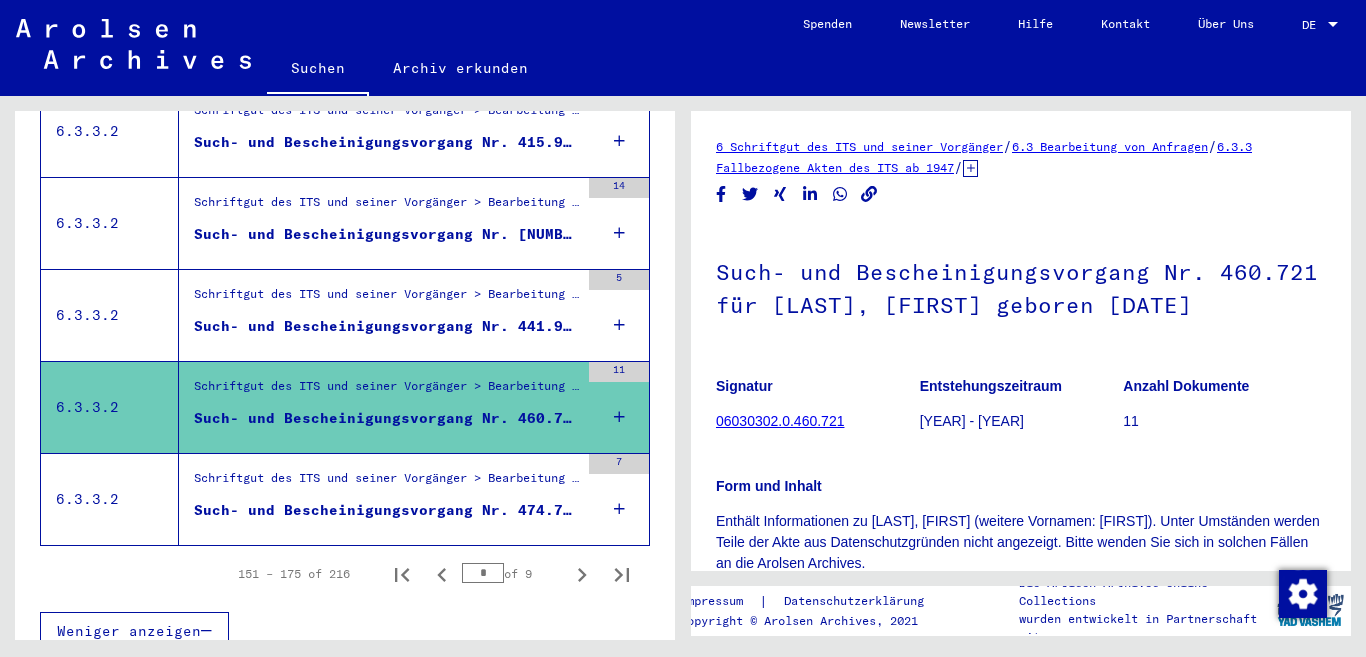 click on "Such- und Bescheinigungsvorgang Nr. 441.910 für [LAST], [FIRST] geboren [DATE]" at bounding box center [386, 326] 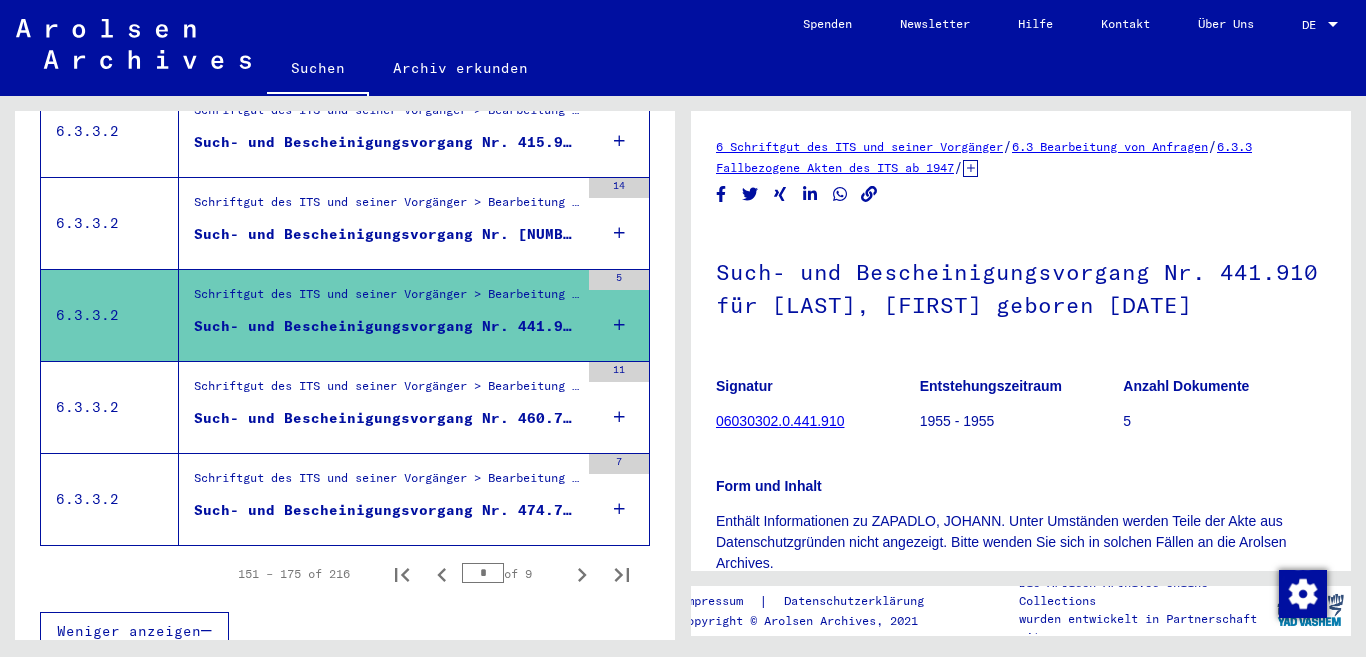click on "Such- und Bescheinigungsvorgang Nr. [NUMBER] für [LAST], [FIRST] geboren [DATE] oder[DATE]" at bounding box center [386, 234] 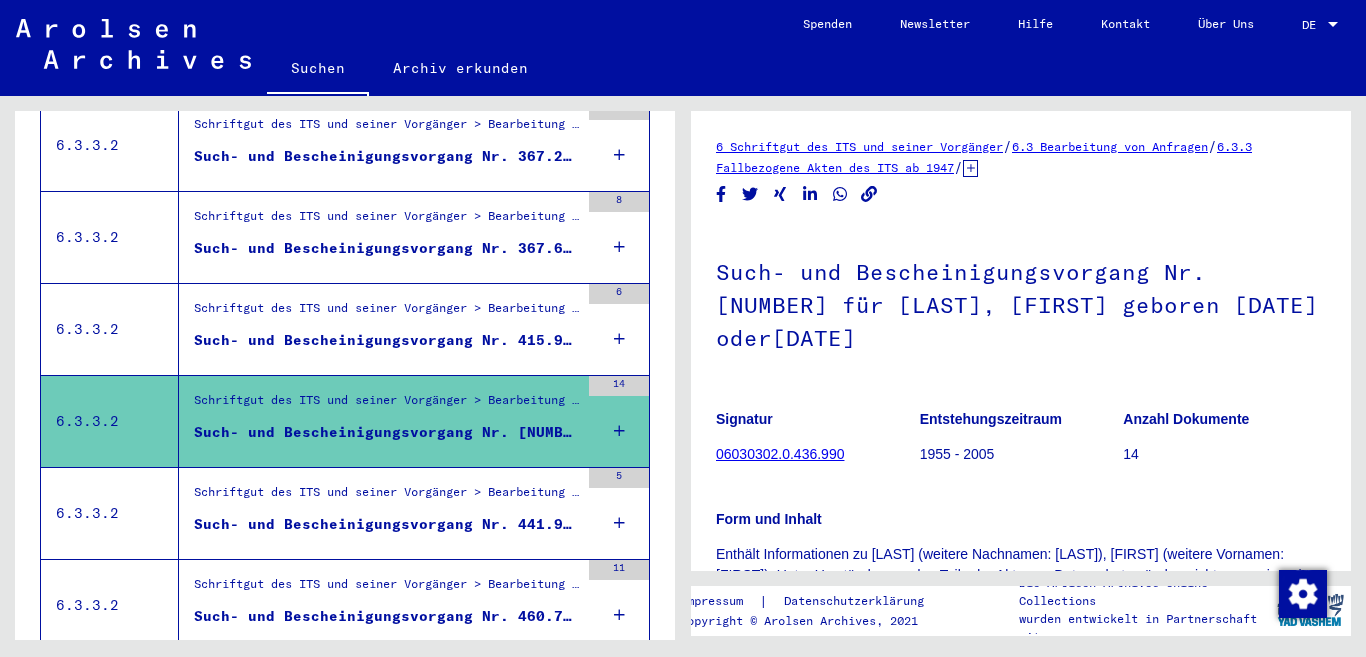 scroll, scrollTop: 2177, scrollLeft: 0, axis: vertical 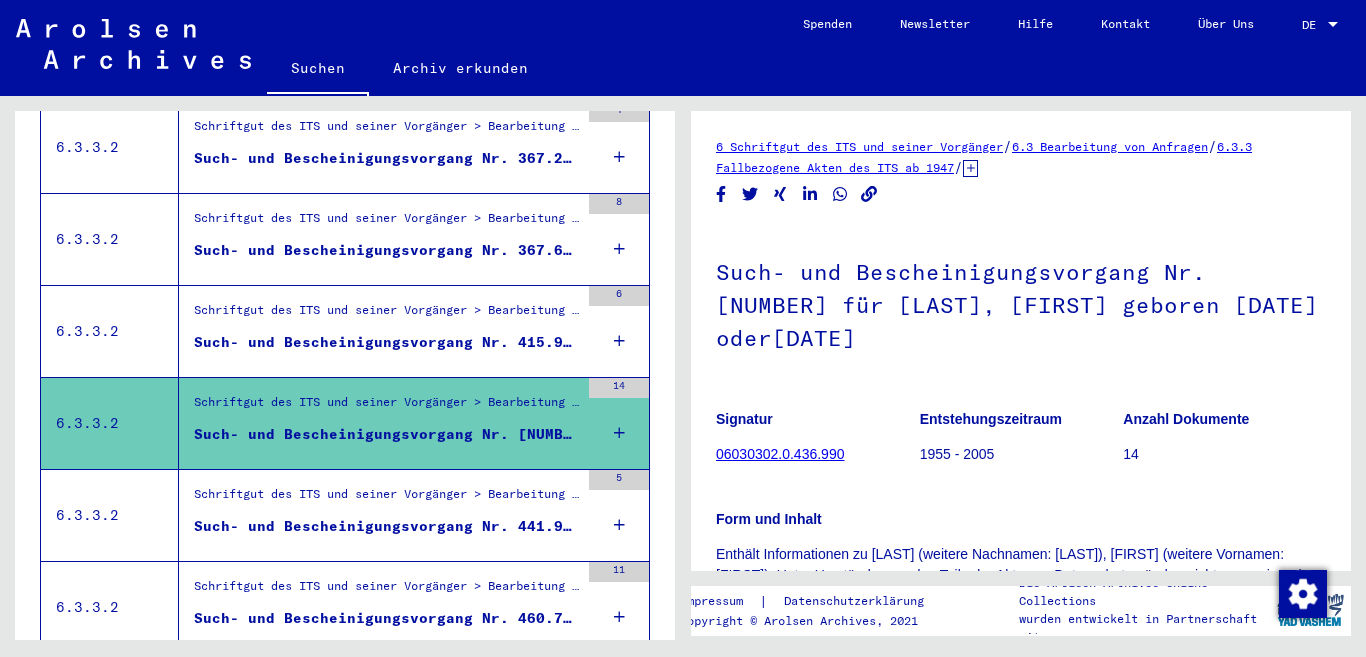 click on "Such- und Bescheinigungsvorgang Nr. 415.963 für [LAST], [FIRST] geboren [DATE]" at bounding box center [386, 342] 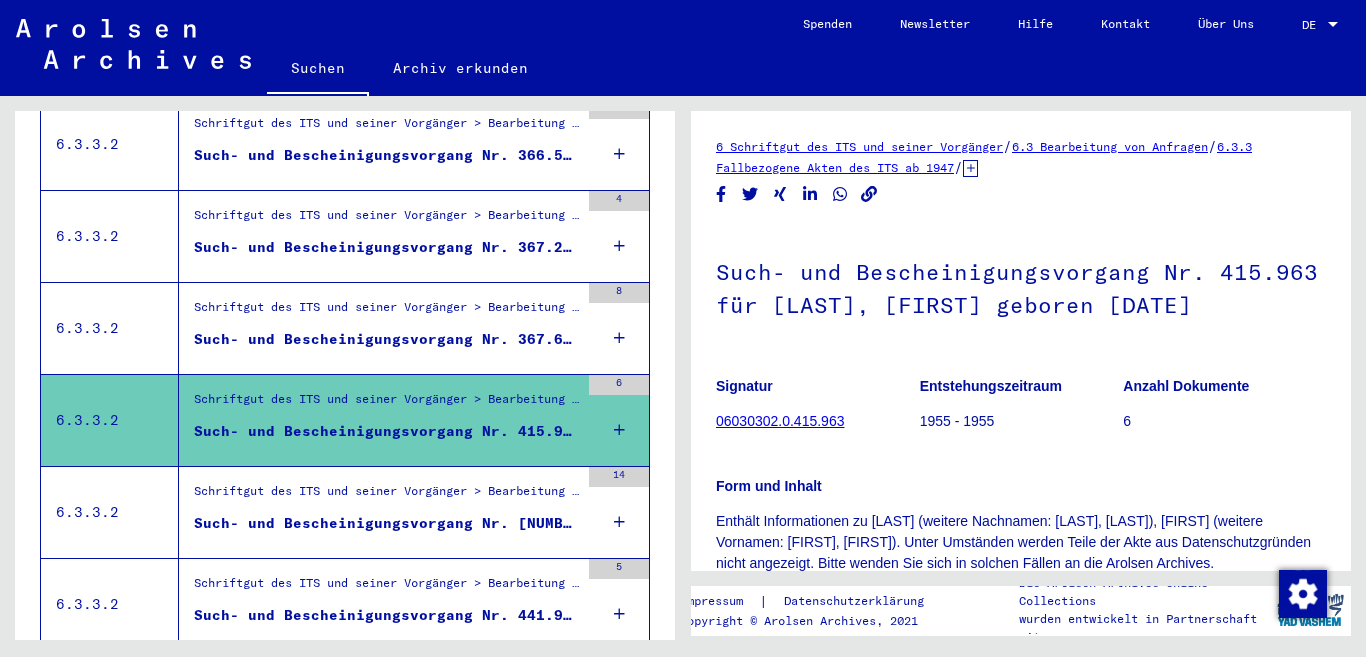 scroll, scrollTop: 1977, scrollLeft: 0, axis: vertical 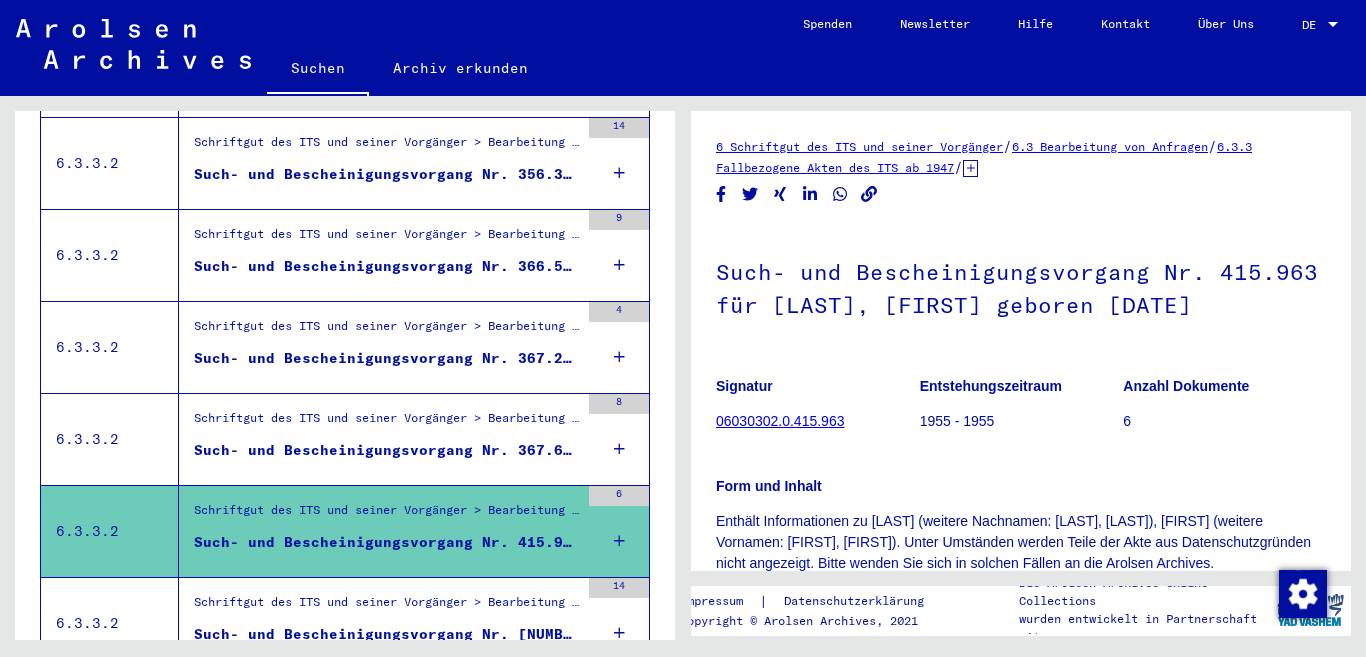 click on "Schriftgut des ITS und seiner Vorgänger > Bearbeitung von Anfragen > Fallbezogene Akten des ITS ab 1947 > T/D-Fallablage > Such- und Bescheinigungsvorgänge mit den (T/D-) Nummern von 250.000 bis 499.999 > Such- und Bescheinigungsvorgänge mit den (T/D-) Nummern von 367.500 bis 367.999" at bounding box center [386, 423] 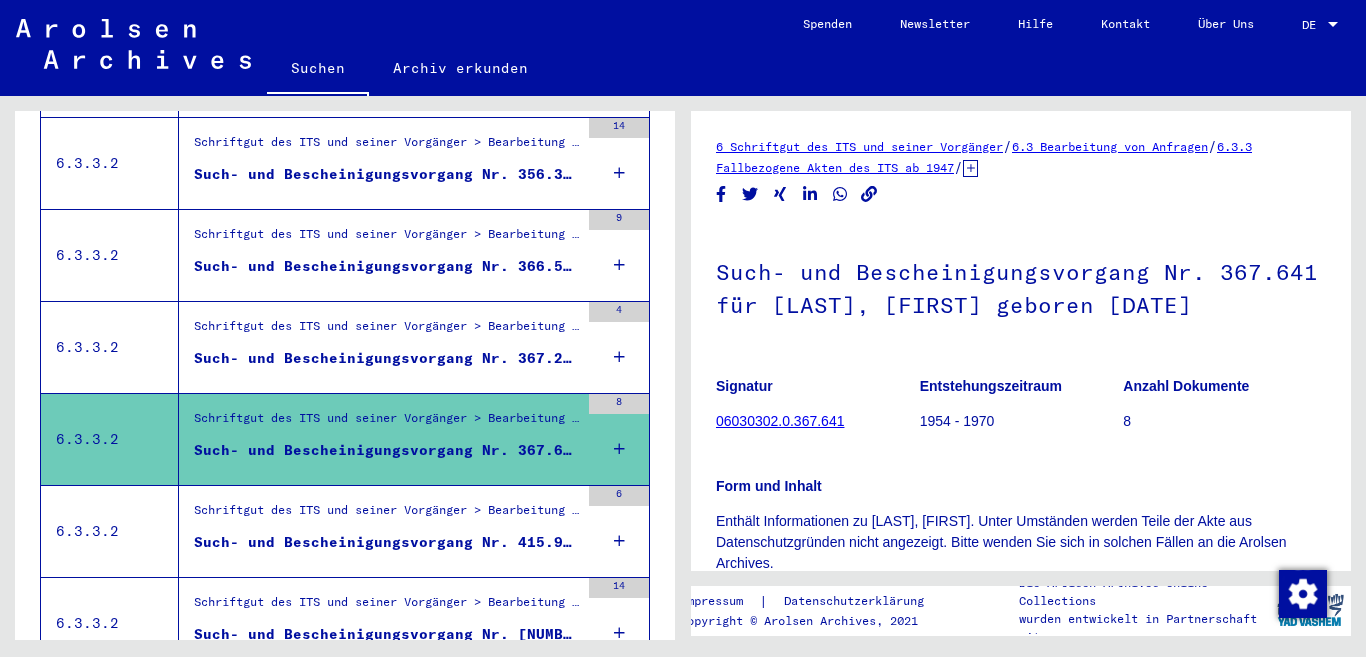 click on "Schriftgut des ITS und seiner Vorgänger > Bearbeitung von Anfragen > Fallbezogene Akten des ITS ab 1947 > T/D-Fallablage > Such- und Bescheinigungsvorgänge mit den (T/D-) Nummern von 250.000 bis 499.999 > Such- und Bescheinigungsvorgänge mit den (T/D-) Nummern von 367.000 bis 367.499 Such- und Bescheinigungsvorgang Nr. 367.246 für [LAST], [FIRST] geboren [DATE]" at bounding box center [379, 347] 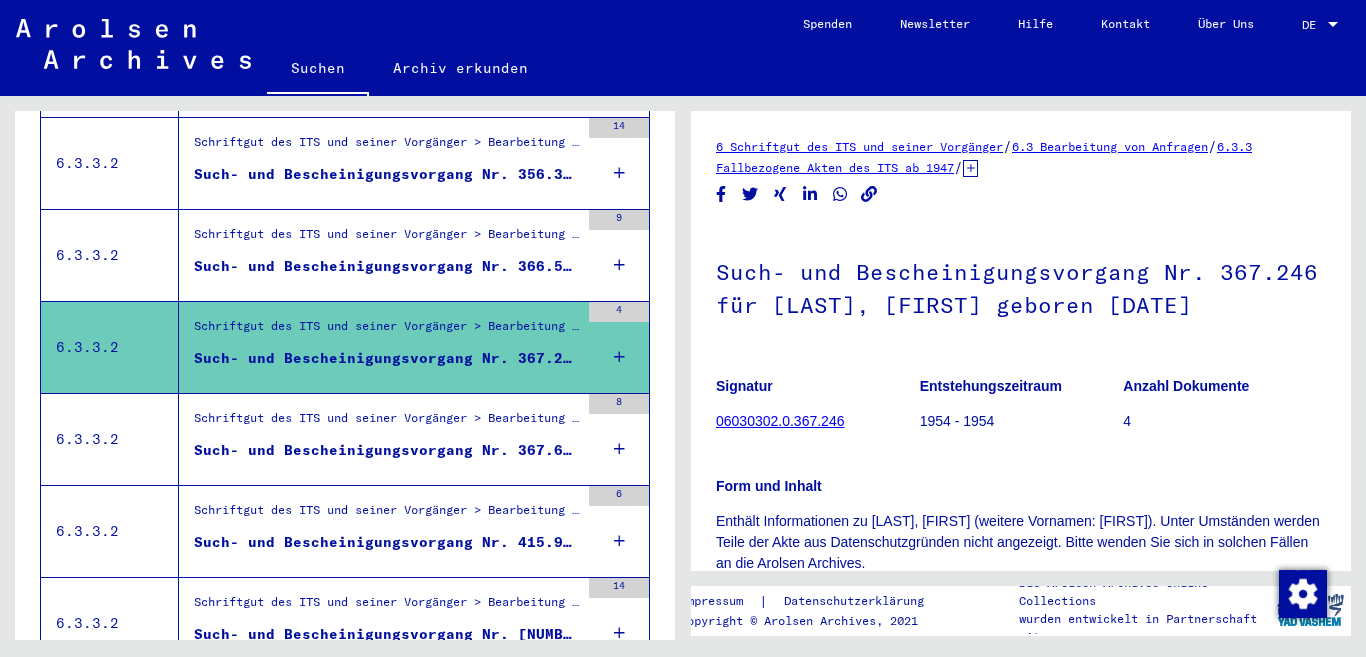click on "Such- und Bescheinigungsvorgang Nr. 366.553 für [LAST], [FIRST] geboren [DATE]" at bounding box center (386, 266) 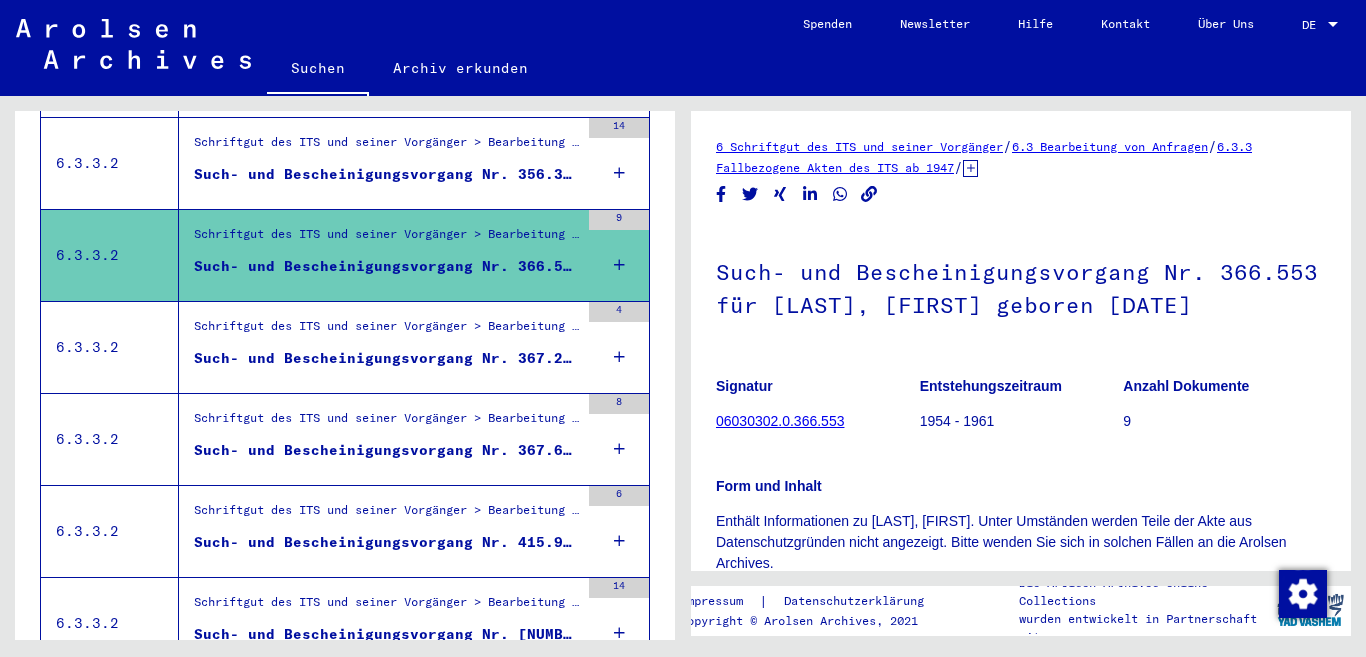 scroll, scrollTop: 1677, scrollLeft: 0, axis: vertical 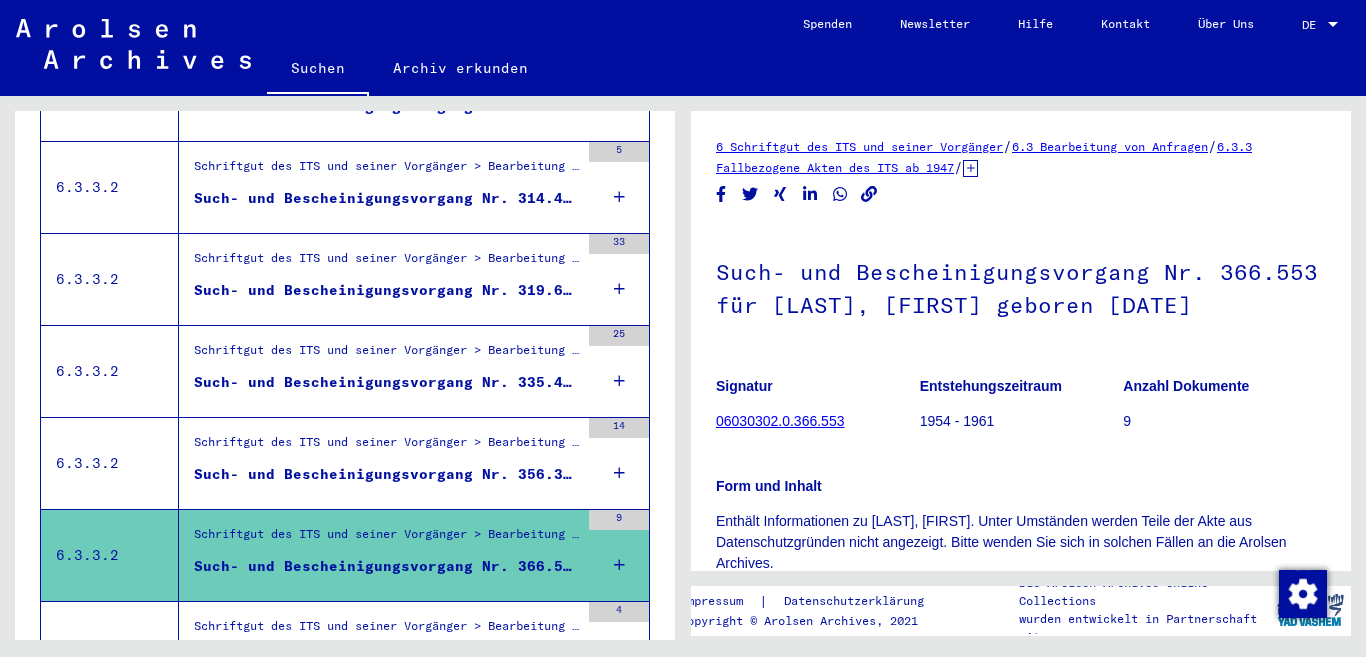 click on "Such- und Bescheinigungsvorgang Nr. 356.334 für [LAST], [FIRST] geboren [DATE]" at bounding box center (386, 474) 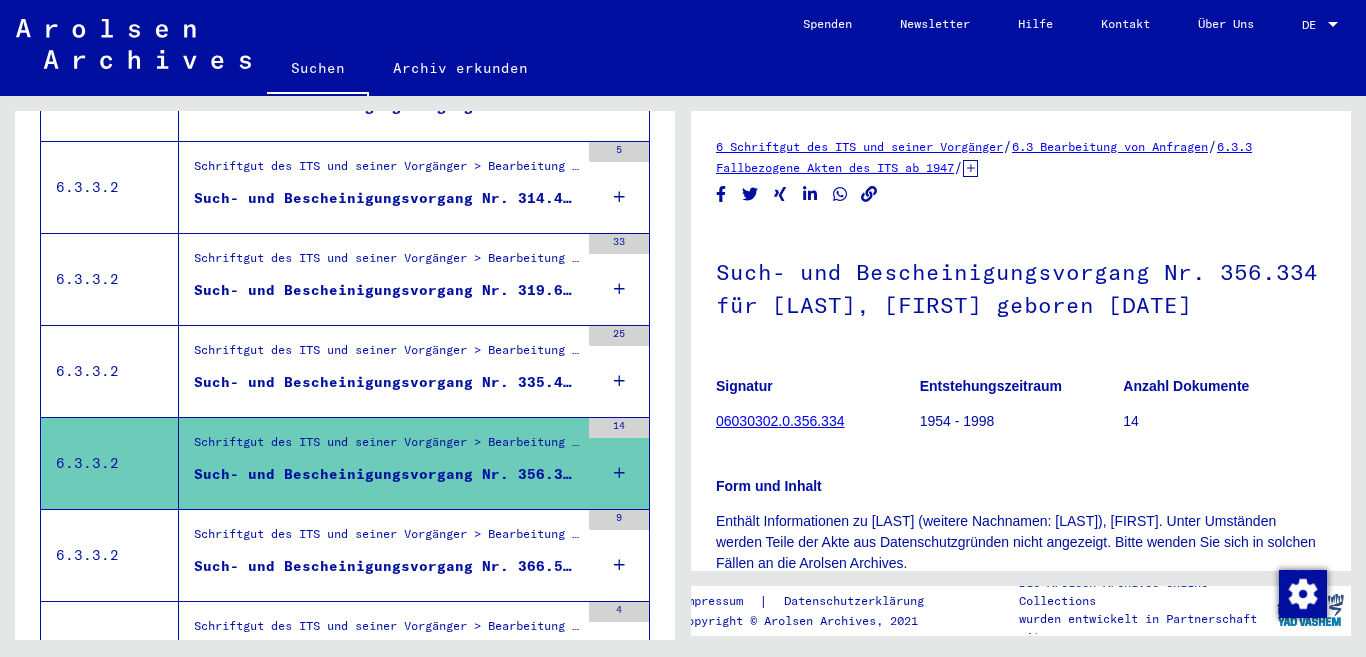 click on "Such- und Bescheinigungsvorgang Nr. 335.459 für [LAST], [FIRST] geboren [DATE]" at bounding box center [386, 382] 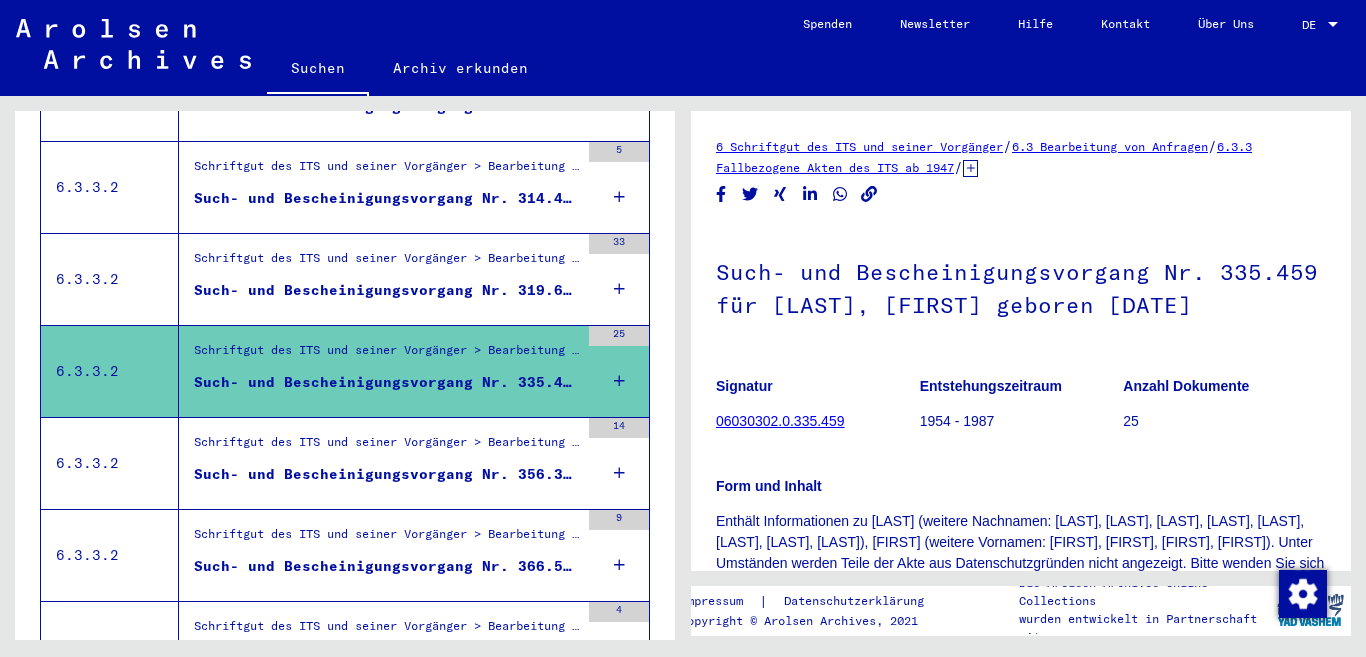 click on "Schriftgut des ITS und seiner Vorgänger > Bearbeitung von Anfragen > Fallbezogene Akten des ITS ab 1947 > T/D-Fallablage > Such- und Bescheinigungsvorgänge mit den (T/D-) Nummern von 250.000 bis 499.999 > Such- und Bescheinigungsvorgänge mit den (T/D-) Nummern von 319.500 bis 319.999" at bounding box center [386, 263] 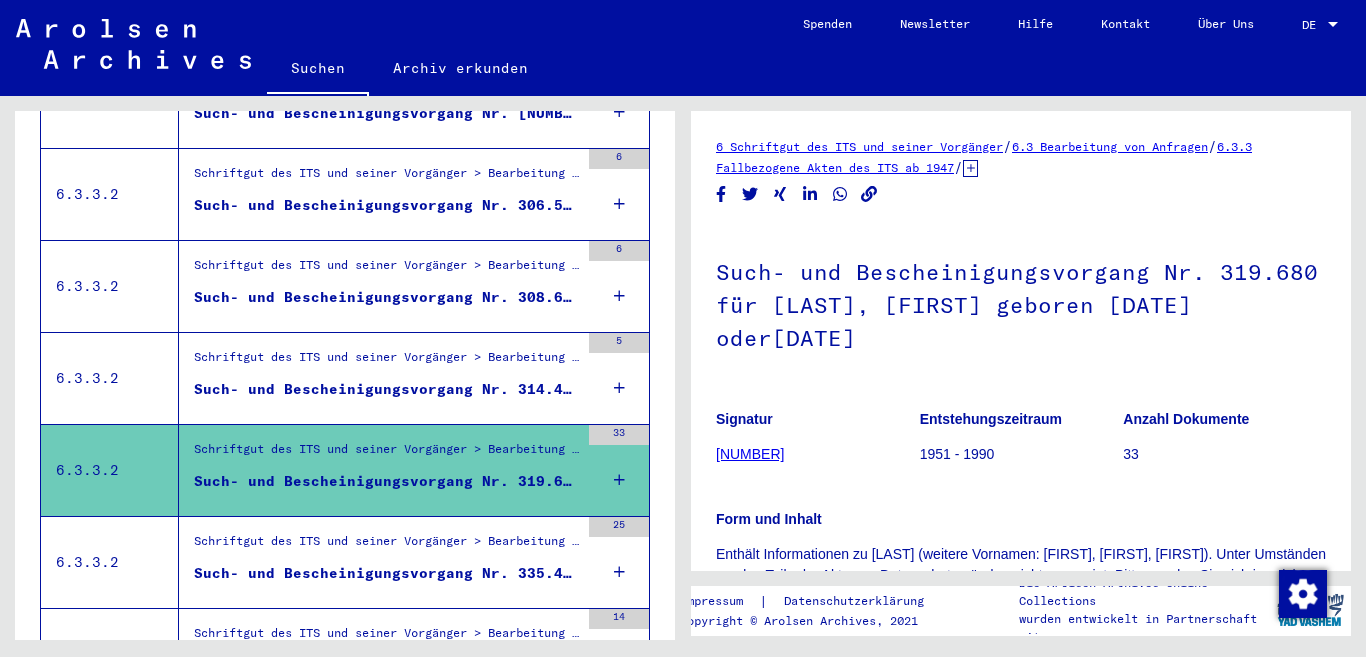 scroll, scrollTop: 1477, scrollLeft: 0, axis: vertical 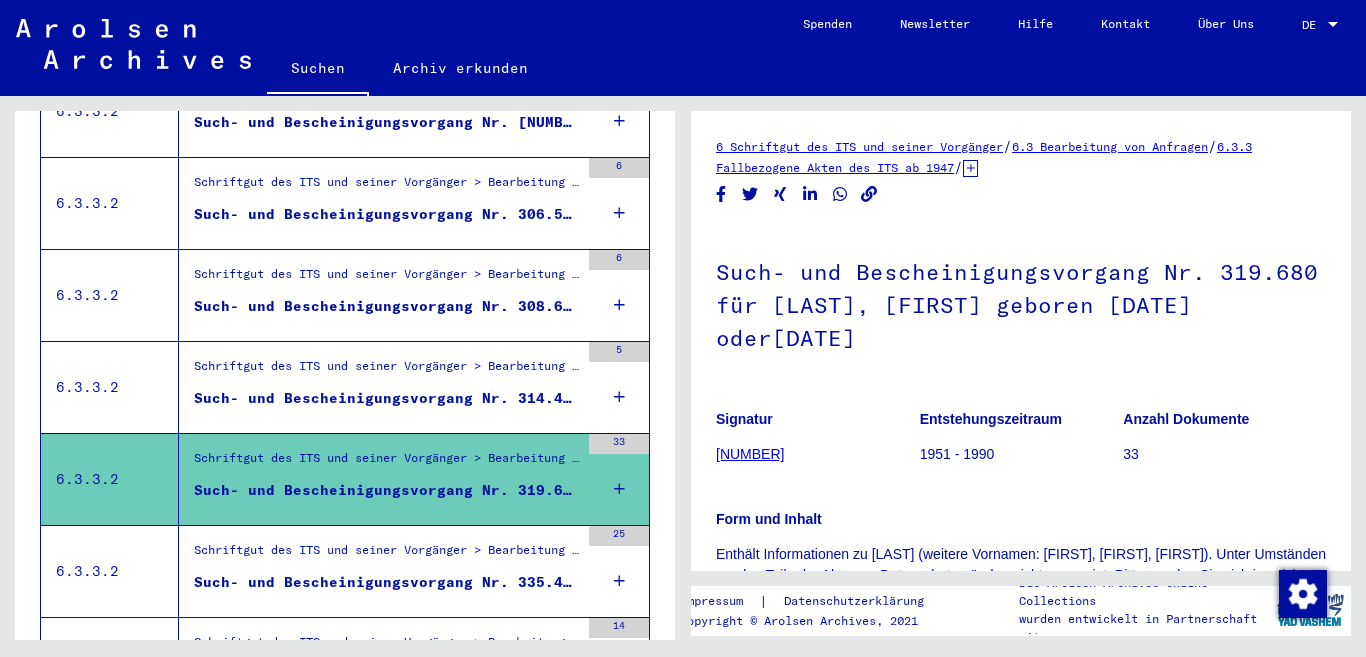 click on "Schriftgut des ITS und seiner Vorgänger > Bearbeitung von Anfragen > Fallbezogene Akten des ITS ab 1947 > T/D-Fallablage > Such- und Bescheinigungsvorgänge mit den (T/D-) Nummern von 250.000 bis 499.999 > Such- und Bescheinigungsvorgänge mit den (T/D-) Nummern von 314.000 bis 314.499" at bounding box center (386, 371) 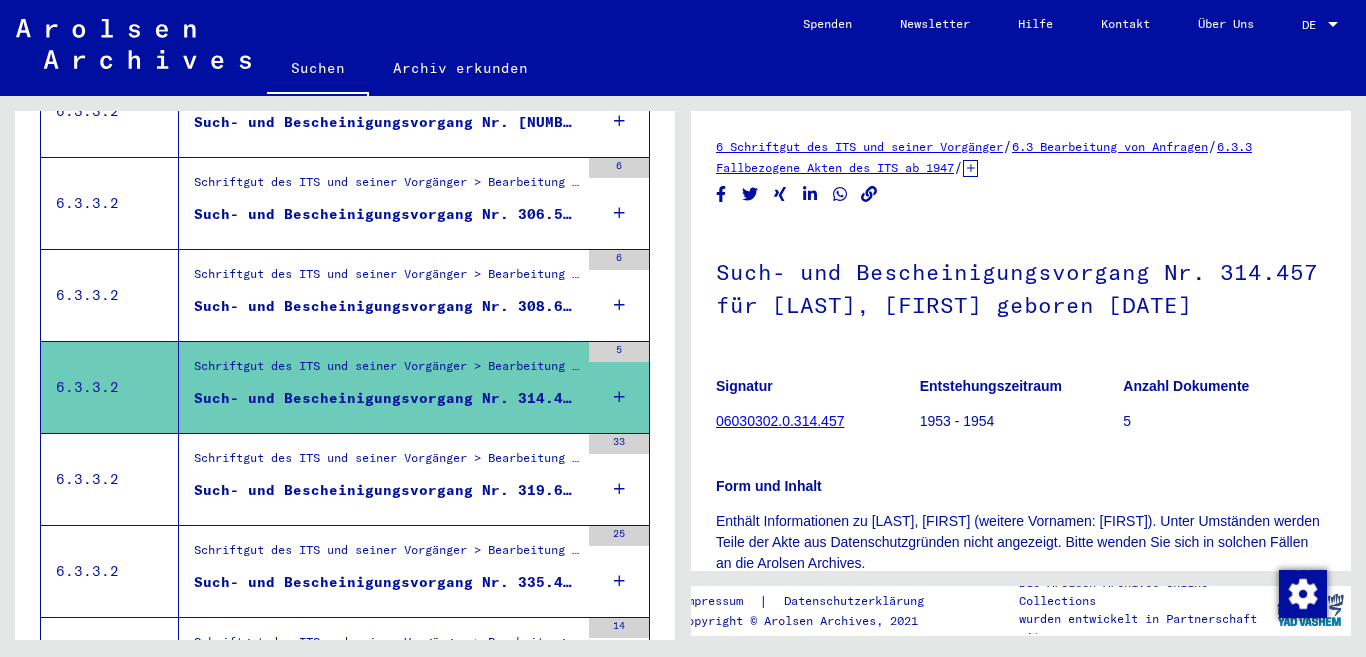 click on "Schriftgut des ITS und seiner Vorgänger > Bearbeitung von Anfragen > Fallbezogene Akten des ITS ab 1947 > T/D-Fallablage > Such- und Bescheinigungsvorgänge mit den (T/D-) Nummern von 250.000 bis 499.999 > Such- und Bescheinigungsvorgänge mit den (T/D-) Nummern von 308.500 bis 308.999 Such- und Bescheinigungsvorgang Nr. 308.611 für [LAST], [FIRST] geboren [DATE]" at bounding box center [379, 295] 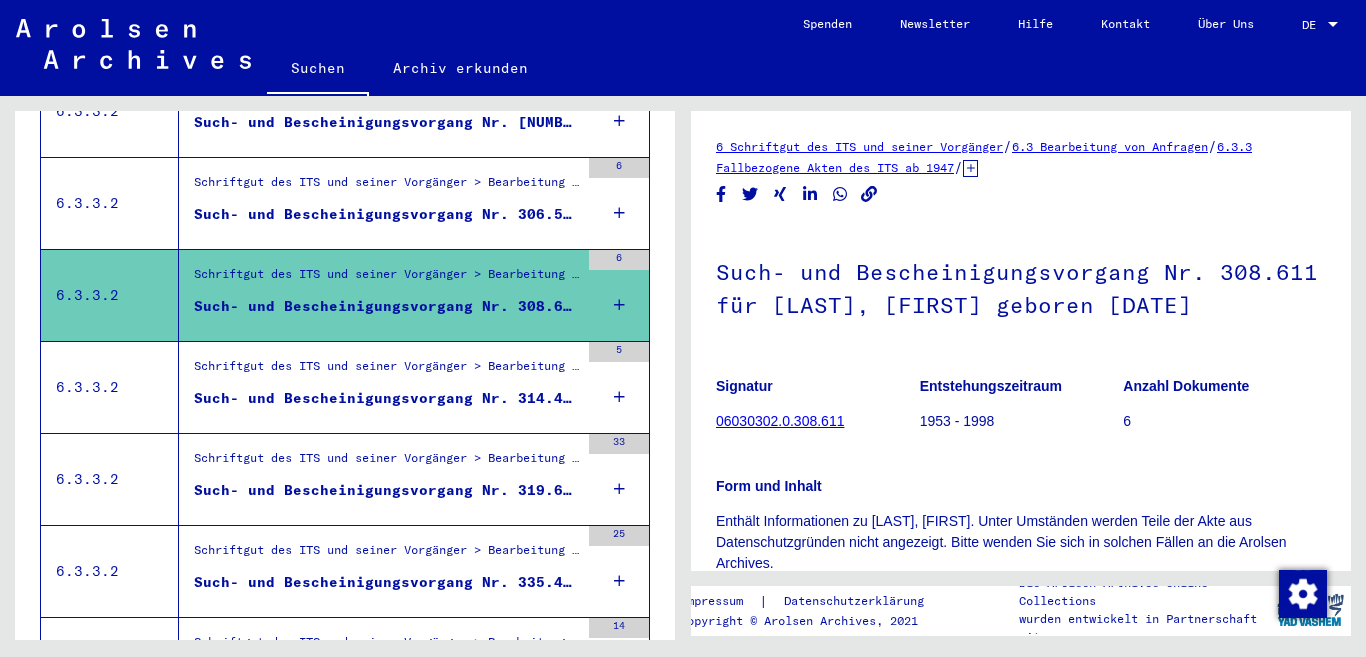 scroll, scrollTop: 1377, scrollLeft: 0, axis: vertical 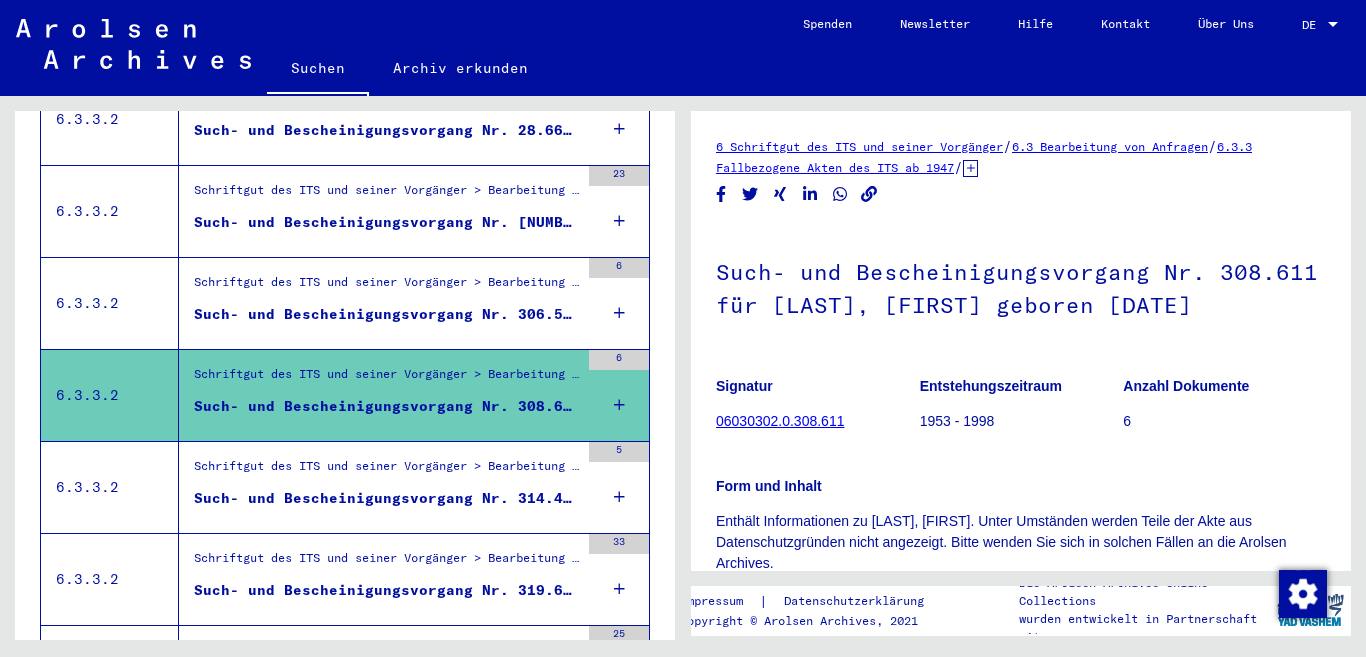 click on "Schriftgut des ITS und seiner Vorgänger > Bearbeitung von Anfragen > Fallbezogene Akten des ITS ab 1947 > T/D-Fallablage > Such- und Bescheinigungsvorgänge mit den (T/D-) Nummern von 250.000 bis 499.999 > Such- und Bescheinigungsvorgänge mit den (T/D-) Nummern von 306.500 bis 306.999" at bounding box center [386, 287] 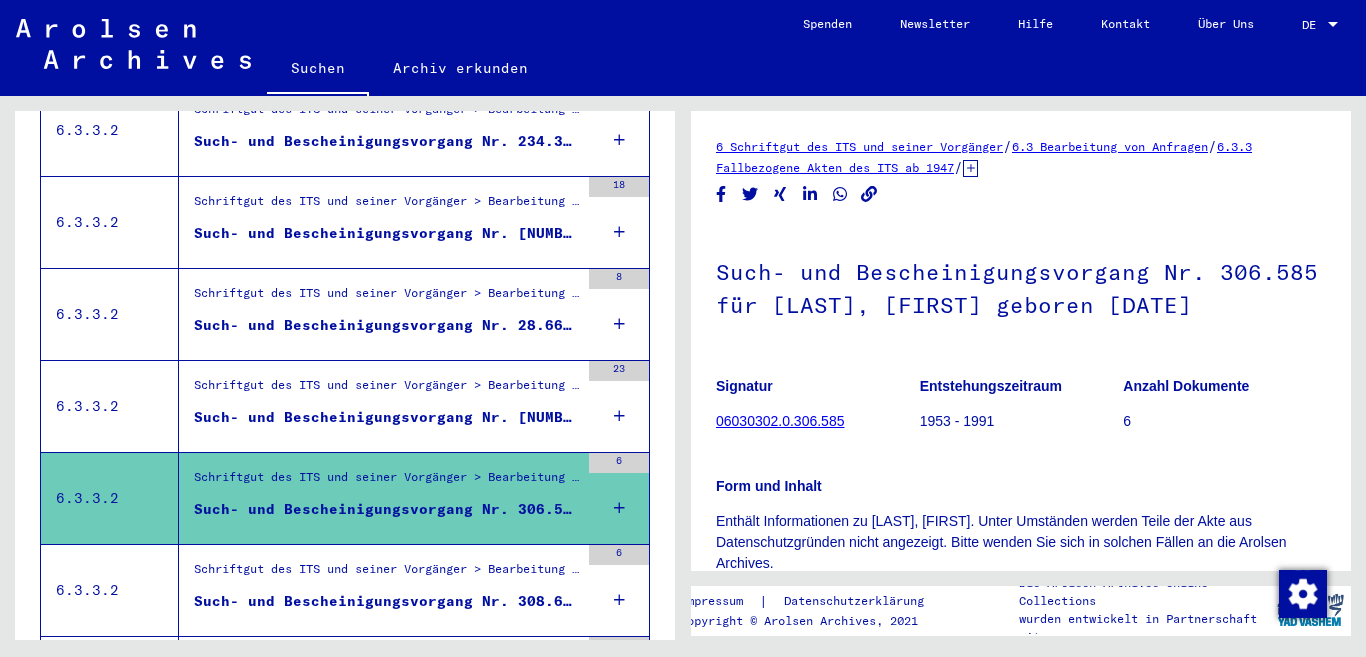 scroll, scrollTop: 1177, scrollLeft: 0, axis: vertical 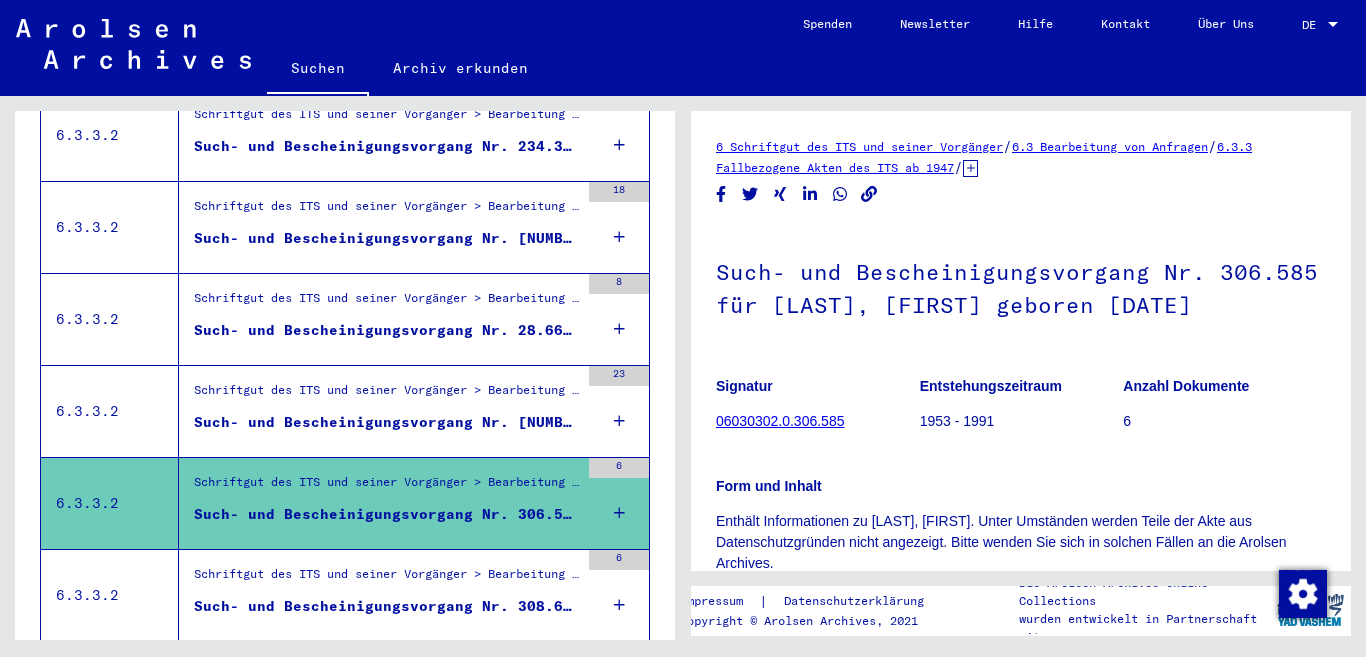 click on "Such- und Bescheinigungsvorgang Nr. [NUMBER] für [LAST], [FIRST] geboren [DATE]" at bounding box center (386, 422) 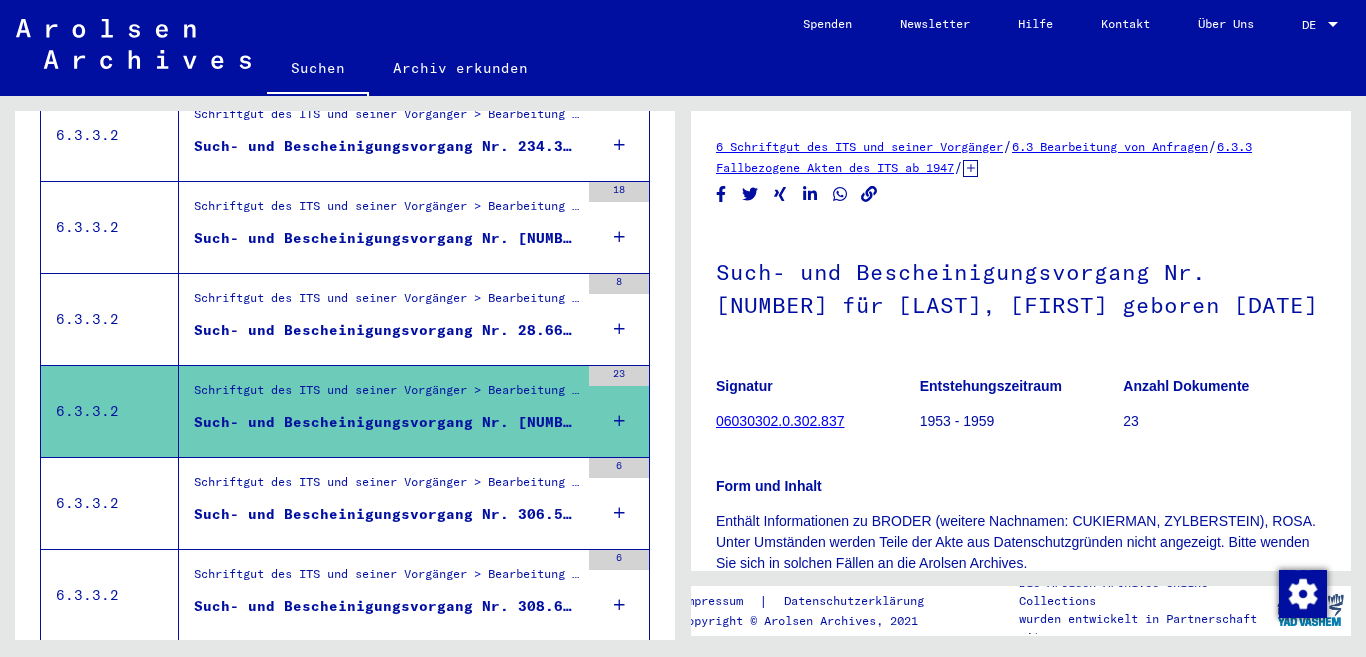 click on "Such- und Bescheinigungsvorgang Nr. 28.660 für [LAST], [FIRST] geboren [DATE]" at bounding box center (386, 330) 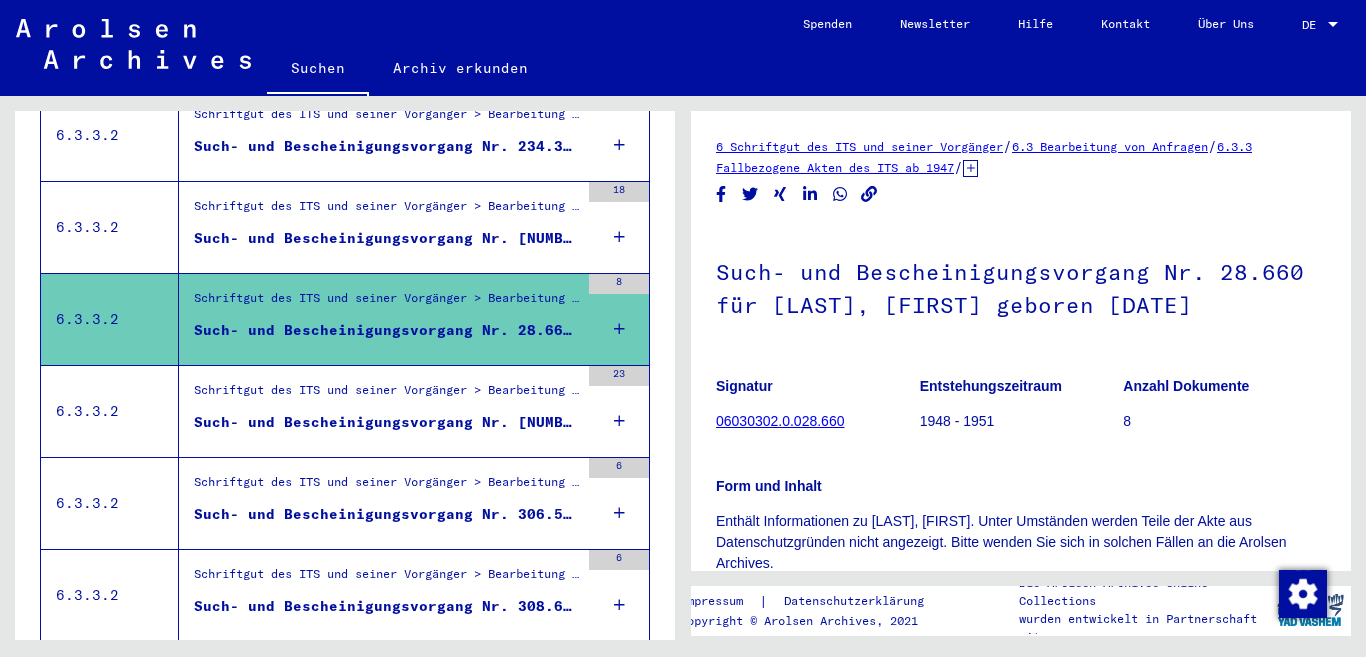 click on "Such- und Bescheinigungsvorgang Nr. [NUMBER] für [LAST], [FIRST] geboren [DATE]" at bounding box center (386, 243) 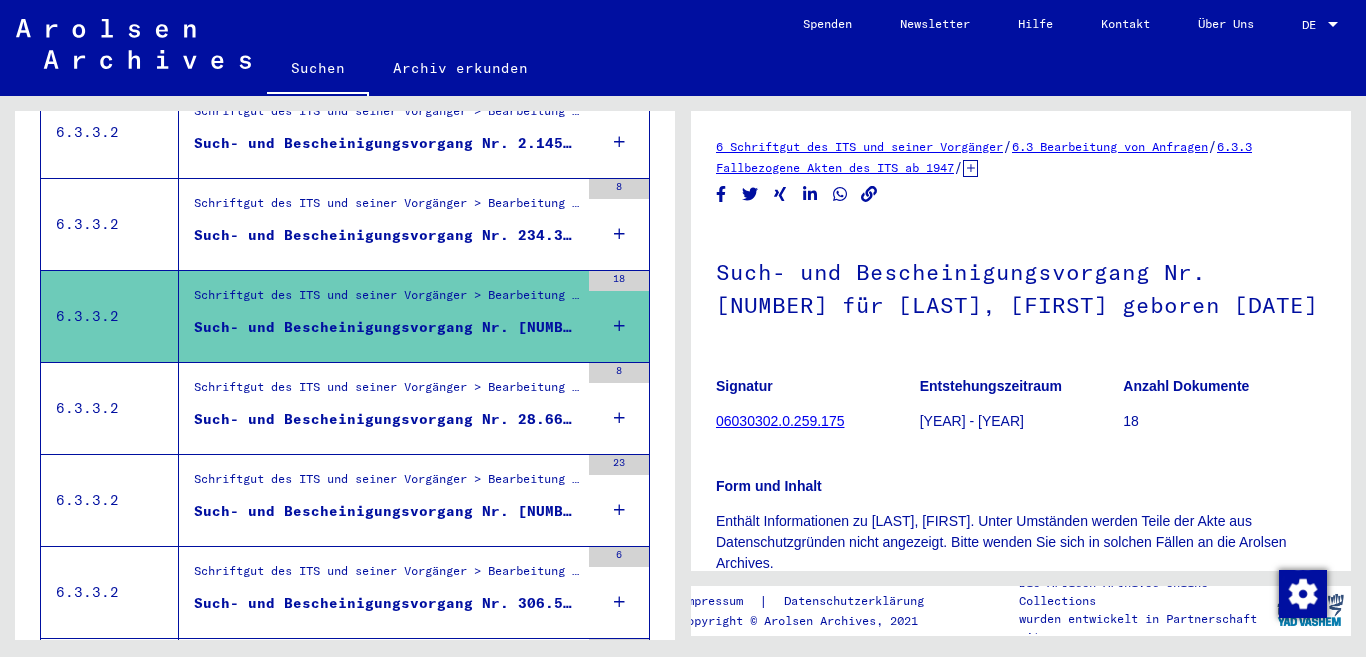 scroll, scrollTop: 977, scrollLeft: 0, axis: vertical 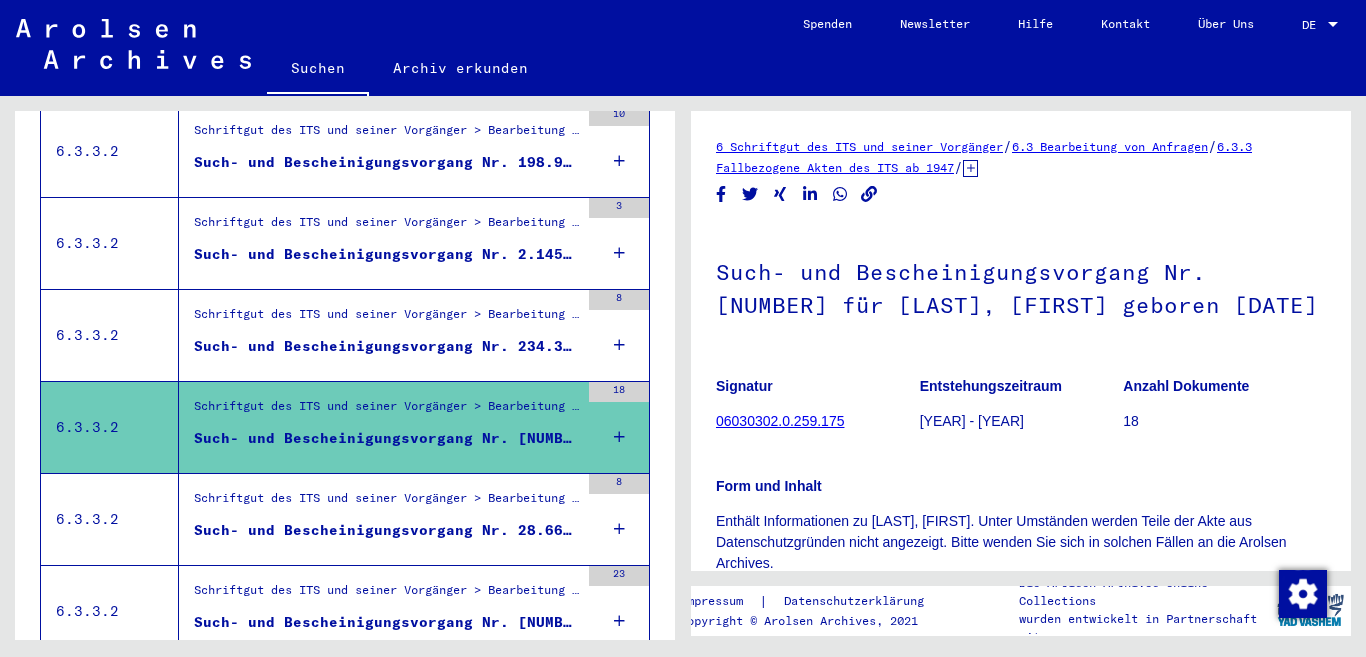 click on "Schriftgut des ITS und seiner Vorgänger > Bearbeitung von Anfragen > Fallbezogene Akten des ITS ab 1947 > T/D-Fallablage > Such- und Bescheinigungsvorgänge mit den (T/D-) Nummern von 1 bis 249.999 > Such- und Bescheinigungsvorgänge mit den (T/D-) Nummern von 234.000 bis 234.499" at bounding box center [386, 319] 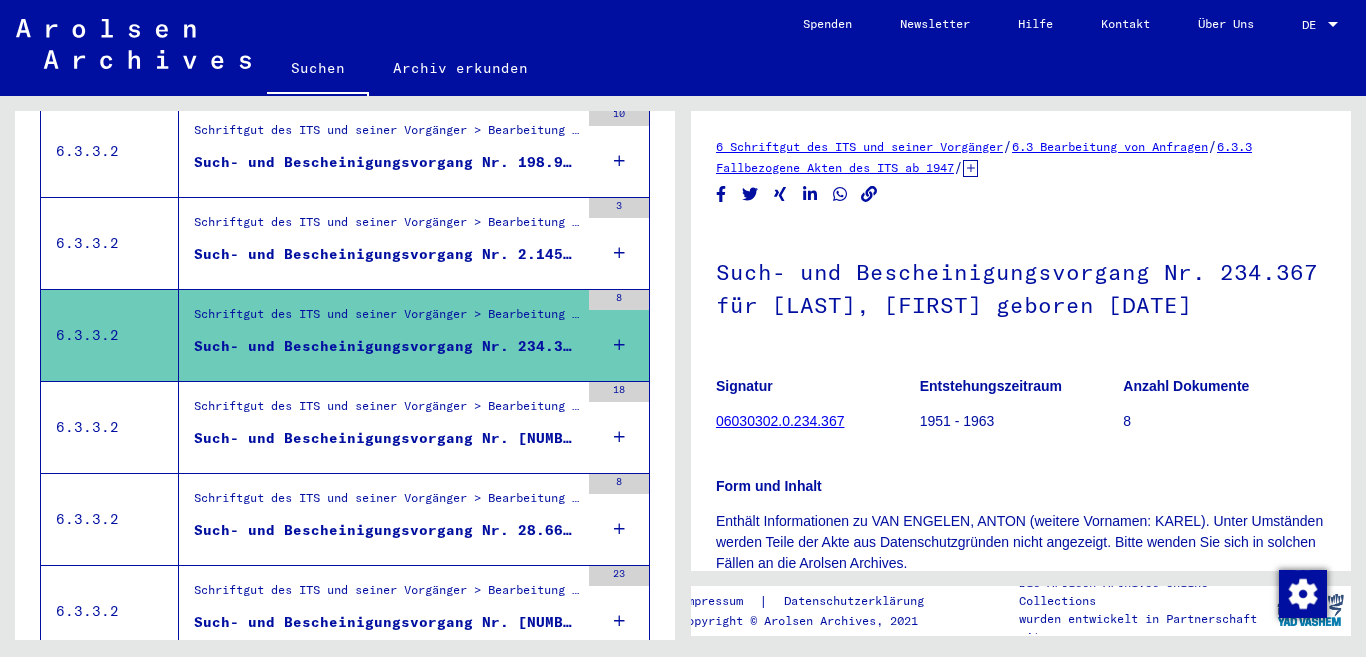 click on "Such- und Bescheinigungsvorgang Nr. 2.145.009 für [LAST], [FIRST] geboren [DATE]" at bounding box center [386, 254] 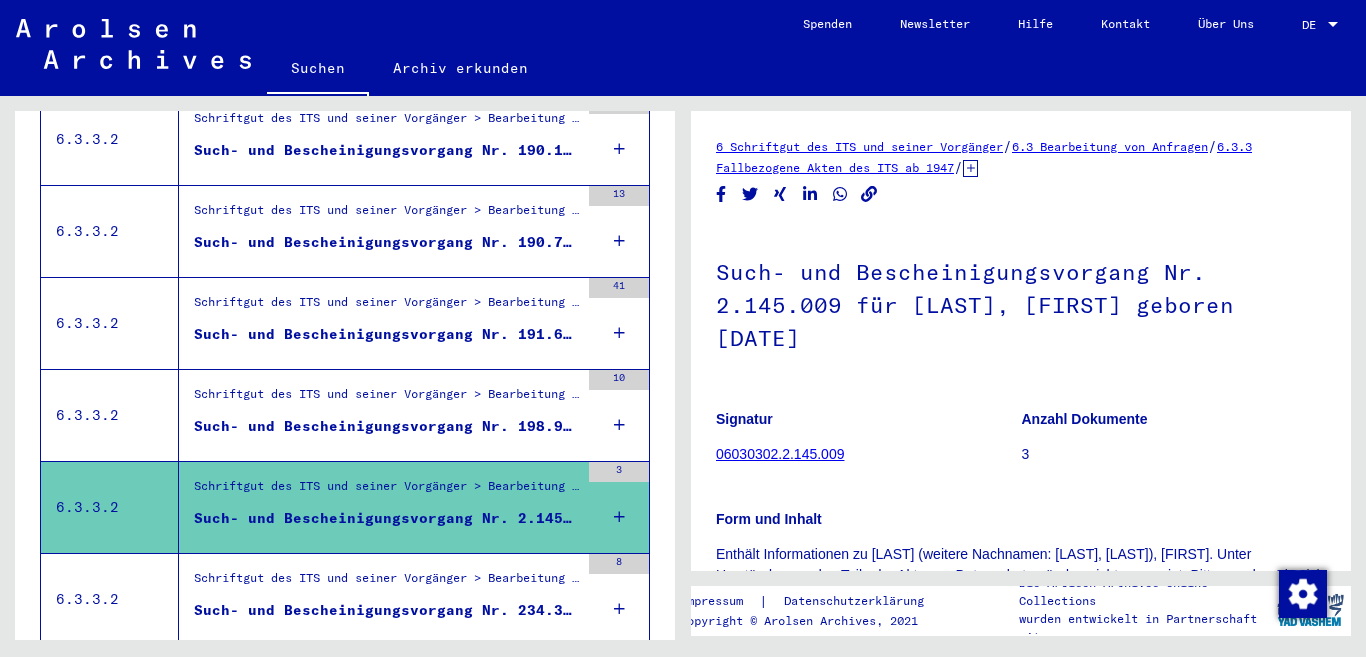 scroll, scrollTop: 677, scrollLeft: 0, axis: vertical 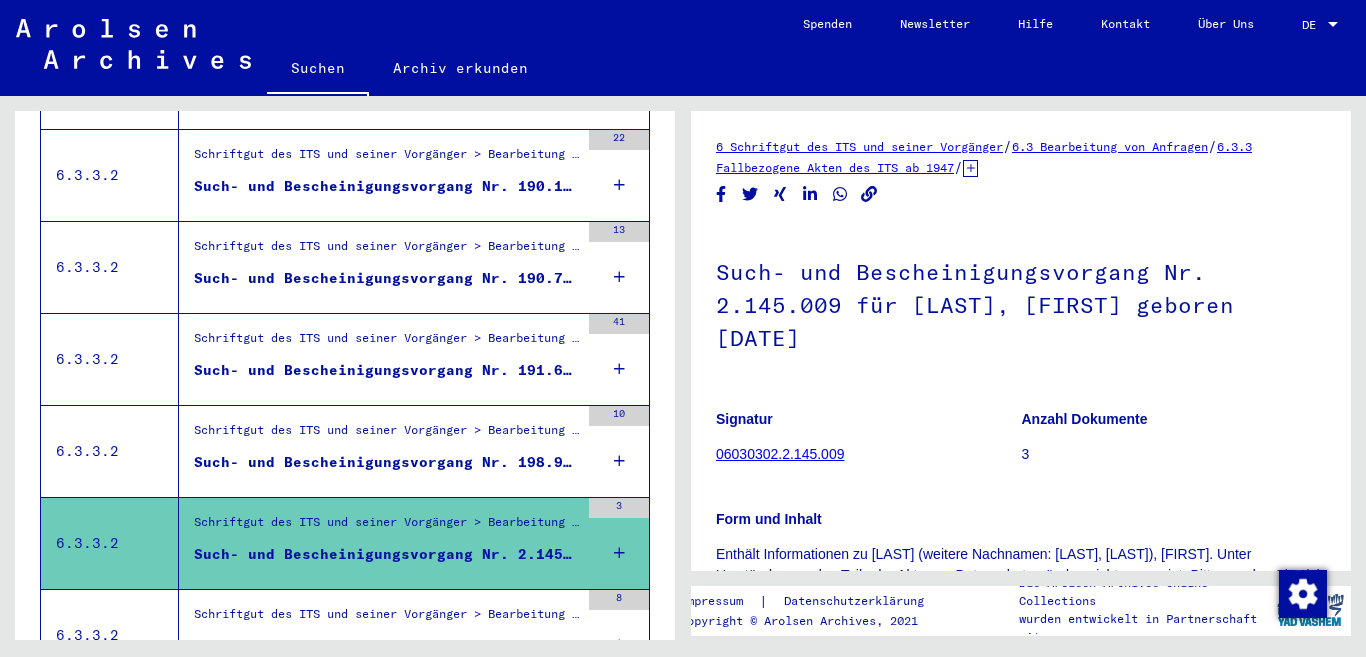 click on "Schriftgut des ITS und seiner Vorgänger > Bearbeitung von Anfragen > Fallbezogene Akten des ITS ab 1947 > T/D-Fallablage > Such- und Bescheinigungsvorgänge mit den (T/D-) Nummern von 1 bis 249.999 > Such- und Bescheinigungsvorgänge mit den (T/D-) Nummern von 198.500 bis 198.999" at bounding box center [386, 435] 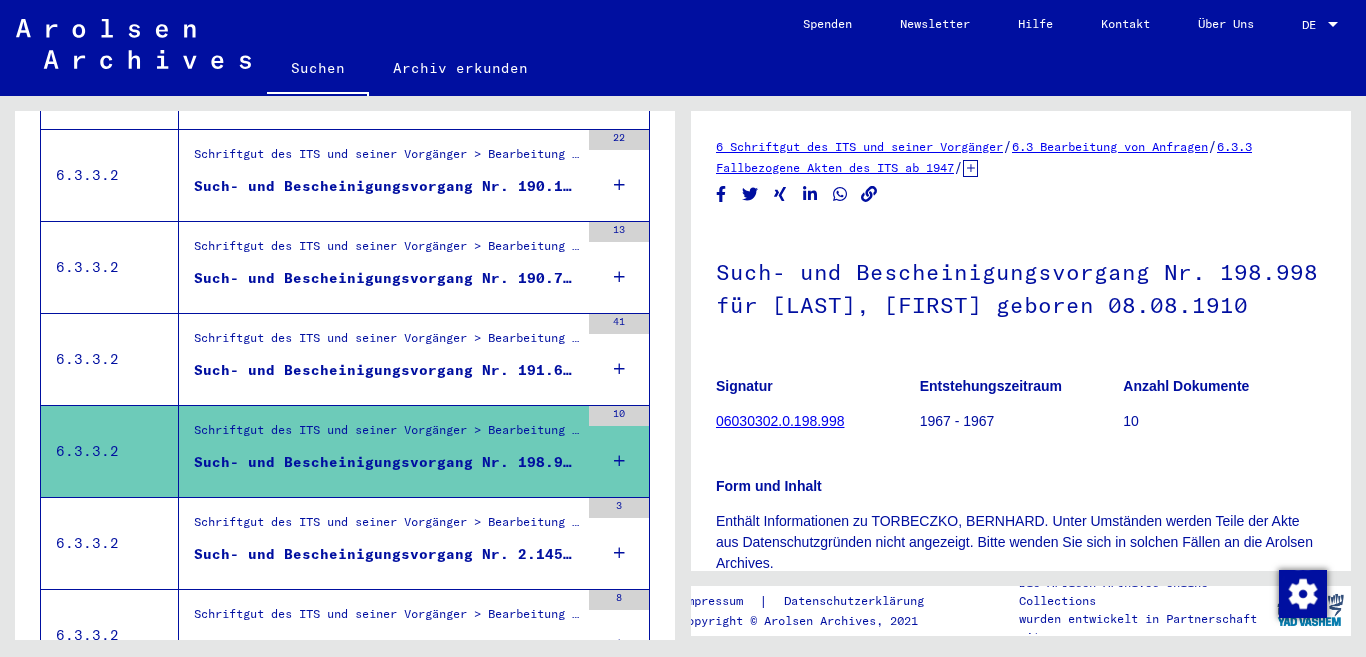 click on "Schriftgut des ITS und seiner Vorgänger > Bearbeitung von Anfragen > Fallbezogene Akten des ITS ab 1947 > T/D-Fallablage > Such- und Bescheinigungsvorgänge mit den (T/D-) Nummern von 1 bis 249.999 > Such- und Bescheinigungsvorgänge mit den (T/D-) Nummern von 191.500 bis 191.999" at bounding box center [386, 343] 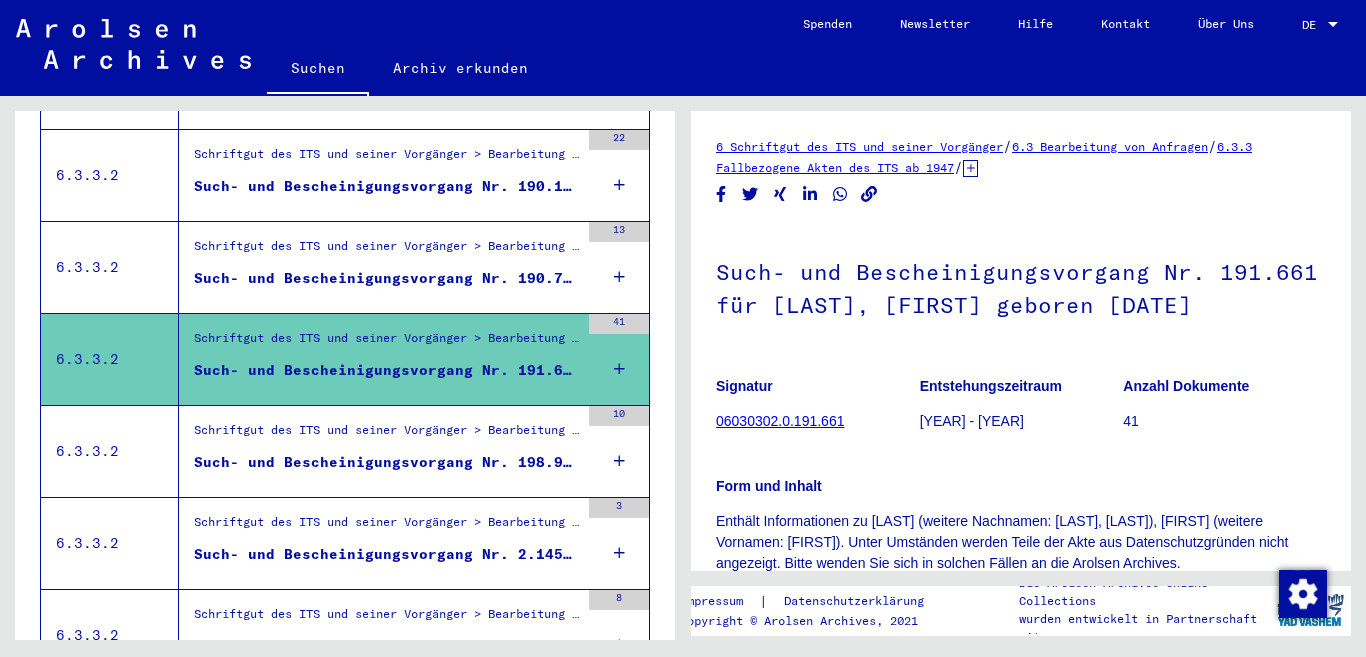 click on "Such- und Bescheinigungsvorgang Nr. 190.749 für [LAST], [FIRST] geboren [DATE]" at bounding box center (386, 278) 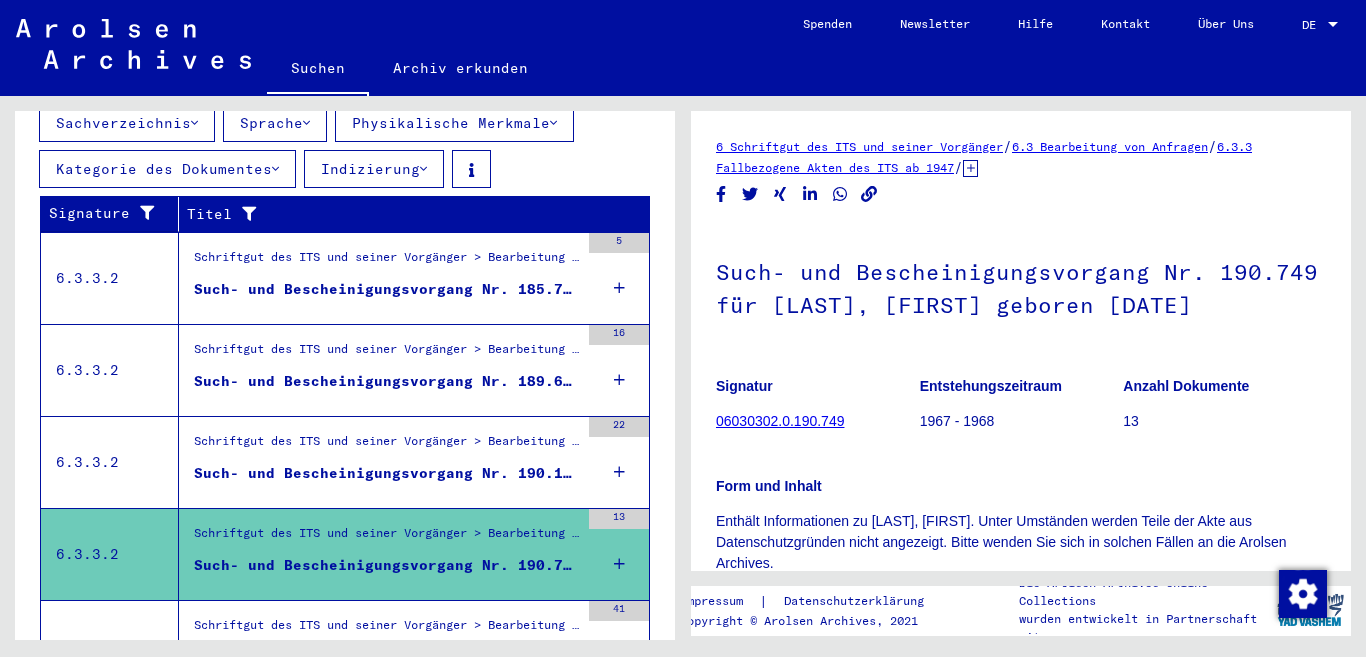 scroll, scrollTop: 377, scrollLeft: 0, axis: vertical 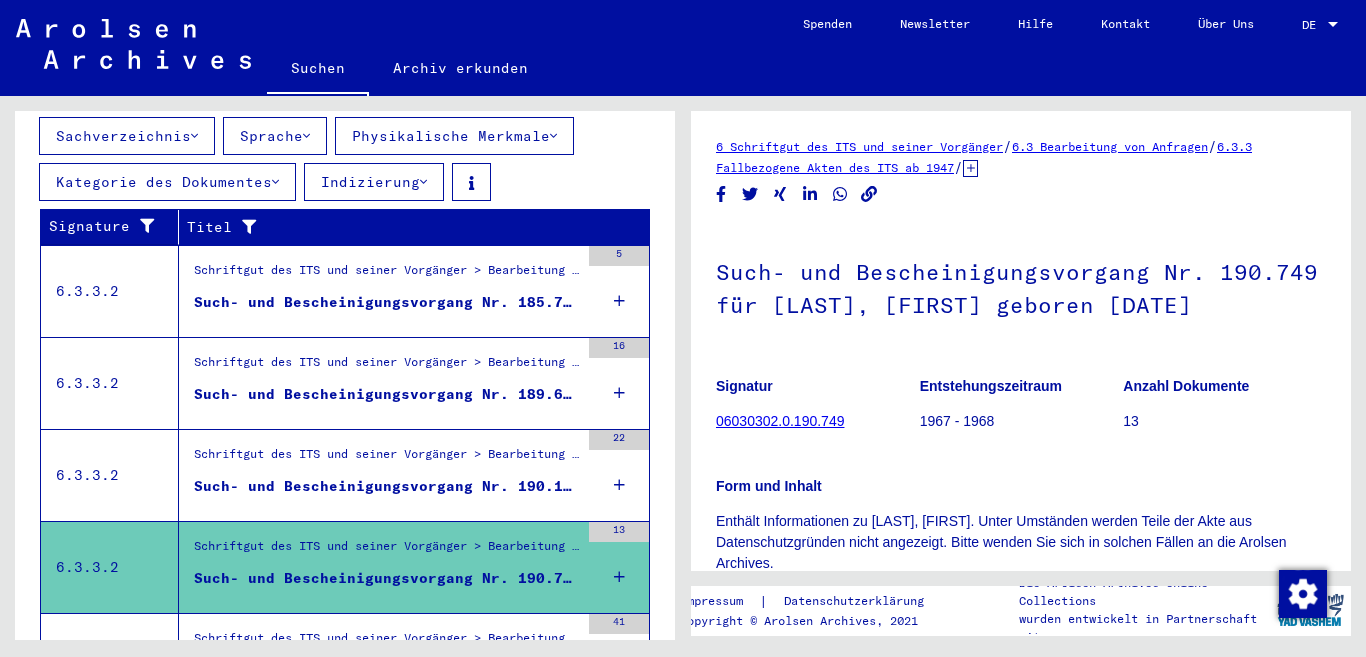 click on "Schriftgut des ITS und seiner Vorgänger > Bearbeitung von Anfragen > Fallbezogene Akten des ITS ab 1947 > T/D-Fallablage > Such- und Bescheinigungsvorgänge mit den (T/D-) Nummern von 1 bis 249.999 > Such- und Bescheinigungsvorgänge mit den (T/D-) Nummern von 190.000 bis 190.499" at bounding box center (386, 459) 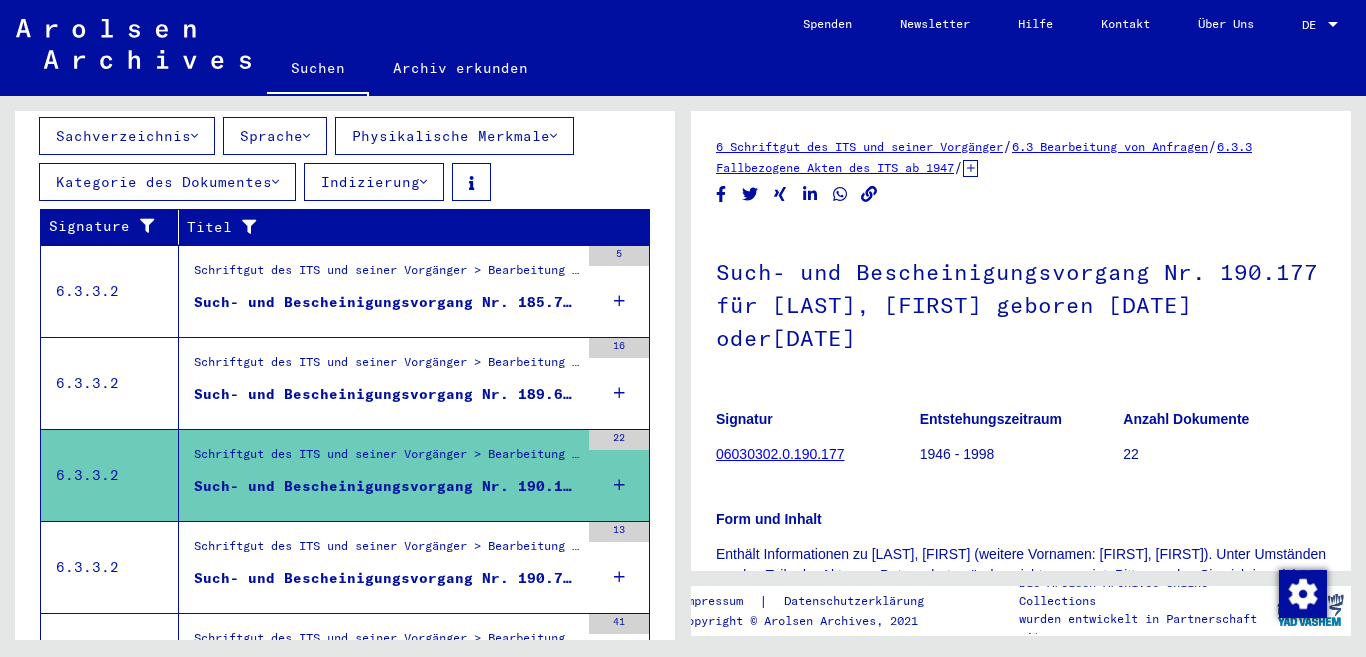 click on "Such- und Bescheinigungsvorgang Nr. 189.626 für [LAST], [FIRST] geboren [DATE]" at bounding box center (386, 394) 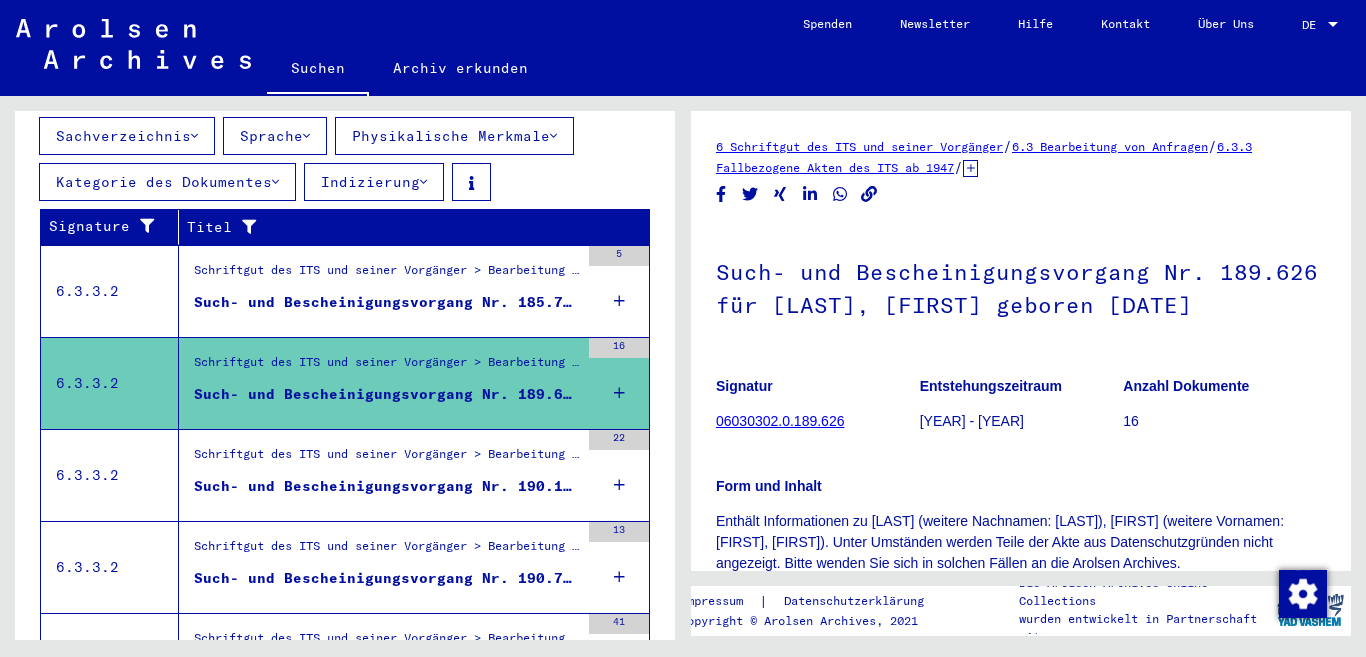 click on "Such- und Bescheinigungsvorgang Nr. 185.781 für [LAST], [FIRST] geboren [DATE]" at bounding box center (386, 302) 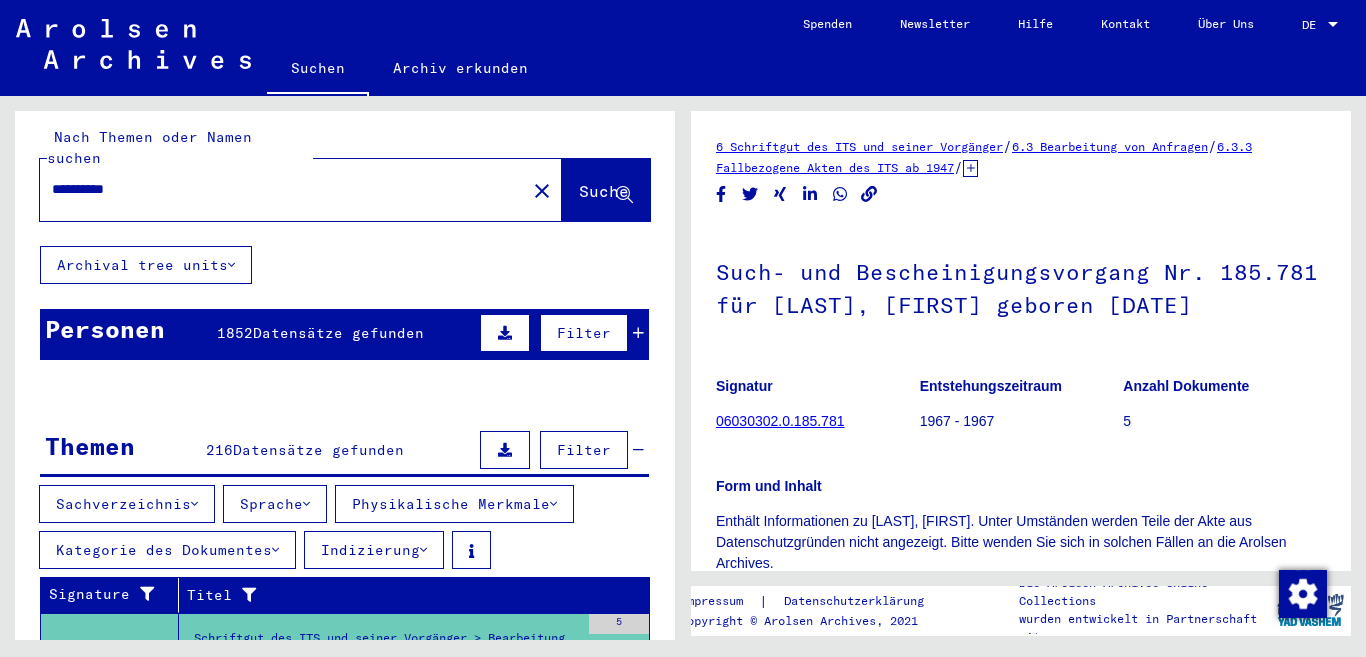 scroll, scrollTop: 0, scrollLeft: 0, axis: both 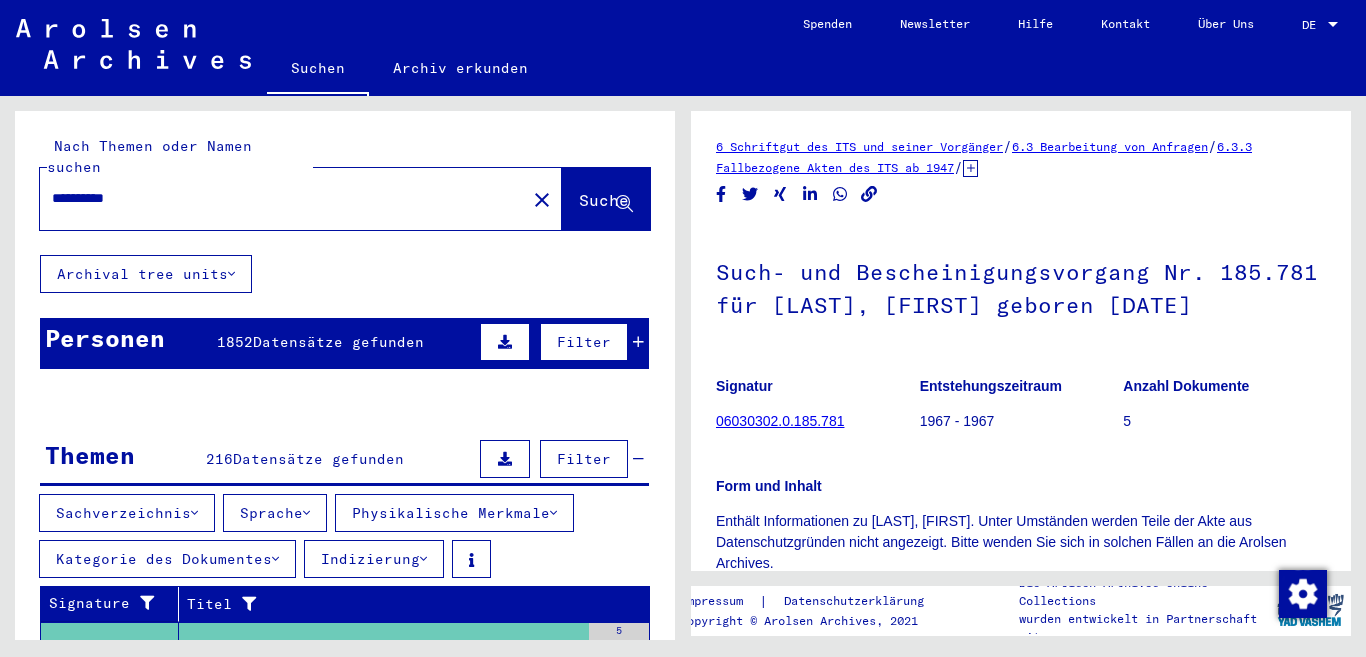 drag, startPoint x: 139, startPoint y: 171, endPoint x: 169, endPoint y: 225, distance: 61.77378 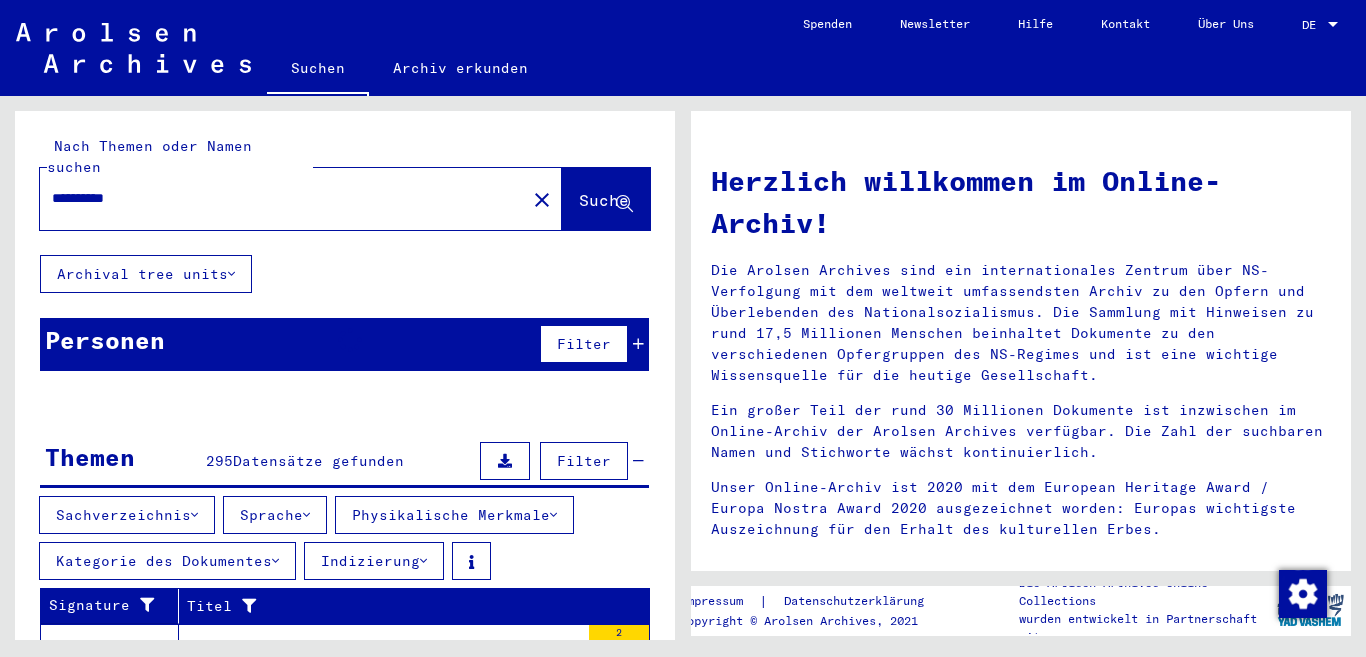 scroll, scrollTop: 66, scrollLeft: 0, axis: vertical 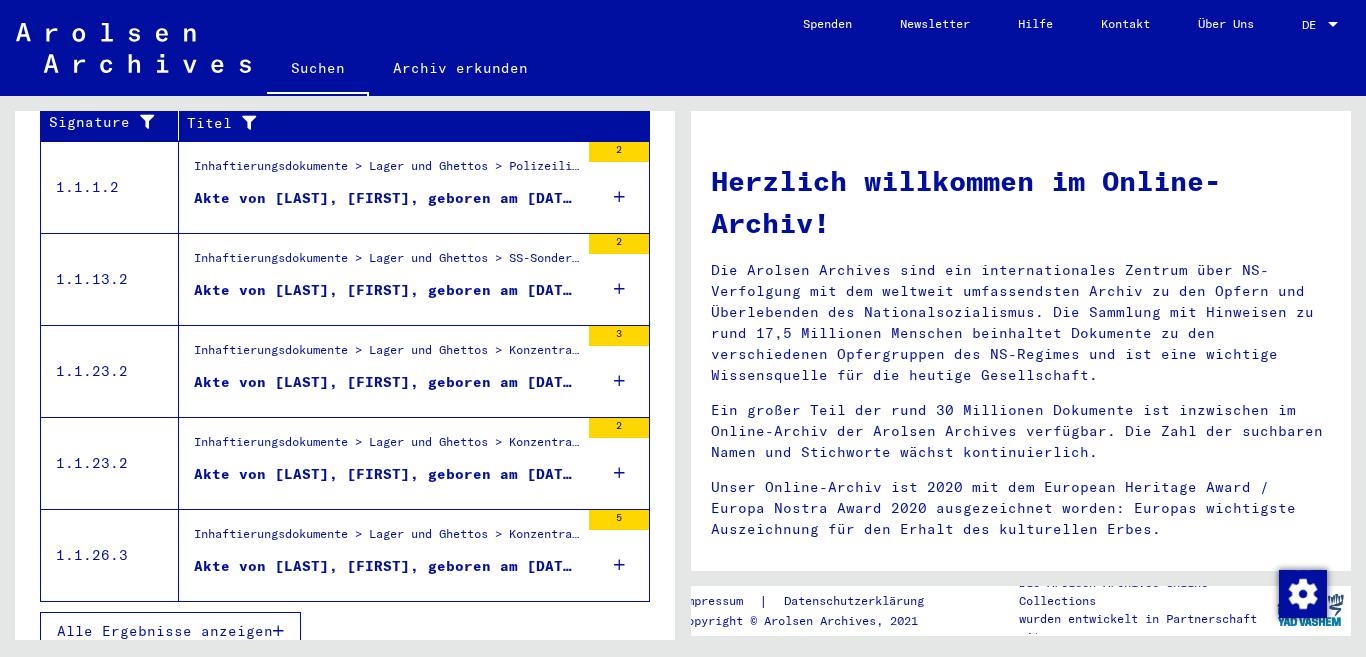 click on "Alle Ergebnisse anzeigen" at bounding box center [170, 631] 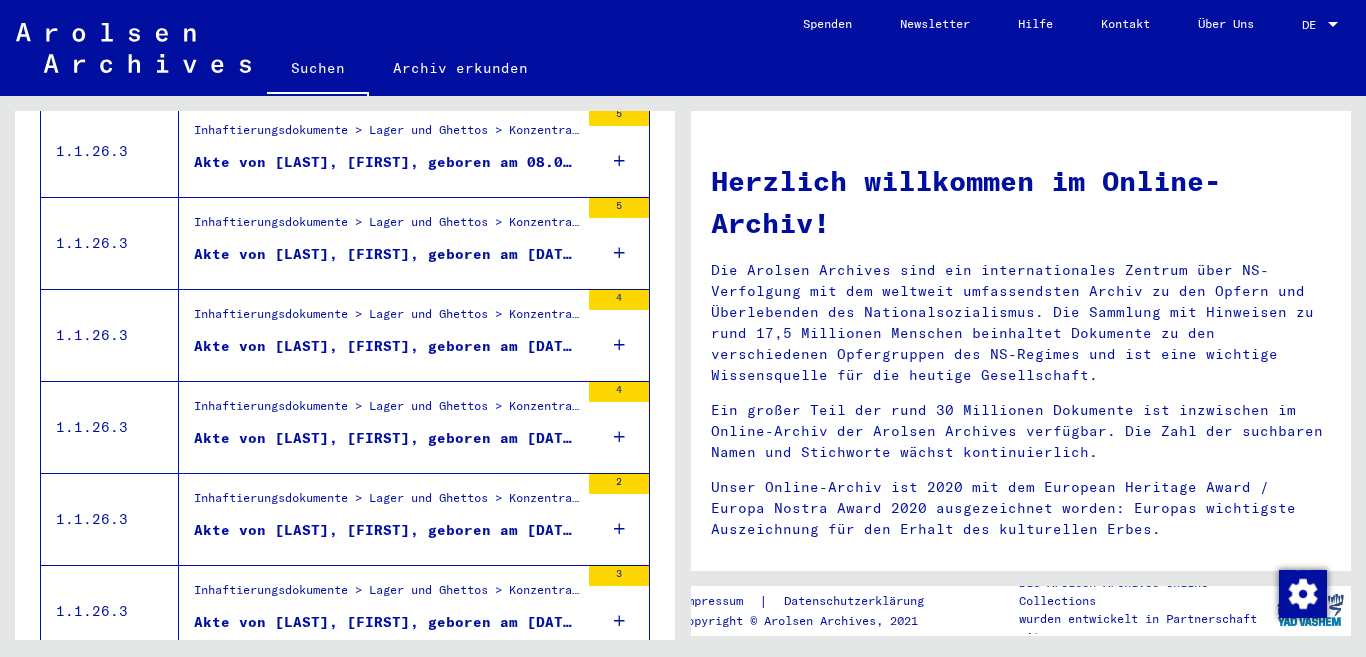 scroll, scrollTop: 2281, scrollLeft: 0, axis: vertical 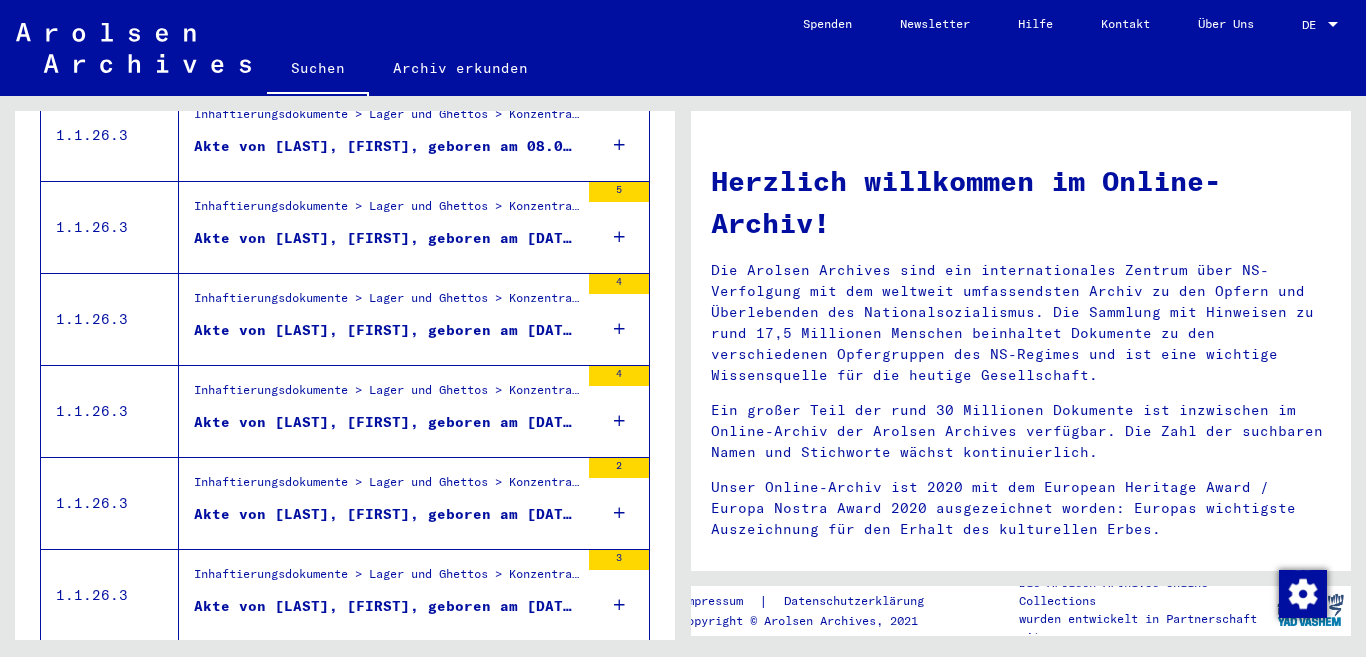 click on "Akte von [LAST], [FIRST], geboren am [DATE]" at bounding box center (386, 422) 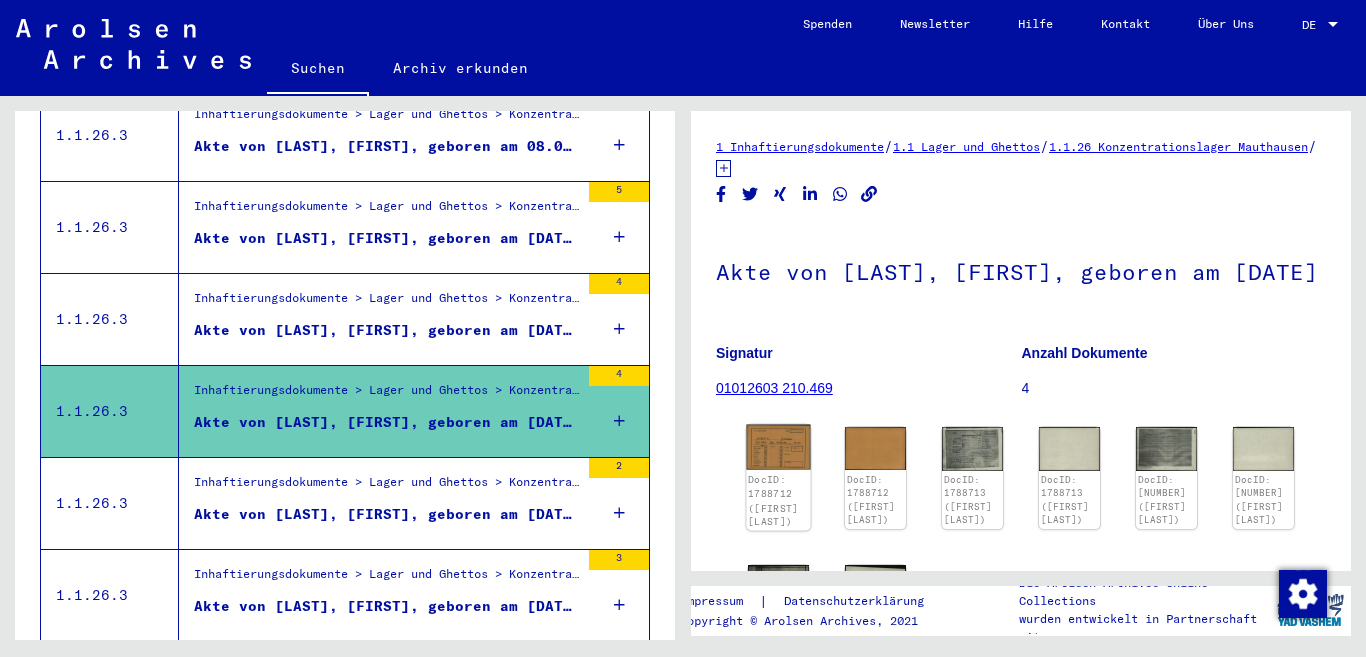 click 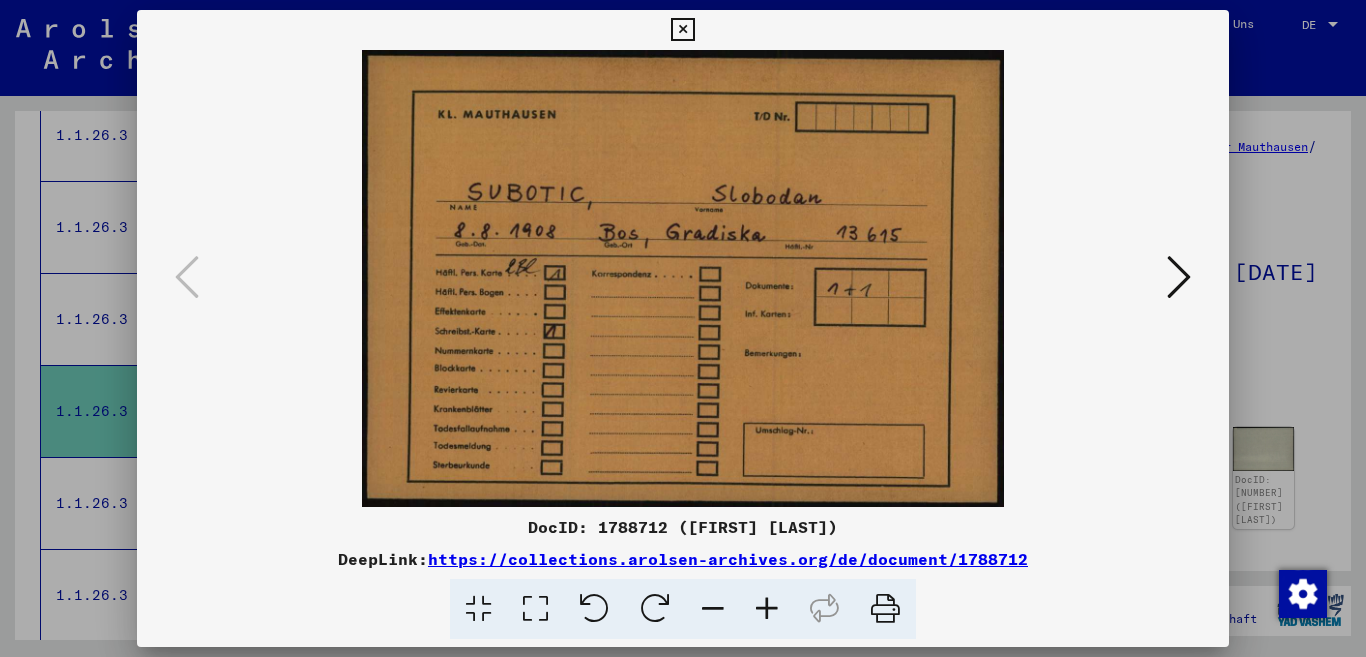 click at bounding box center [682, 30] 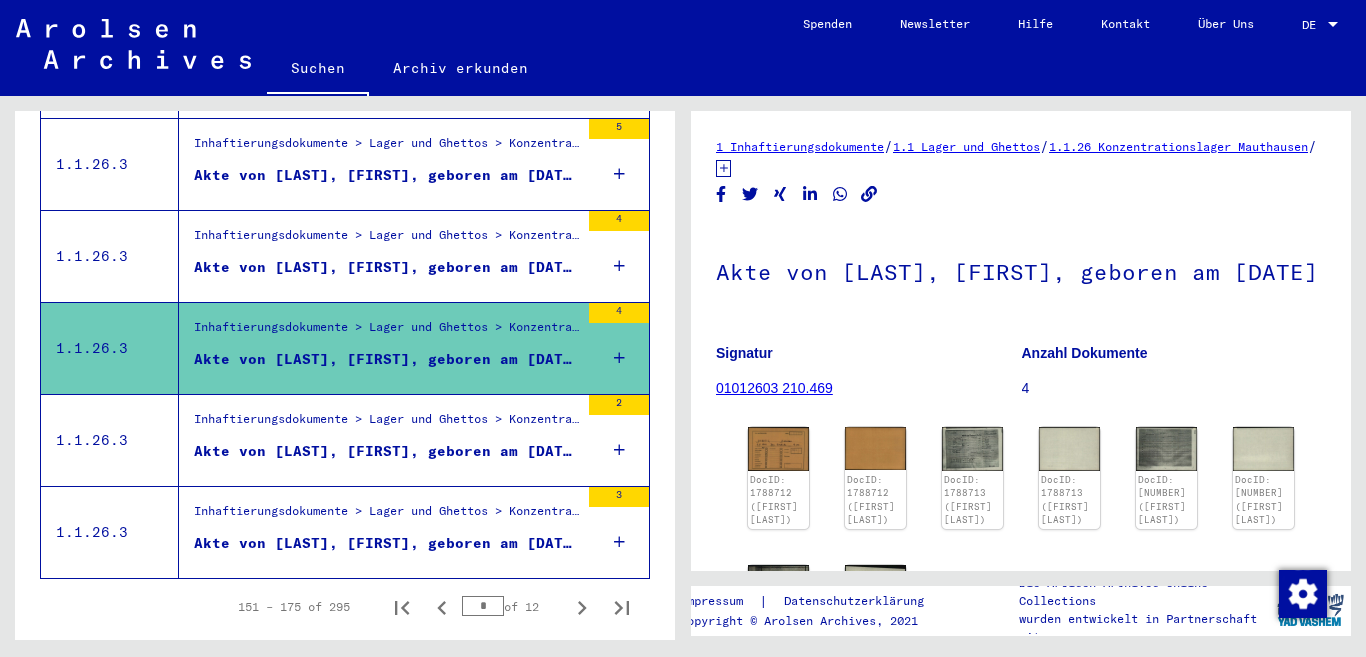 scroll, scrollTop: 2377, scrollLeft: 0, axis: vertical 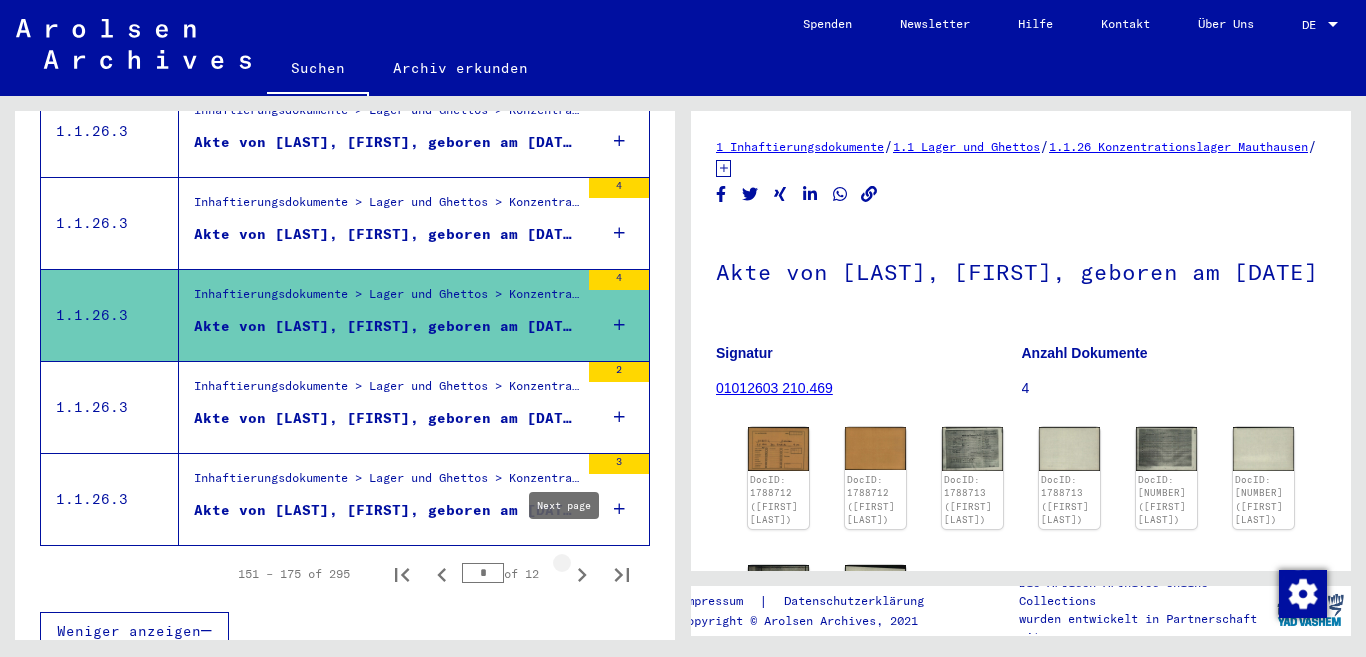 click 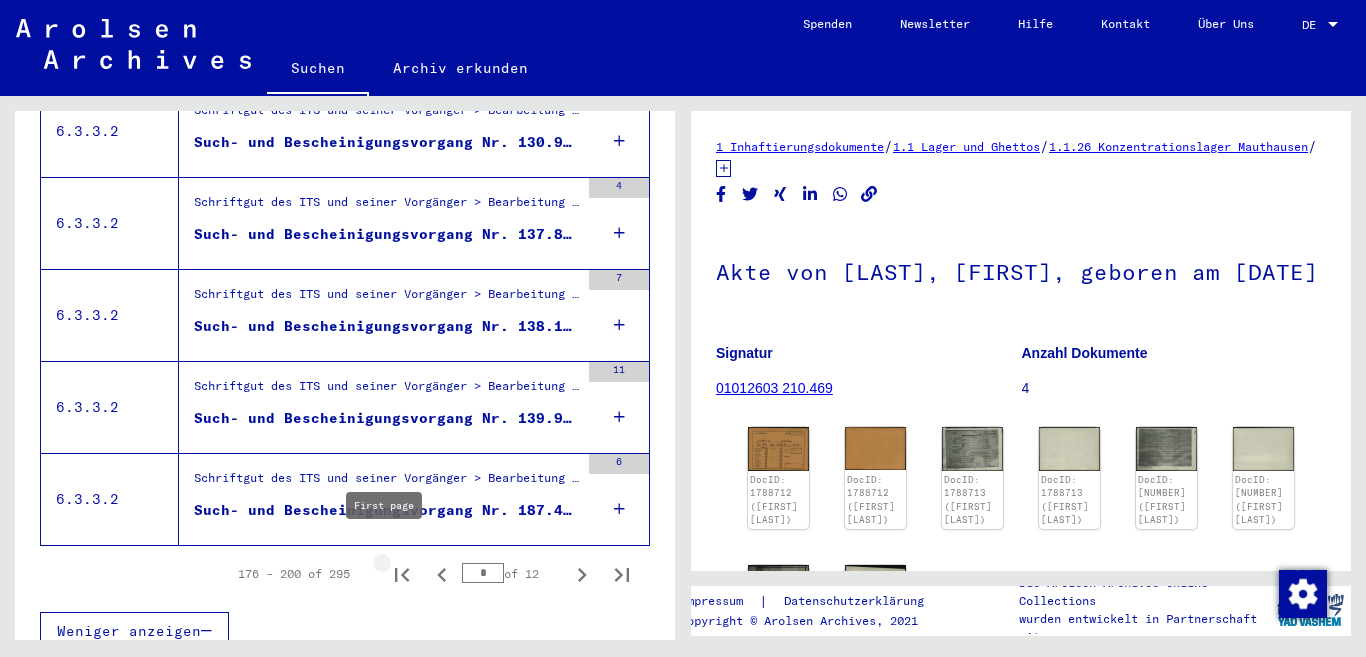 click 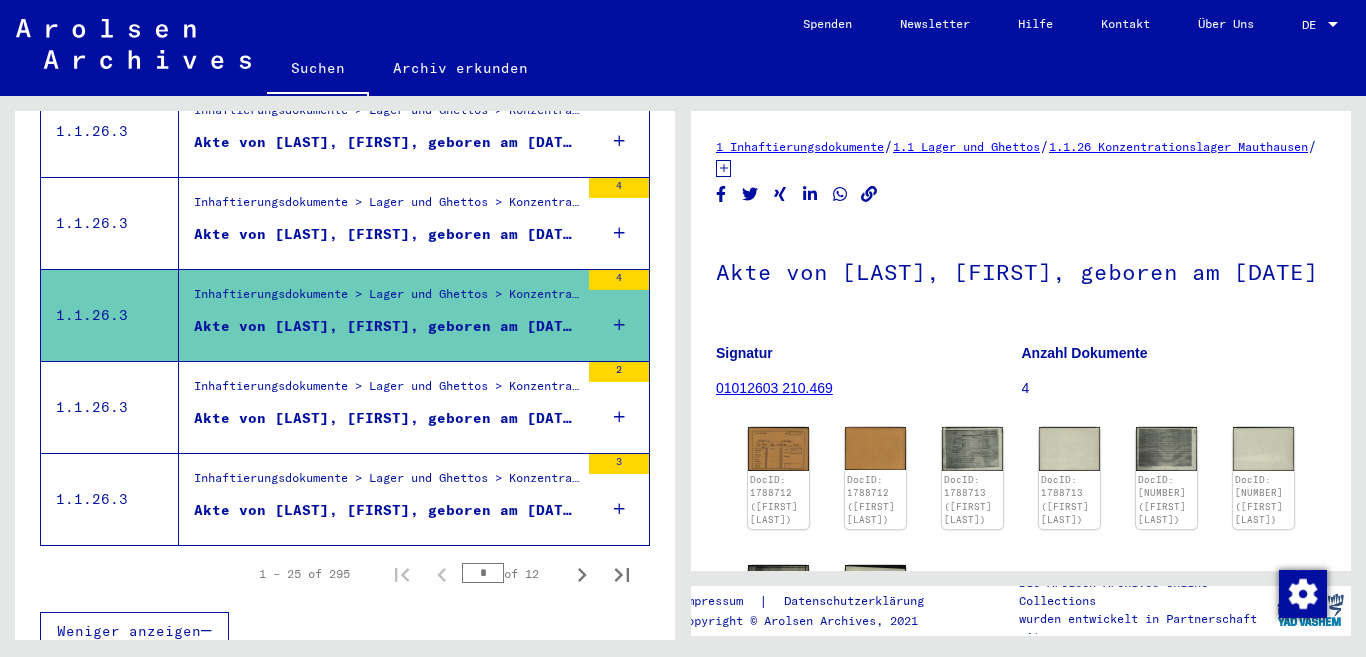 click 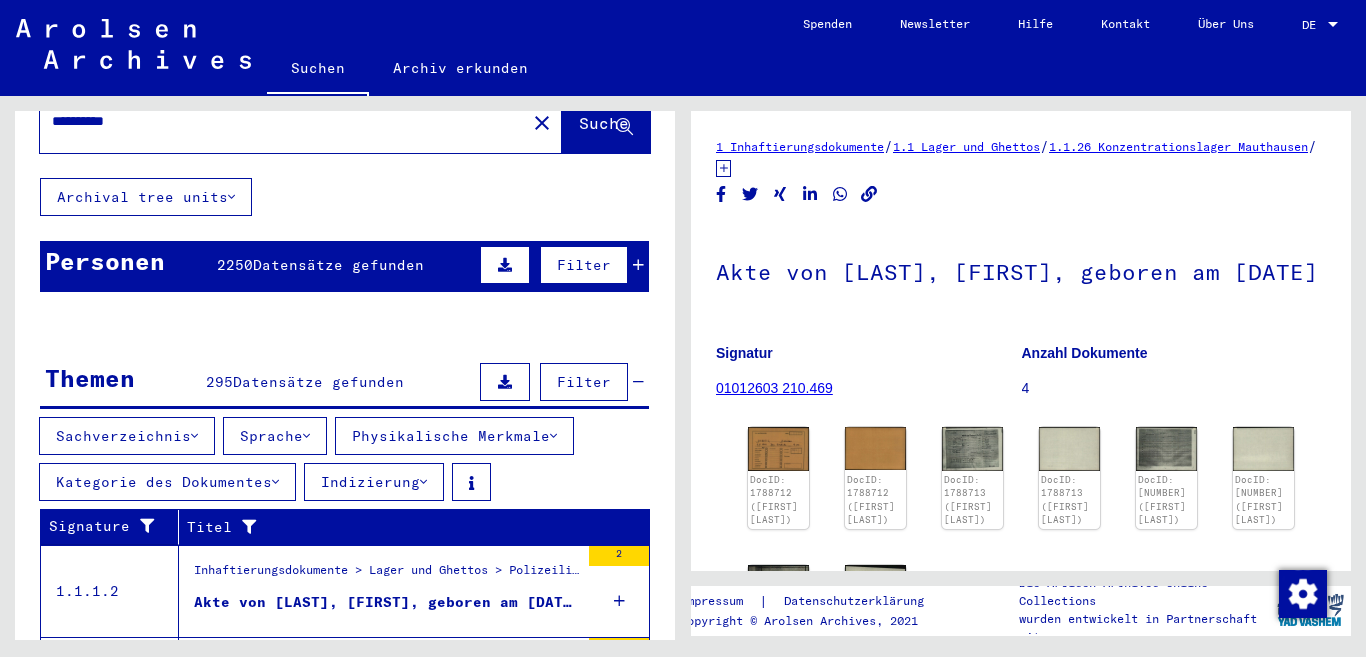 scroll, scrollTop: 0, scrollLeft: 0, axis: both 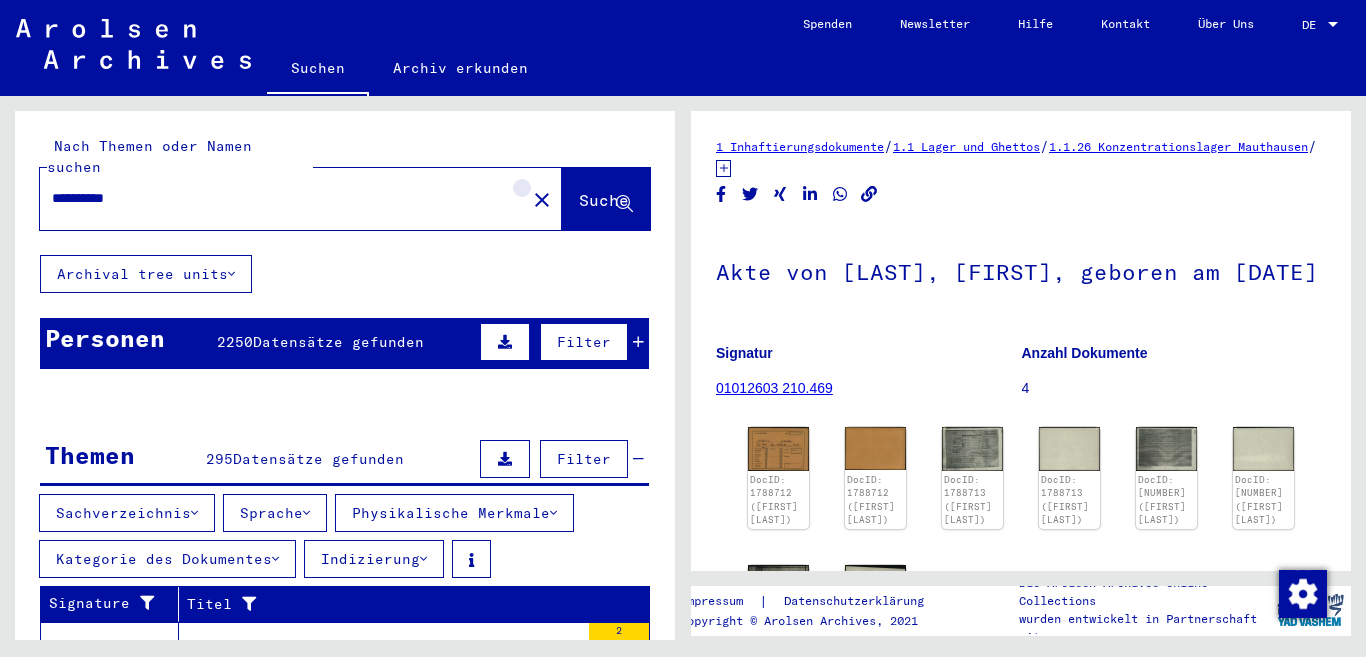 click on "close" 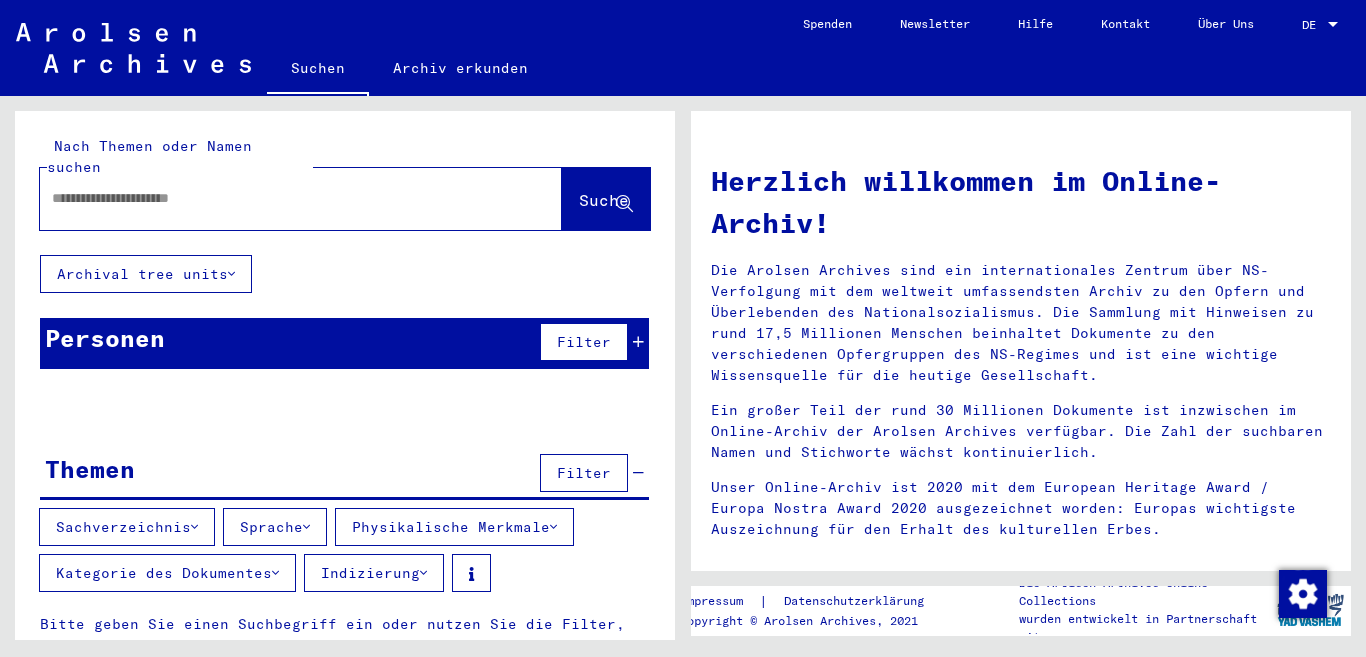 click at bounding box center (277, 198) 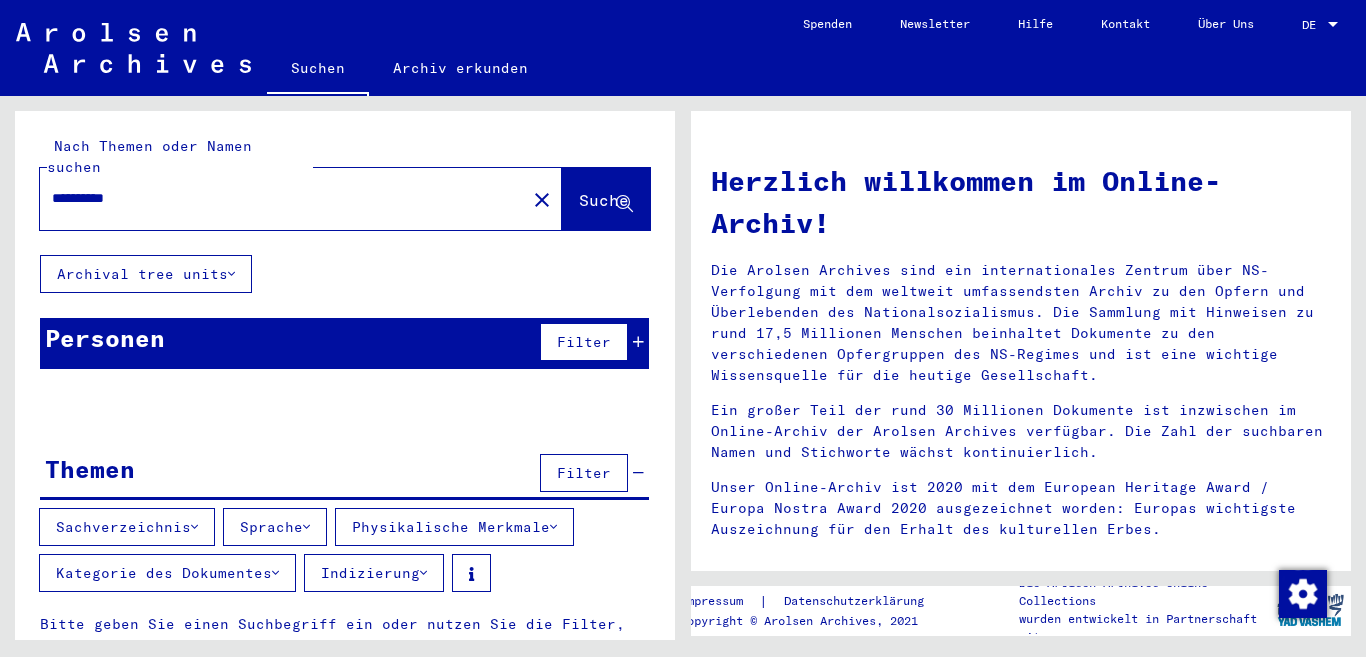 click on "**********" at bounding box center (277, 198) 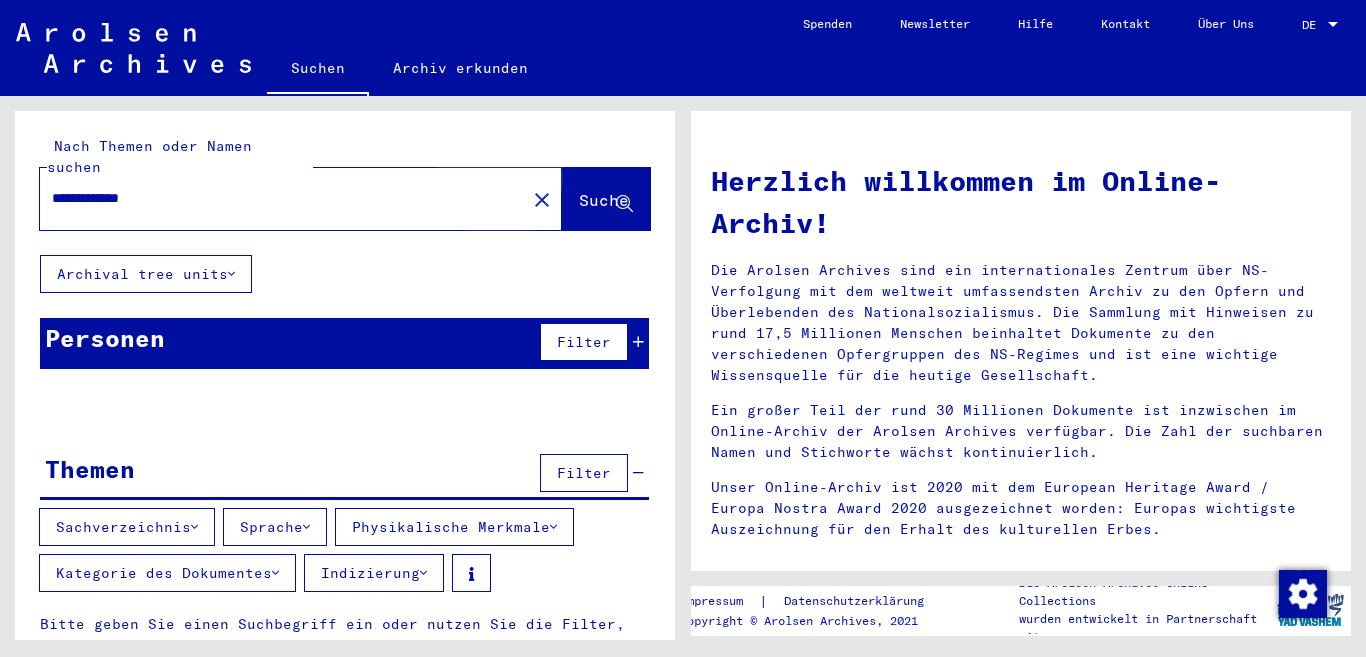 click on "Suche" 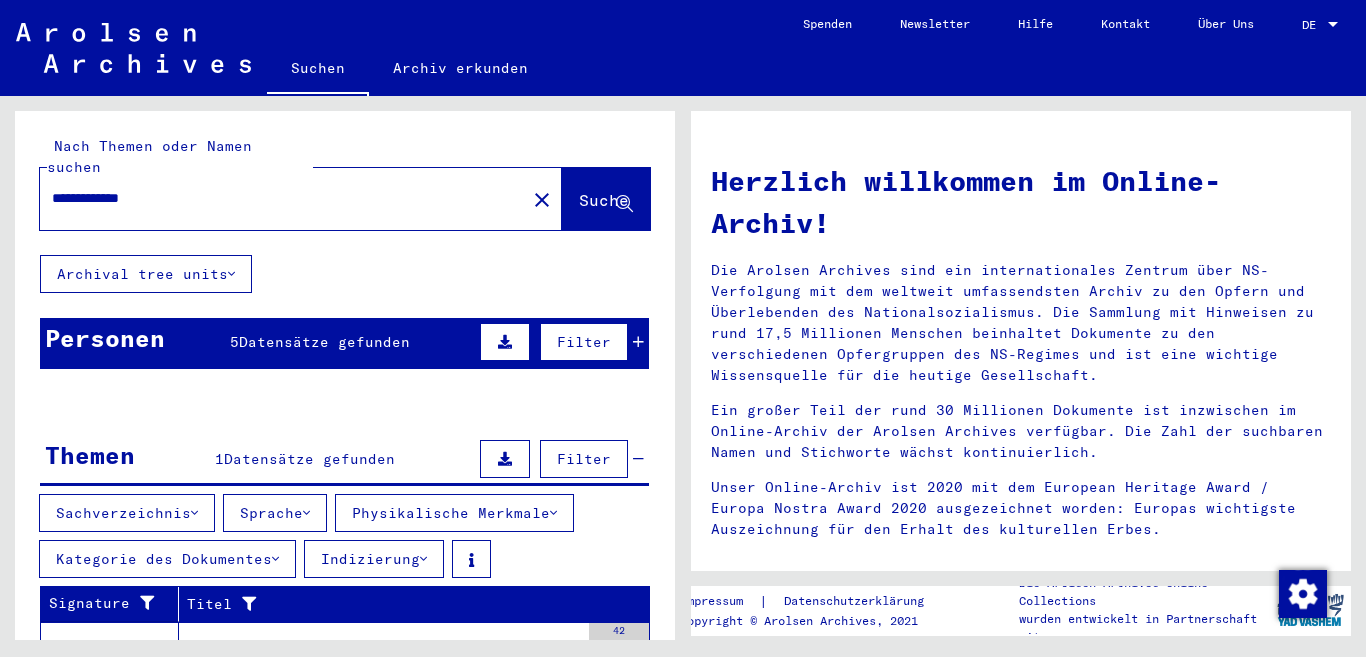 scroll, scrollTop: 113, scrollLeft: 0, axis: vertical 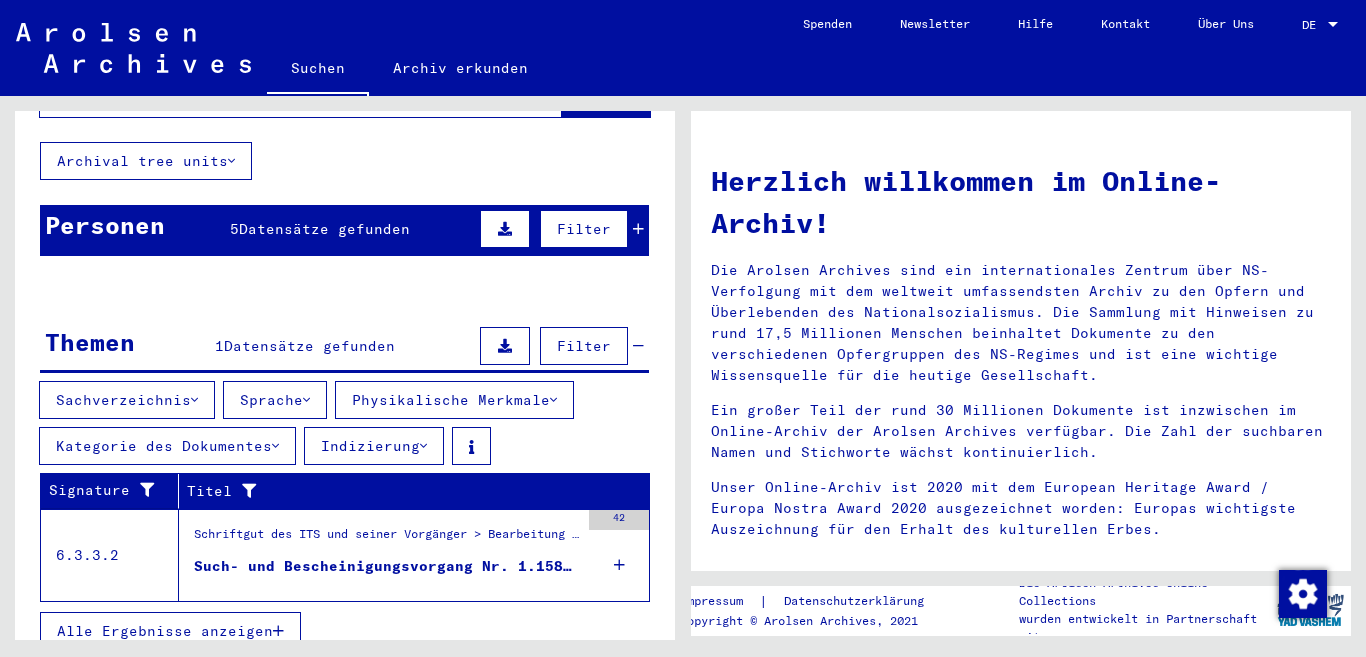 click on "Such- und Bescheinigungsvorgang Nr. 1.158.710 für [LAST], [FIRST] geboren [DATE]" at bounding box center (386, 566) 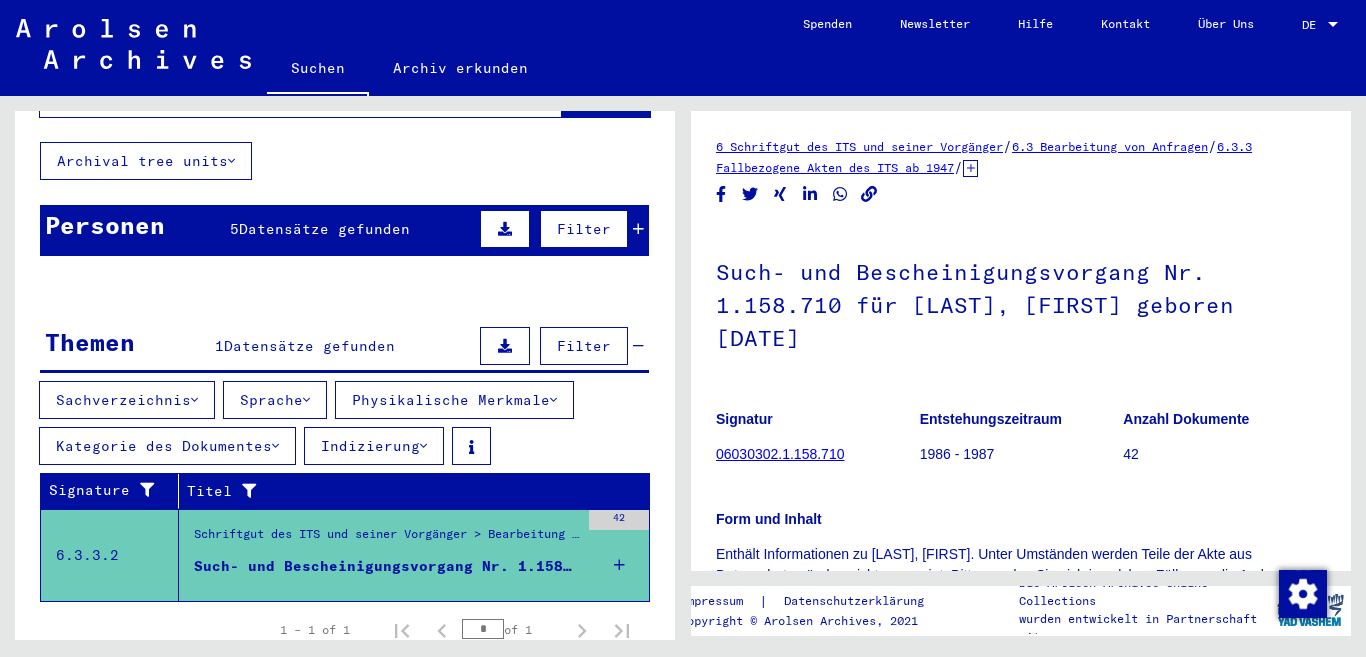 scroll, scrollTop: 204, scrollLeft: 0, axis: vertical 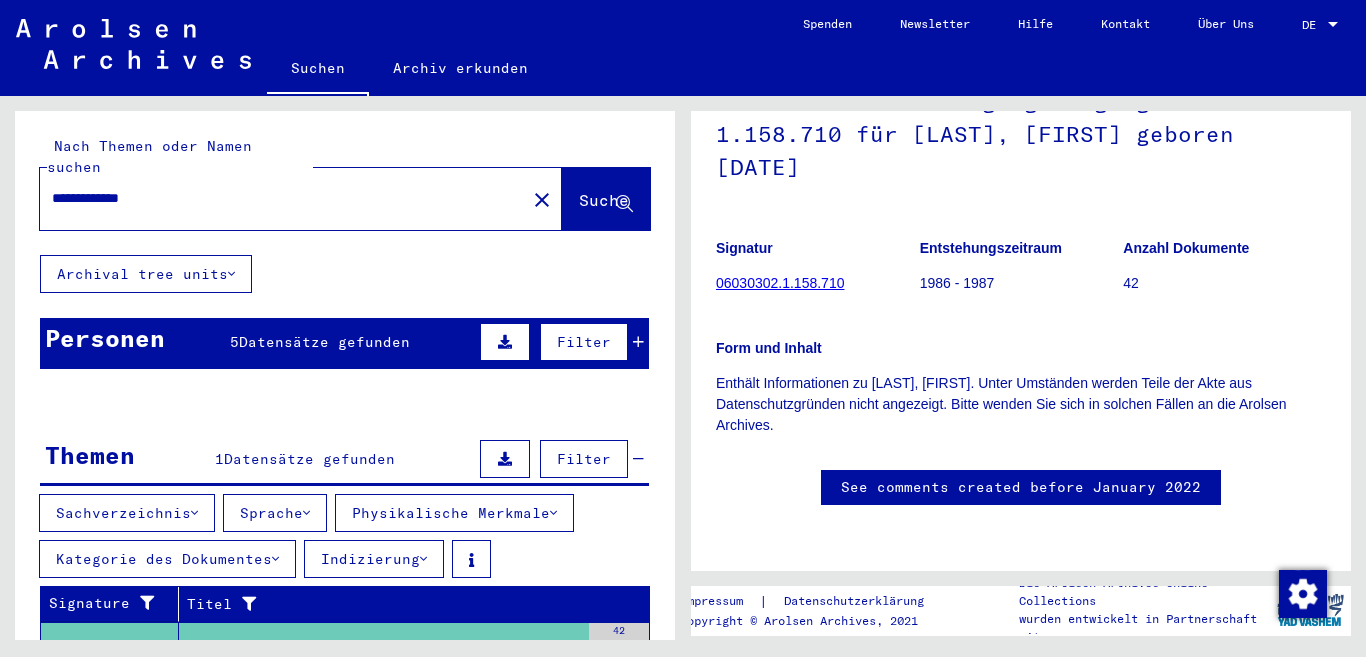 drag, startPoint x: 189, startPoint y: 178, endPoint x: 38, endPoint y: 148, distance: 153.9513 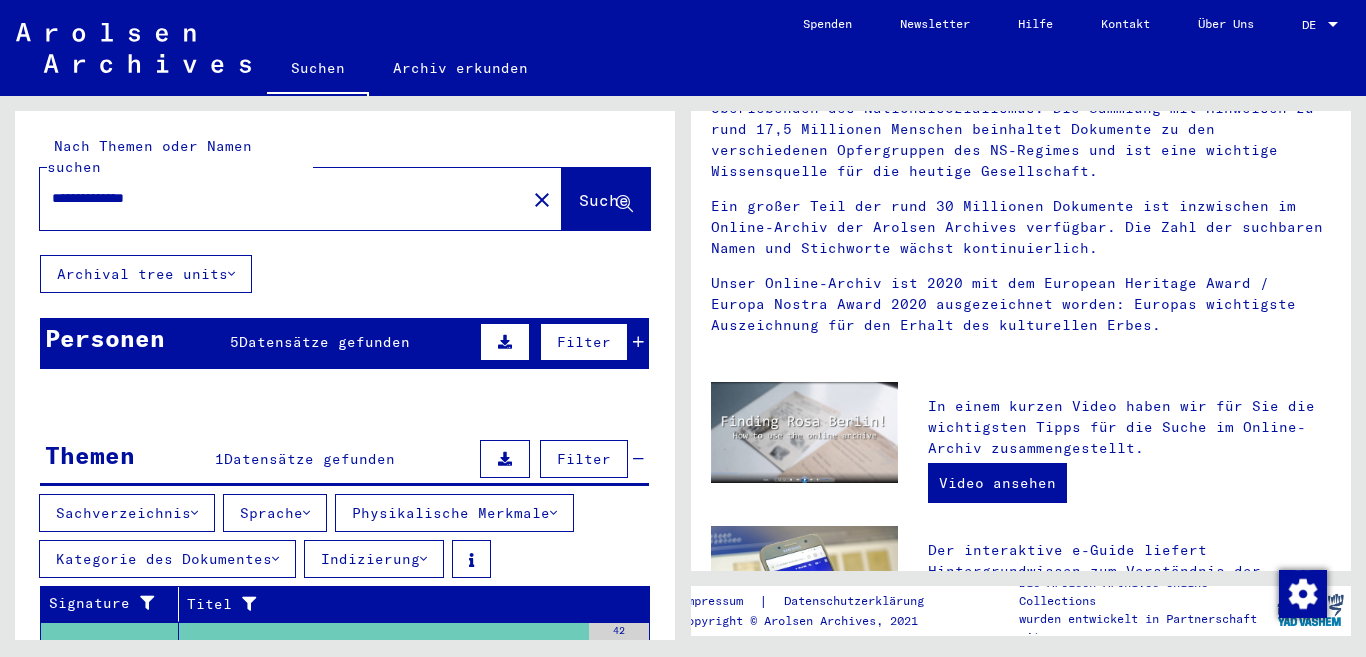 scroll, scrollTop: 0, scrollLeft: 0, axis: both 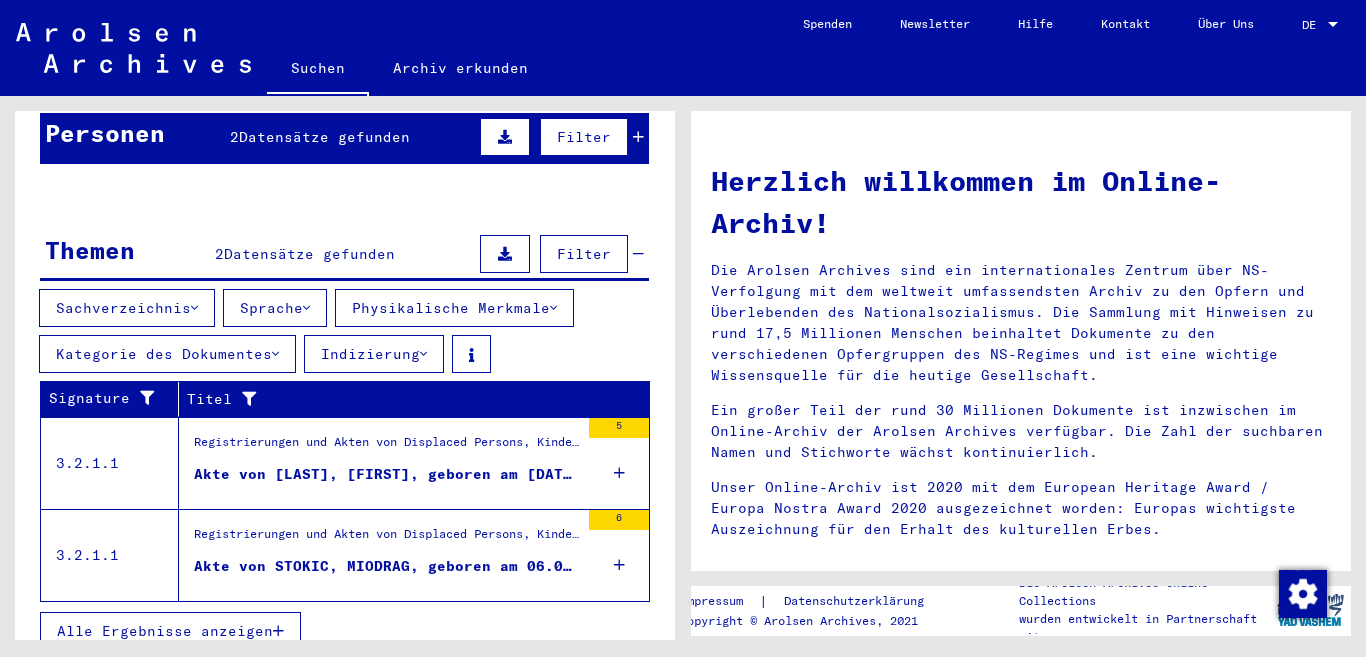 click on "Akte von [LAST], [FIRST], geboren am [DATE], geboren in [CITY]" at bounding box center [386, 474] 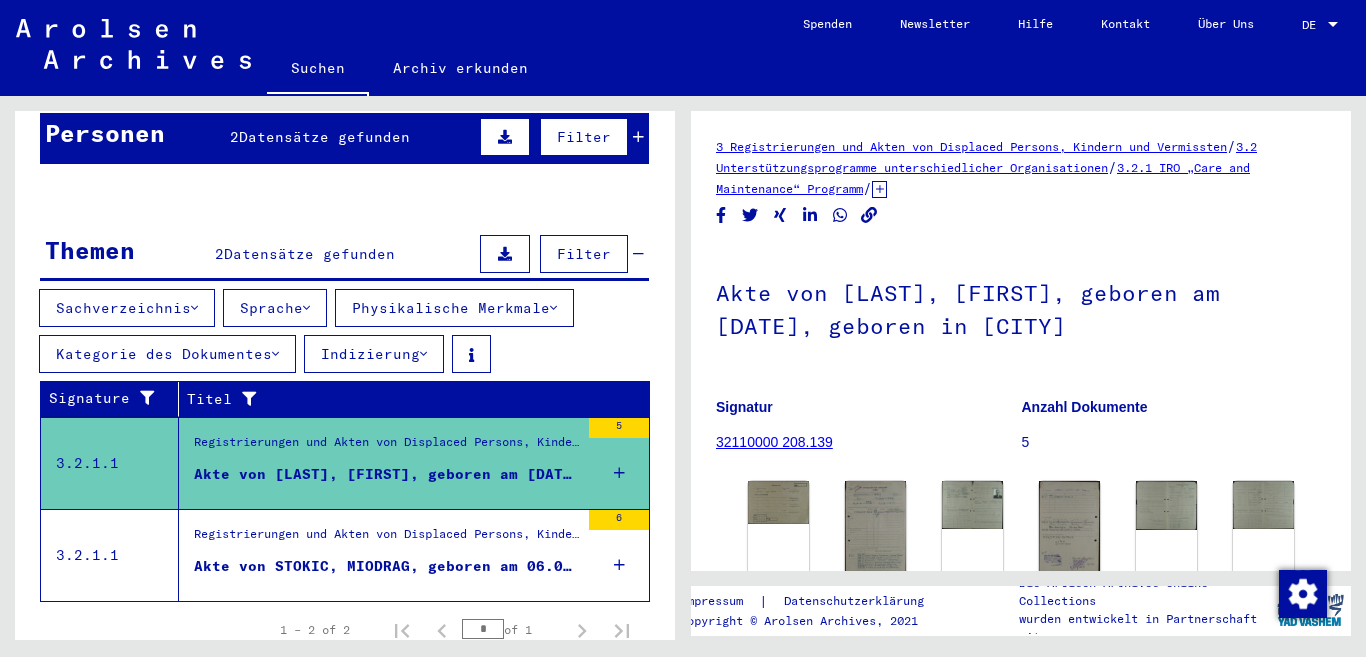 scroll, scrollTop: 200, scrollLeft: 0, axis: vertical 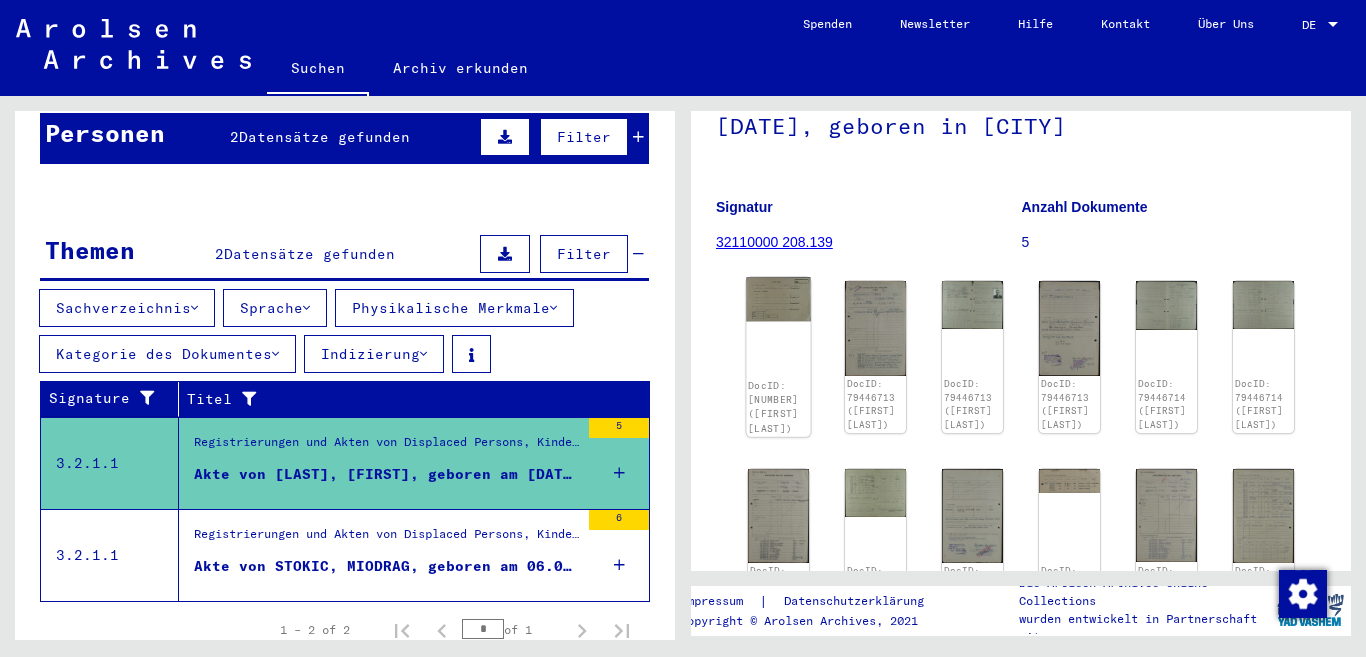 click 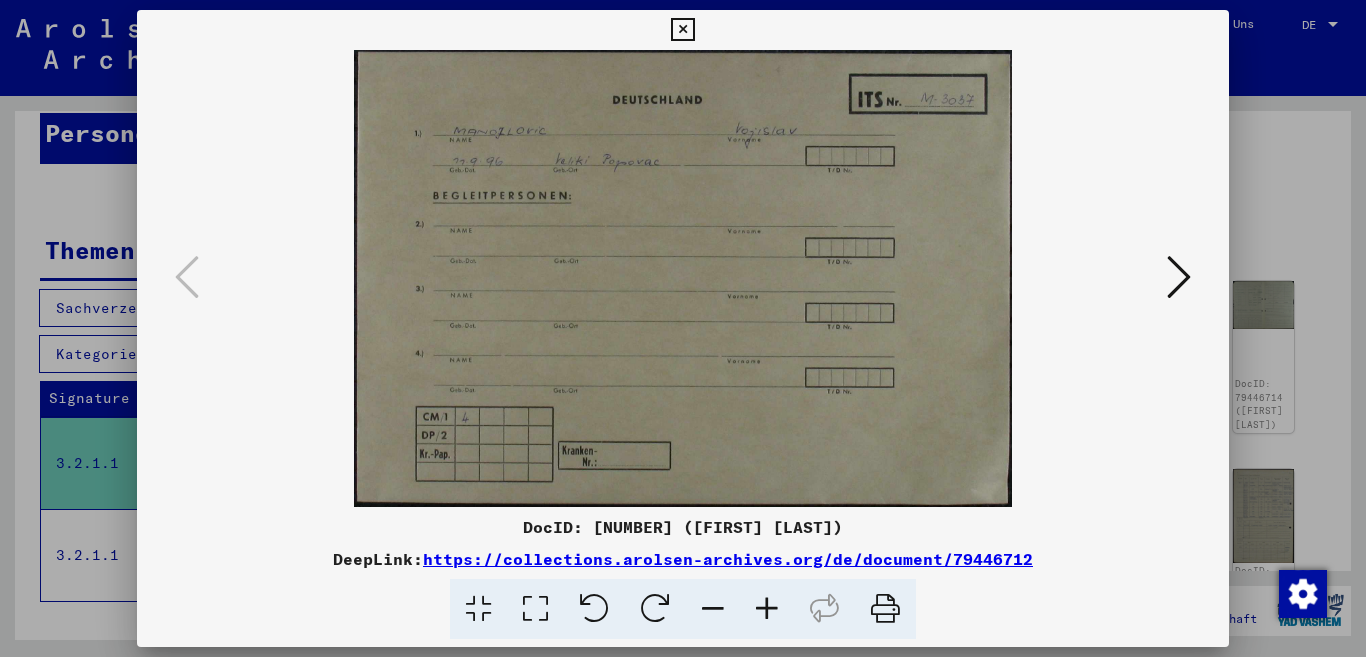 click at bounding box center [682, 30] 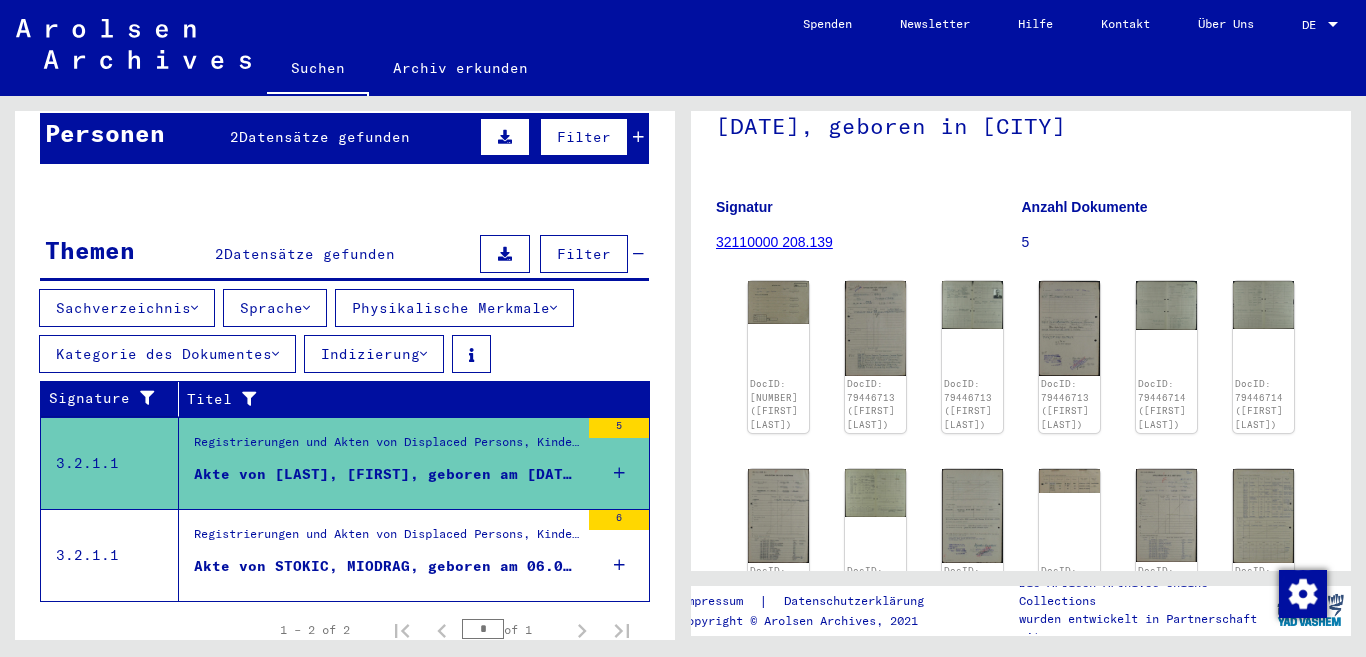 click on "DocID: 79446712 ([FIRST] [LAST]) DocID: 79446713 ([FIRST] [LAST]) DocID: 79446713 ([FIRST] [LAST]) DocID: 79446713 ([FIRST] [LAST]) DocID: 79446714 ([FIRST] [LAST]) DocID: 79446714 ([FIRST] [LAST]) DocID: 79446715 ([FIRST] [LAST]) DocID: 79446715 ([FIRST] [LAST]) DocID: 79446715 ([FIRST] [LAST]) DocID: 79446715 ([FIRST] [LAST]) DocID: 79446716 ([FIRST] [LAST]) DocID: 79446716 ([FIRST] [LAST]) DocID: 79446716 ([FIRST] [LAST]) DocID: 79446716 ([FIRST] [LAST]) DocID: 79446716 ([FIRST] [LAST]) DocID: 79446716 ([FIRST] [LAST])" 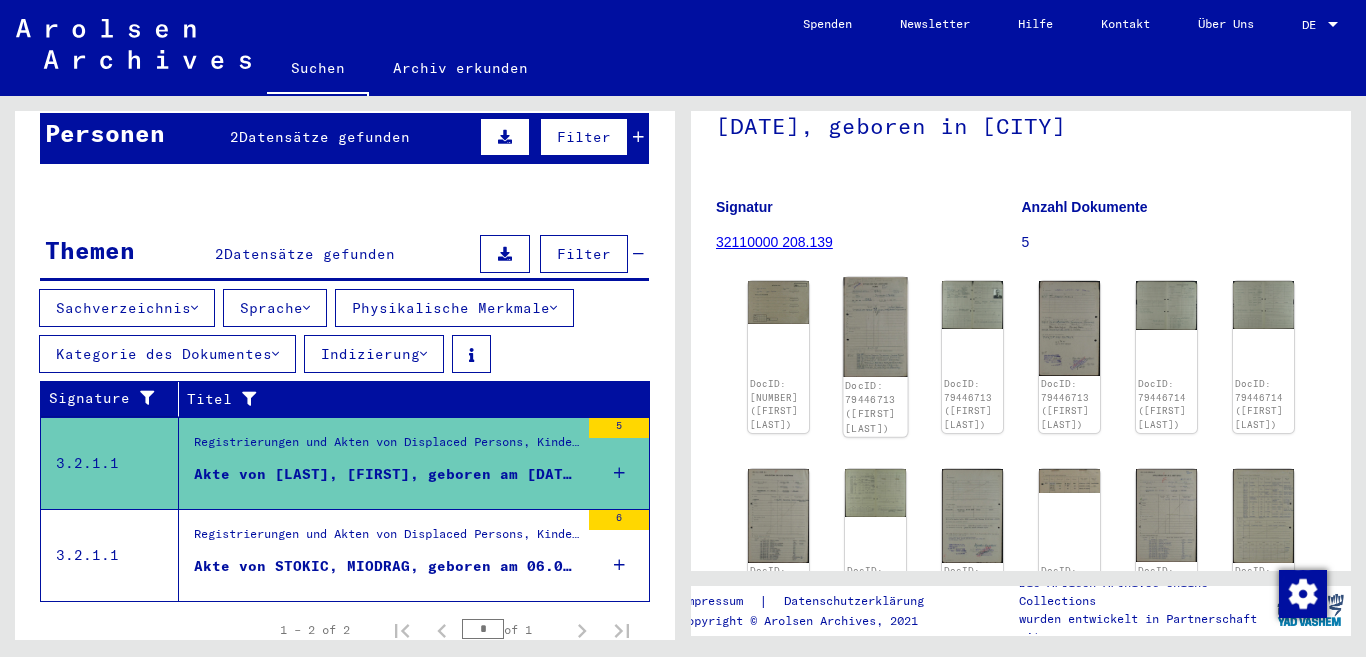 click 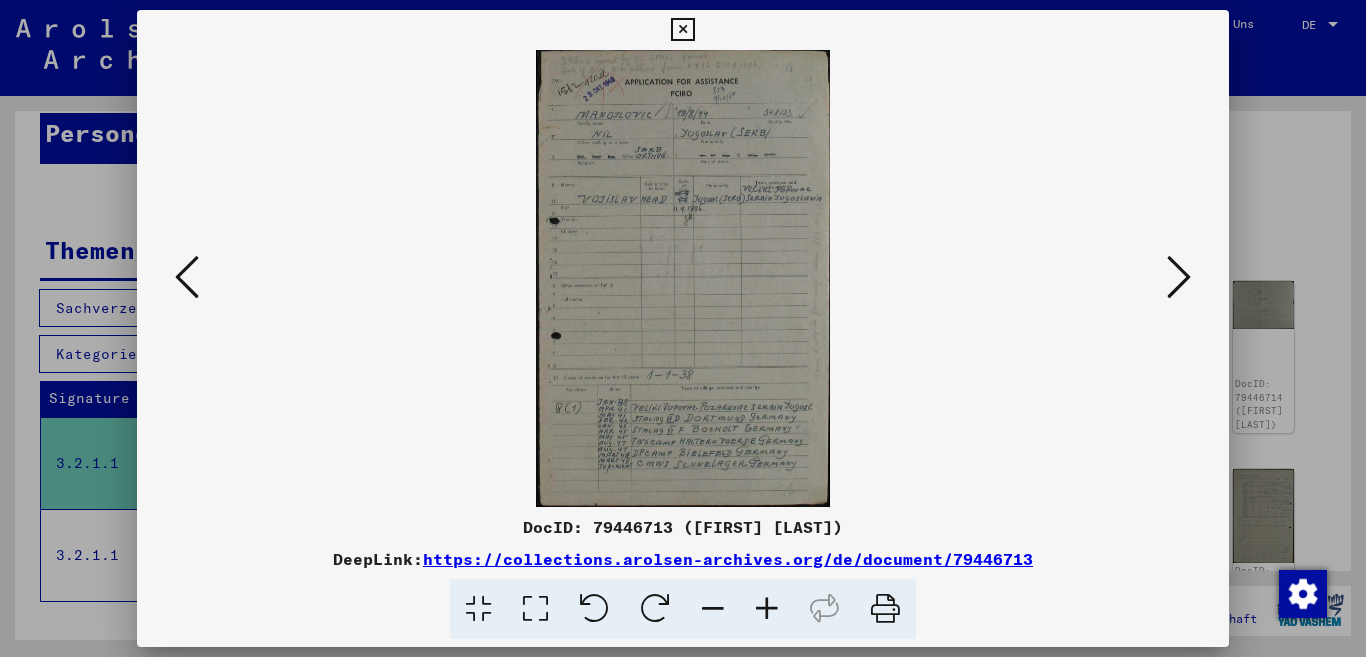 click at bounding box center (682, 30) 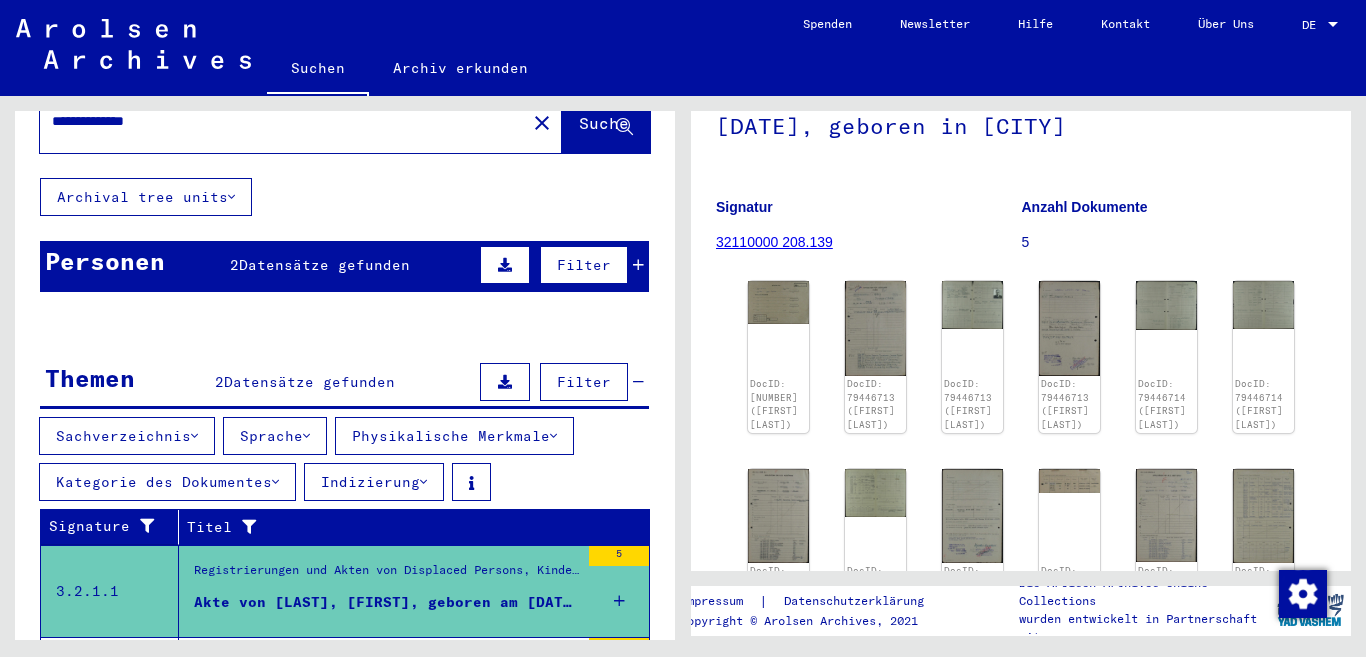scroll, scrollTop: 0, scrollLeft: 0, axis: both 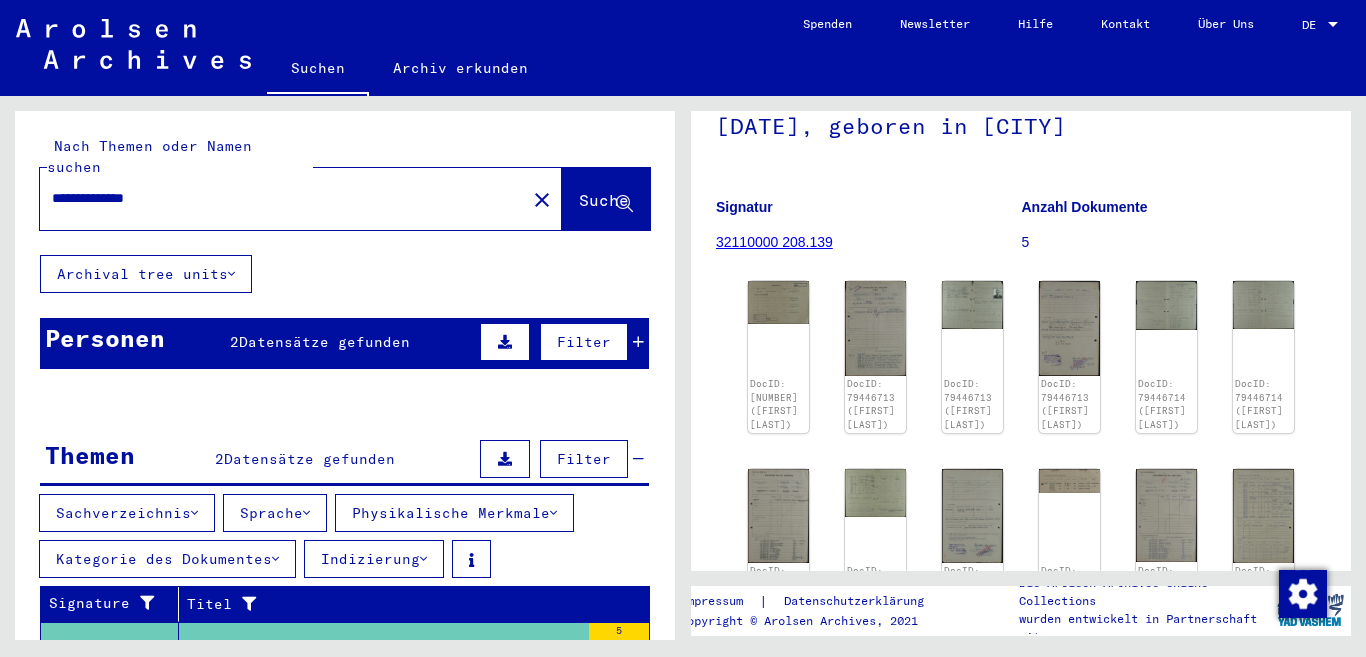 drag, startPoint x: 183, startPoint y: 175, endPoint x: 20, endPoint y: 177, distance: 163.01227 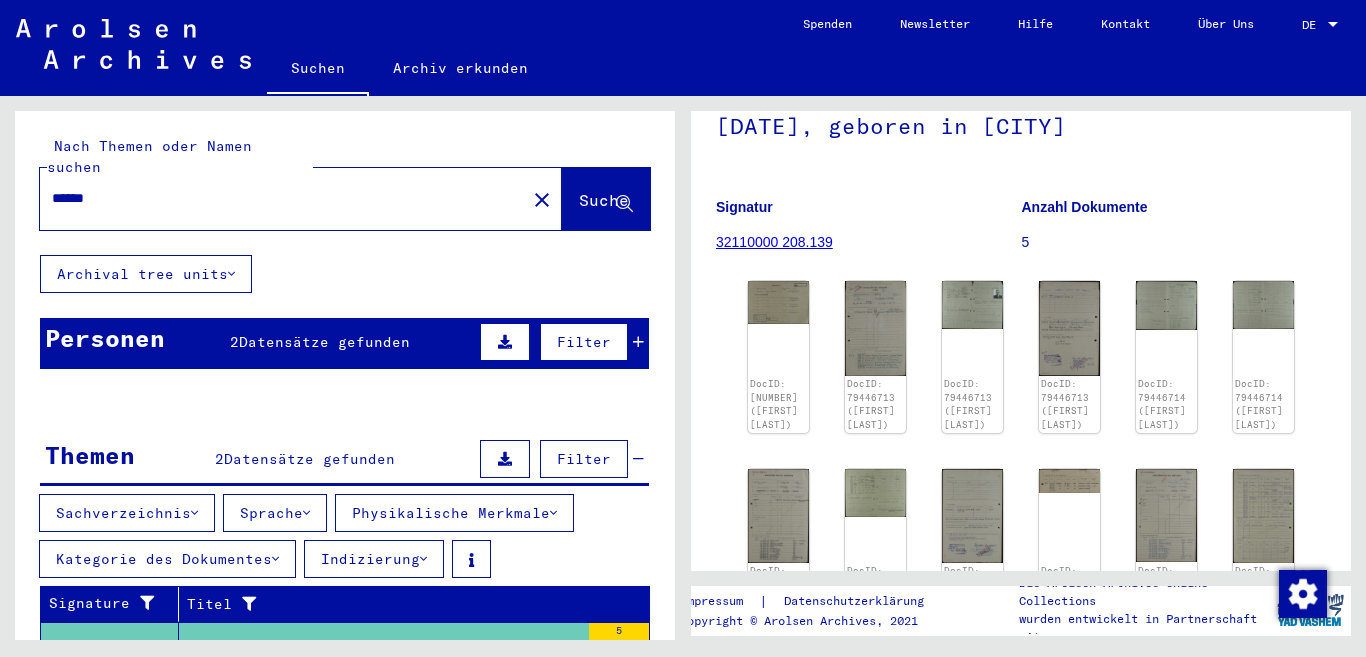 scroll, scrollTop: 0, scrollLeft: 0, axis: both 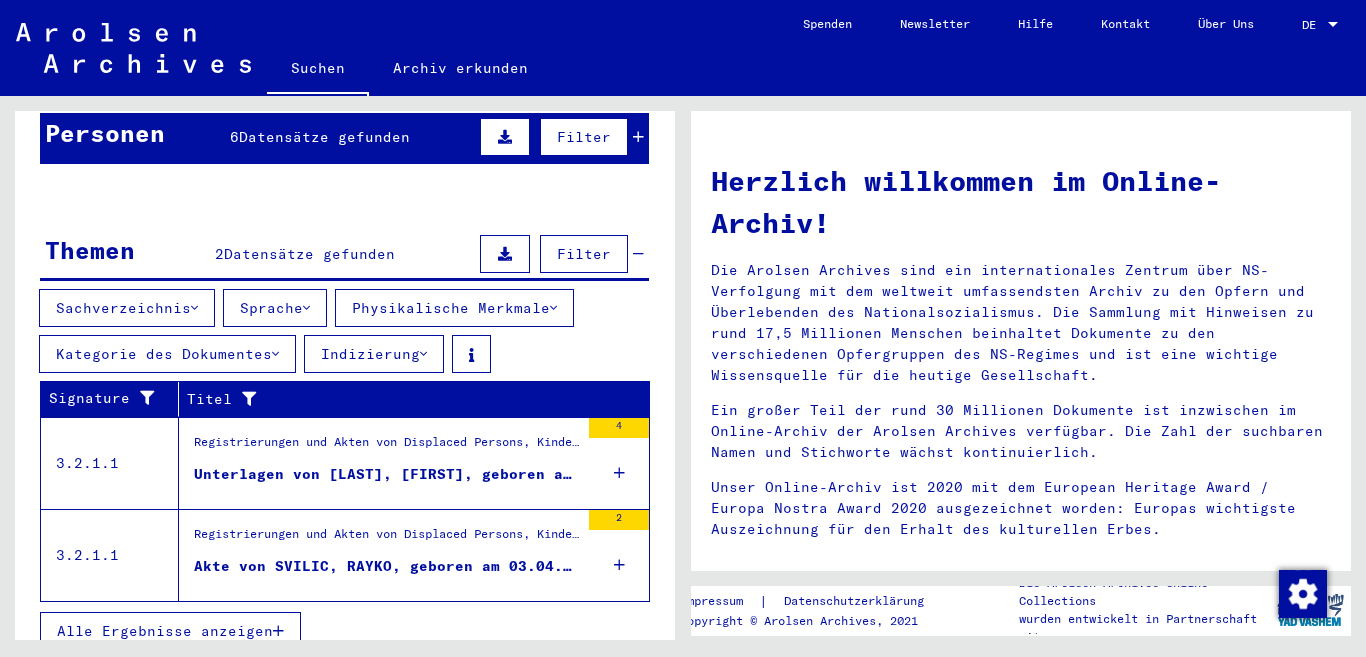 click on "Unterlagen von [LAST], [FIRST], geboren am [DATE], geboren in [CITY] und von weiteren Personen" at bounding box center [386, 474] 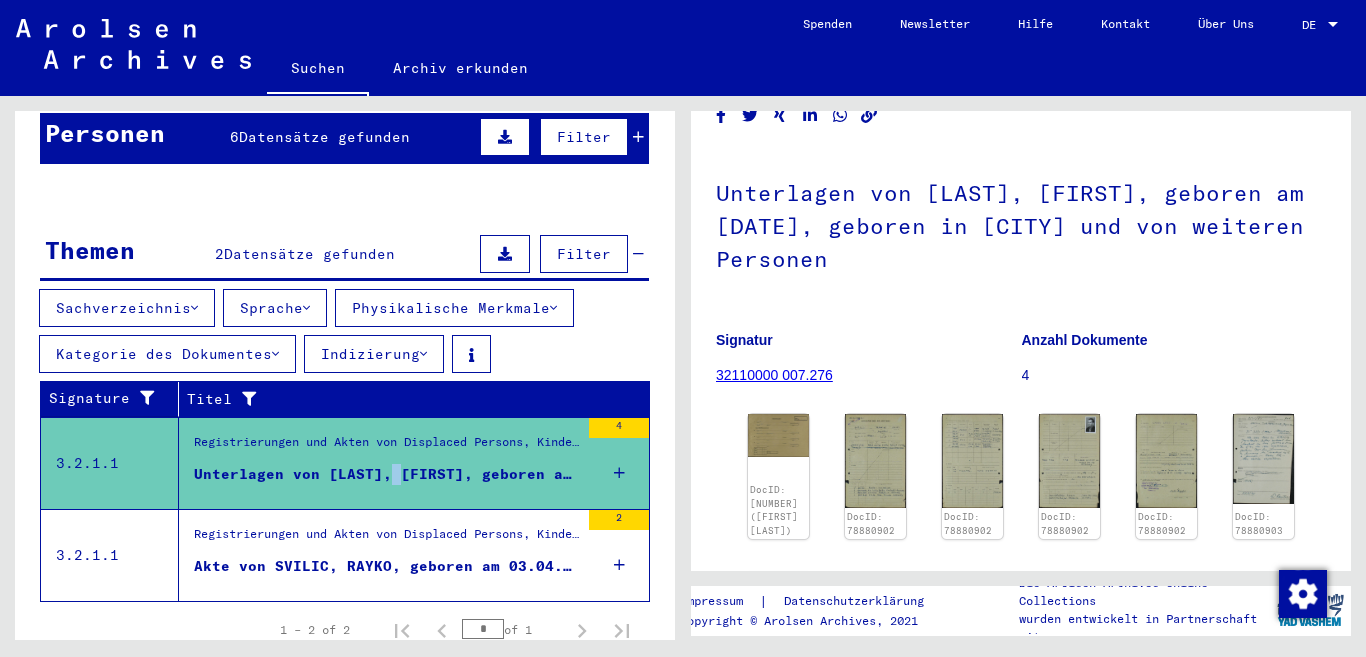 scroll, scrollTop: 300, scrollLeft: 0, axis: vertical 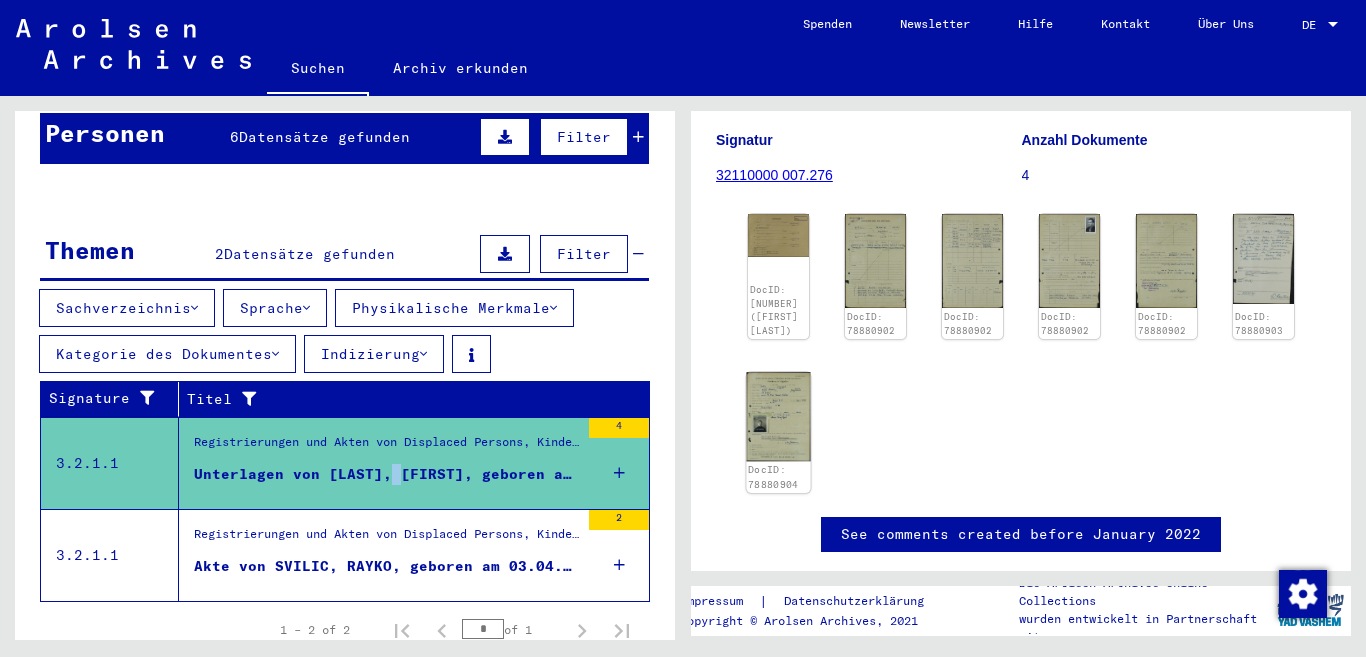 click 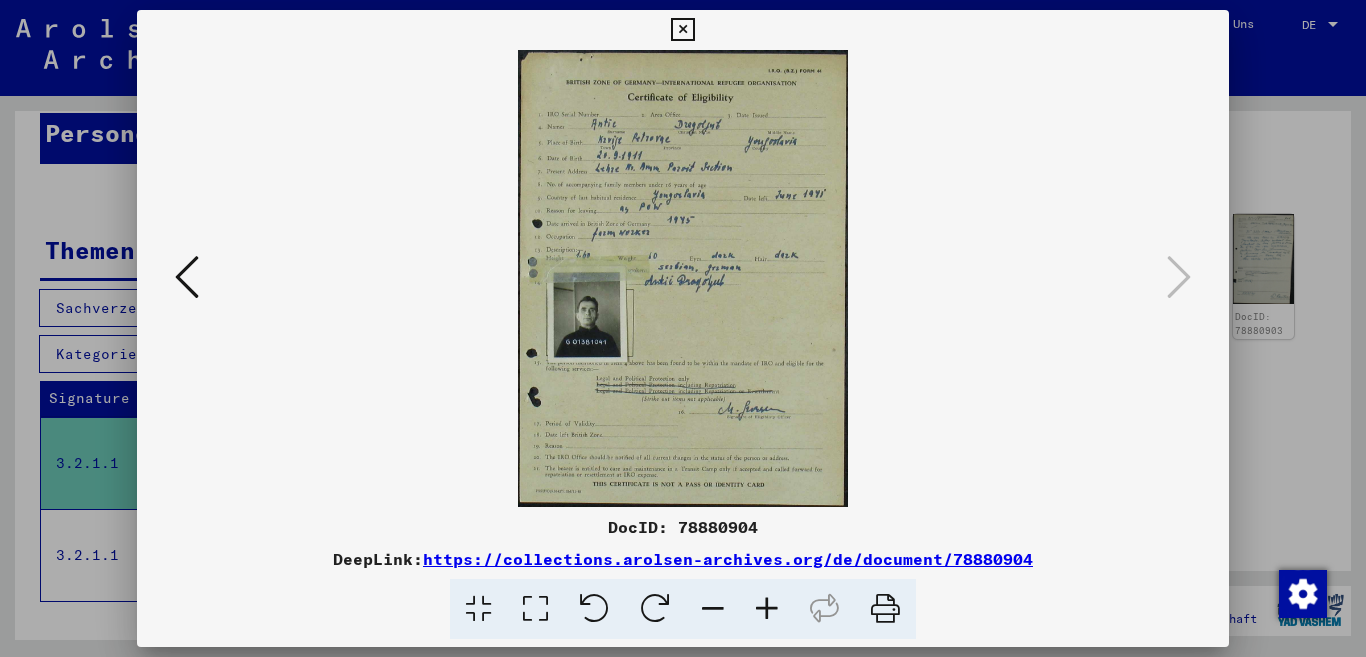 click at bounding box center (1179, 277) 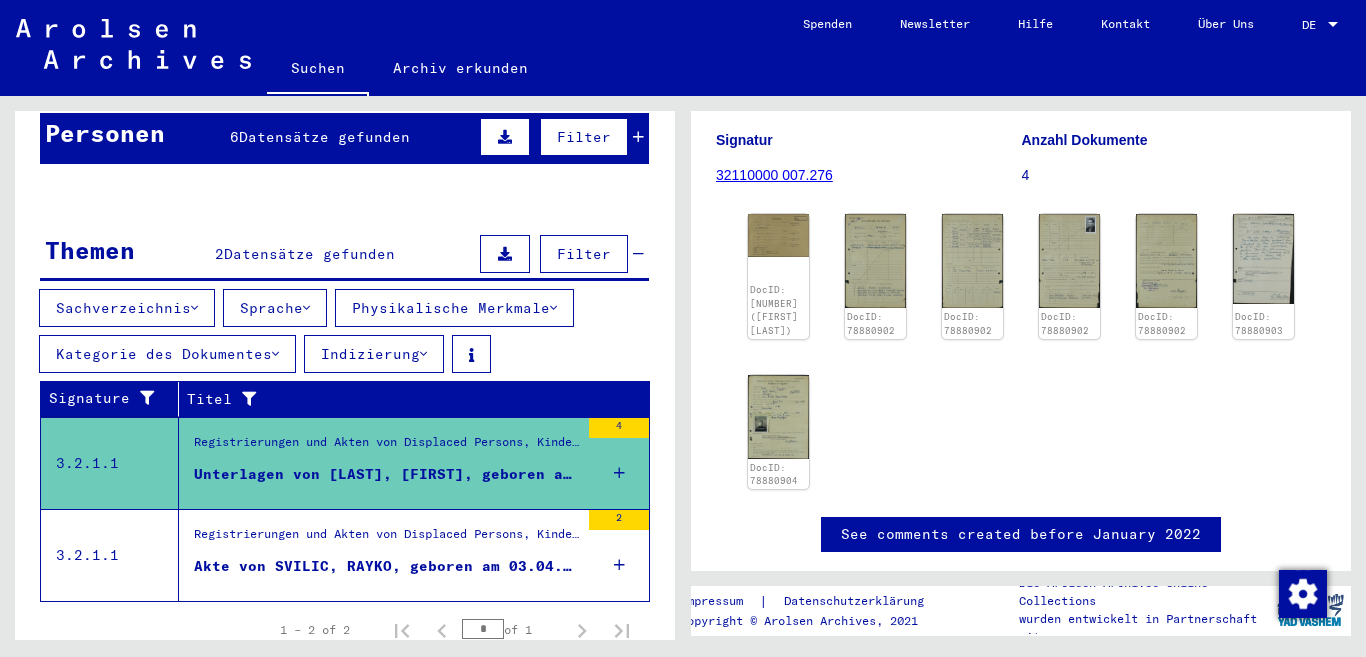 click on "Akte von SVILIC, RAYKO, geboren am 03.04.1898, geboren in KRVIJE" at bounding box center [386, 566] 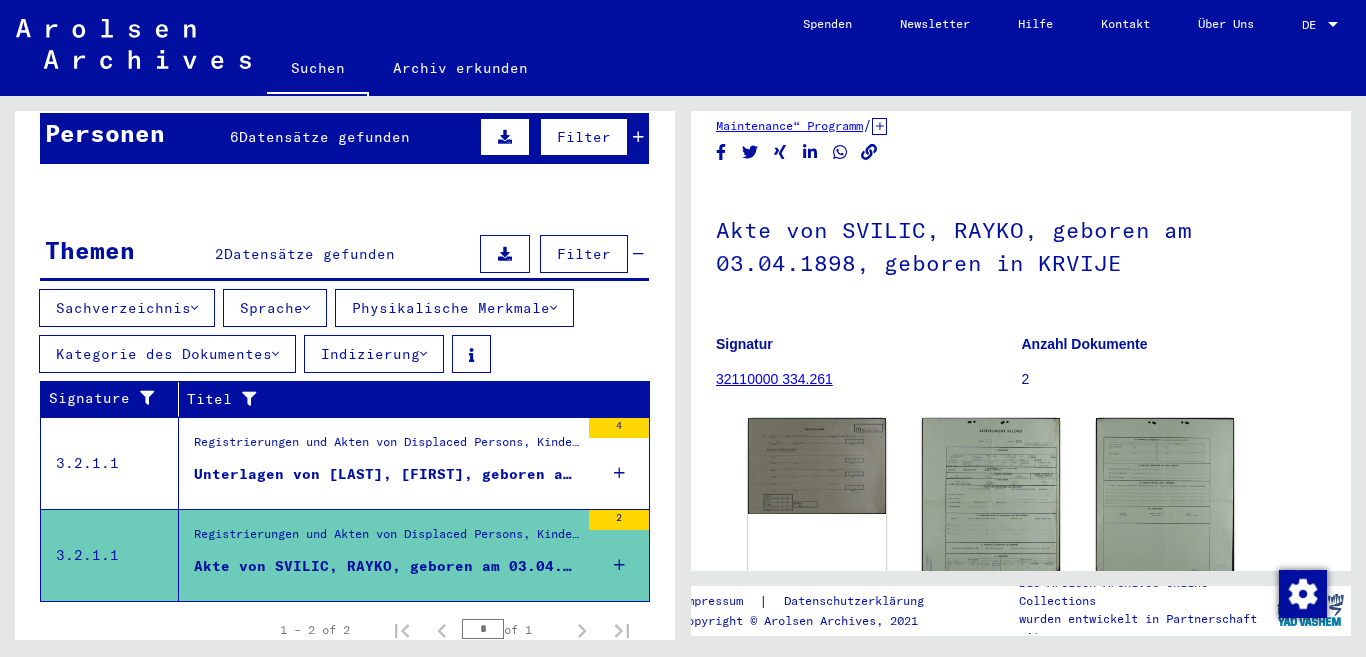 scroll, scrollTop: 263, scrollLeft: 0, axis: vertical 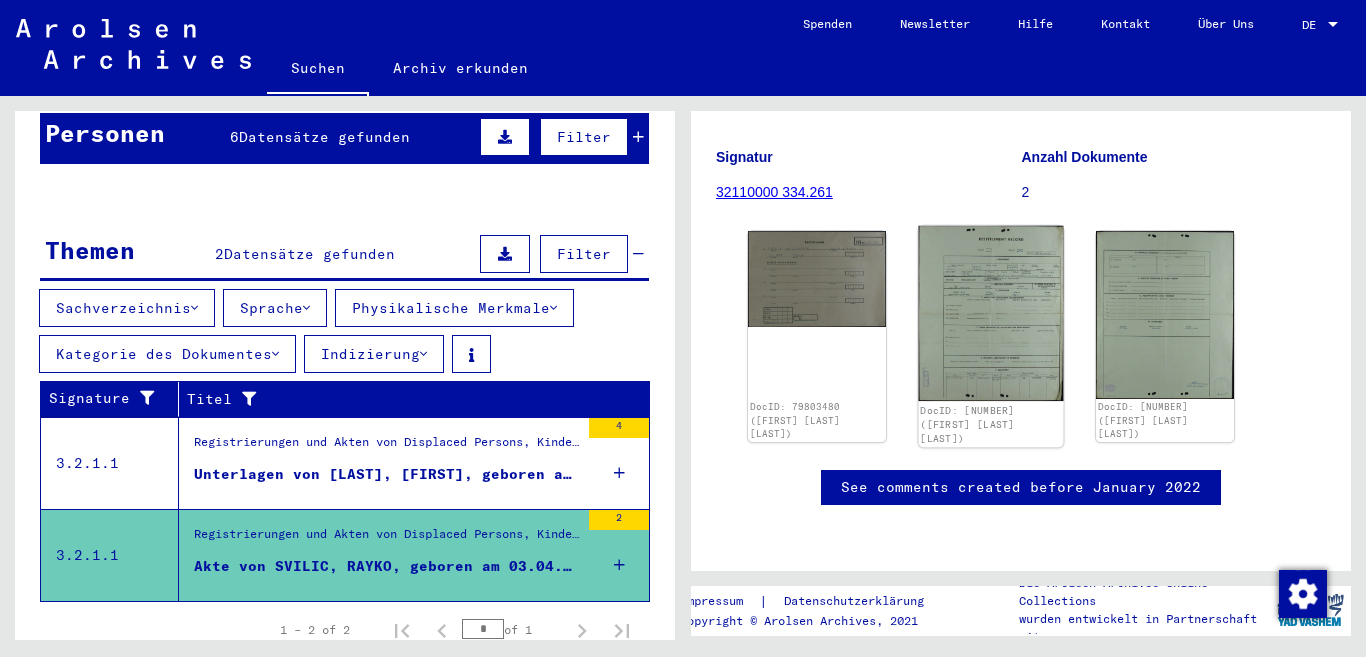 click 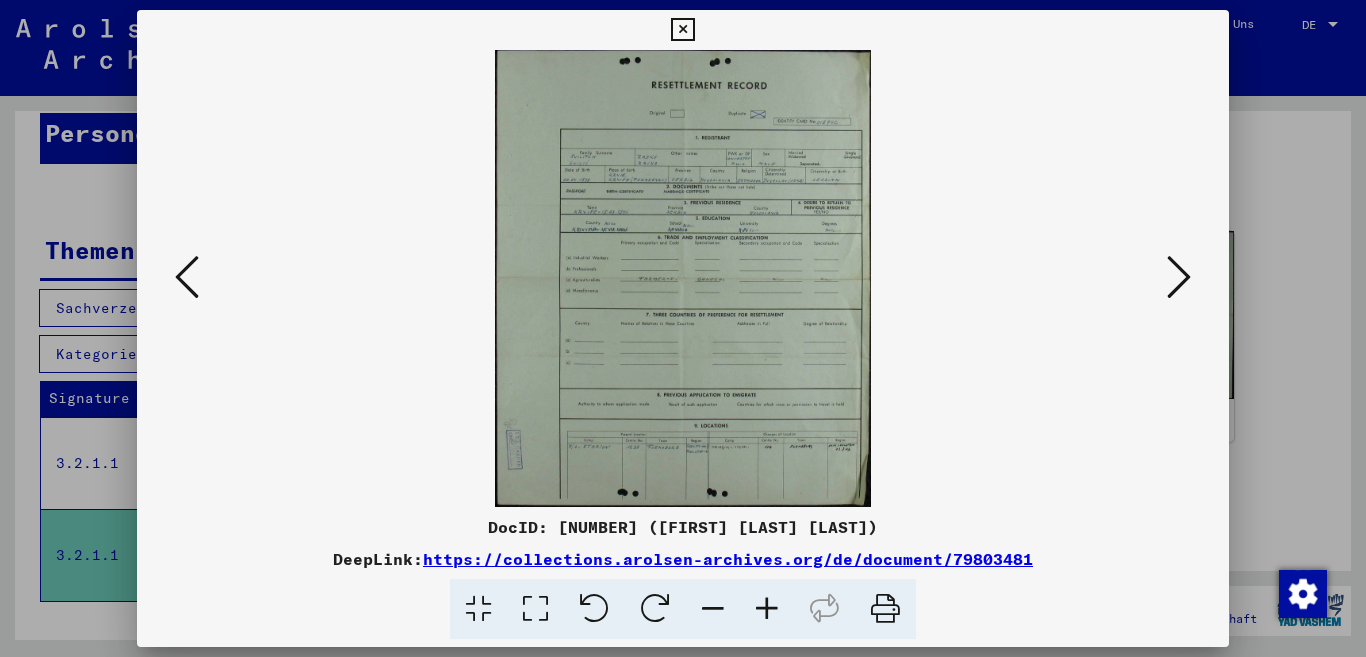 click at bounding box center (682, 30) 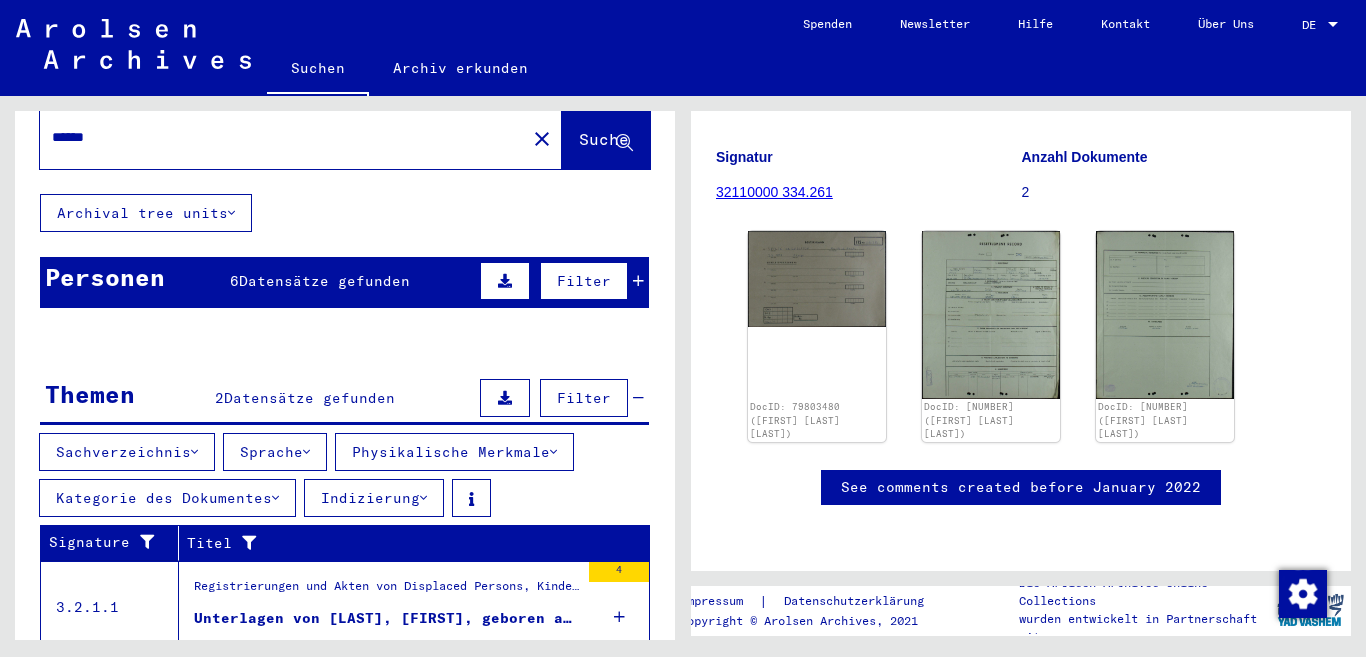 scroll, scrollTop: 0, scrollLeft: 0, axis: both 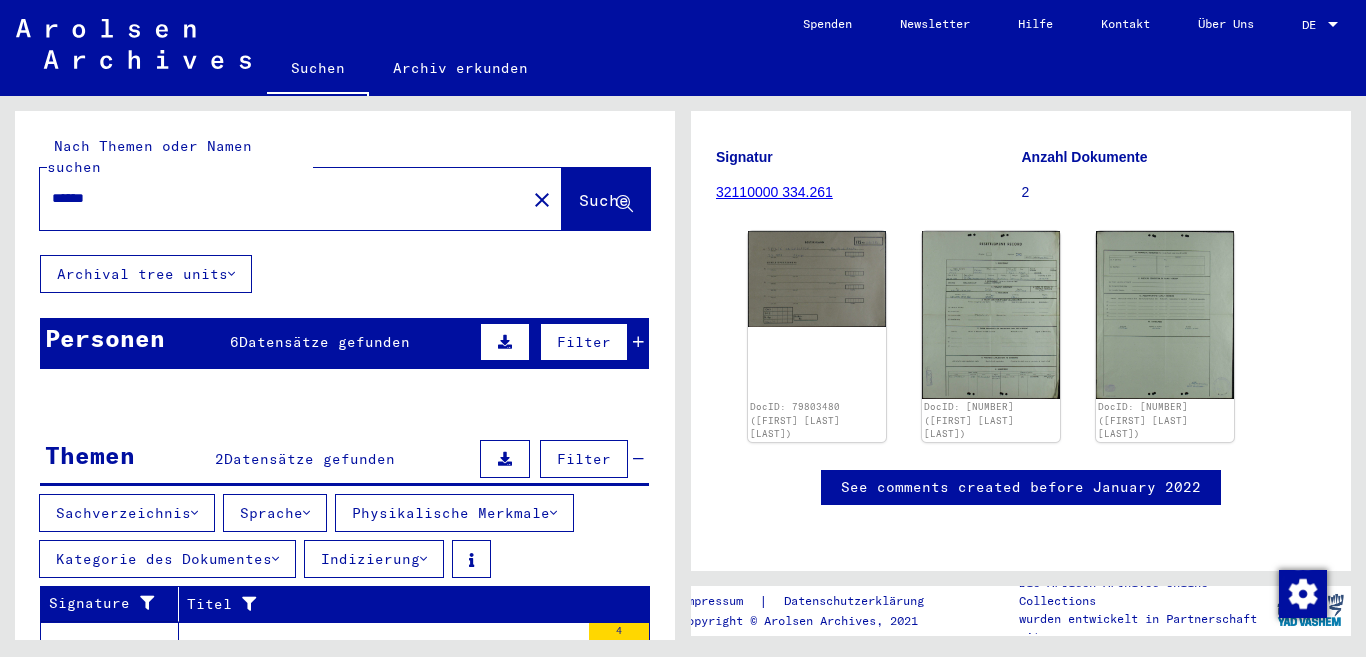 click on "******" at bounding box center [283, 198] 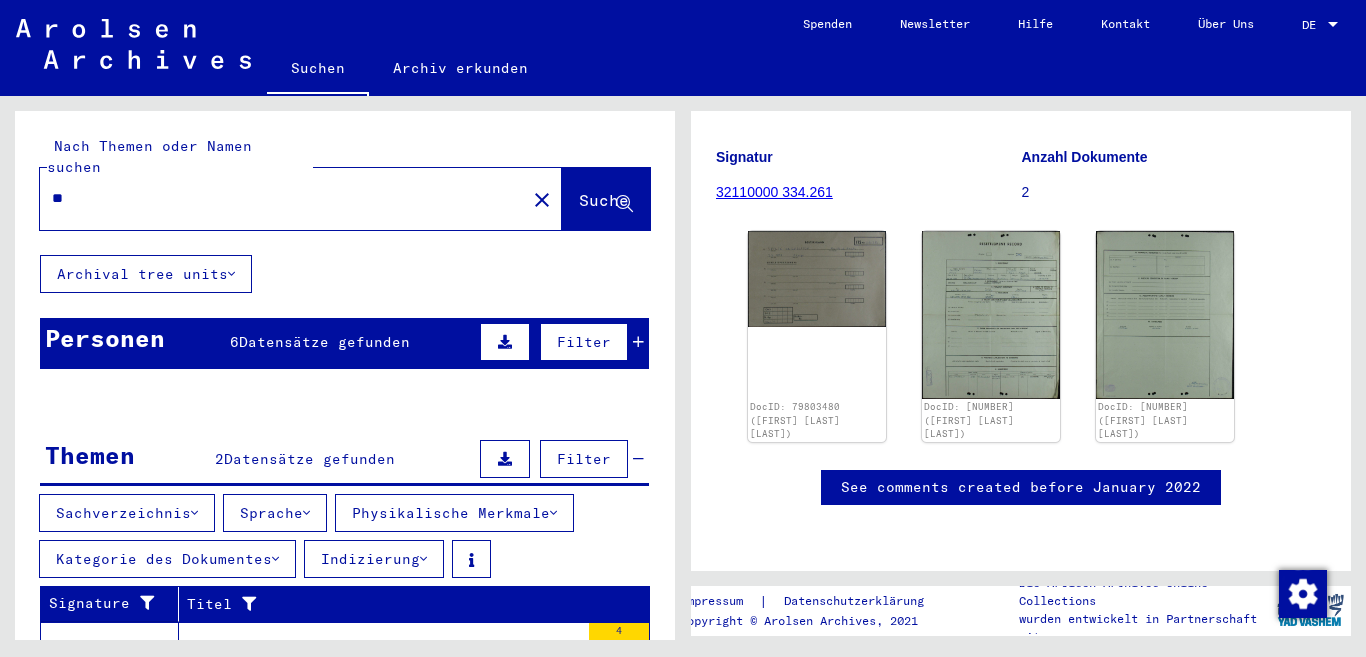type on "*" 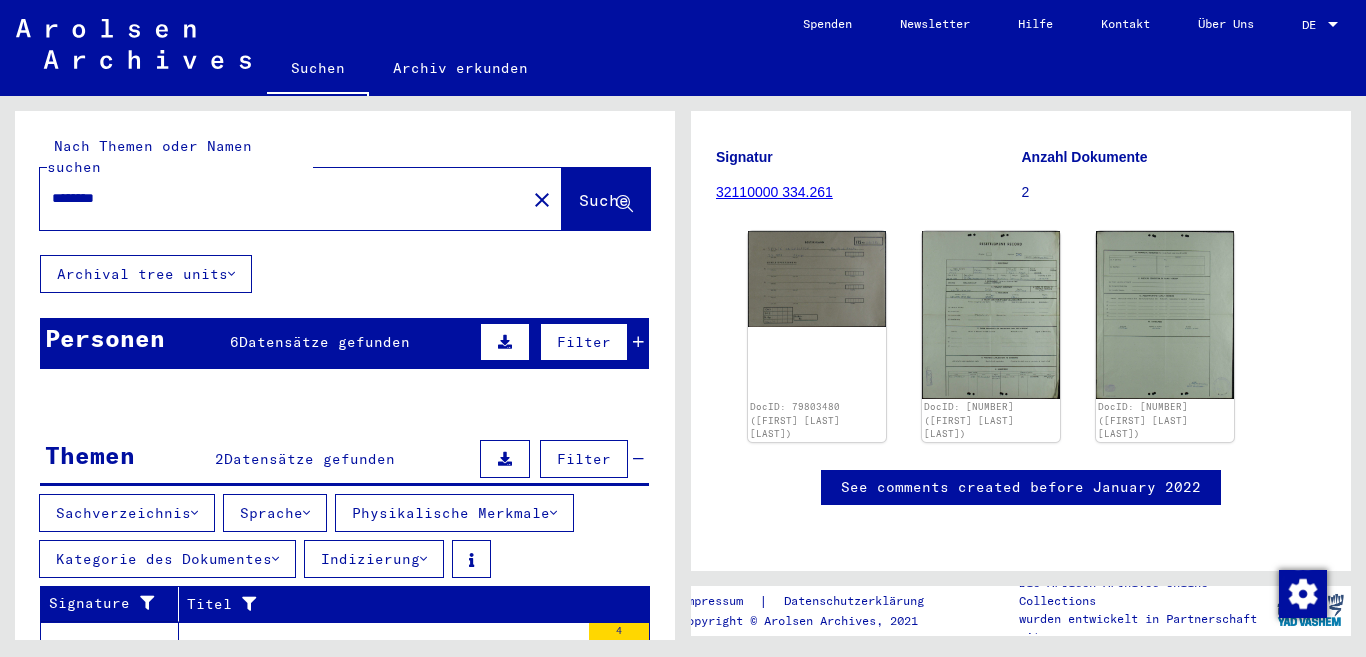 type on "********" 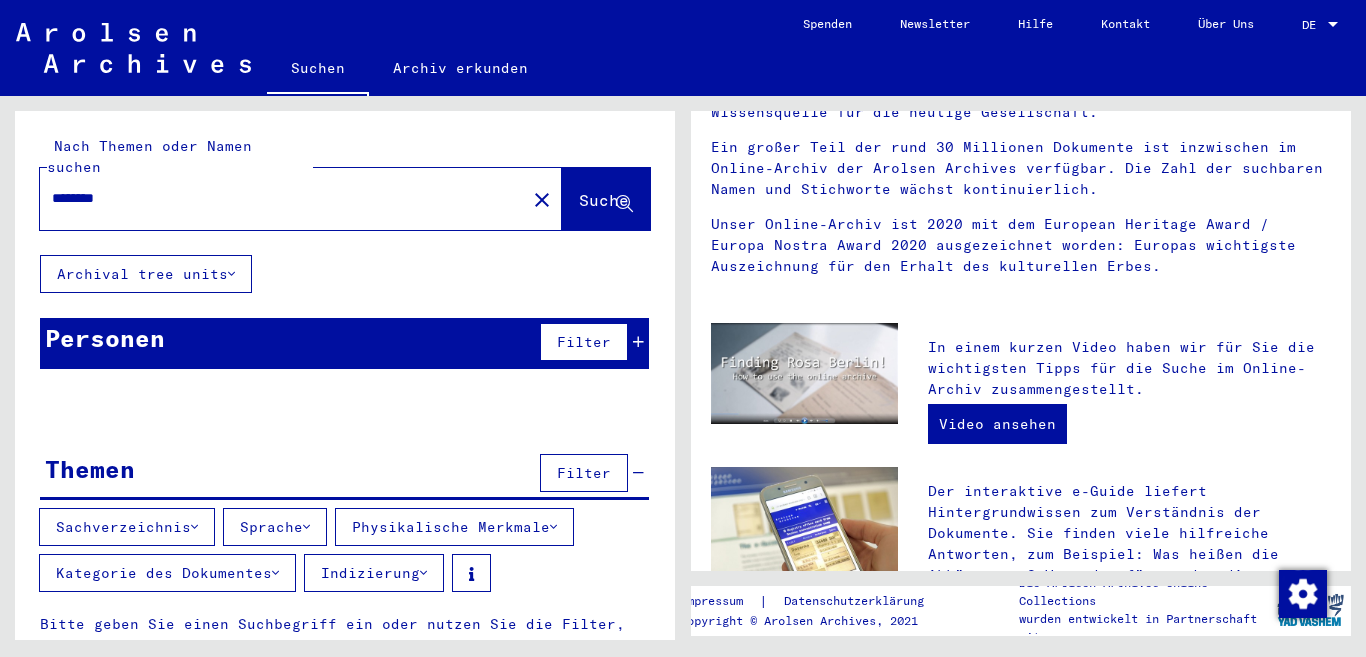 scroll, scrollTop: 0, scrollLeft: 0, axis: both 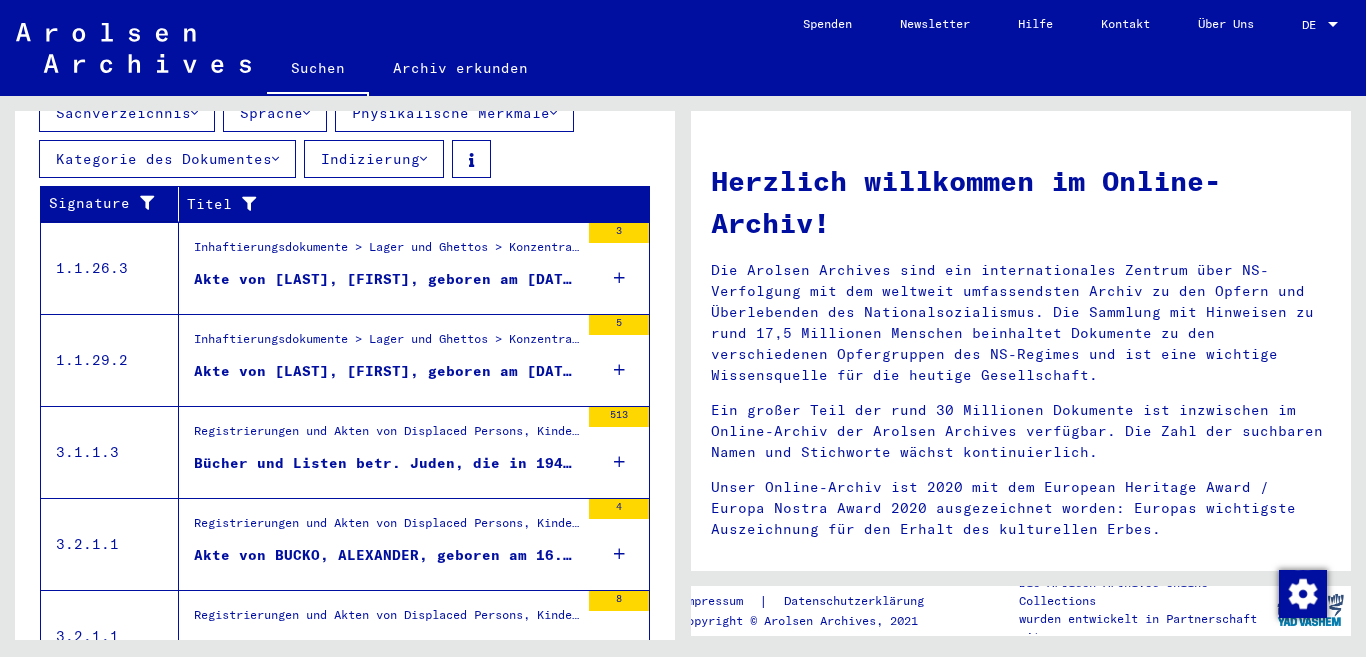 click on "Akte von [LAST], [FIRST], geboren am [DATE], geboren in [CITY]" at bounding box center (386, 371) 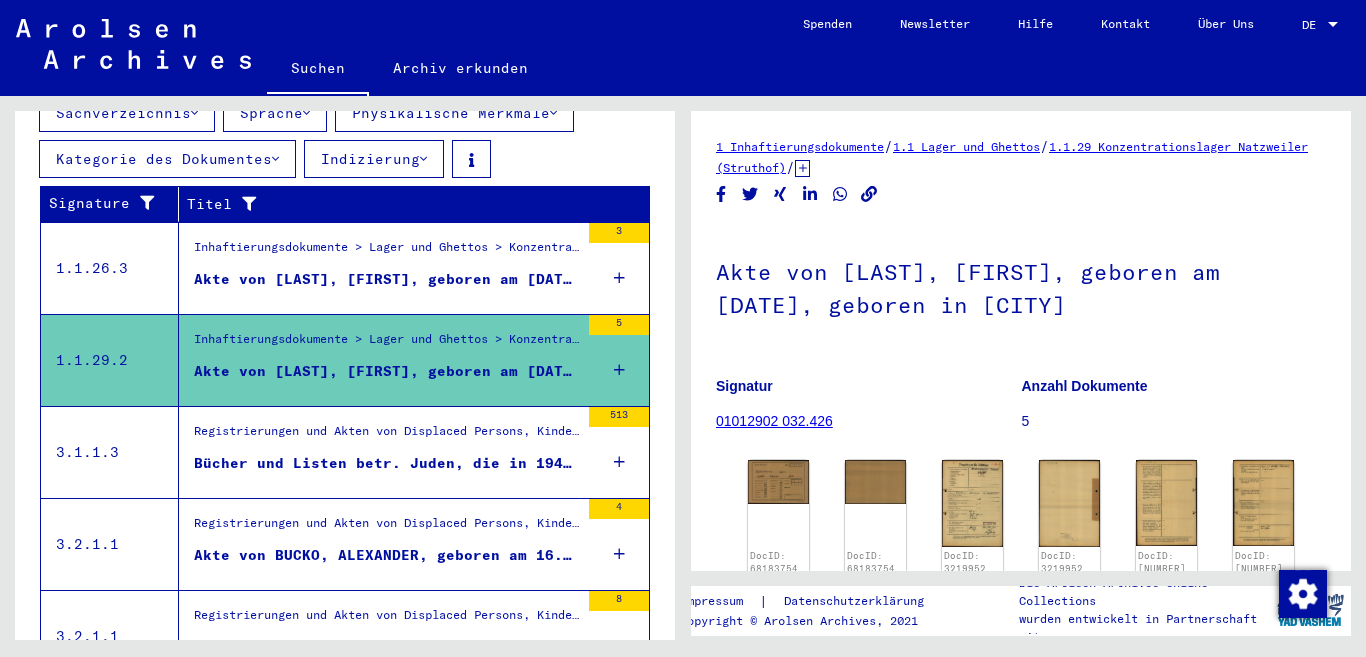 scroll, scrollTop: 402, scrollLeft: 0, axis: vertical 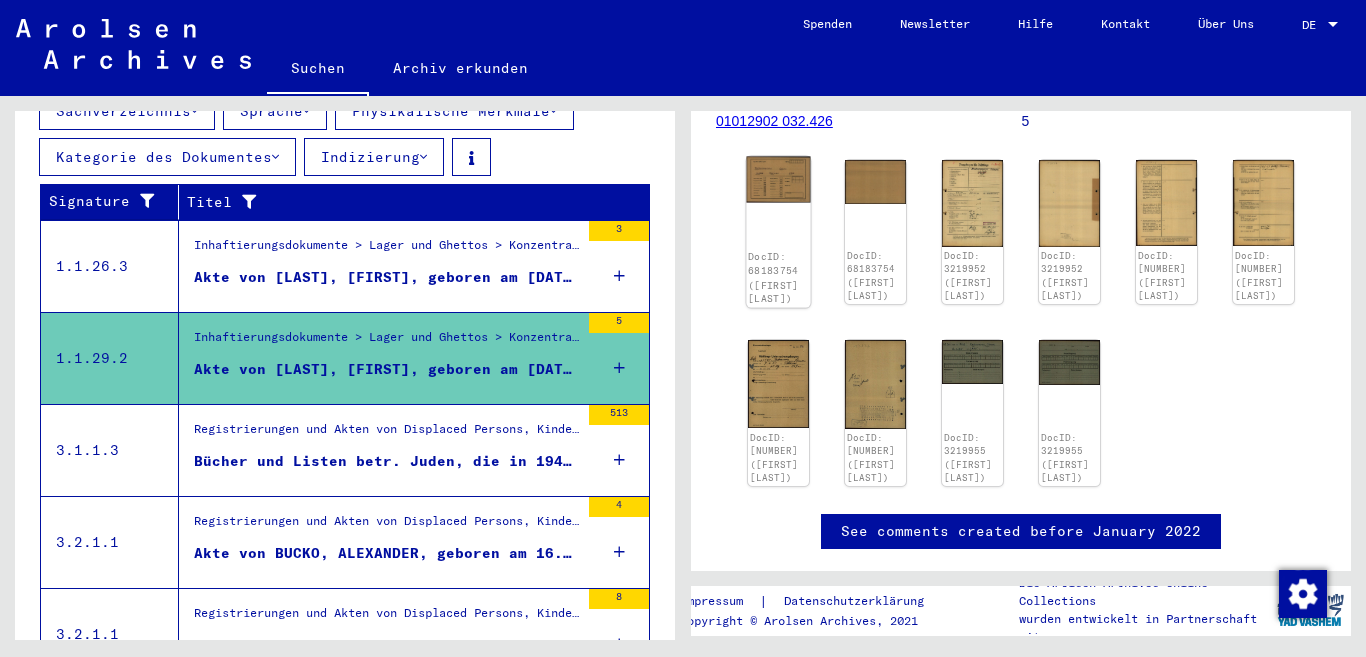 click 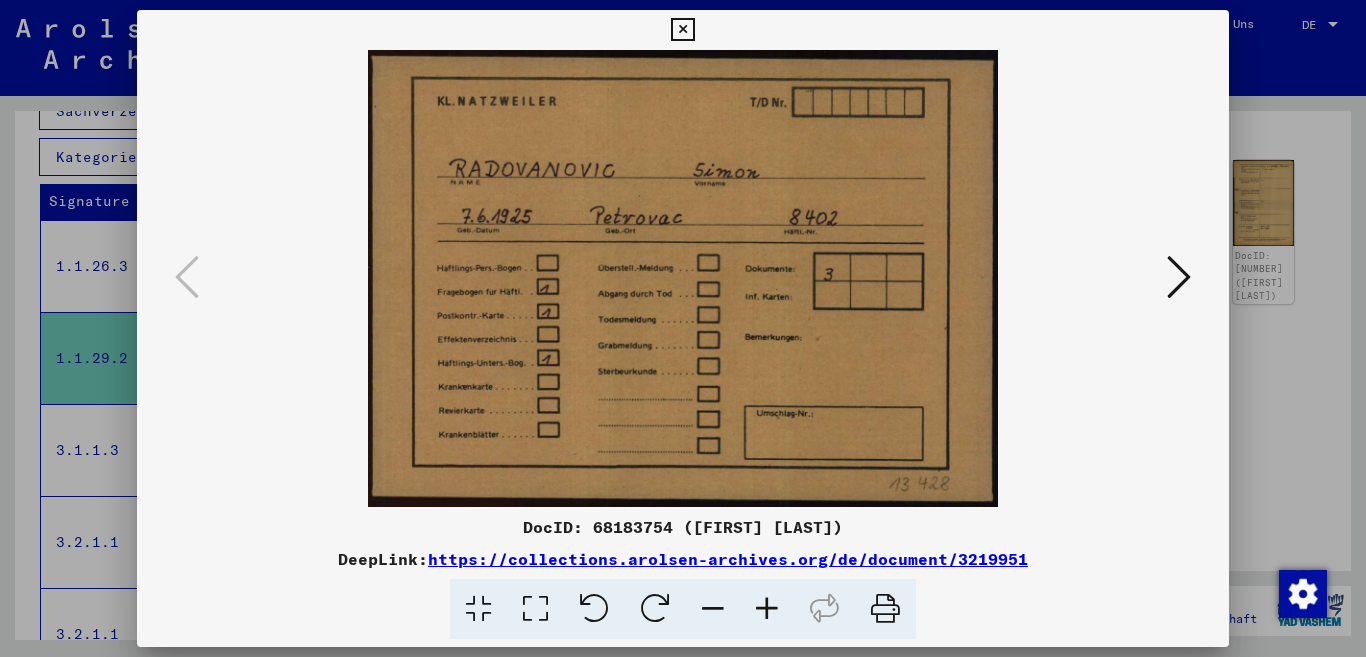 click at bounding box center (682, 30) 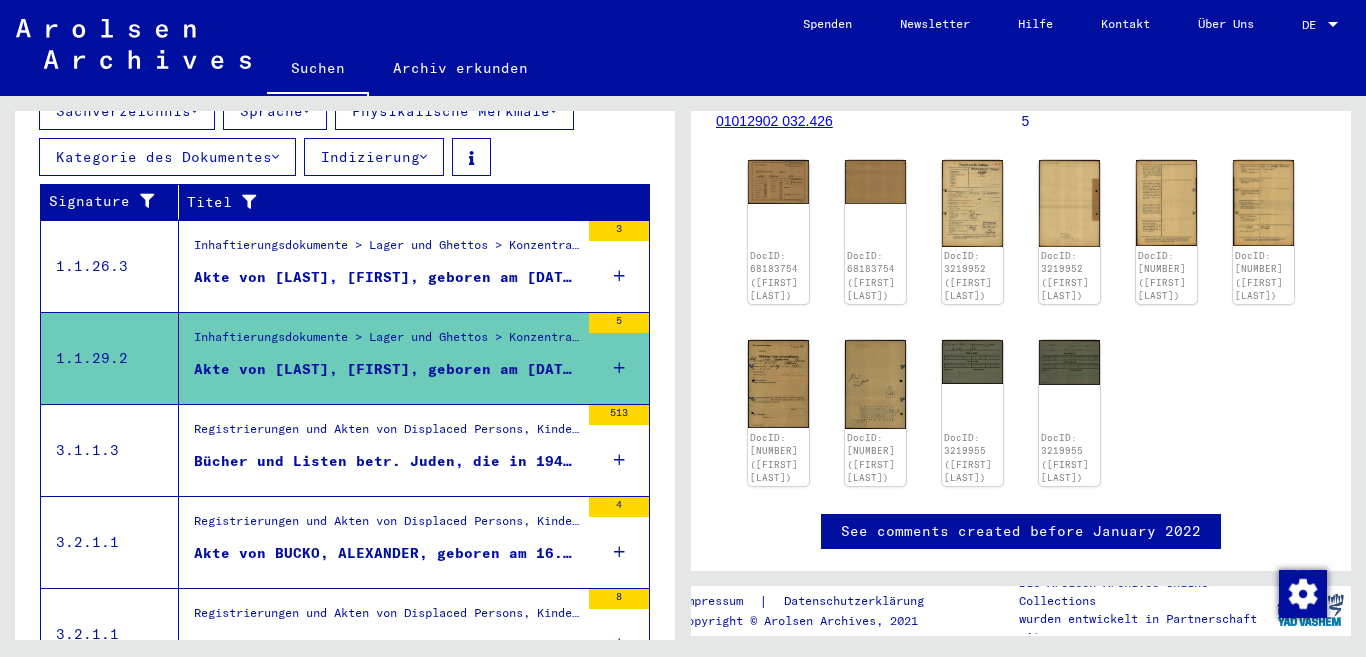 scroll, scrollTop: 502, scrollLeft: 0, axis: vertical 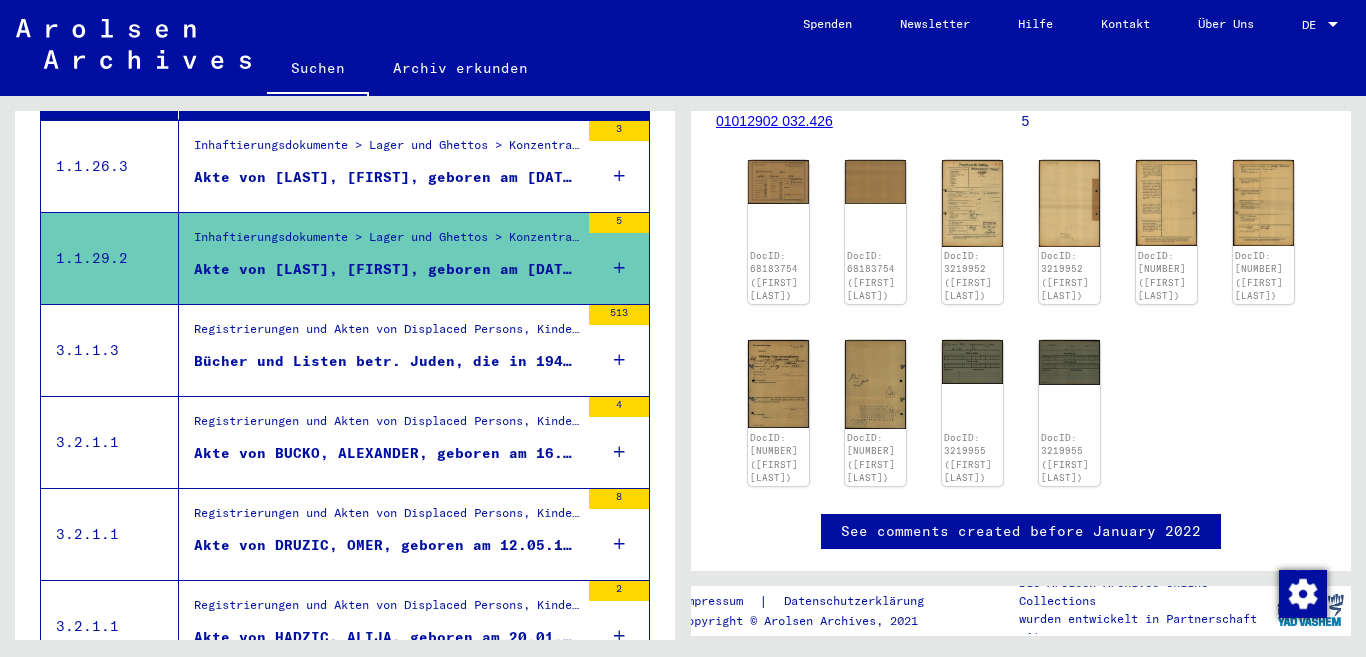click on "Bücher und Listen betr. Juden, die in 1945/46 in folgenden Orten lebten:      Abbazia/Opatija, Ada, Apatin, Bajmok, Banjaluka, Backo Gradiste, Backi      Brestovac, Backa Palanka, Backo Petrovoselo, Backi Petro ... (mit      alphabetischer Hilfsliste für Banija Topusko und Umgebung)" at bounding box center (386, 361) 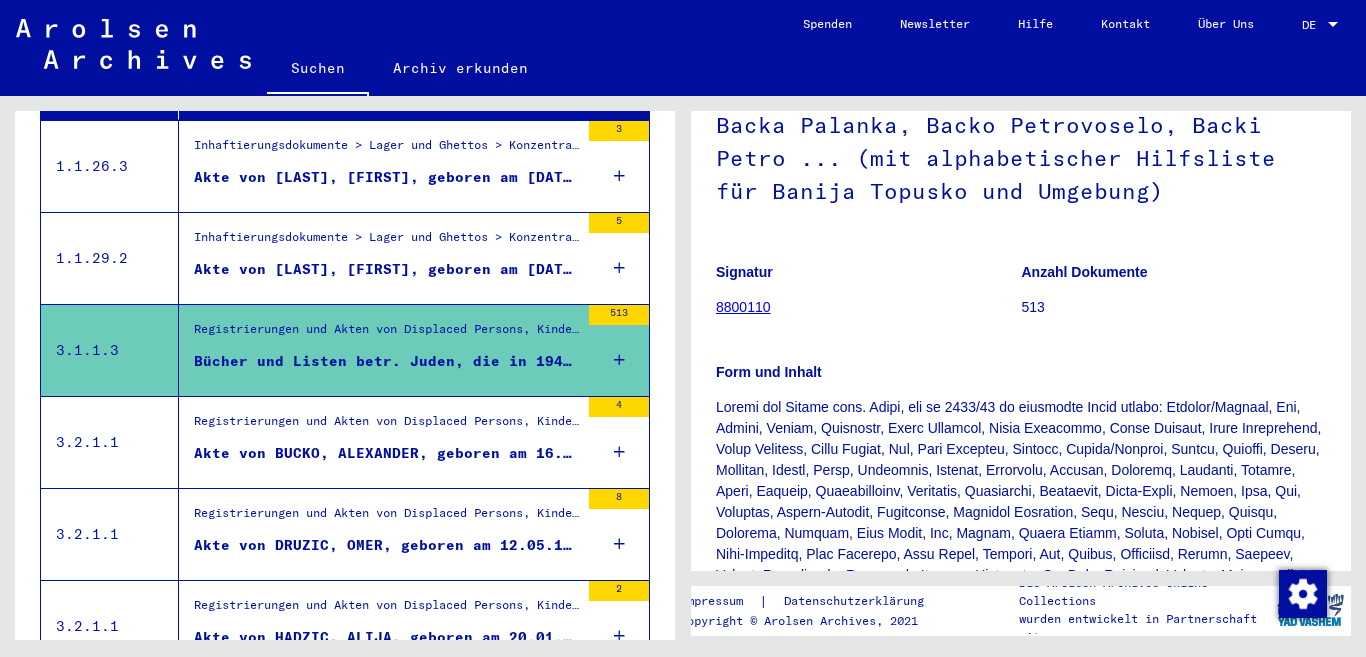 scroll, scrollTop: 0, scrollLeft: 0, axis: both 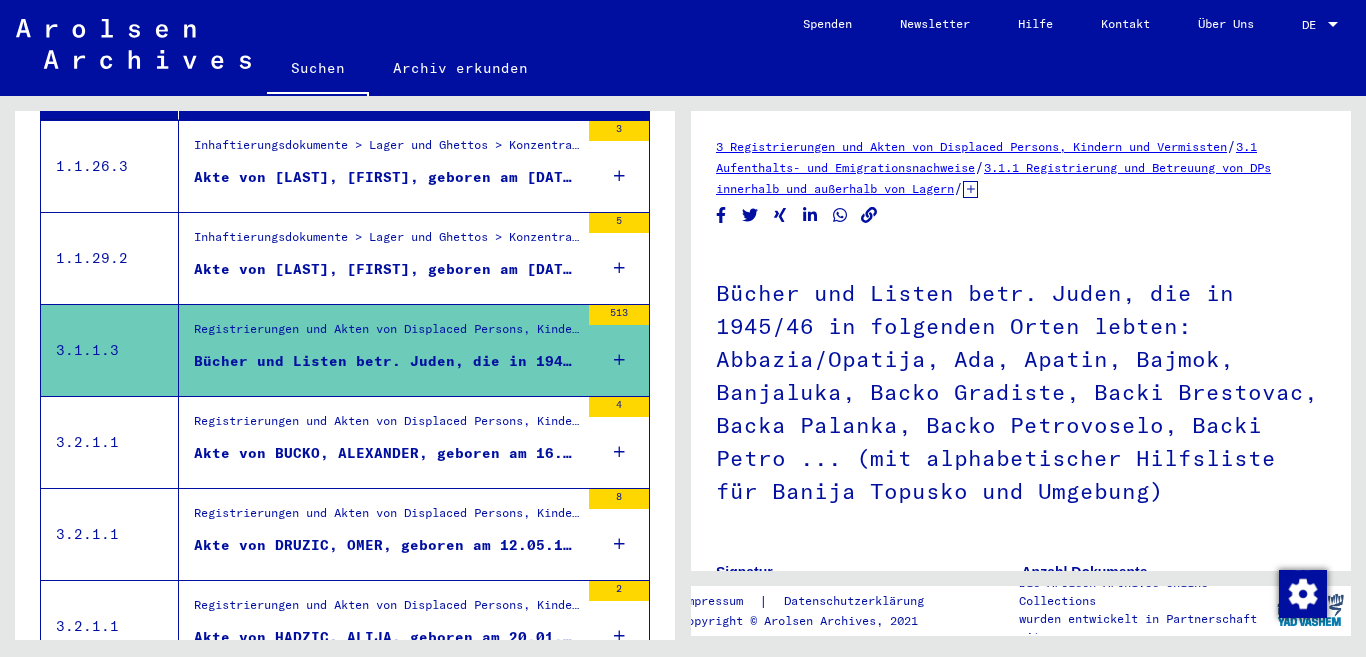 click on "Akte von BUCKO, ALEXANDER, geboren am 16.07.1914, geboren in PETROVAC" at bounding box center (386, 453) 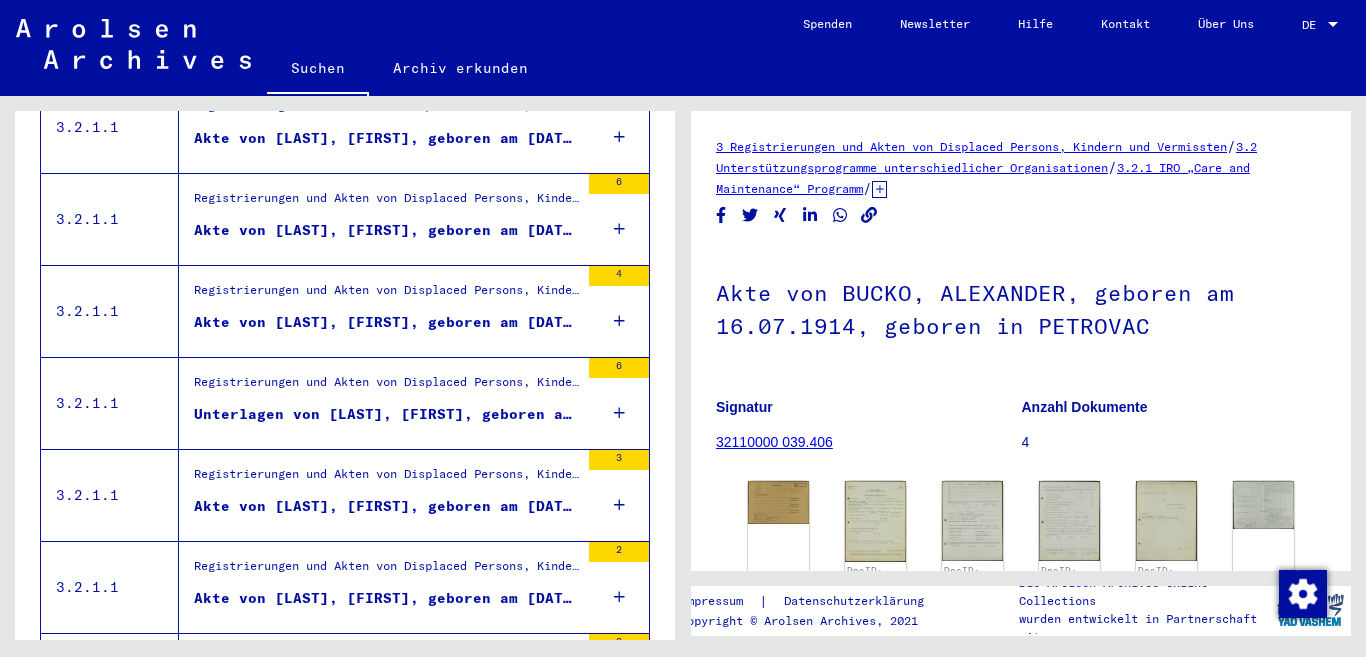 scroll, scrollTop: 1302, scrollLeft: 0, axis: vertical 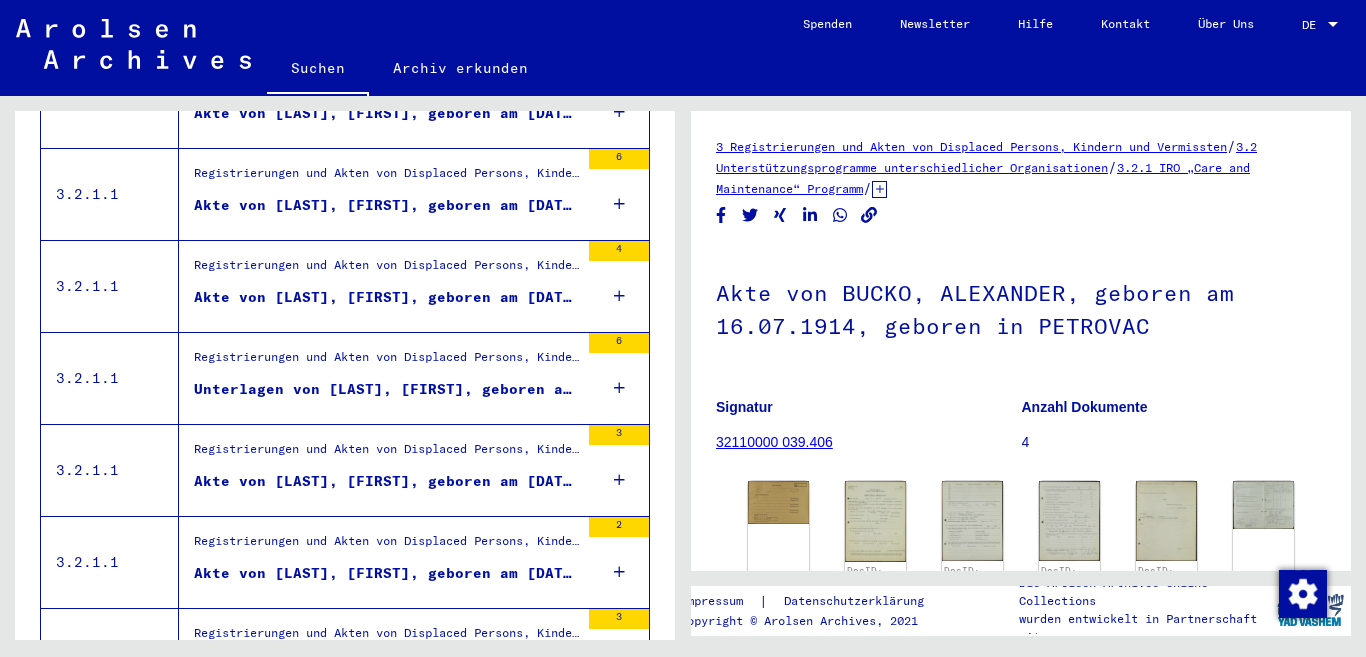 click on "Unterlagen von [LAST], [FIRST], geboren am [DATE], geboren in [LOCATION] und von weiteren Personen" at bounding box center [386, 389] 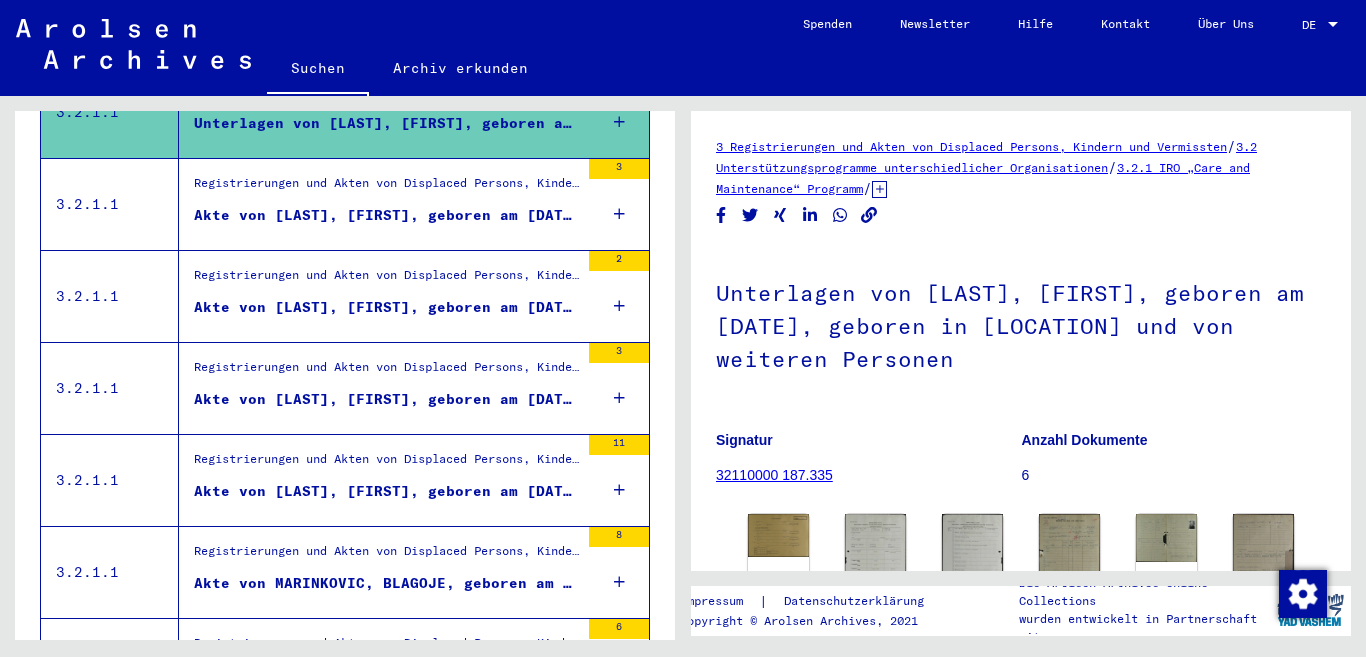 scroll, scrollTop: 1602, scrollLeft: 0, axis: vertical 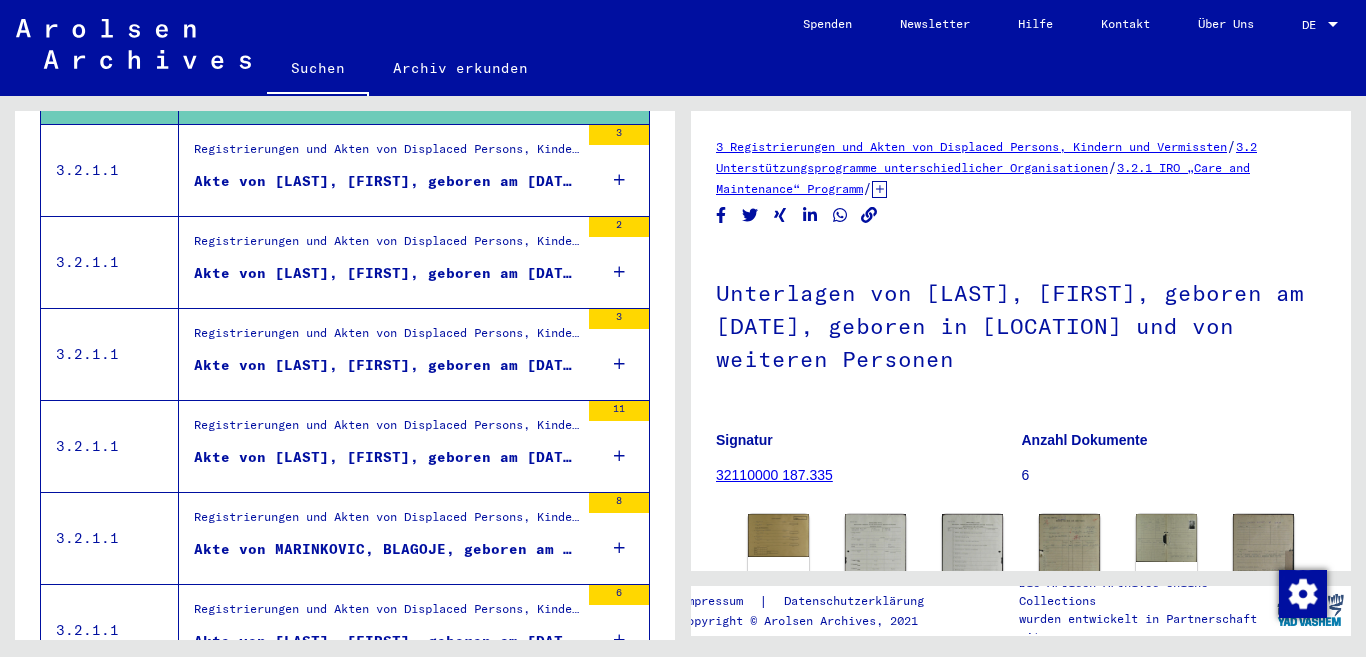 click on "Akte von [LAST], [FIRST], geboren am [DATE], geboren in [CITY]" at bounding box center [386, 365] 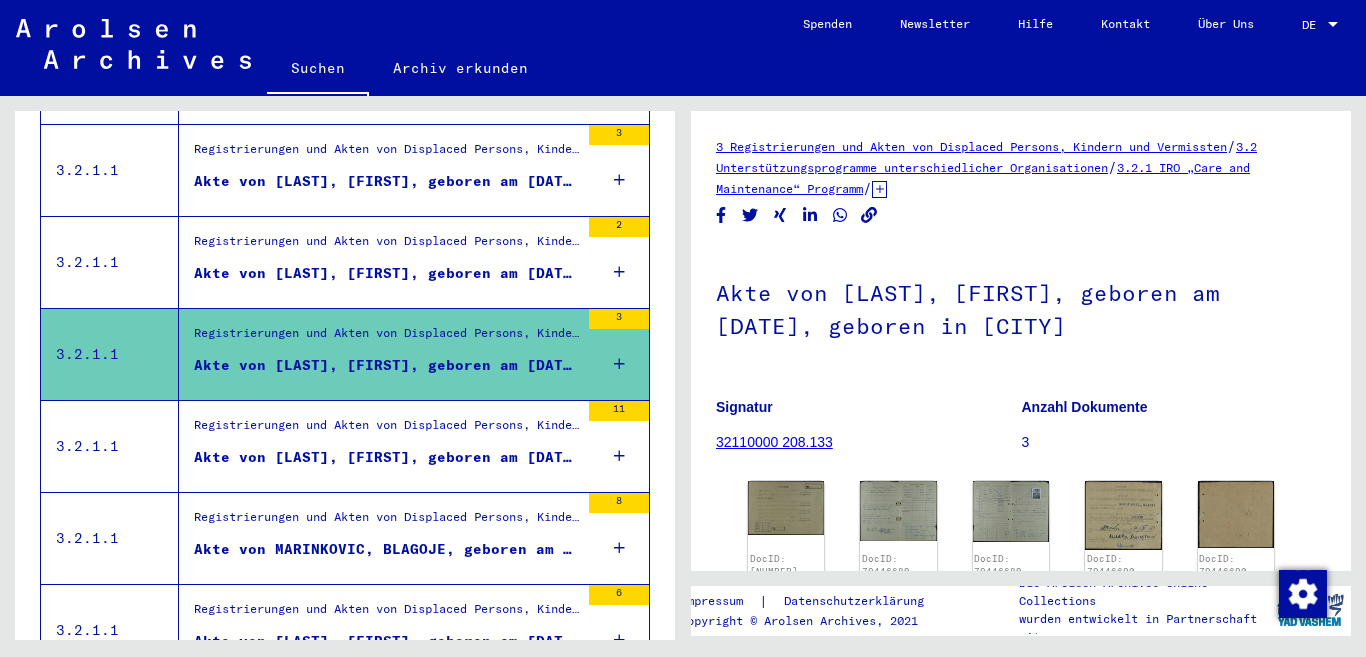 scroll, scrollTop: 1702, scrollLeft: 0, axis: vertical 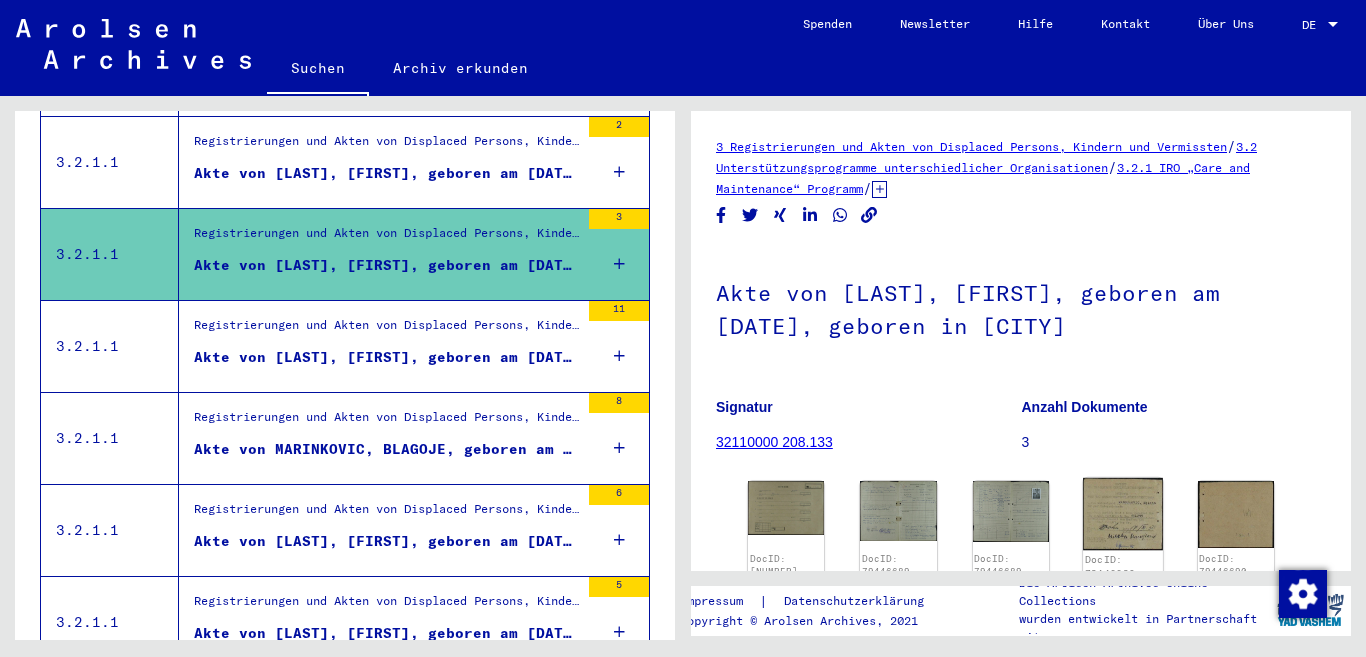 drag, startPoint x: 1156, startPoint y: 510, endPoint x: 1137, endPoint y: 505, distance: 19.646883 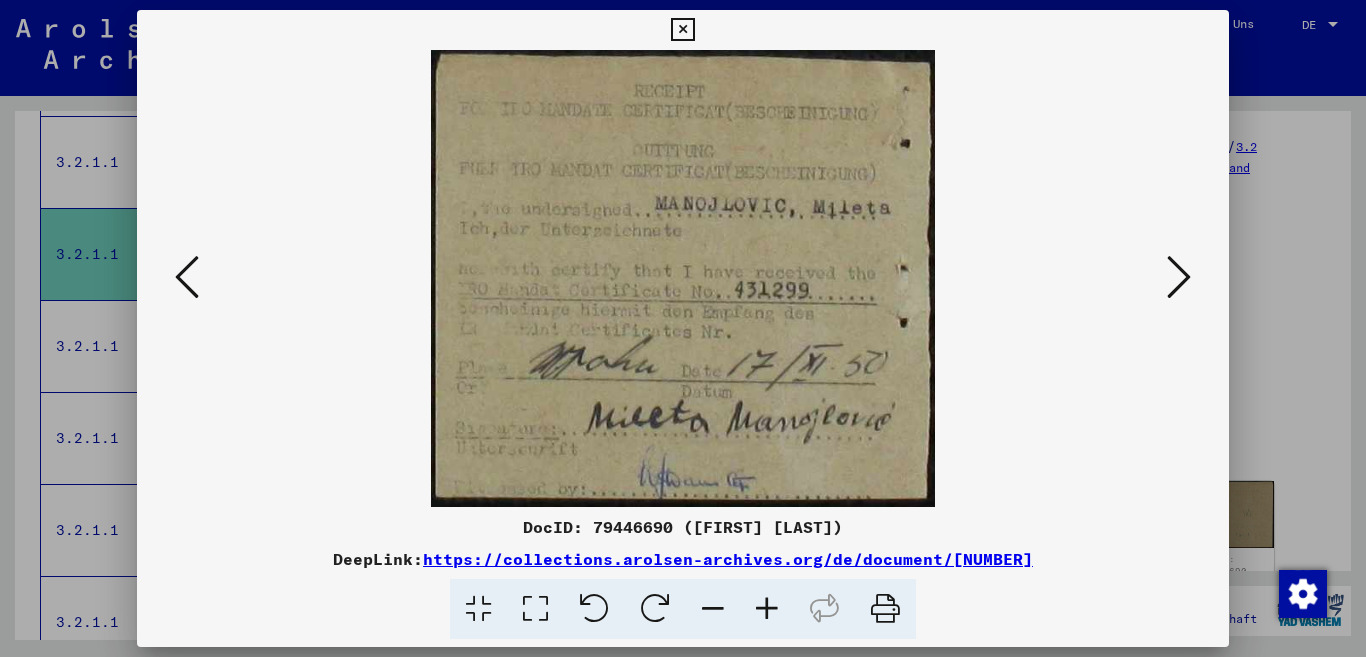 click at bounding box center [682, 30] 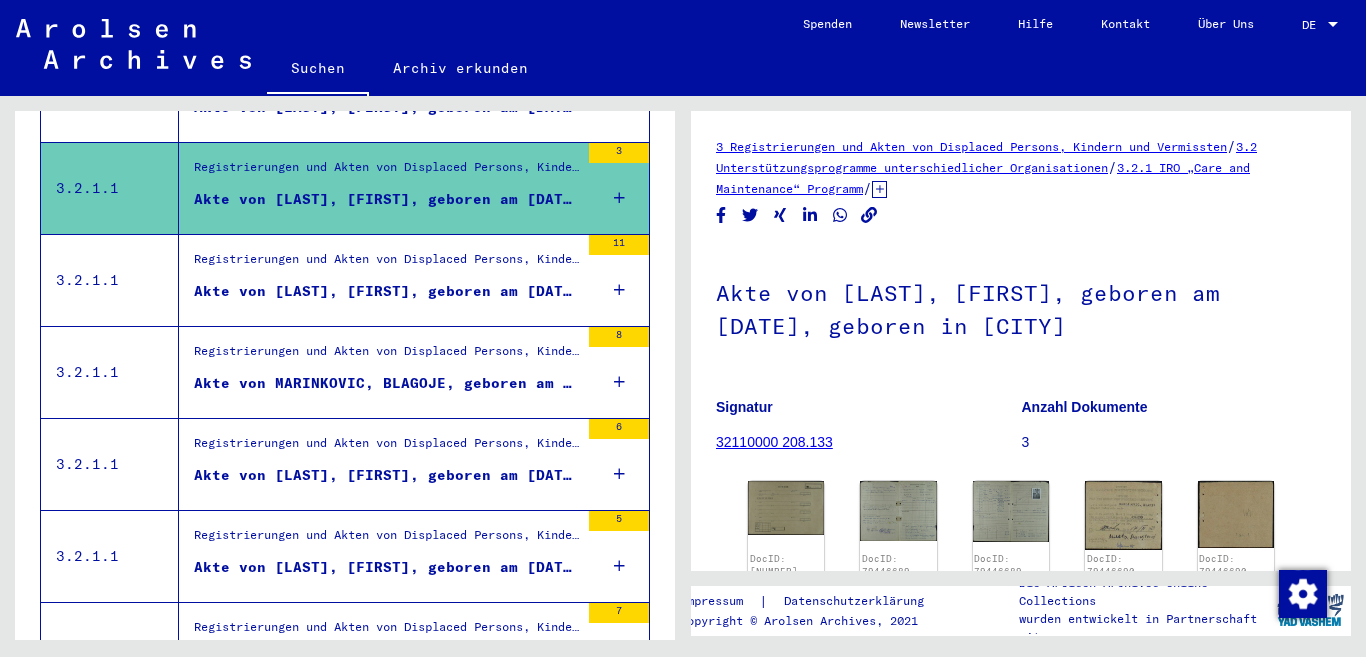 scroll, scrollTop: 1802, scrollLeft: 0, axis: vertical 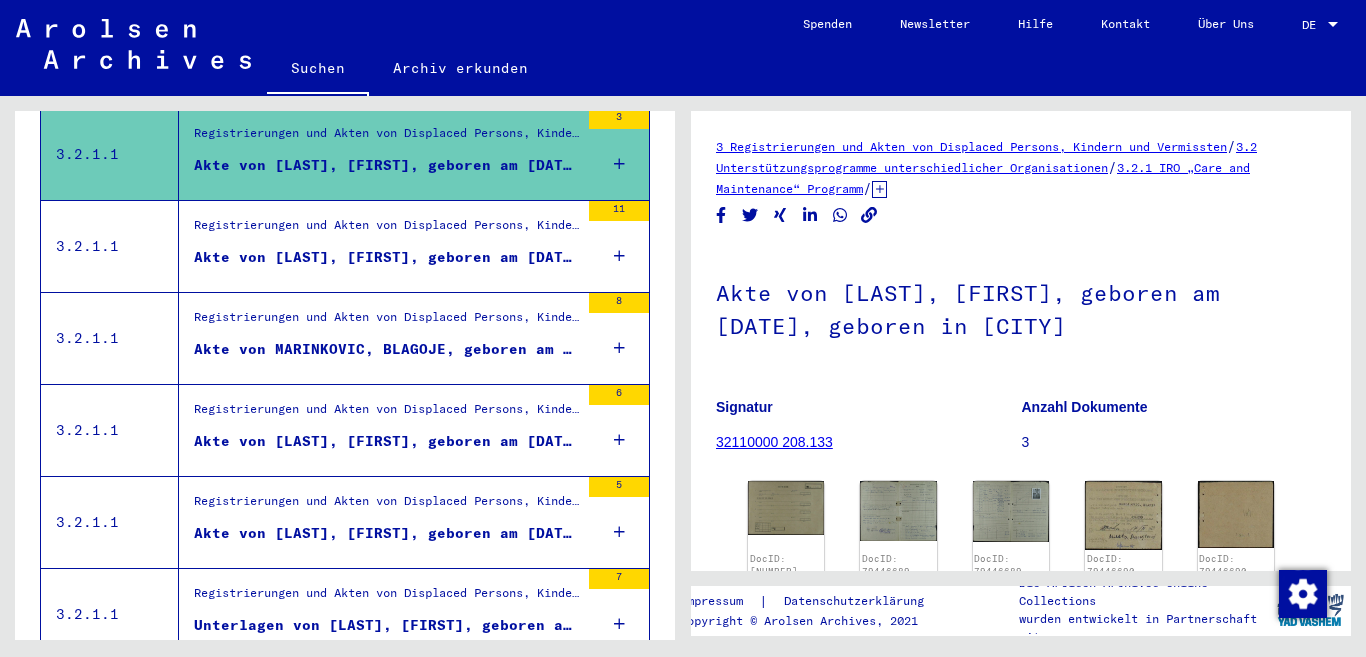 click on "Akte von [LAST], [FIRST], geboren am [DATE], geboren in [CITY]" at bounding box center [386, 441] 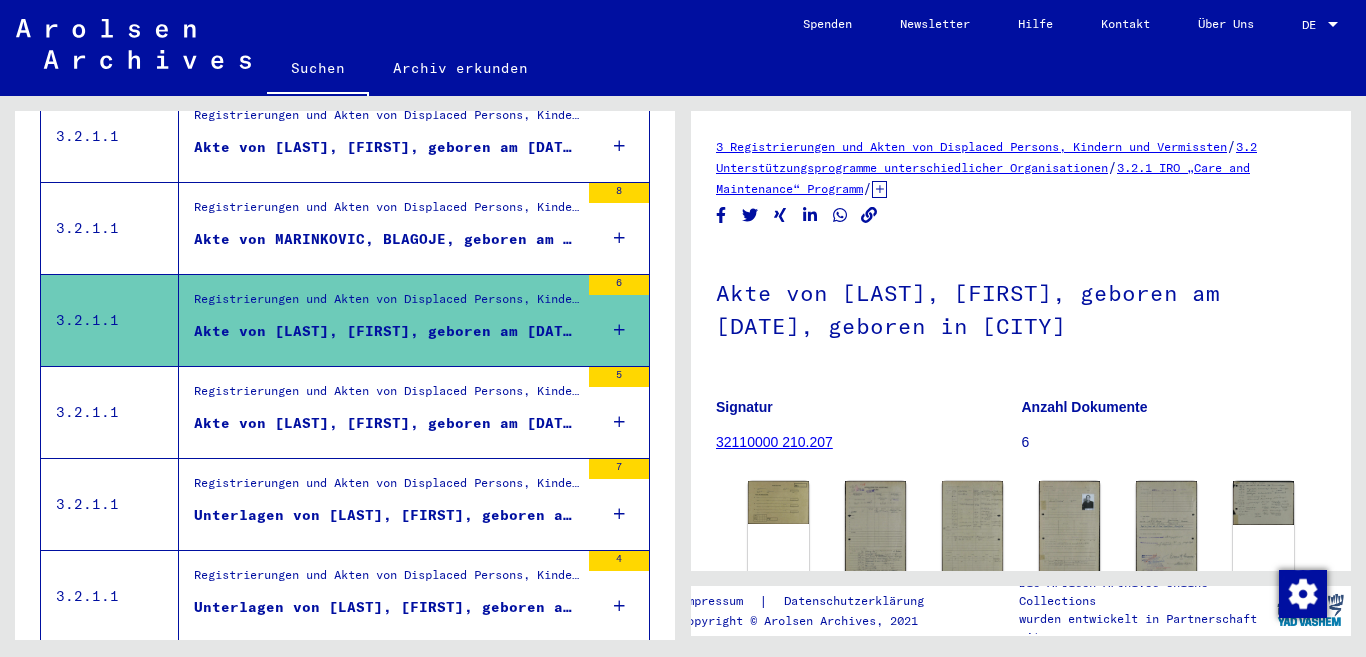 scroll, scrollTop: 2002, scrollLeft: 0, axis: vertical 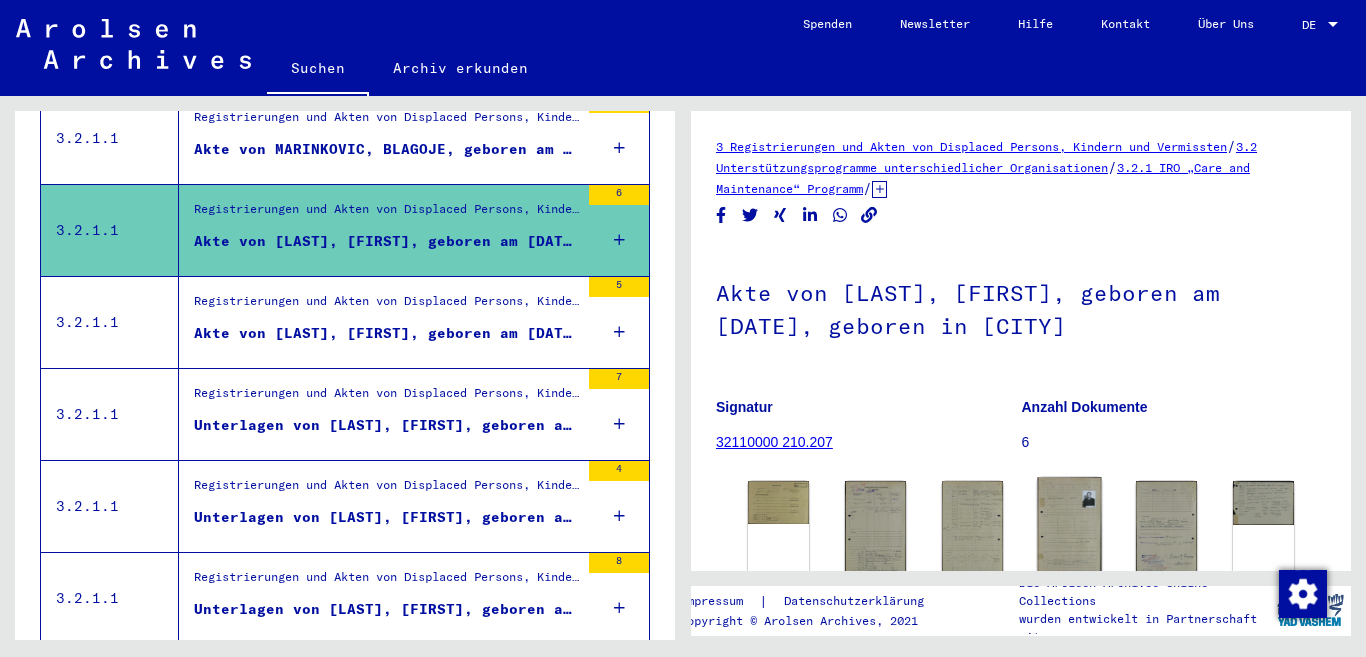 click 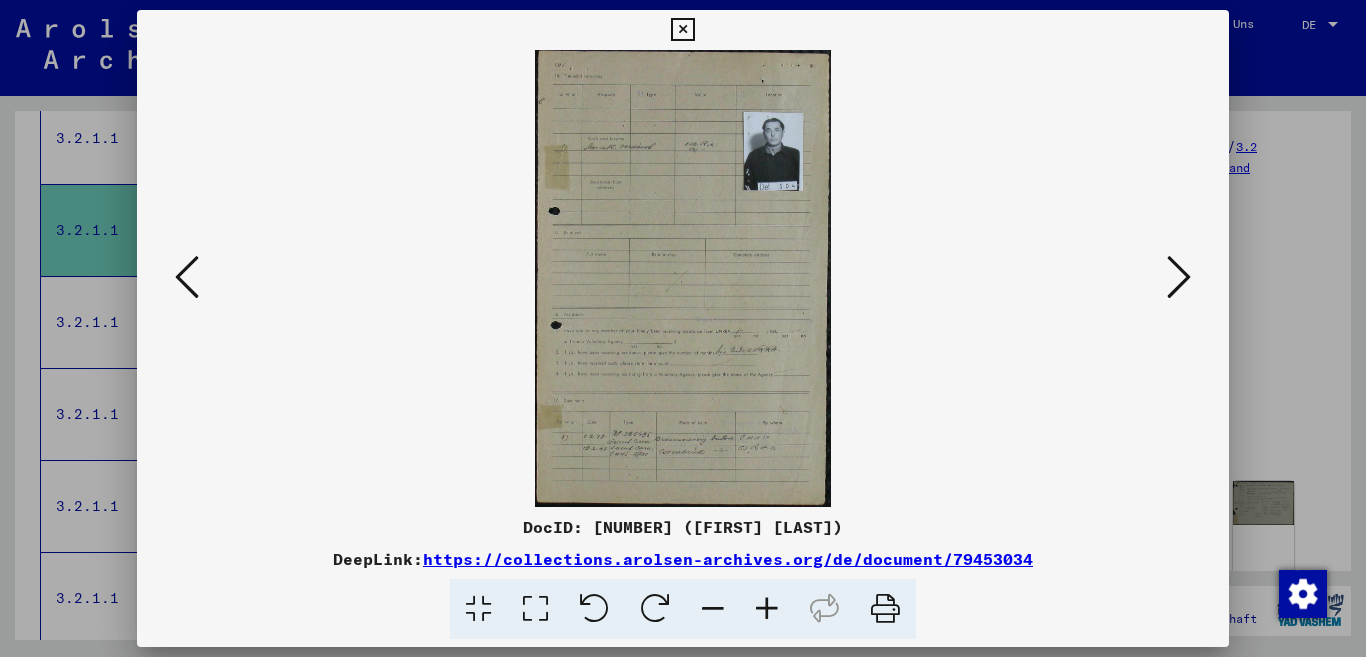 click at bounding box center [1179, 277] 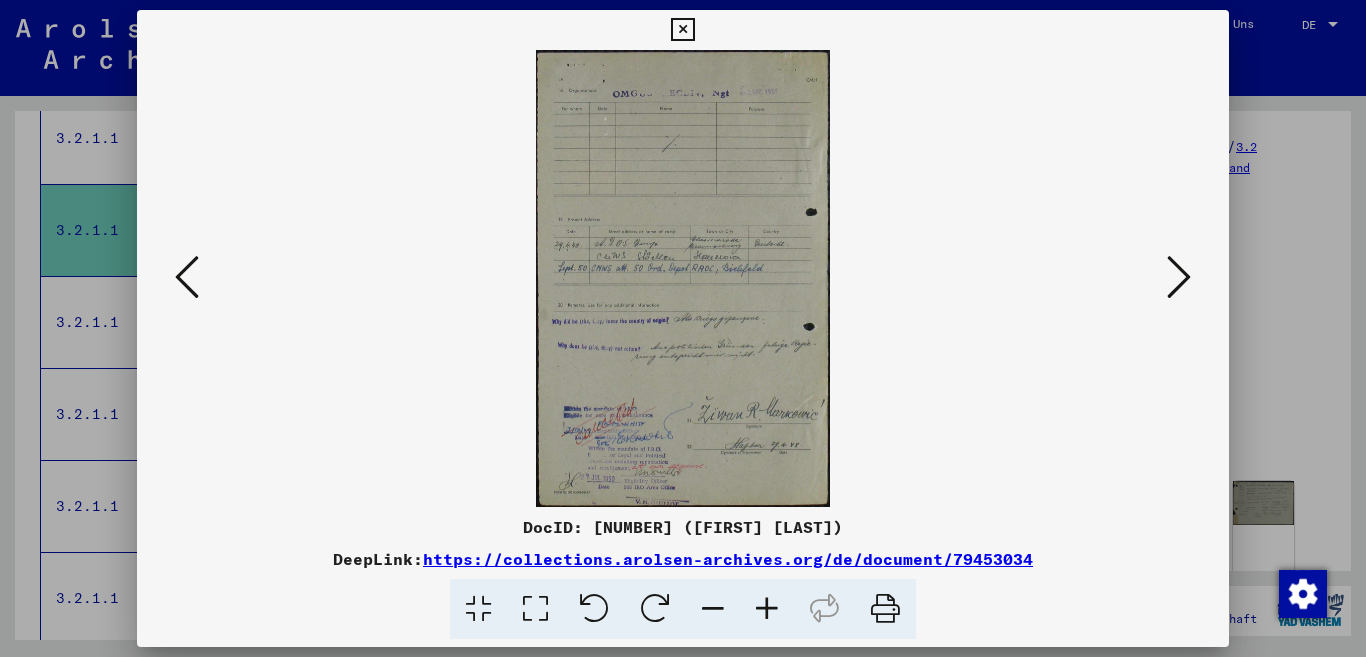 click at bounding box center (1179, 277) 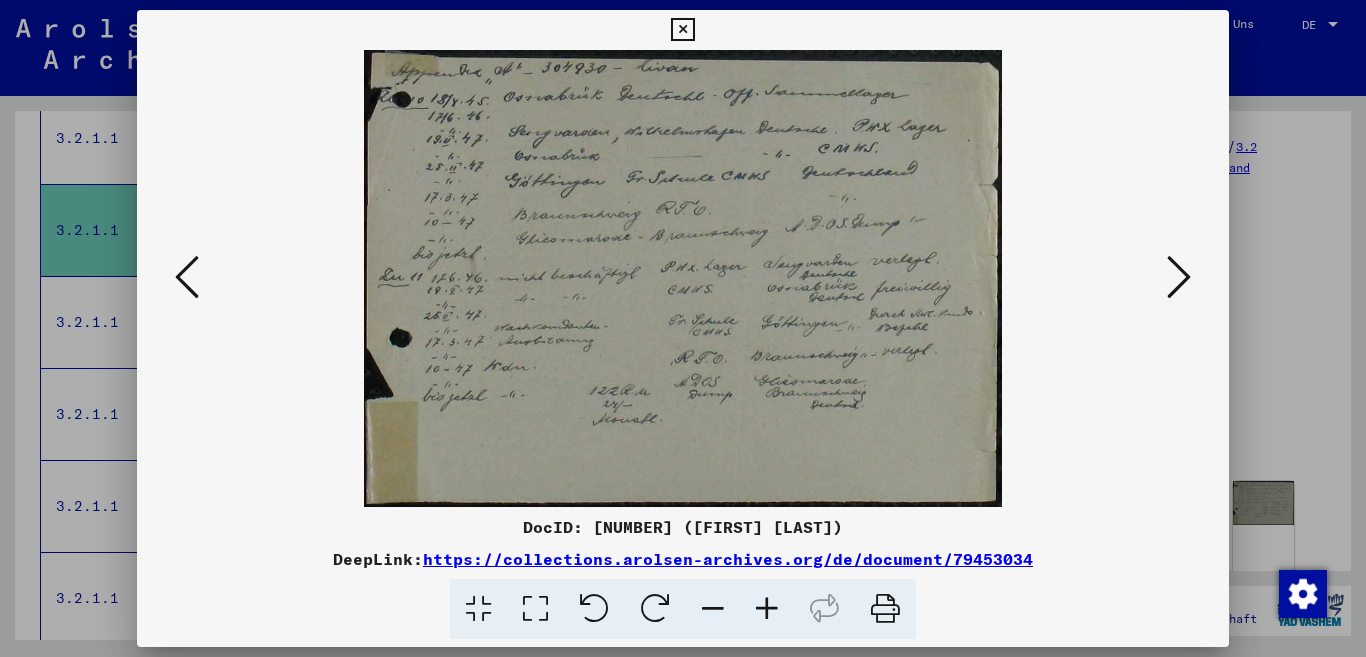 click at bounding box center [1179, 277] 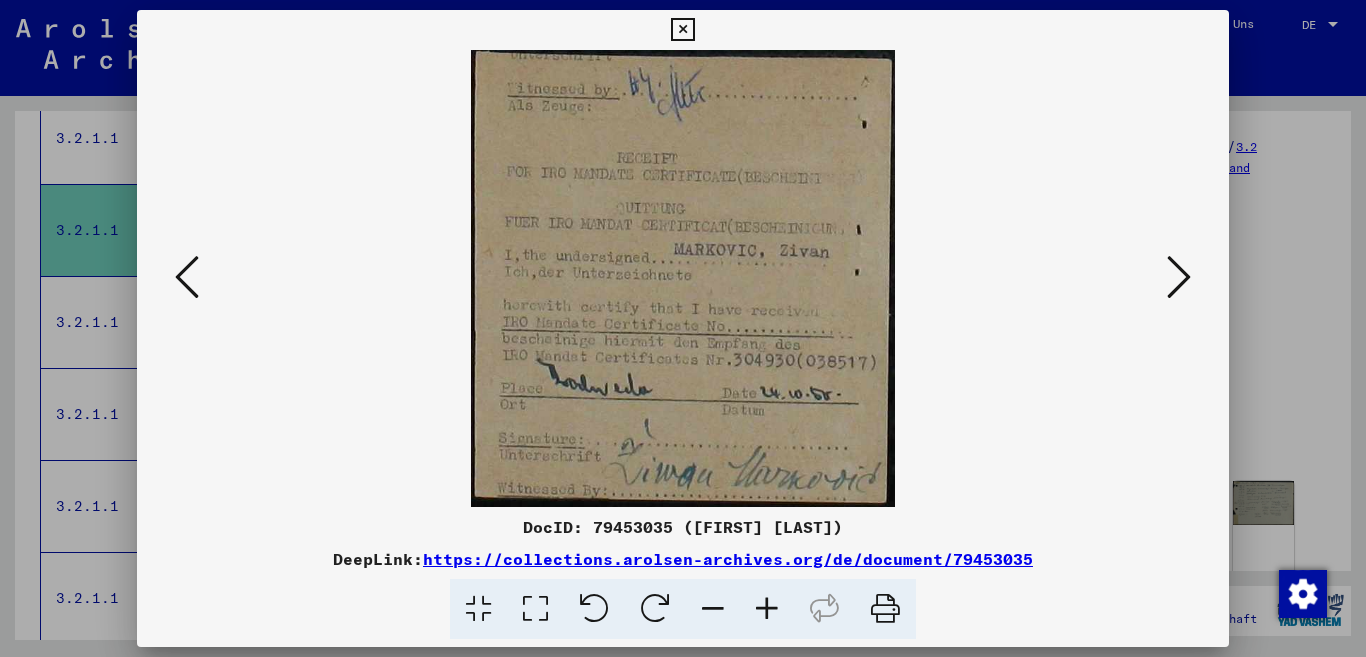 click at bounding box center (1179, 277) 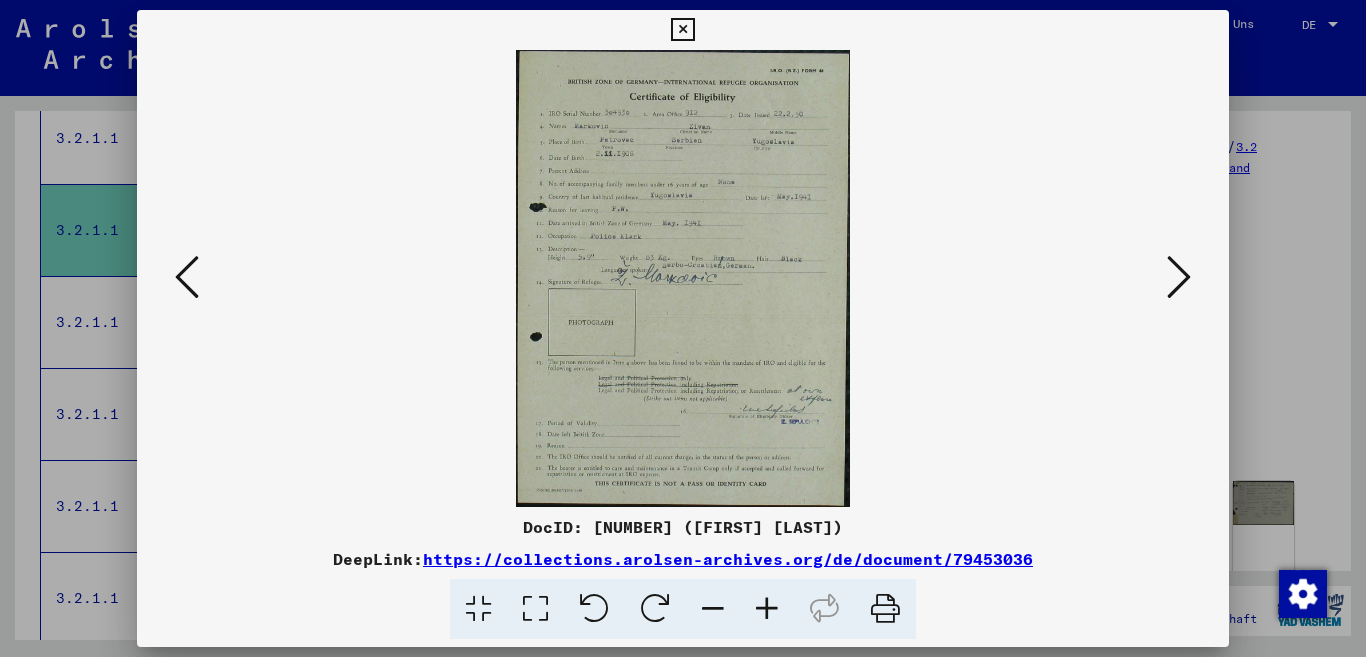 click at bounding box center (1179, 277) 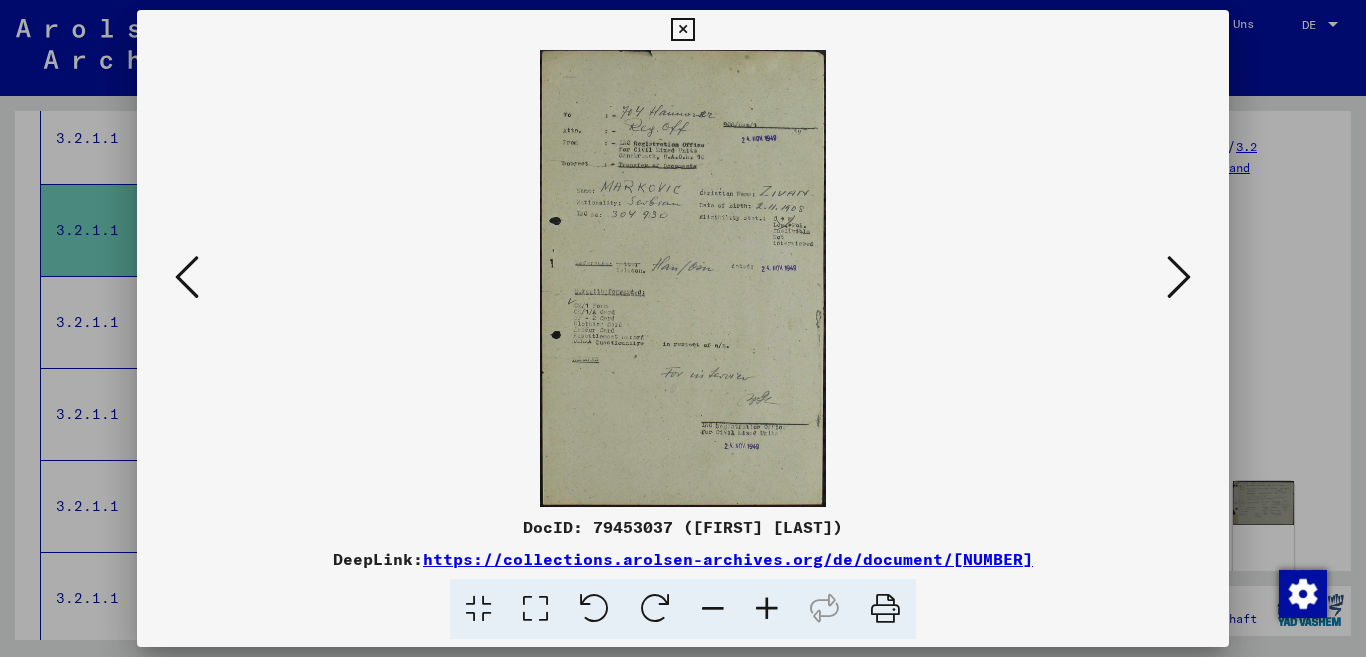 click at bounding box center (683, 278) 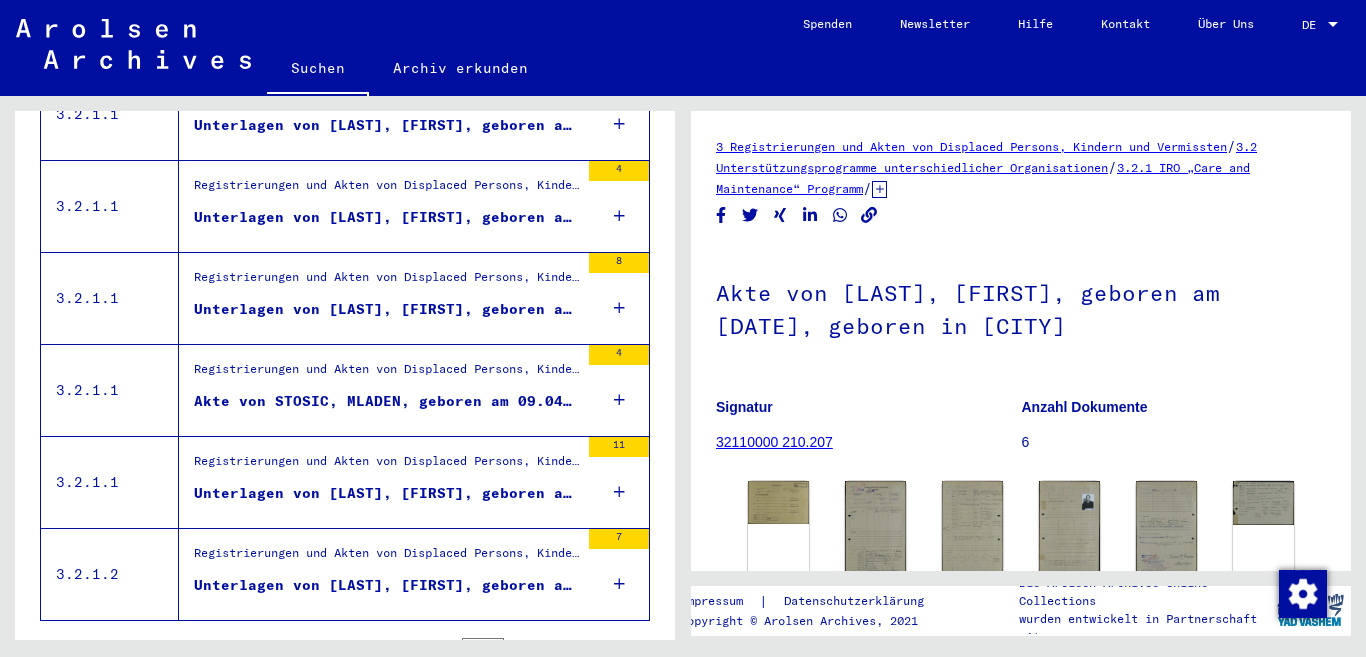 scroll, scrollTop: 2377, scrollLeft: 0, axis: vertical 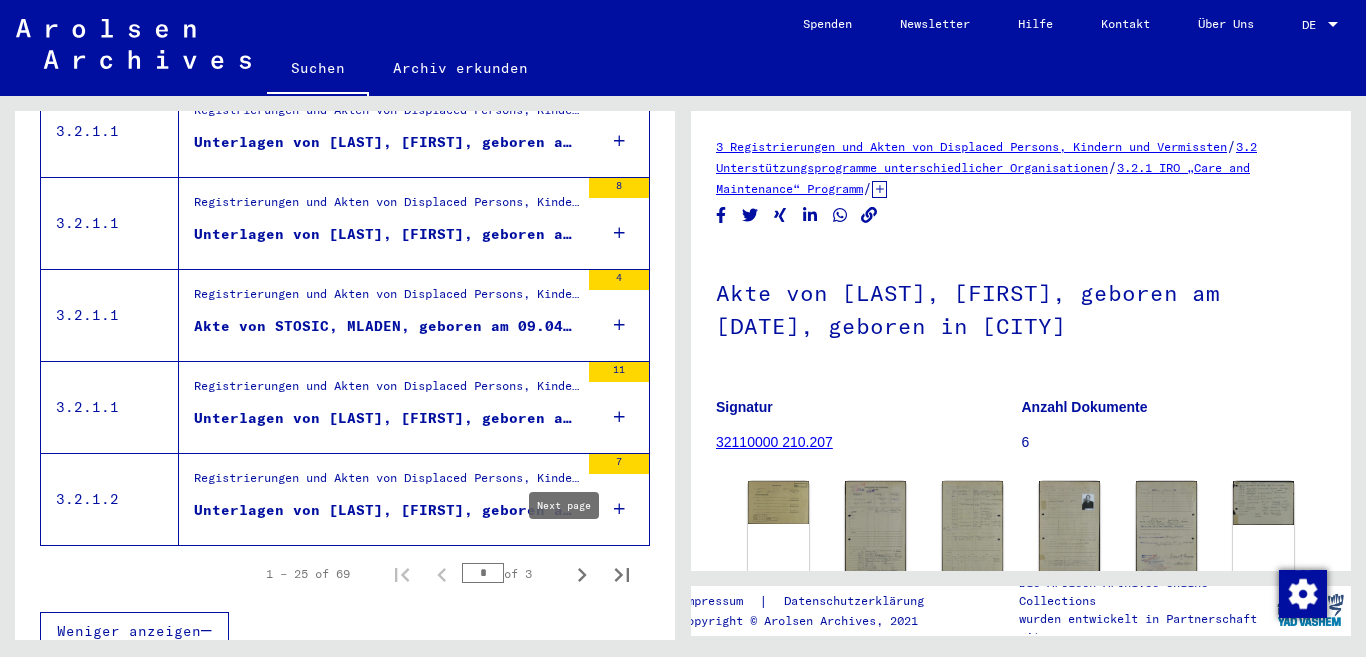 click 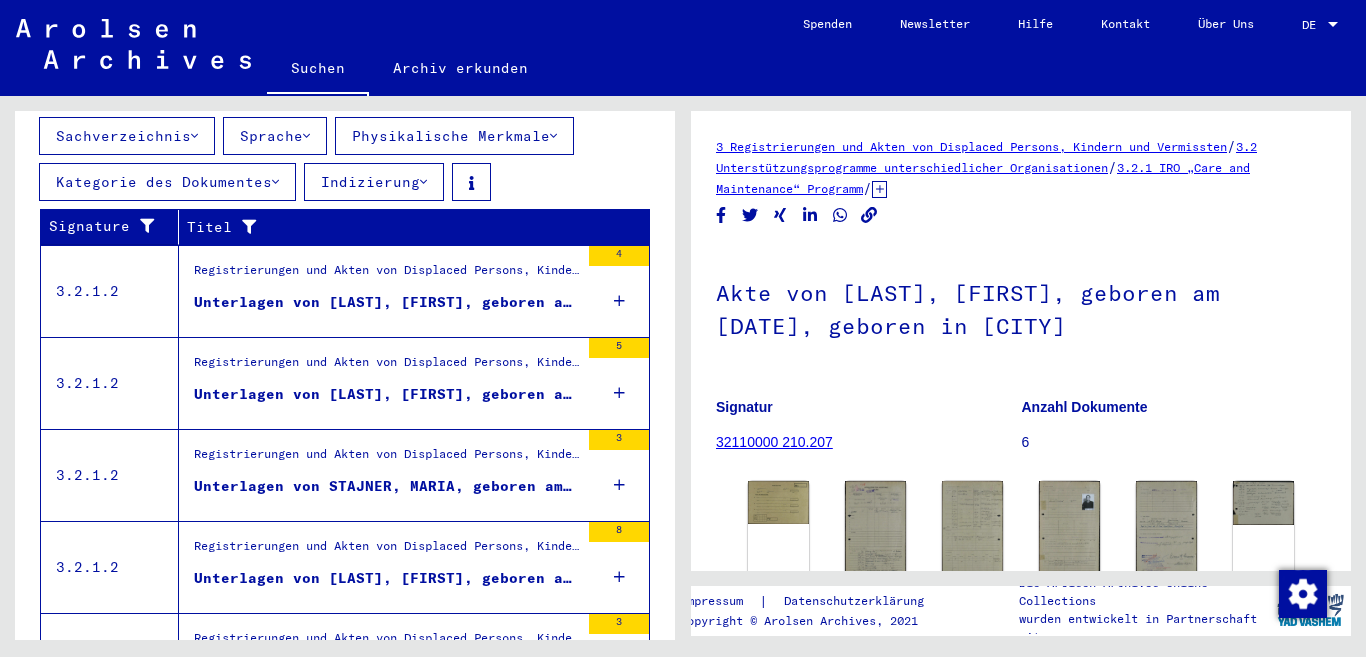scroll, scrollTop: 477, scrollLeft: 0, axis: vertical 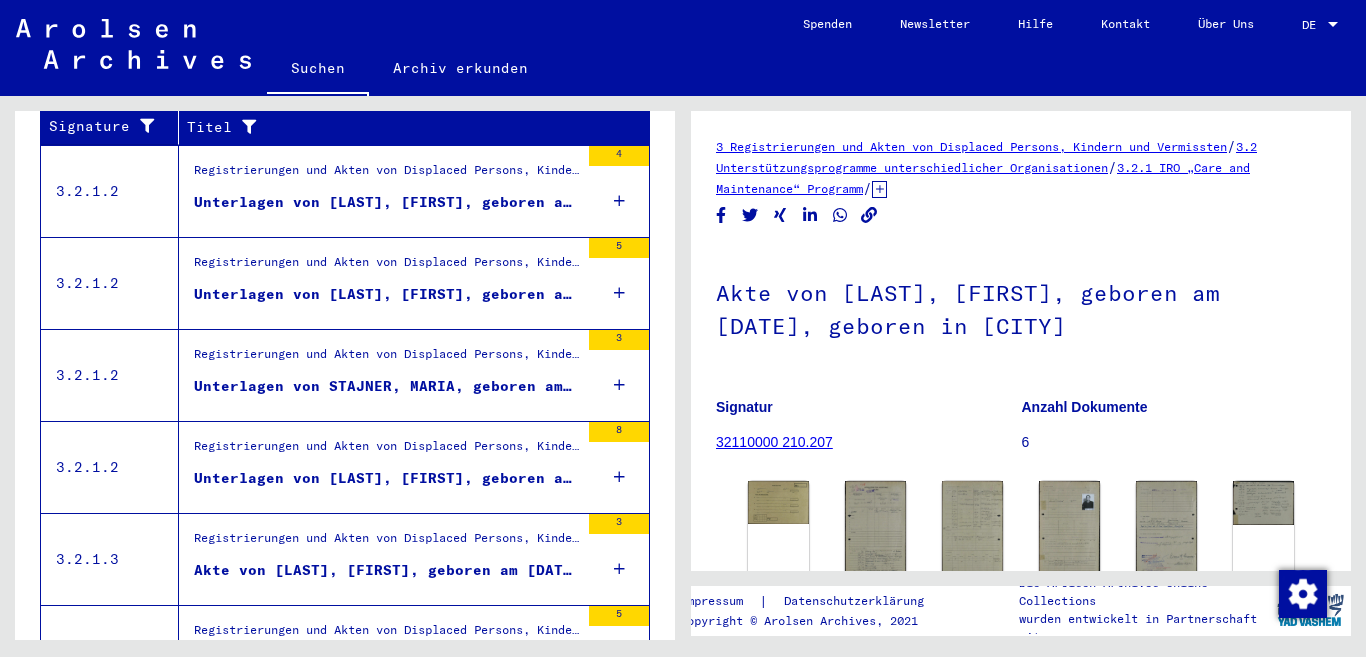 click on "Unterlagen von [LAST], [FIRST], geboren am [DATE], geboren in [CITY] und von weiteren Personen" at bounding box center [386, 294] 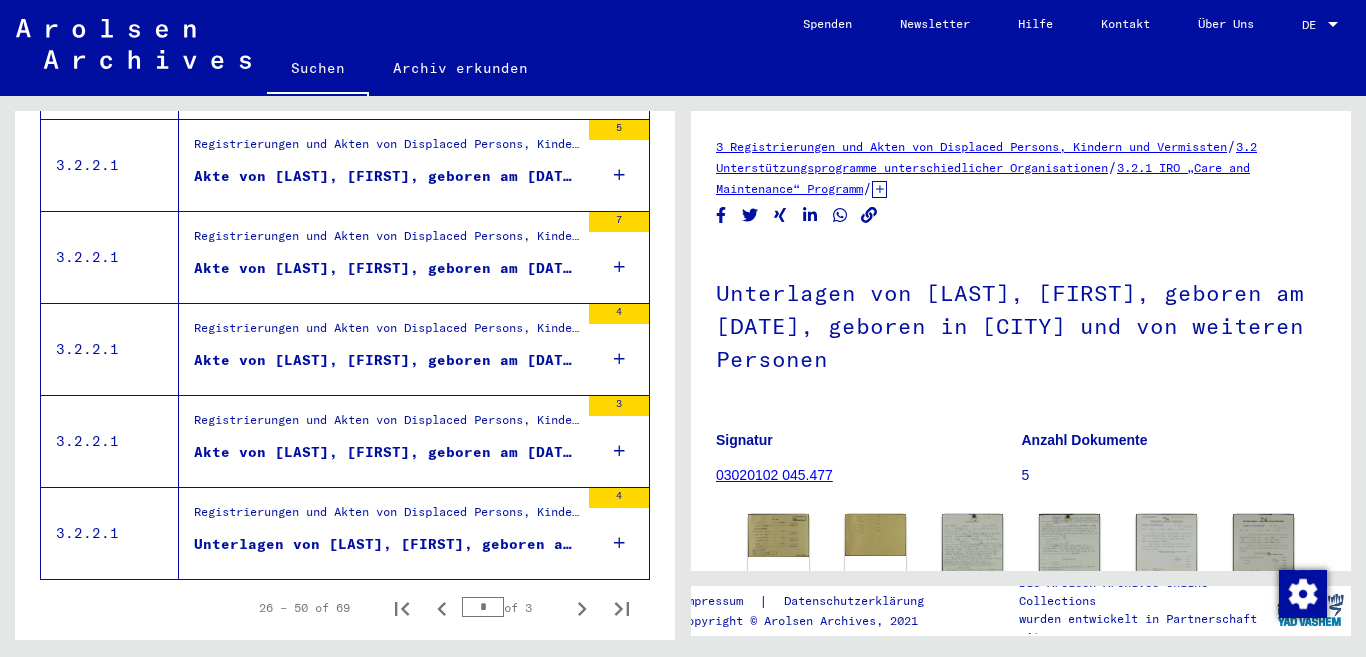scroll, scrollTop: 2377, scrollLeft: 0, axis: vertical 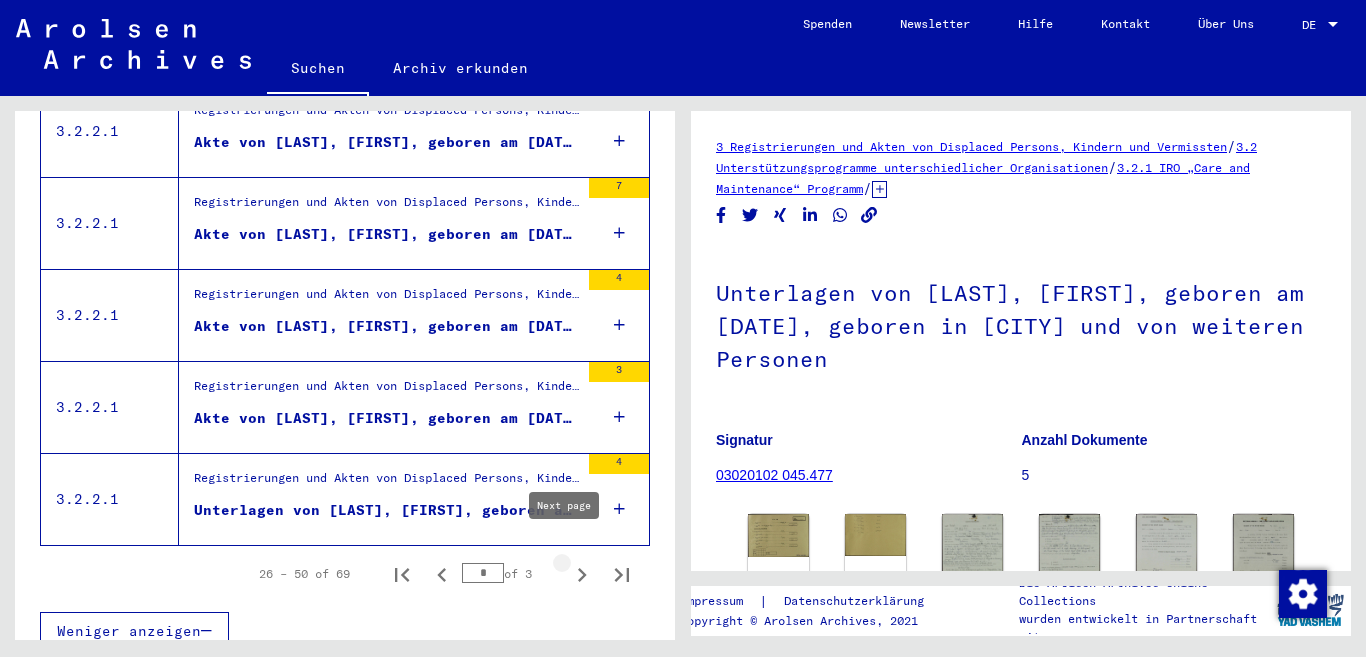 click 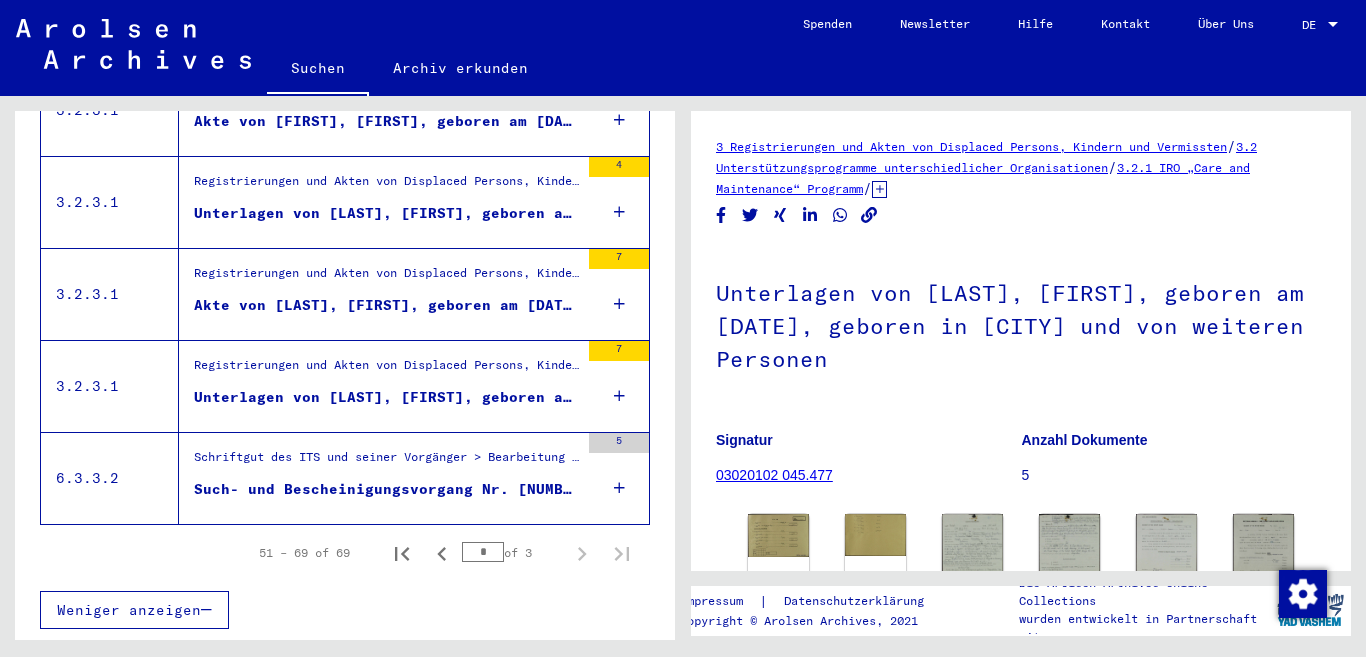 scroll, scrollTop: 1825, scrollLeft: 0, axis: vertical 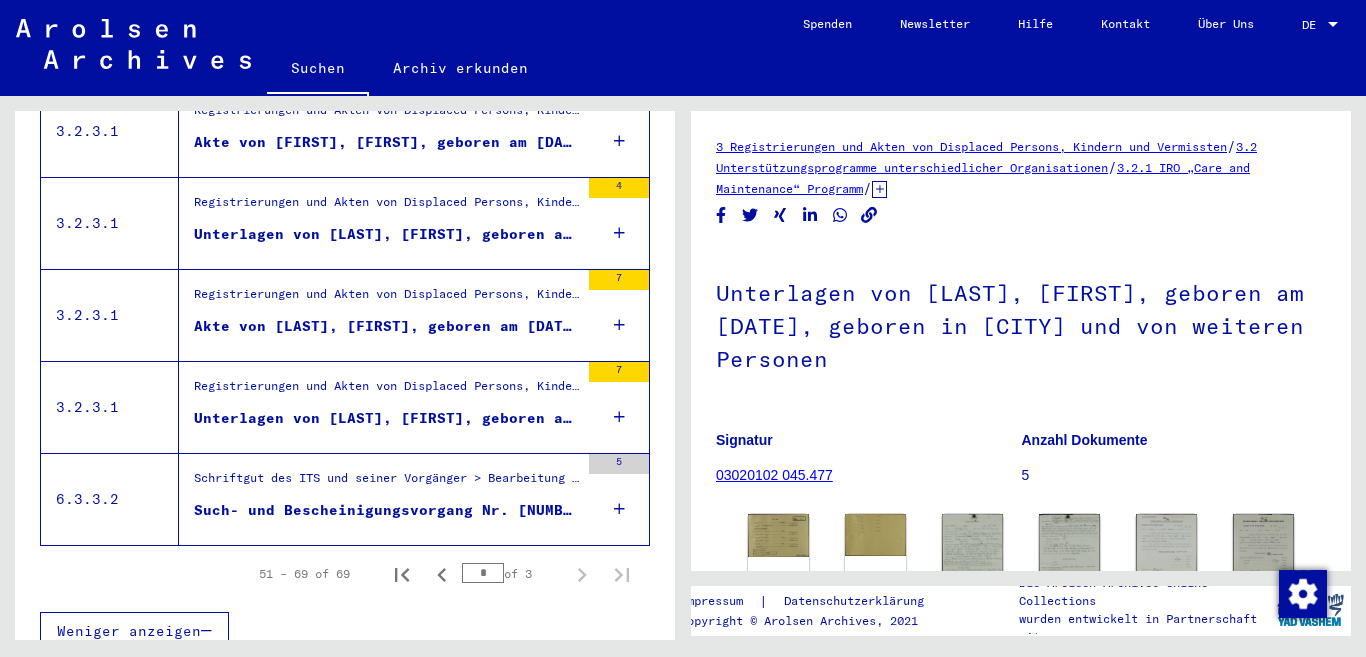 click on "Such- und Bescheinigungsvorgang Nr. [NUMBER] für [LAST], [FIRST] geboren [DATE]" at bounding box center (386, 510) 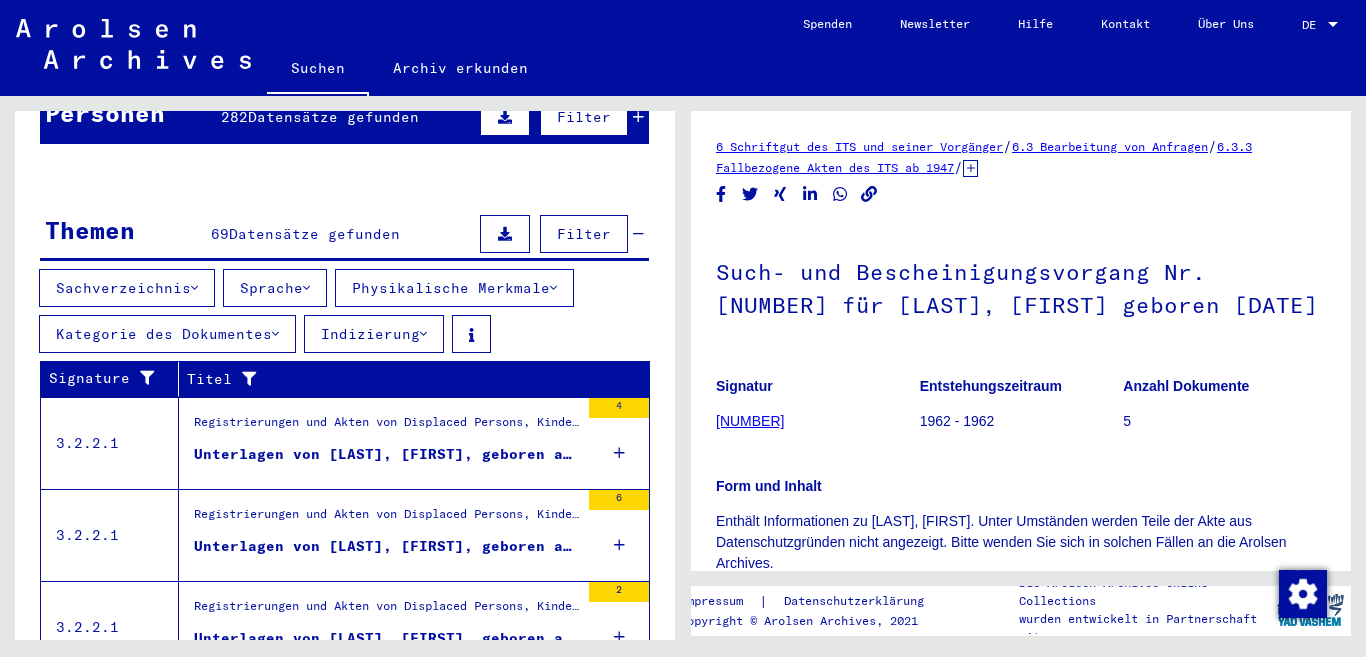 scroll, scrollTop: 0, scrollLeft: 0, axis: both 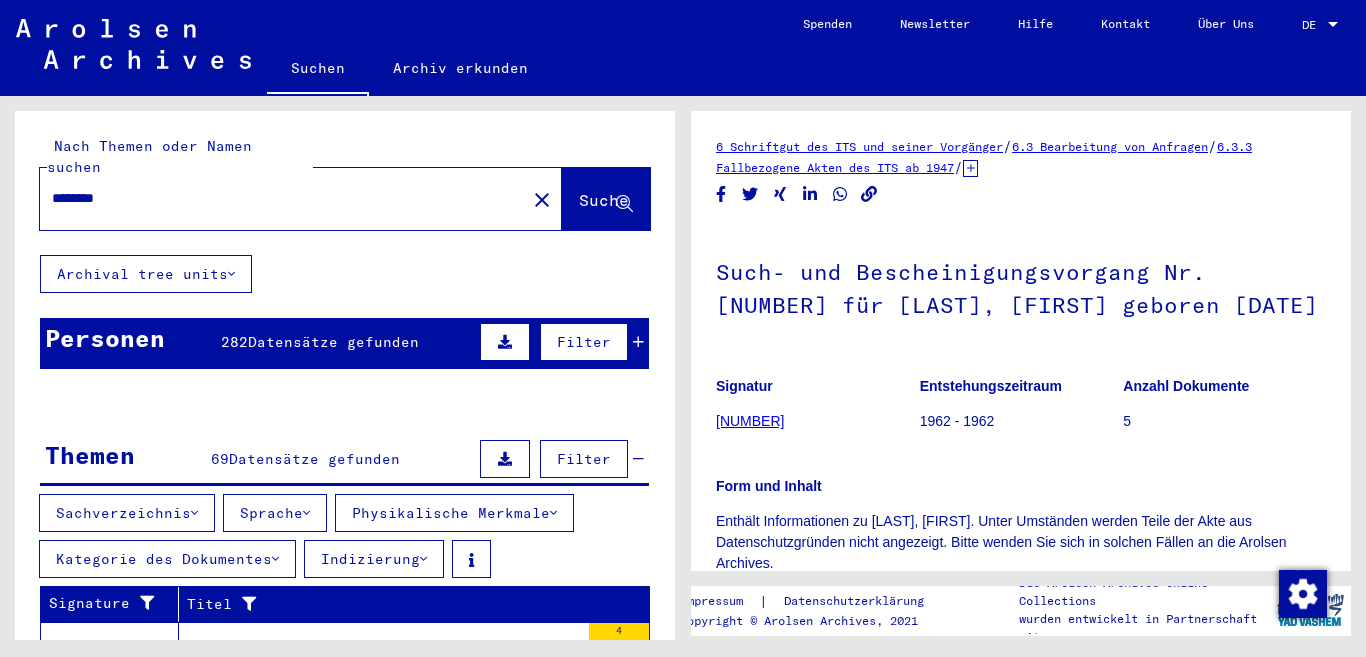 drag, startPoint x: 129, startPoint y: 181, endPoint x: 48, endPoint y: 185, distance: 81.09871 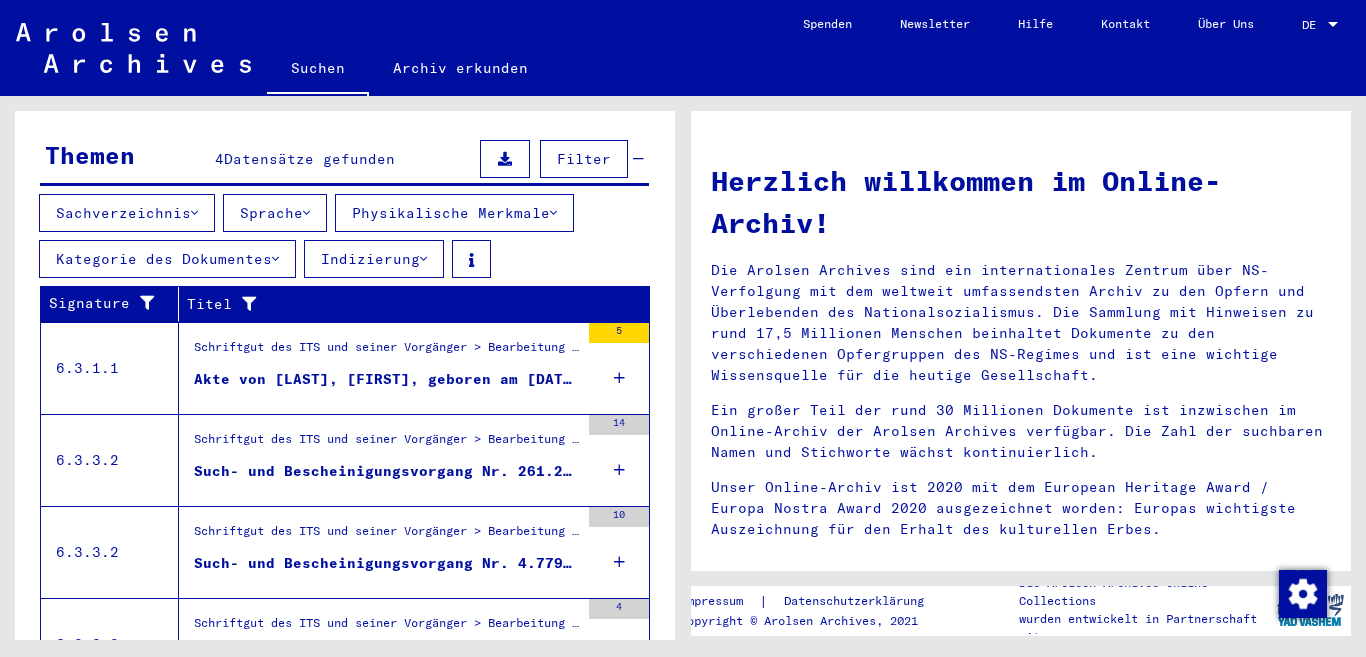 scroll, scrollTop: 389, scrollLeft: 0, axis: vertical 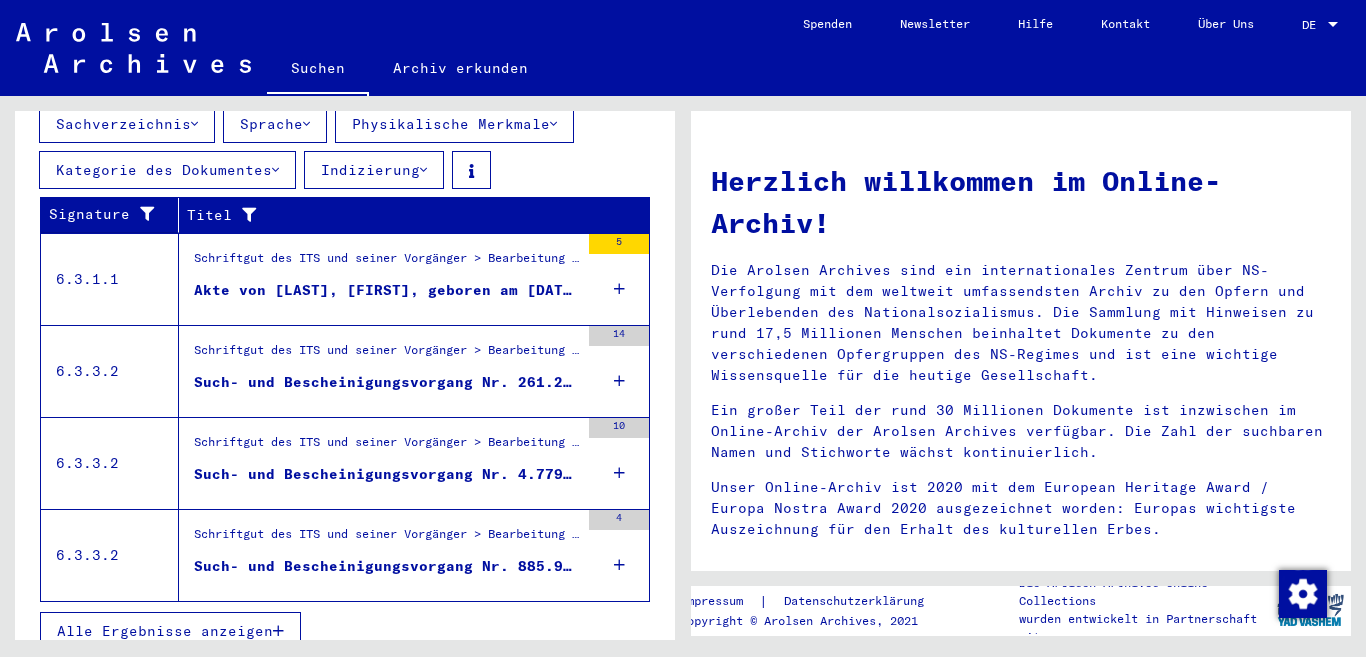 click on "Such- und Bescheinigungsvorgang Nr. 885.945 für [LAST], [FIRST] geboren [DATE]" at bounding box center [386, 566] 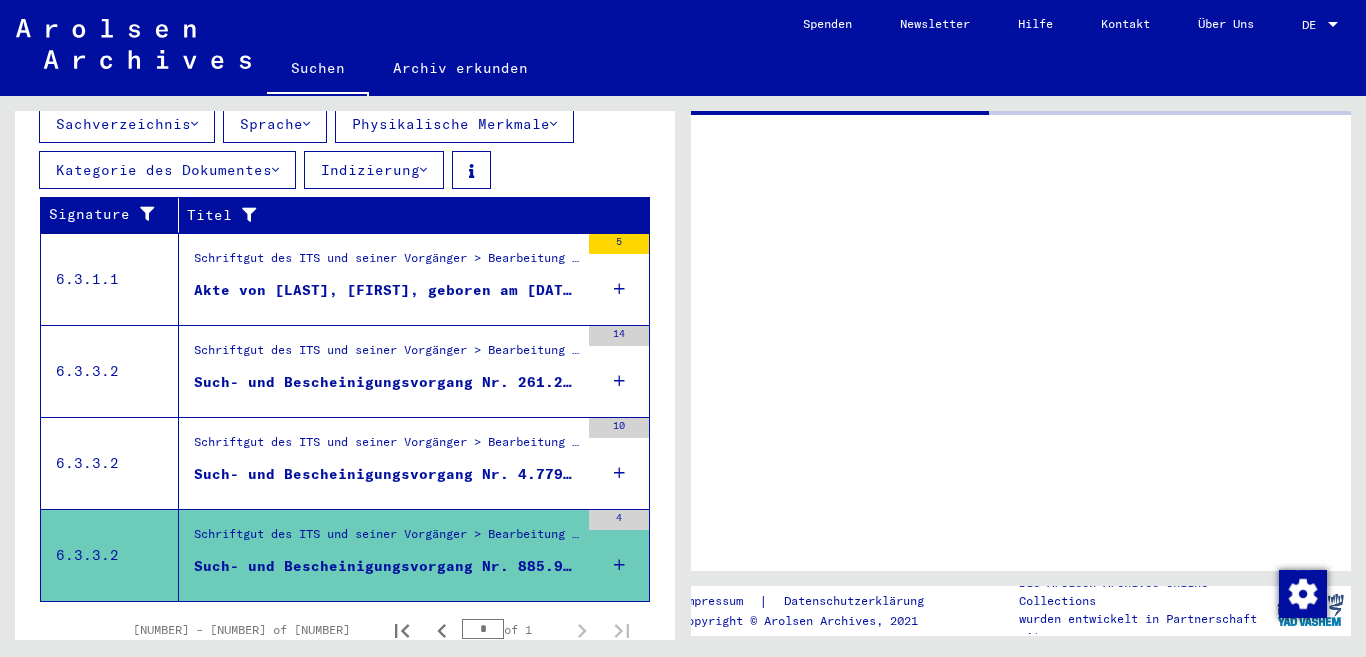 scroll, scrollTop: 390, scrollLeft: 0, axis: vertical 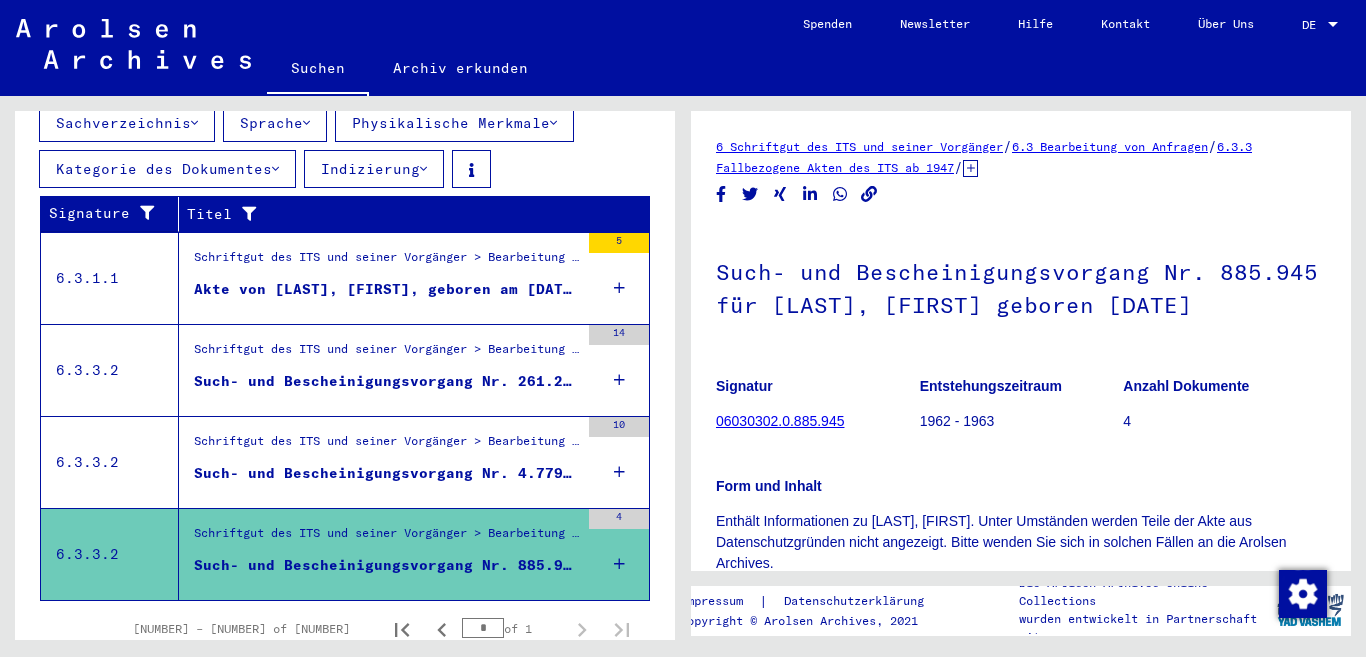 click on "Such- und Bescheinigungsvorgang Nr. 4.779 für [LAST], [FIRST] geboren [DATE]" at bounding box center [386, 473] 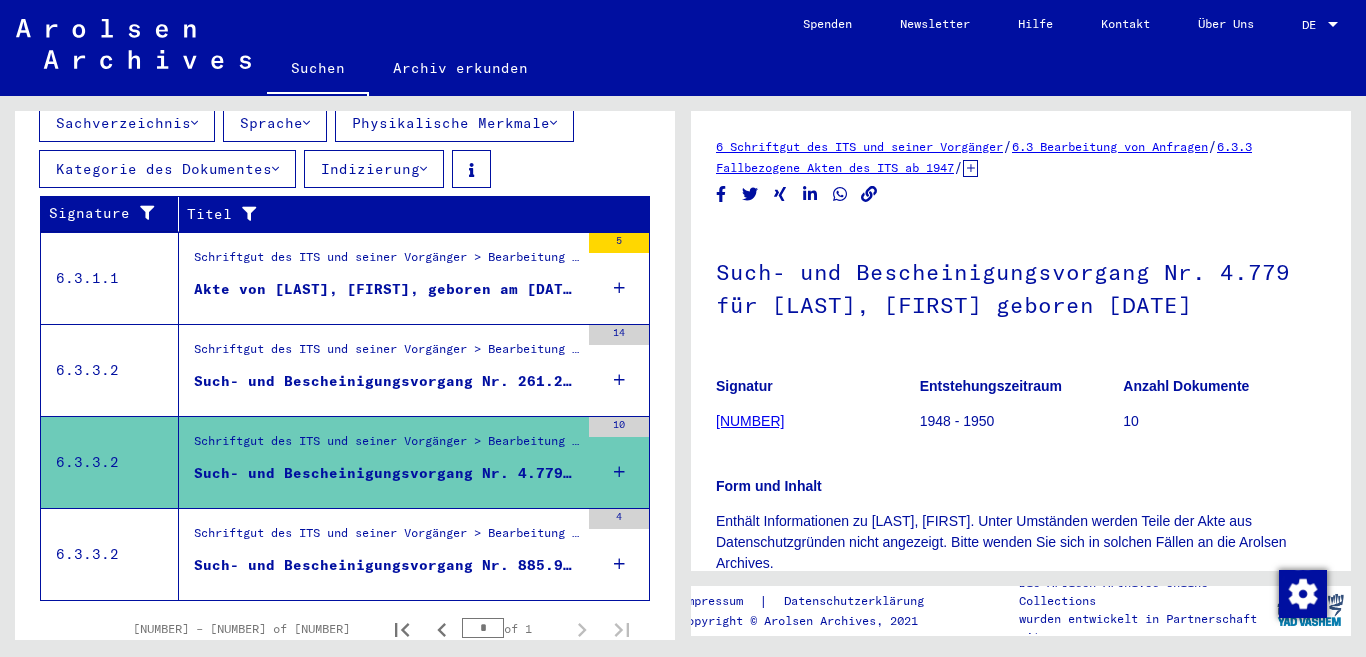 click on "Such- und Bescheinigungsvorgang Nr. 261.238 für [LAST], [FIRST] geboren [DATE]" at bounding box center [386, 381] 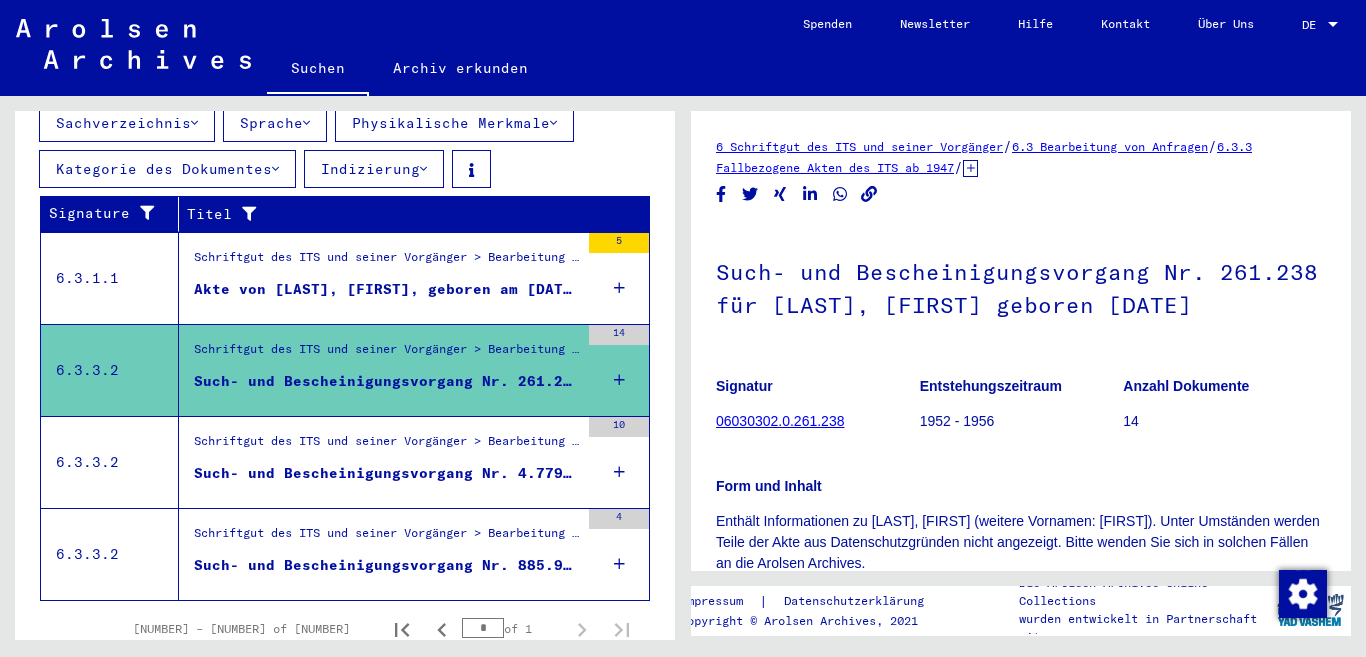 click on "Akte von [LAST], [FIRST], geboren am [DATE]" at bounding box center [386, 289] 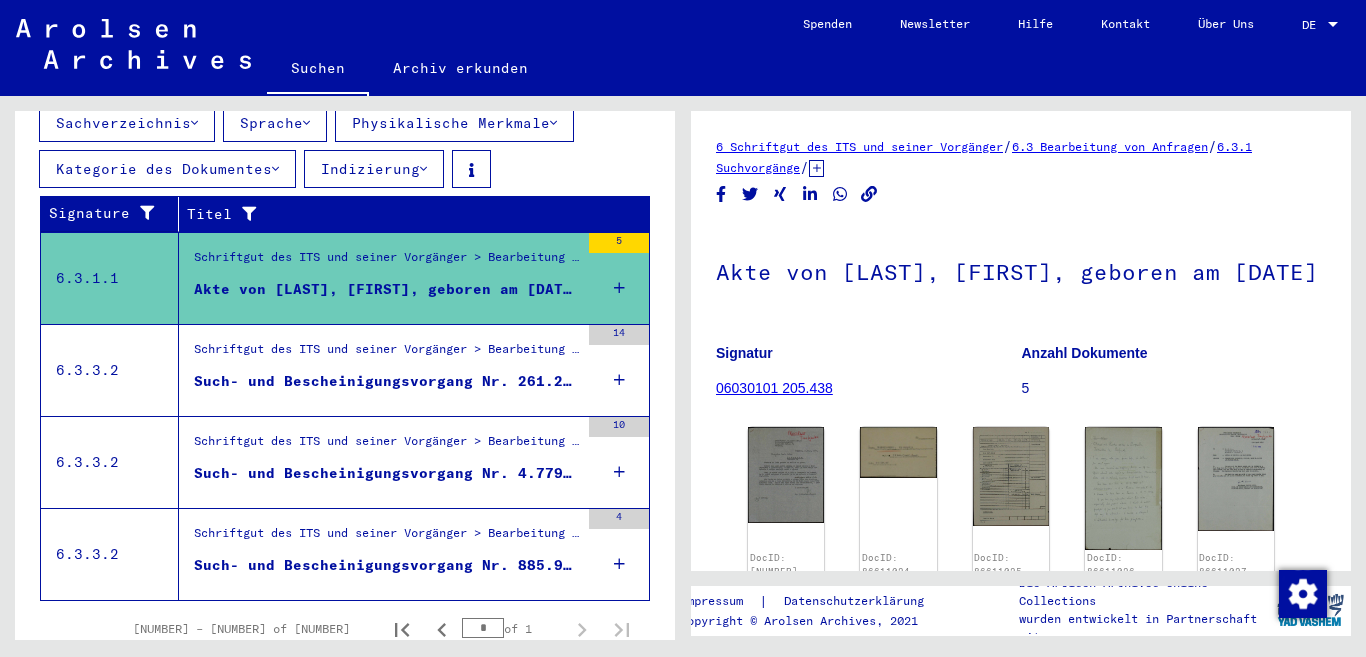 scroll, scrollTop: 200, scrollLeft: 0, axis: vertical 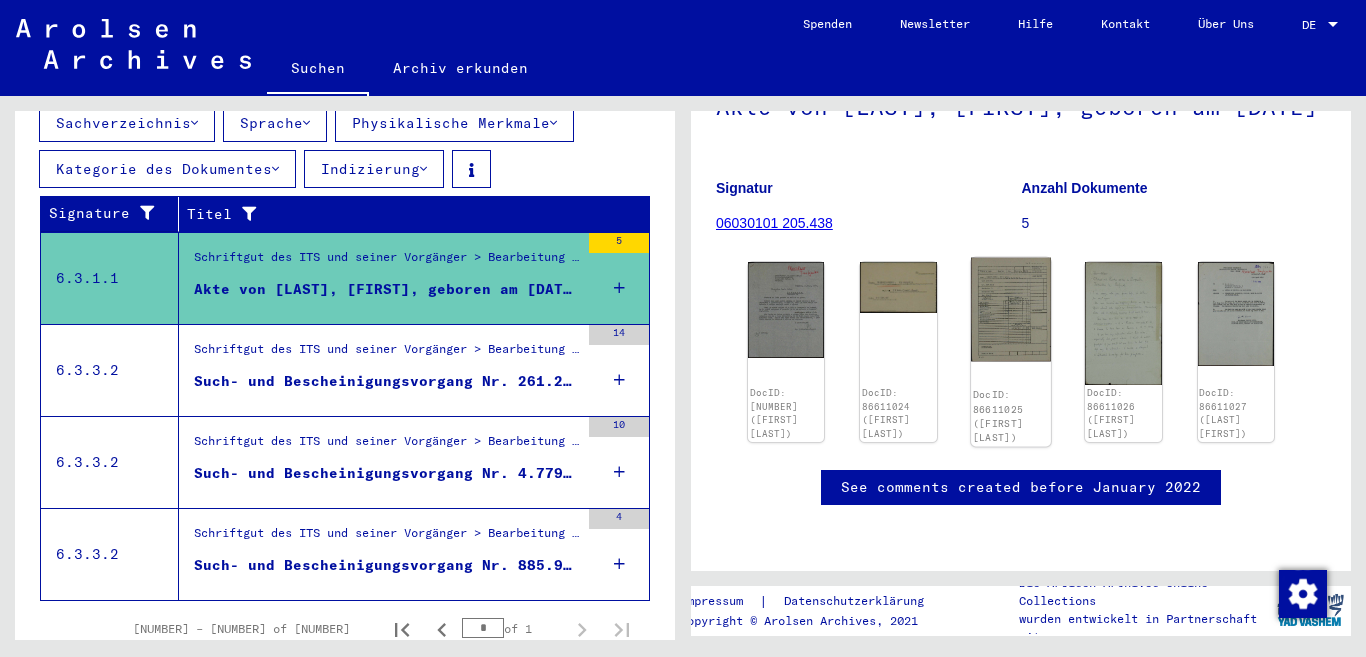 click 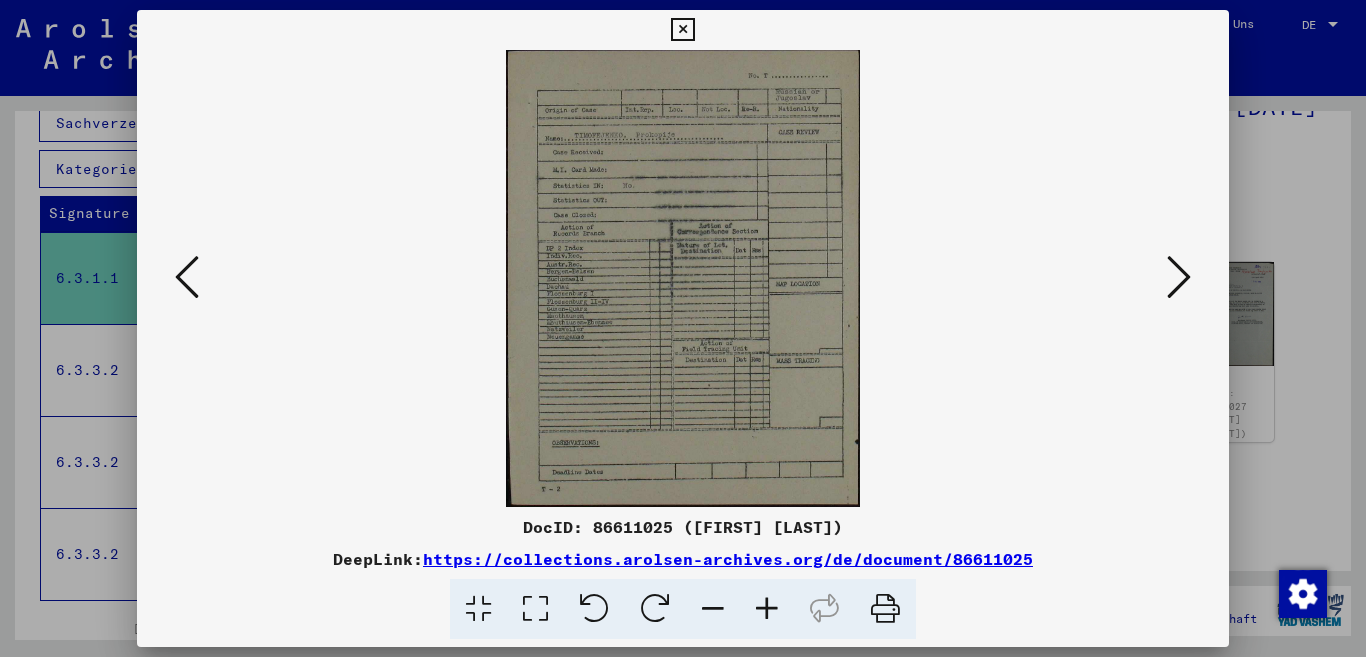 click at bounding box center (187, 277) 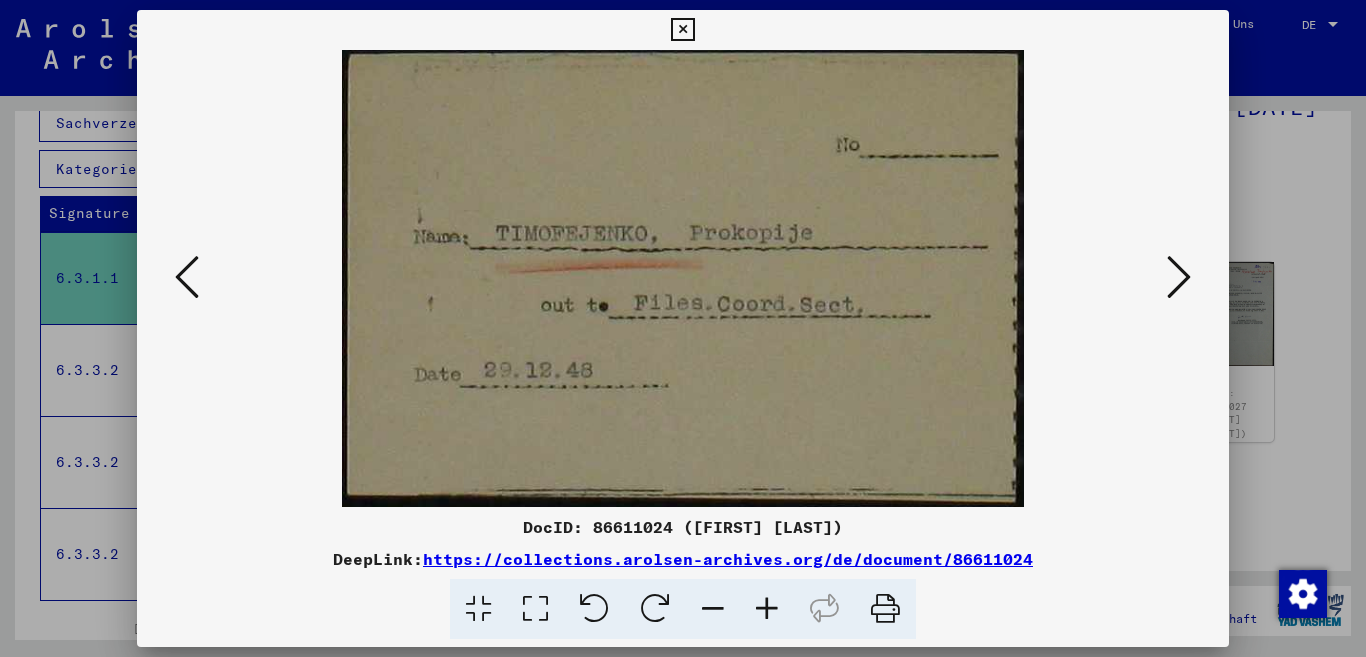 click at bounding box center (187, 277) 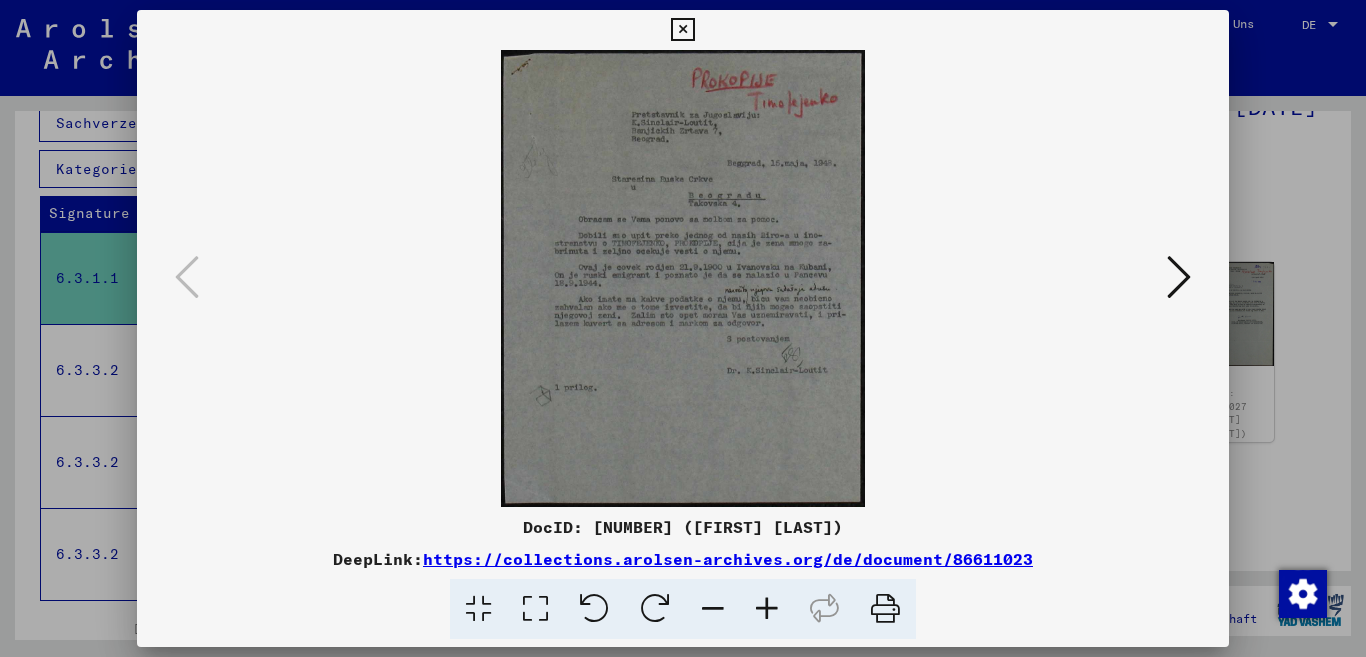 click at bounding box center [683, 278] 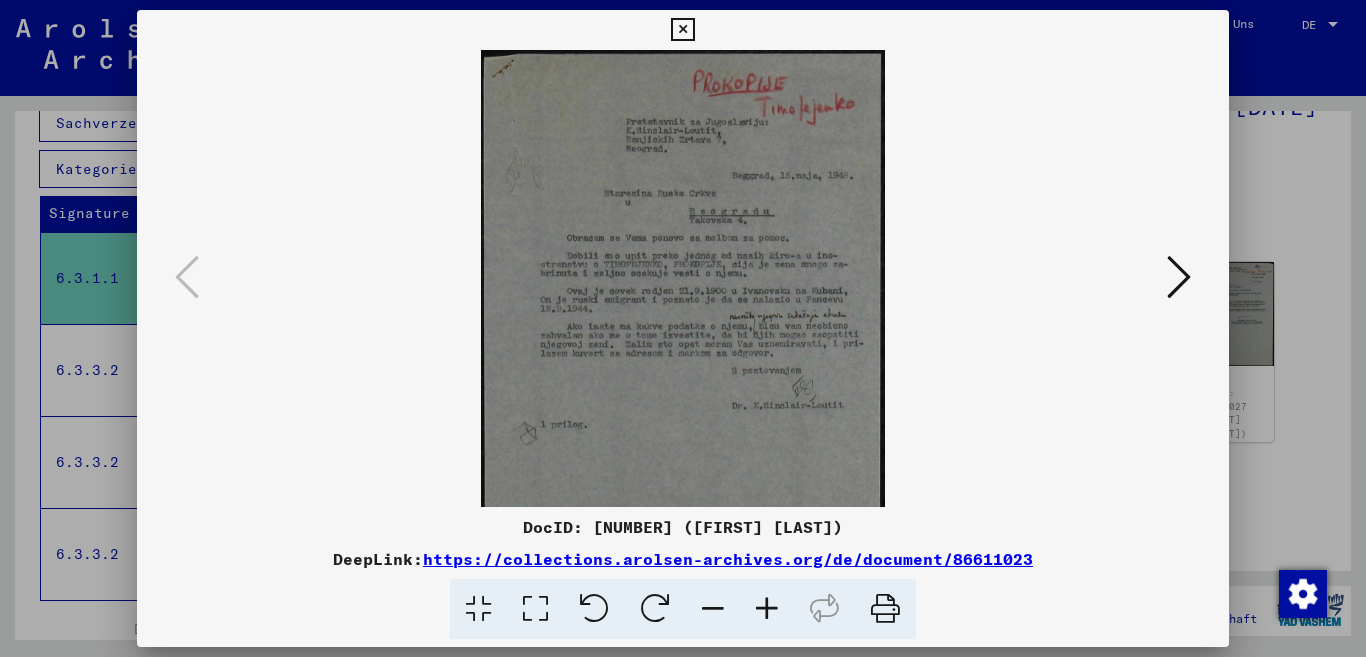 click at bounding box center [767, 609] 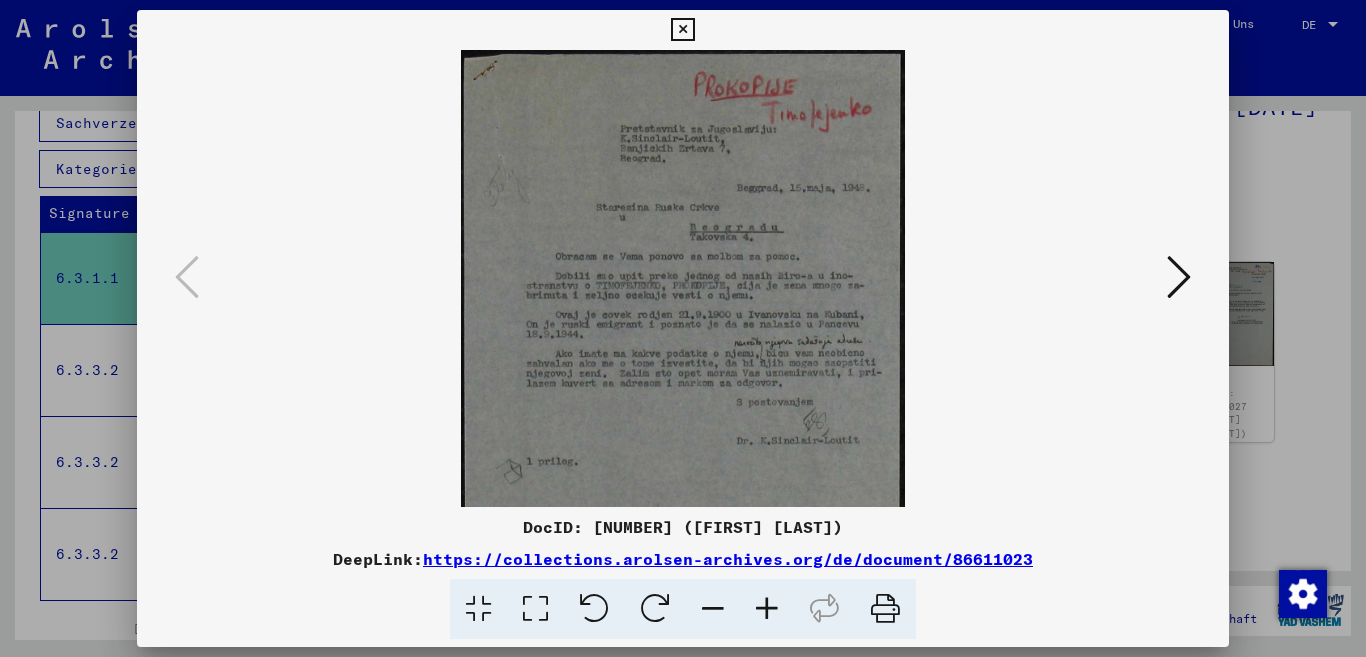 click at bounding box center (767, 609) 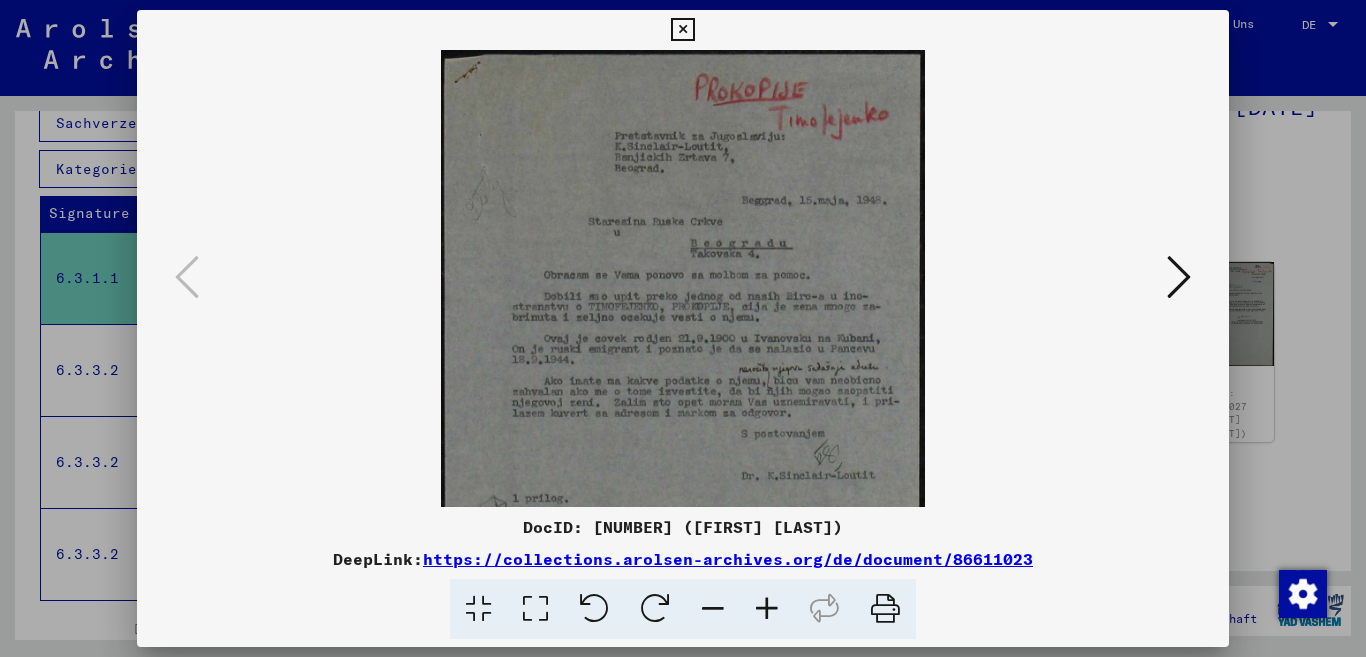 click at bounding box center (767, 609) 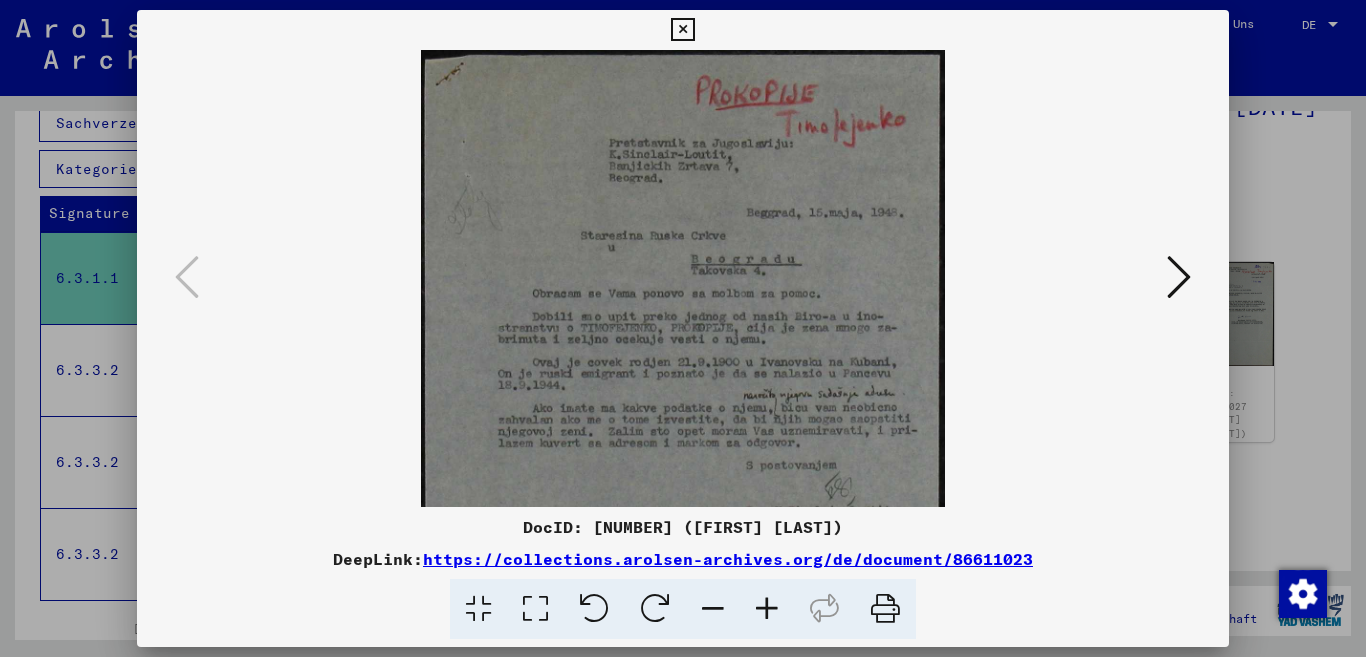 click at bounding box center (767, 609) 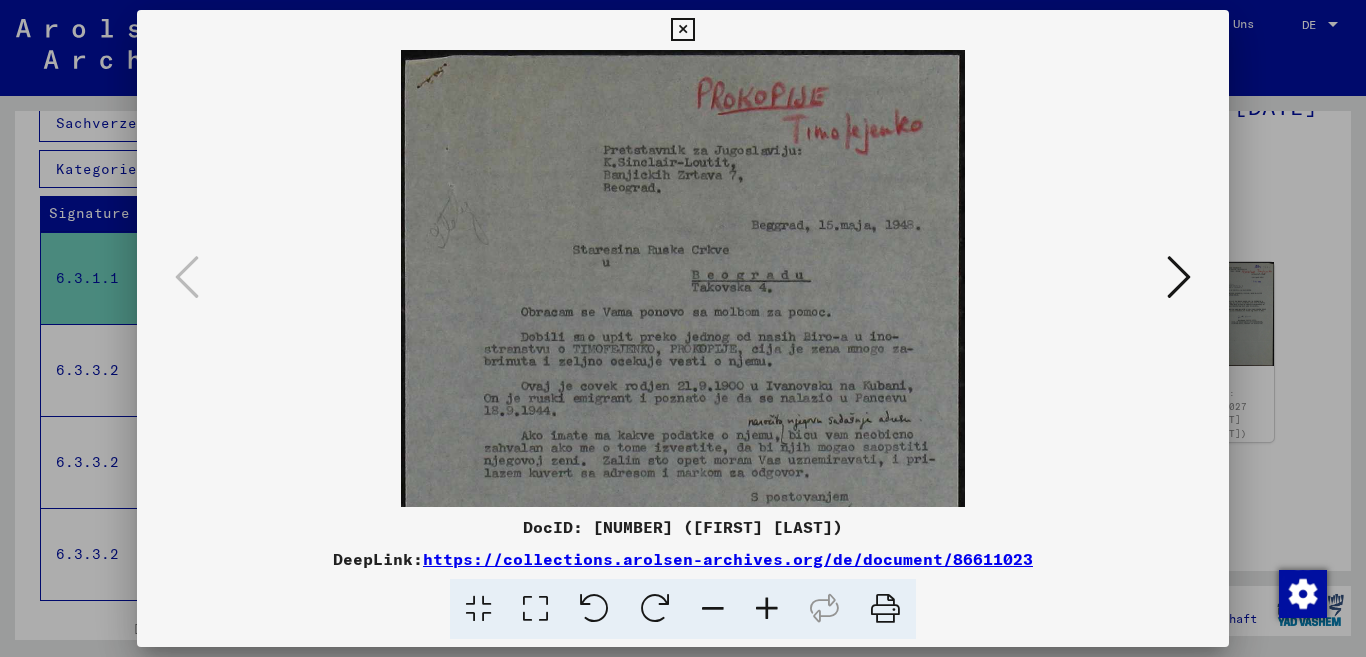 click at bounding box center [713, 609] 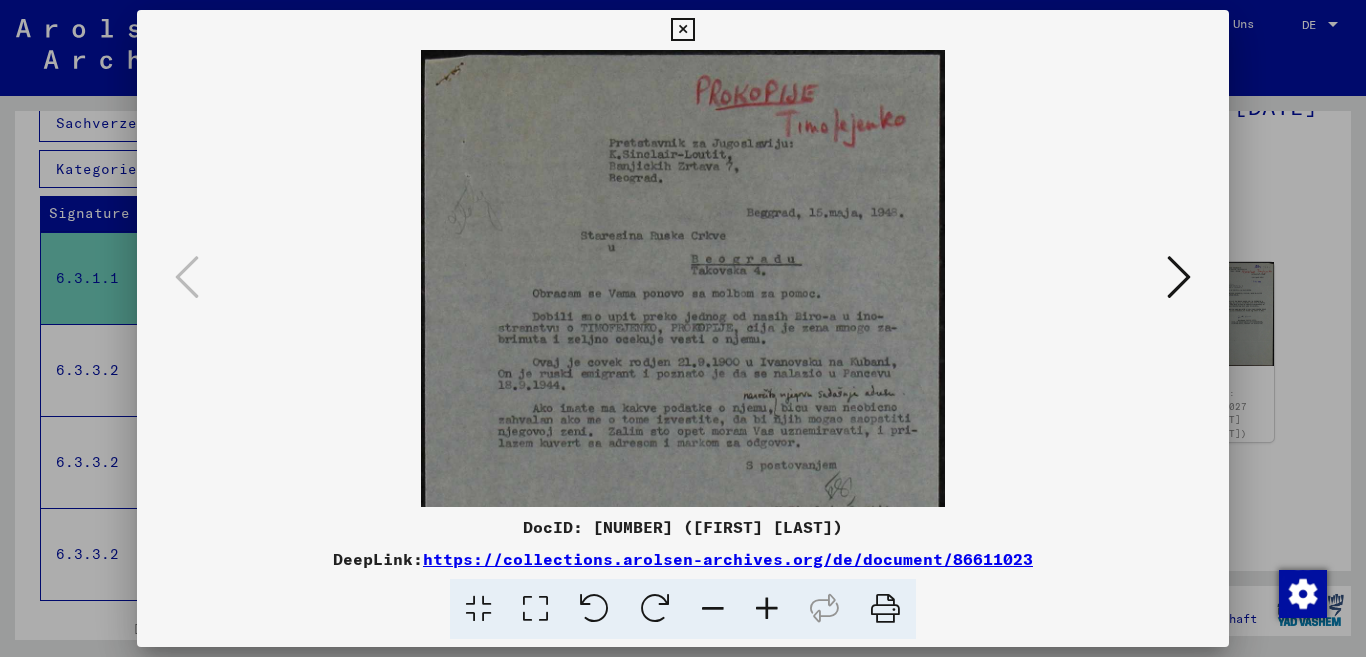click at bounding box center [713, 609] 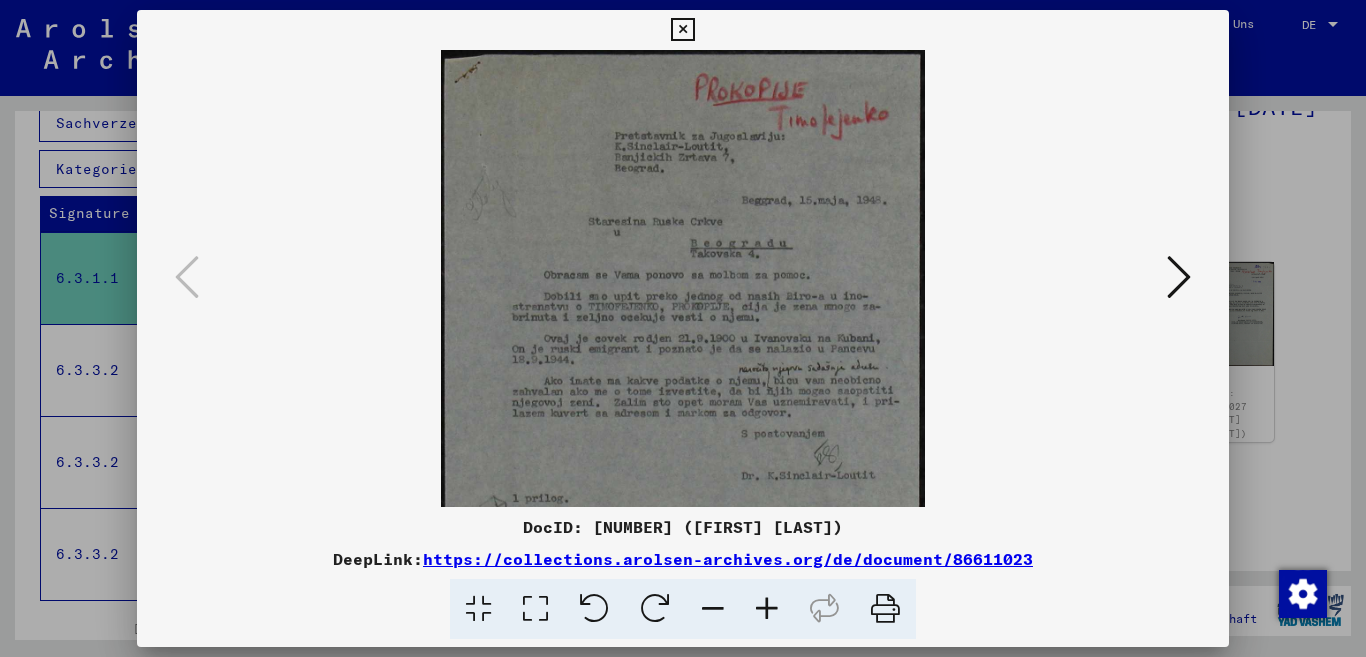 click at bounding box center (767, 609) 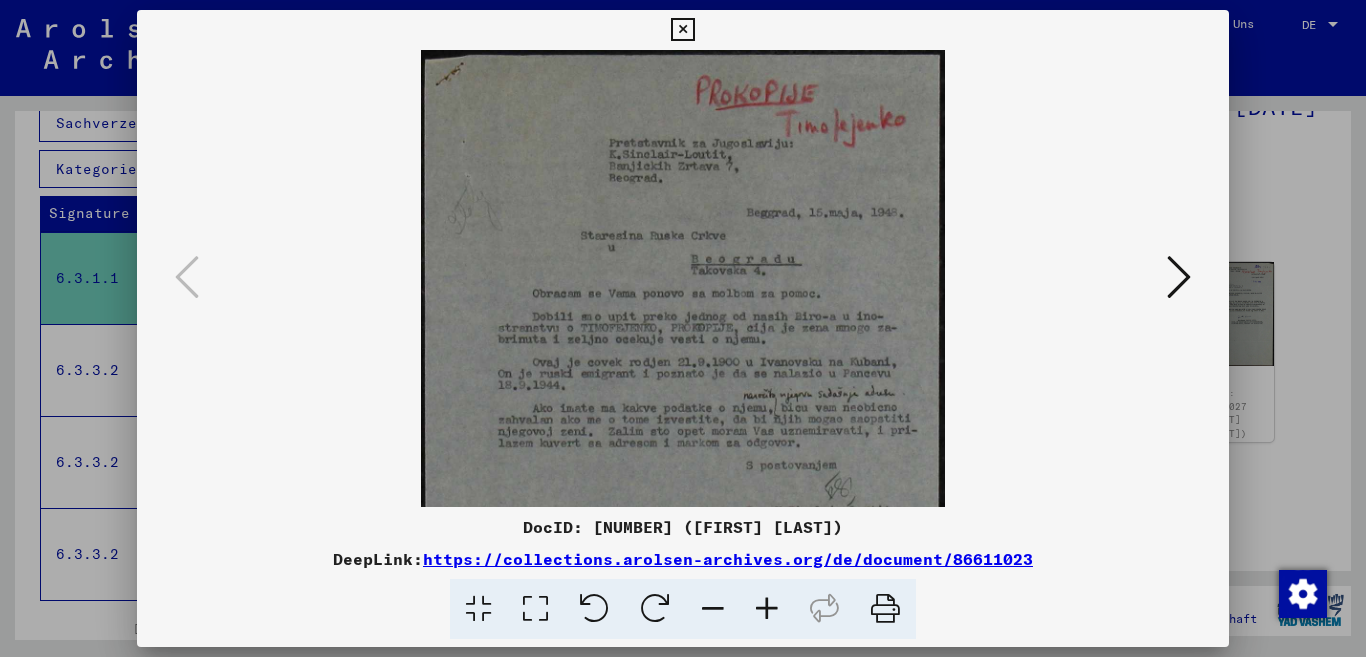 click at bounding box center (767, 609) 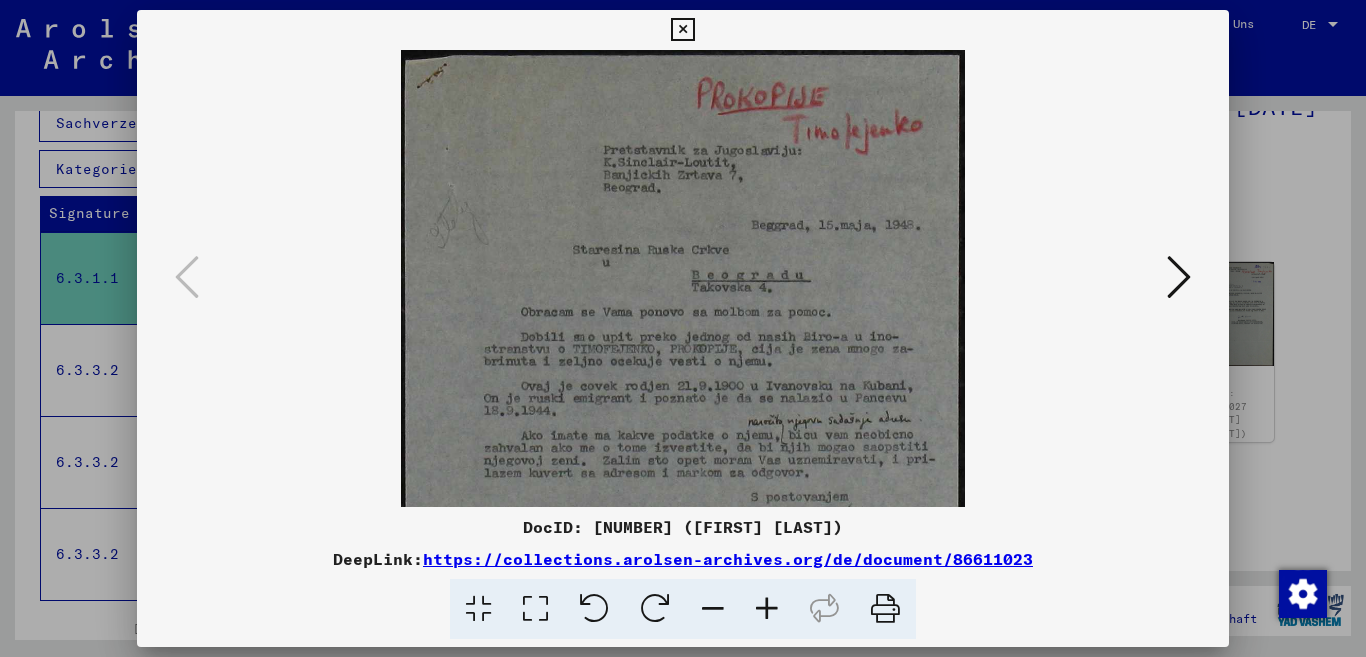 click at bounding box center [767, 609] 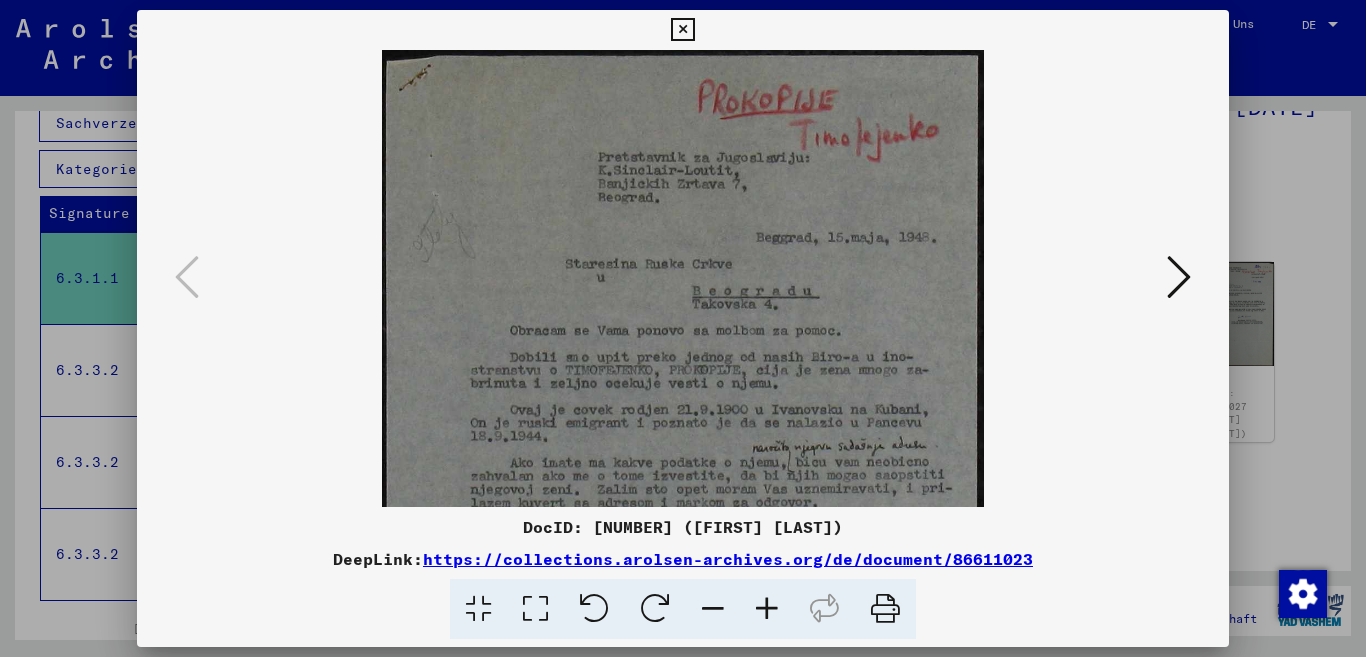 click at bounding box center (682, 30) 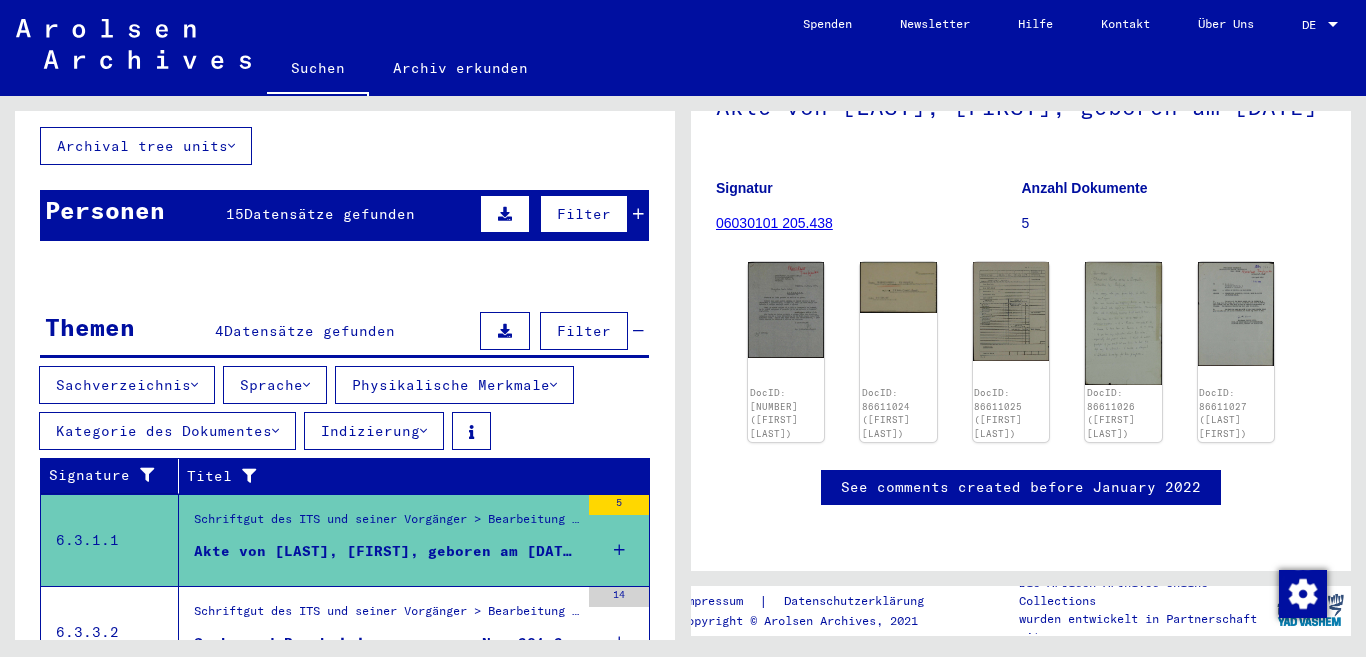 scroll, scrollTop: 0, scrollLeft: 0, axis: both 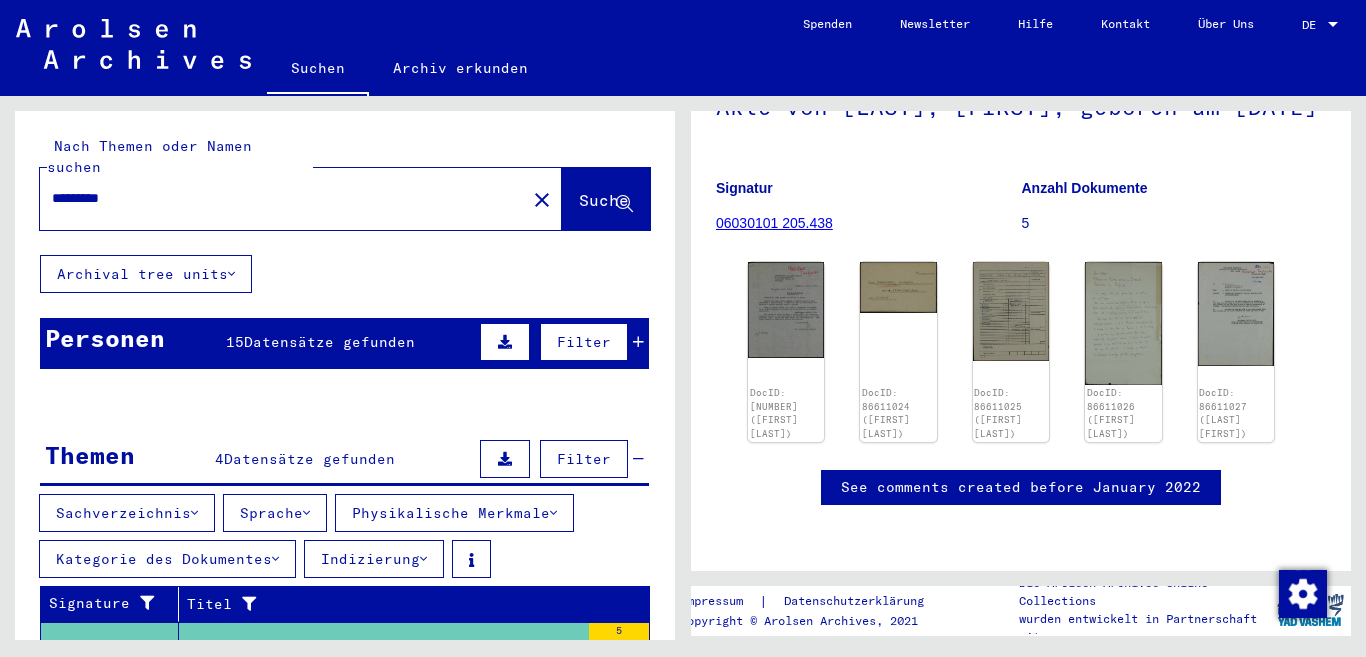 click 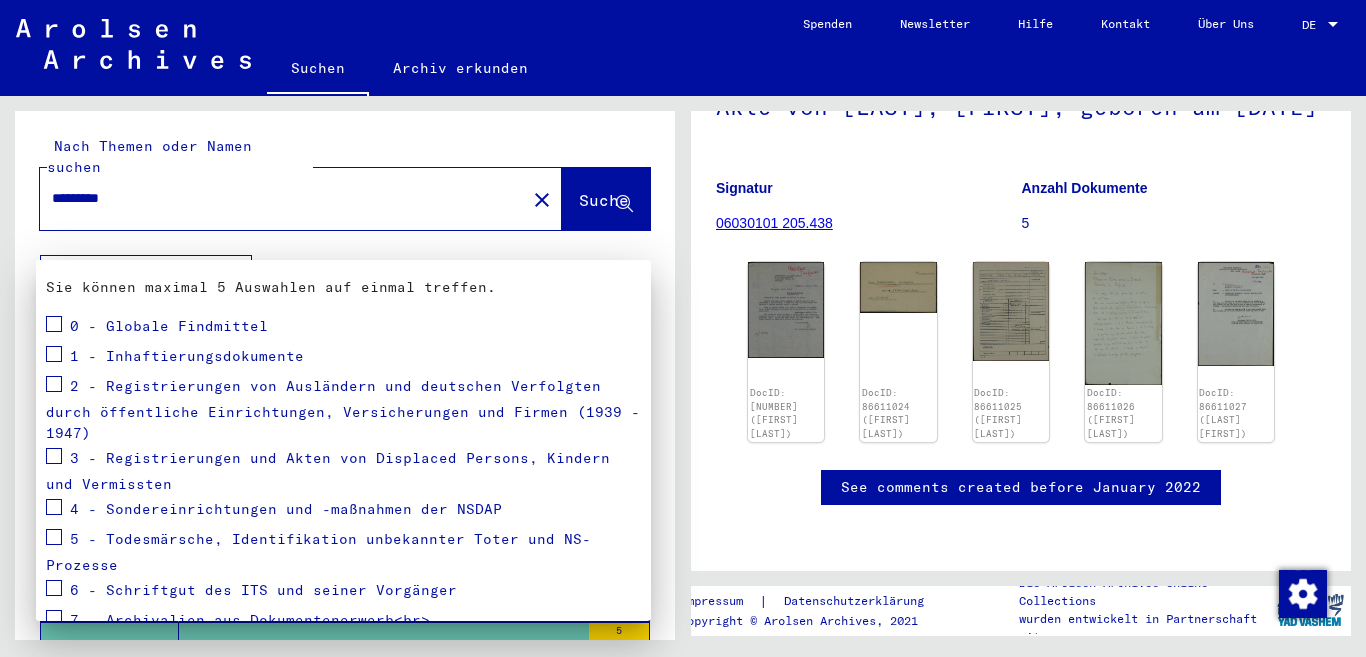 scroll, scrollTop: 200, scrollLeft: 0, axis: vertical 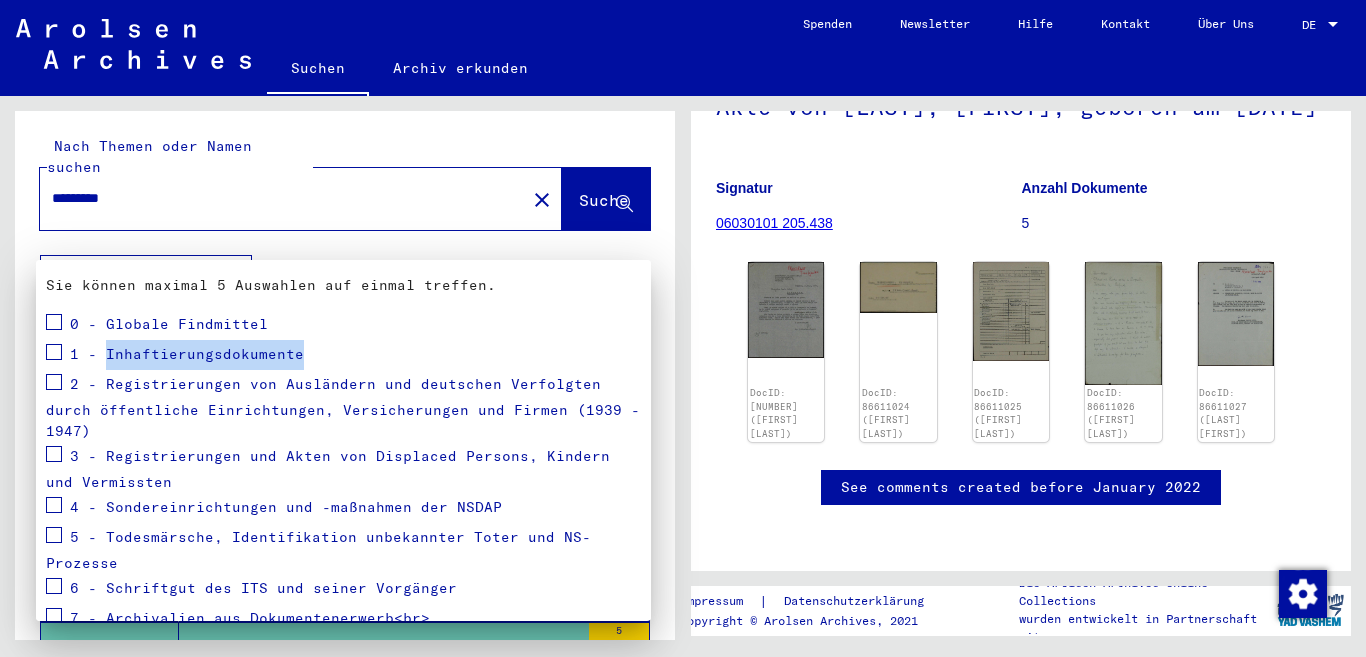 drag, startPoint x: 316, startPoint y: 352, endPoint x: 106, endPoint y: 349, distance: 210.02142 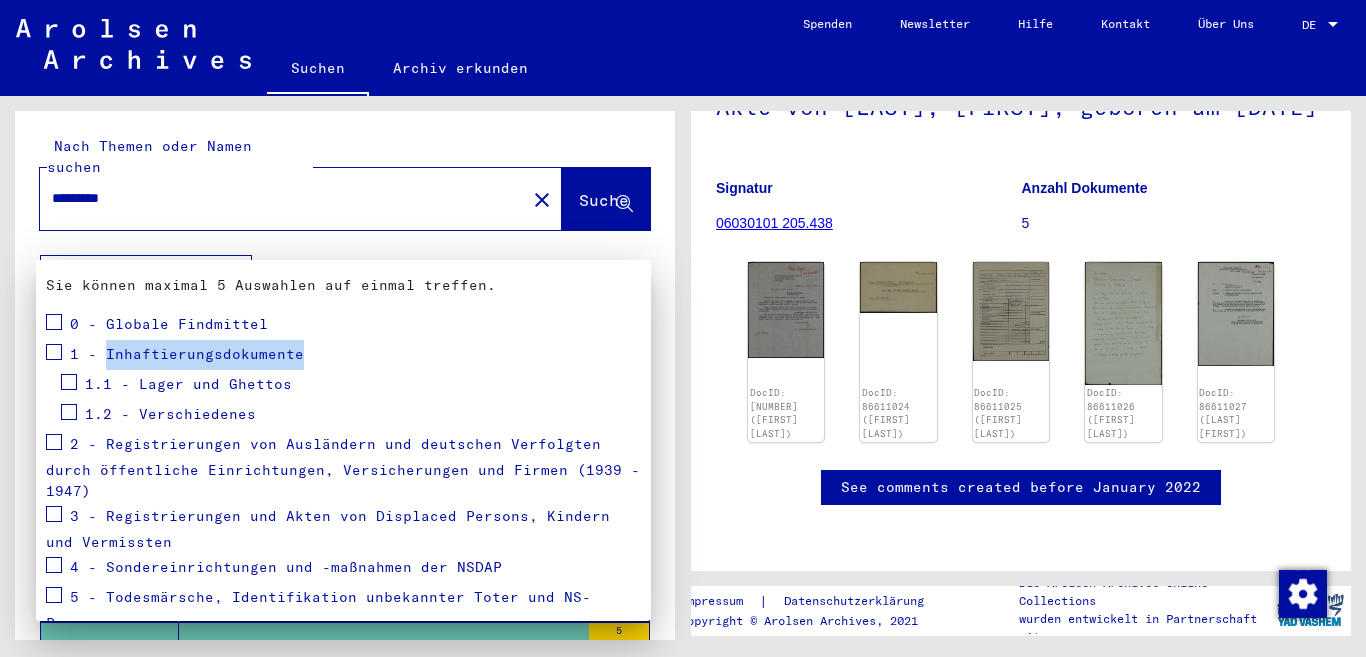 copy on "Inhaftierungsdokumente" 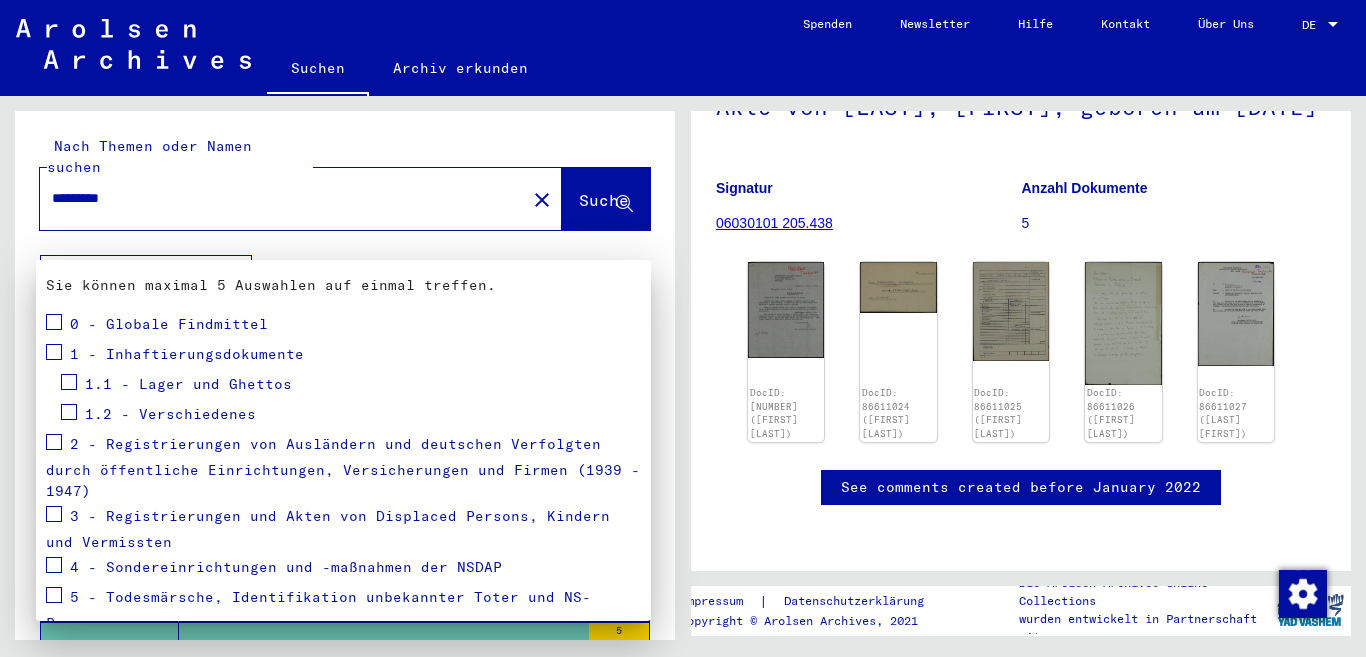 click on "1.1 - Lager und Ghettos" at bounding box center (188, 384) 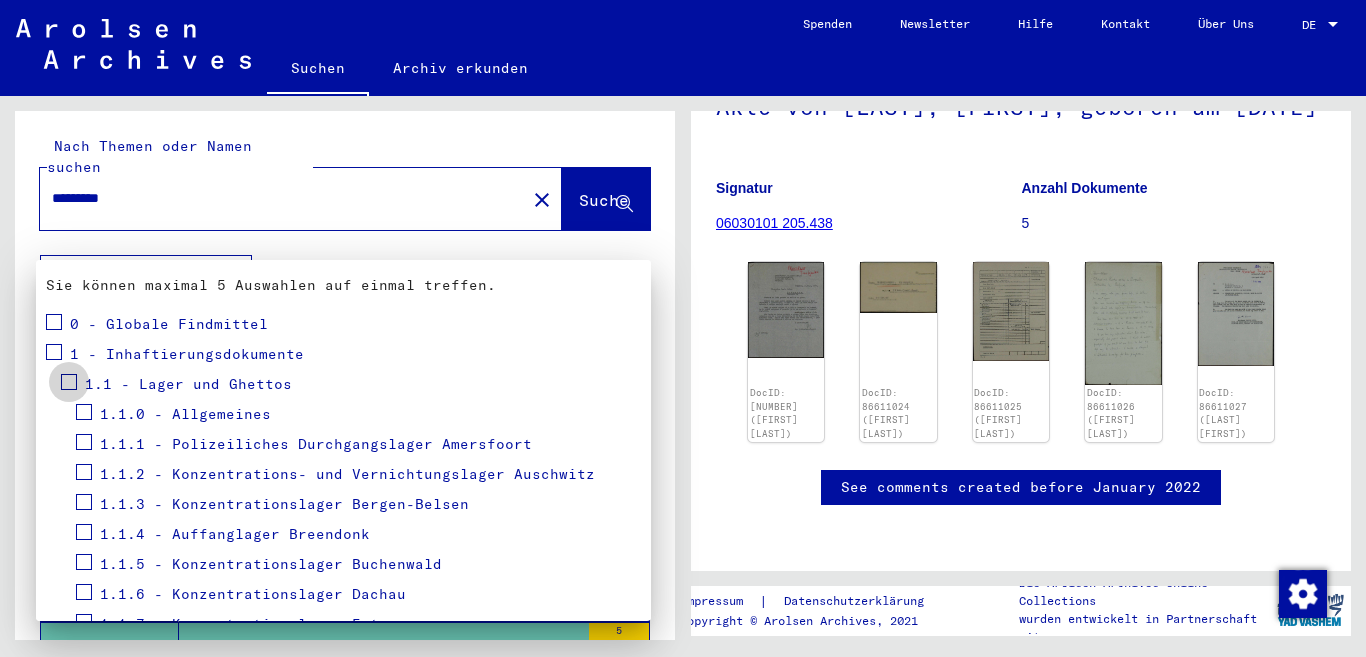 click at bounding box center (69, 382) 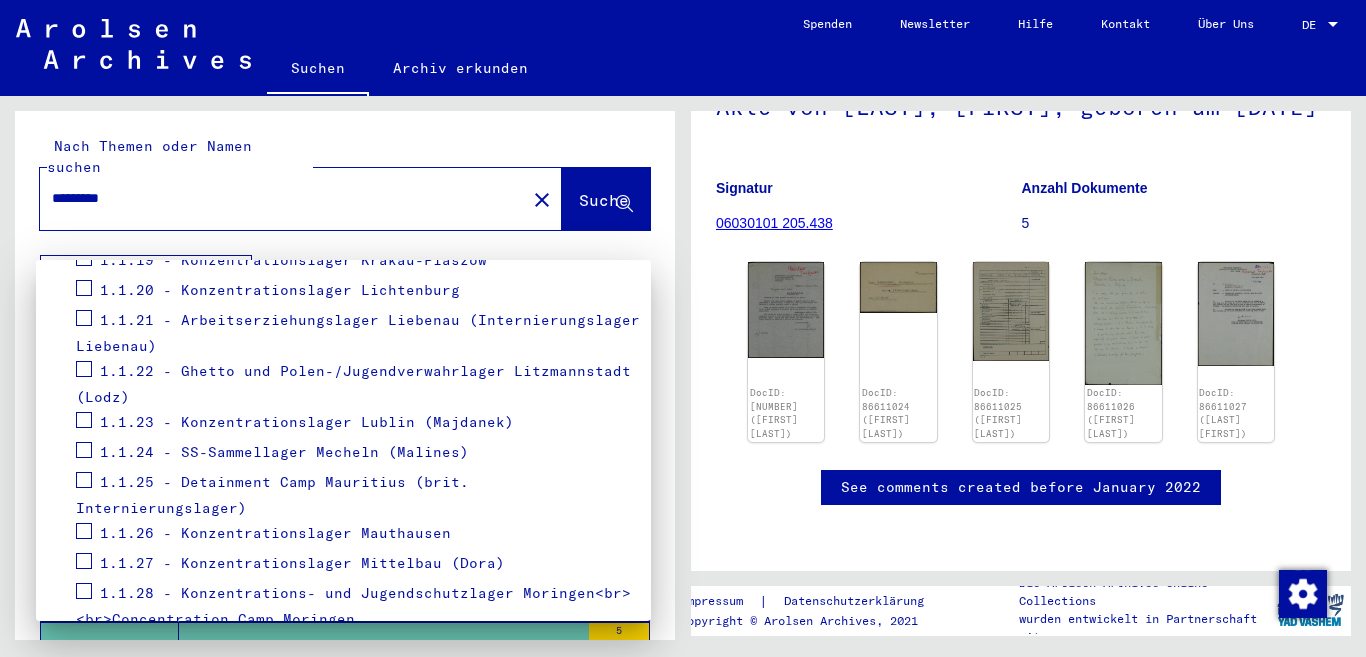 scroll, scrollTop: 972, scrollLeft: 0, axis: vertical 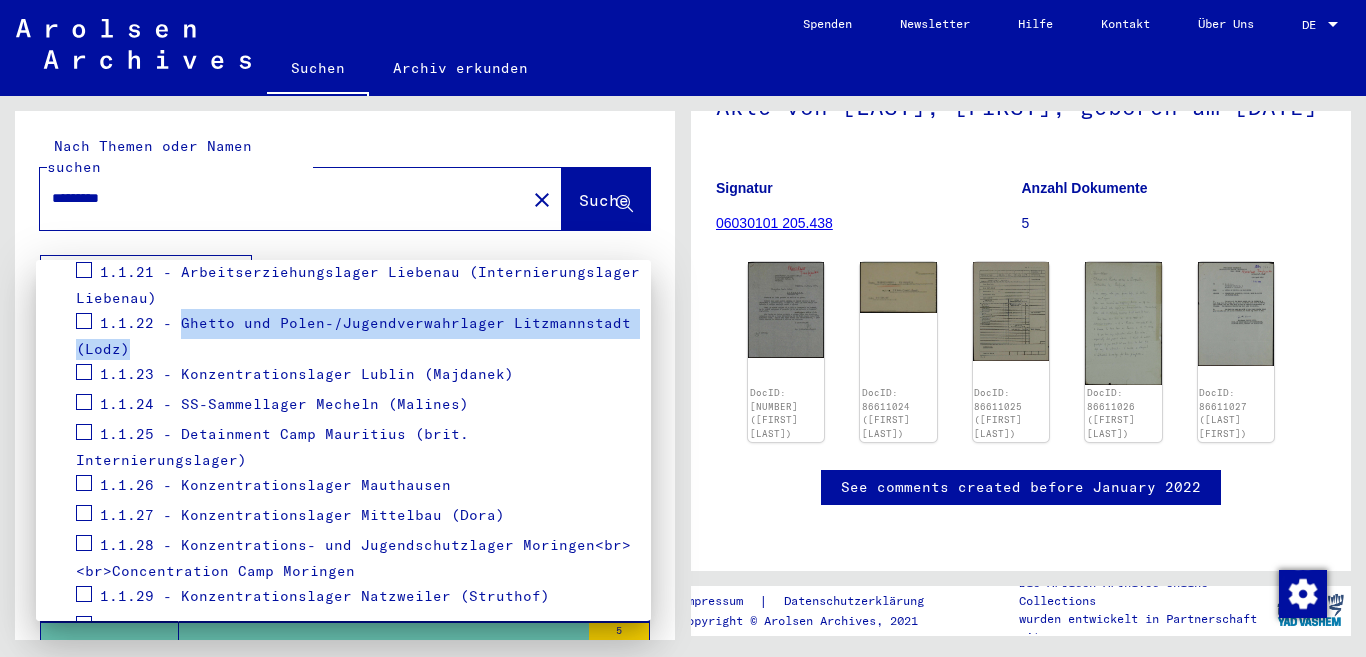 drag, startPoint x: 587, startPoint y: 336, endPoint x: 180, endPoint y: 316, distance: 407.49112 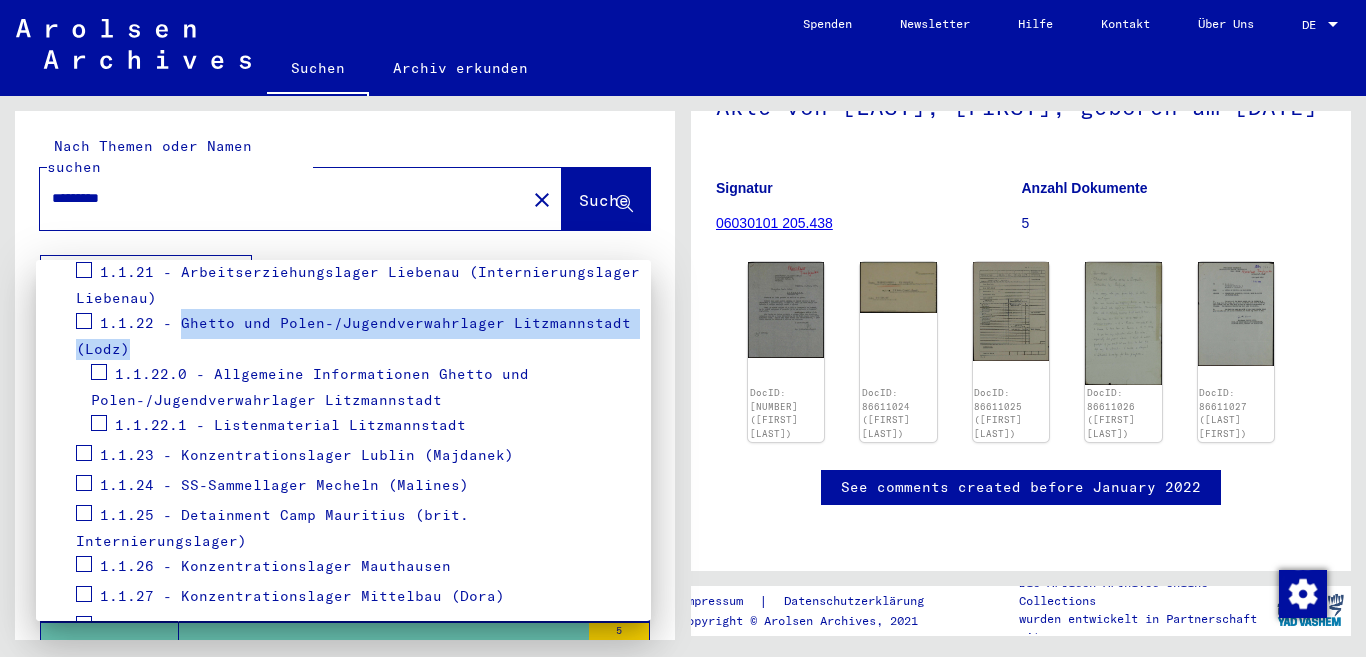 copy on "Ghetto und Polen-/Jugendverwahrlager Litzmannstadt (Lodz)" 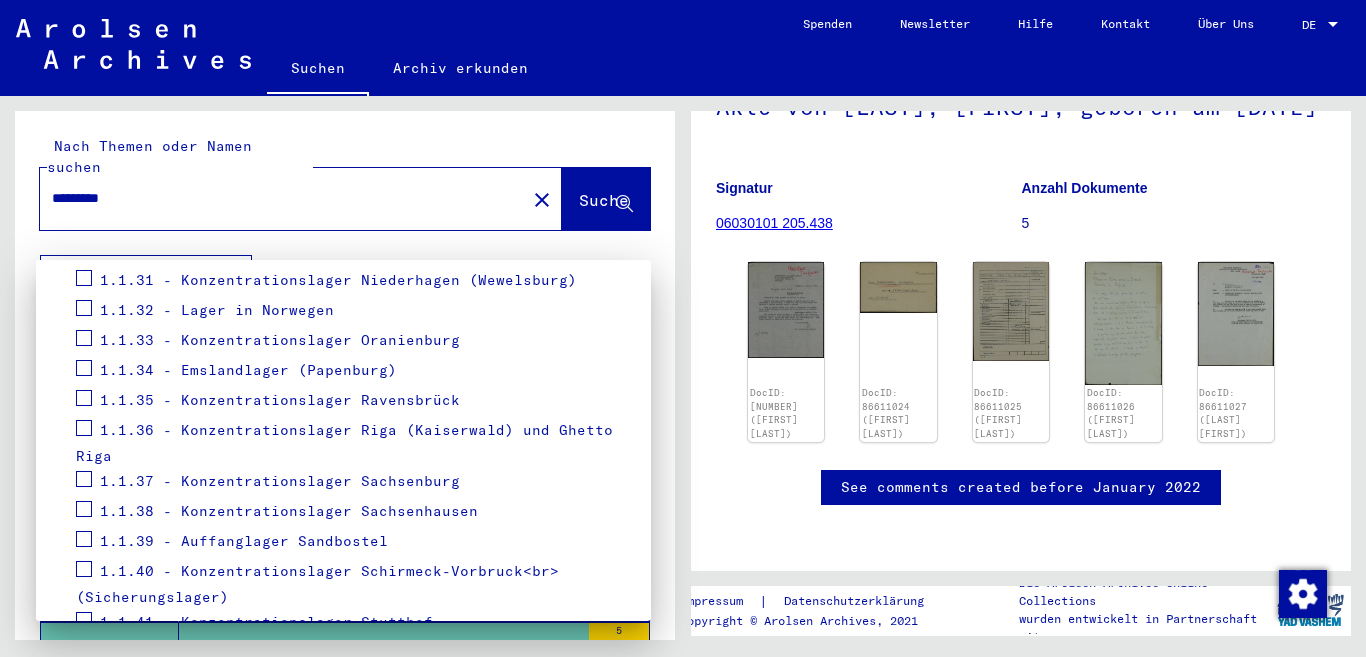 scroll, scrollTop: 1472, scrollLeft: 0, axis: vertical 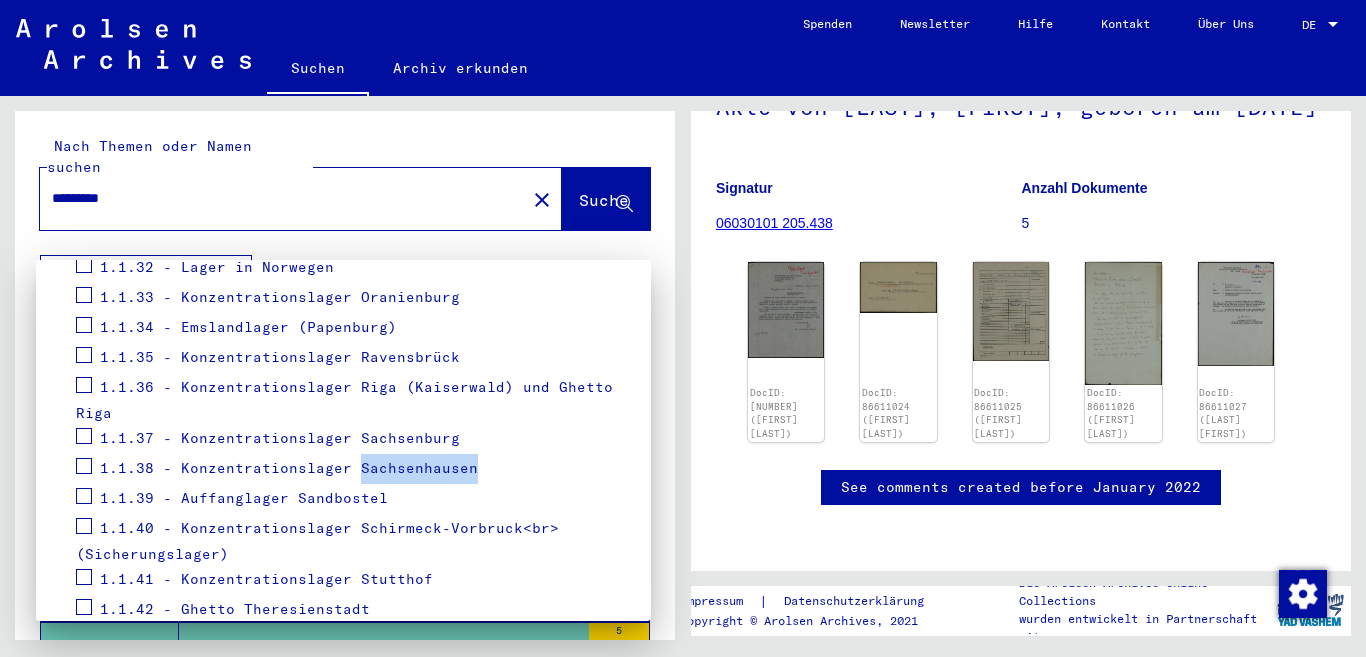 drag, startPoint x: 484, startPoint y: 472, endPoint x: 351, endPoint y: 475, distance: 133.03383 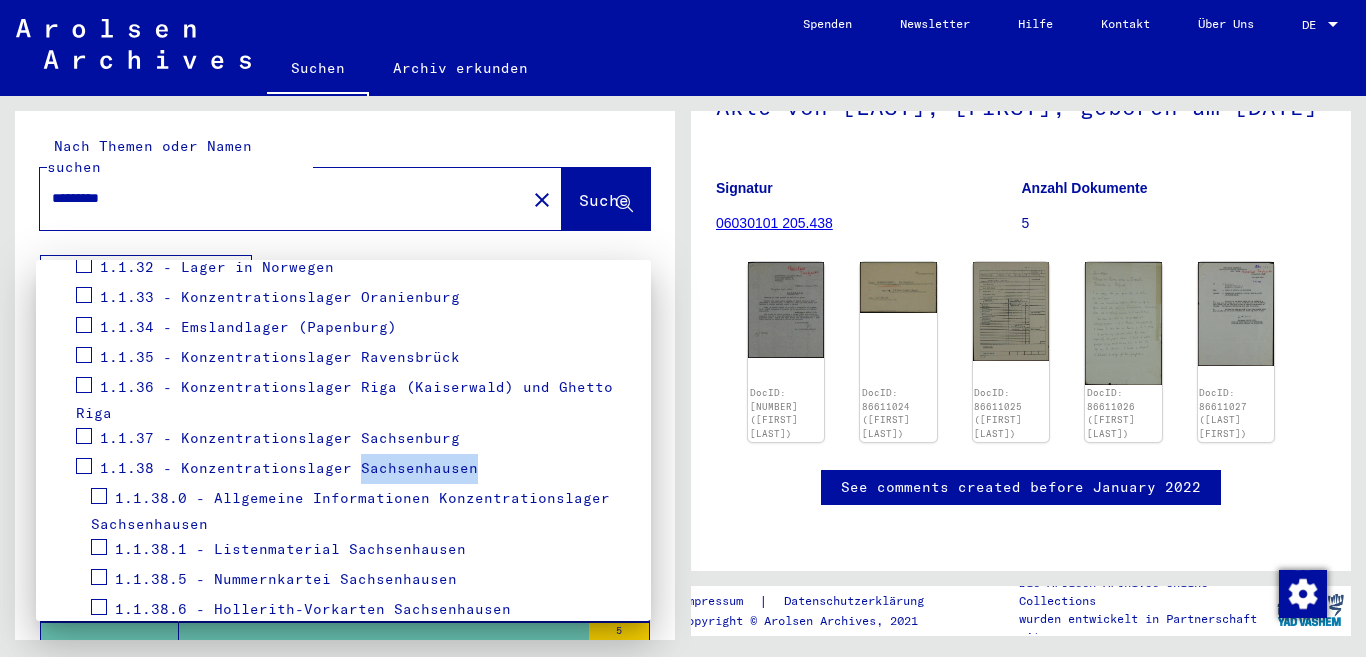 copy on "Sachsenhausen" 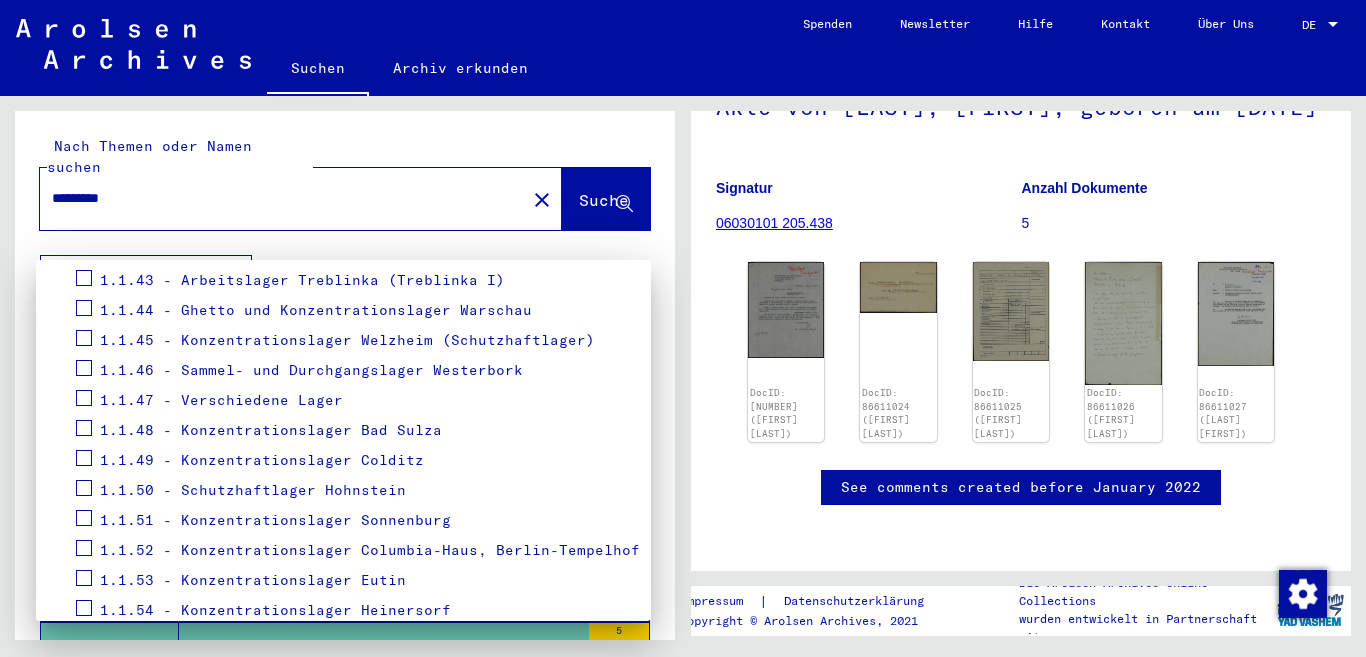 scroll, scrollTop: 2072, scrollLeft: 0, axis: vertical 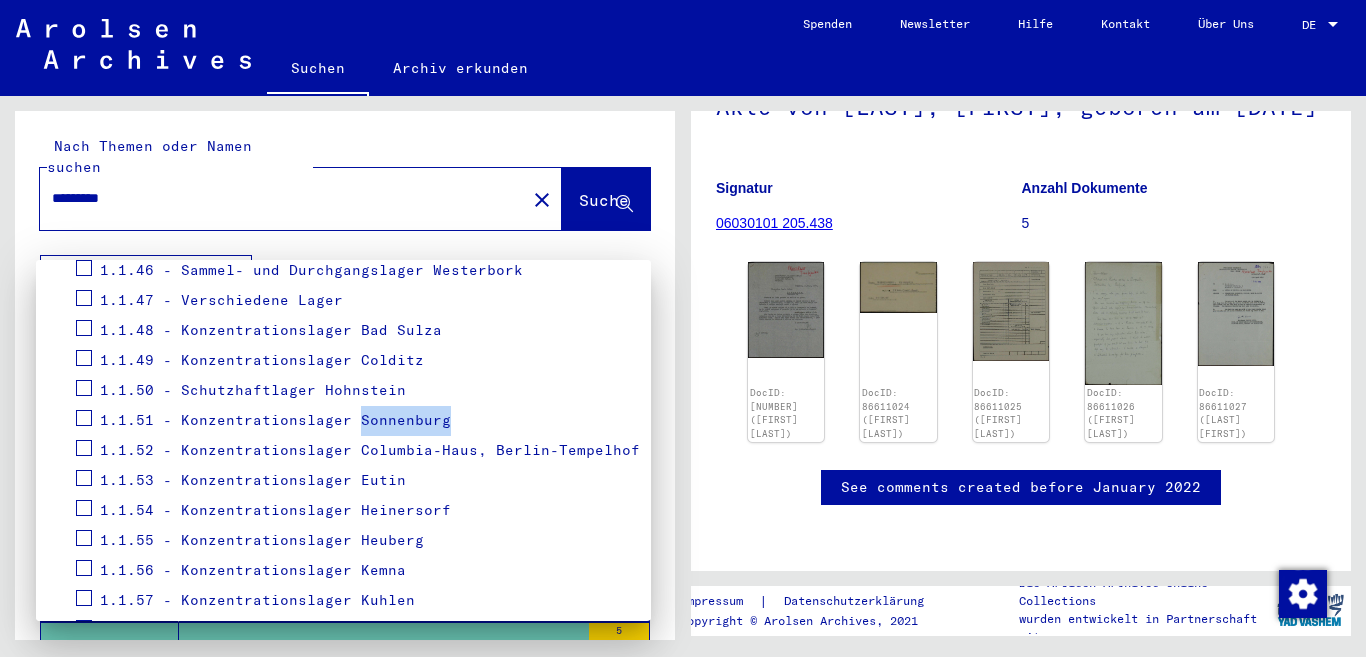 drag, startPoint x: 446, startPoint y: 423, endPoint x: 353, endPoint y: 423, distance: 93 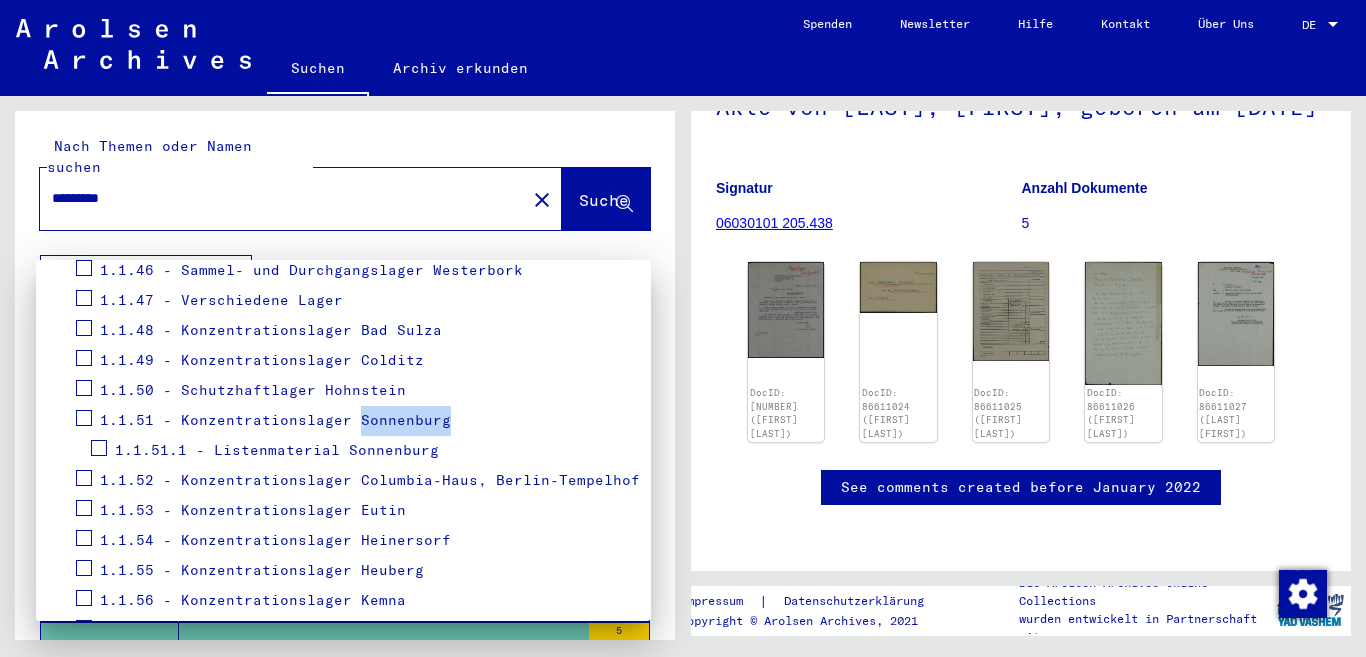 copy on "Sonnenburg" 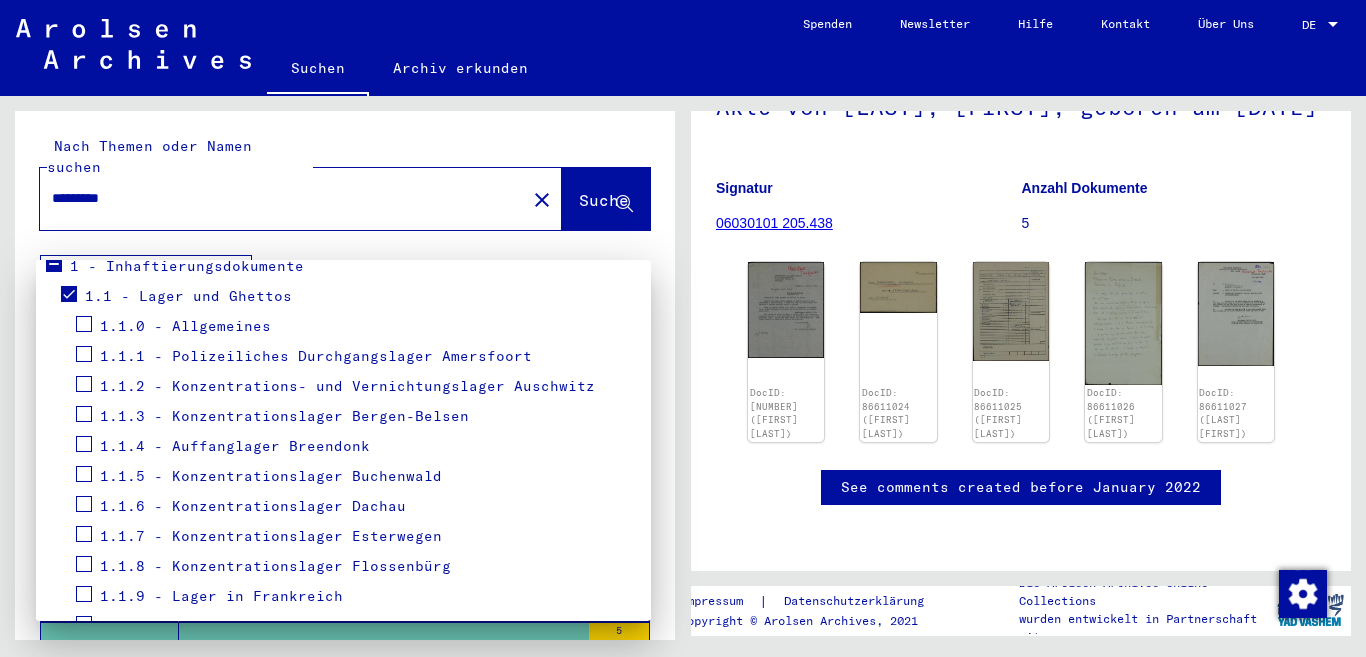 scroll, scrollTop: 324, scrollLeft: 0, axis: vertical 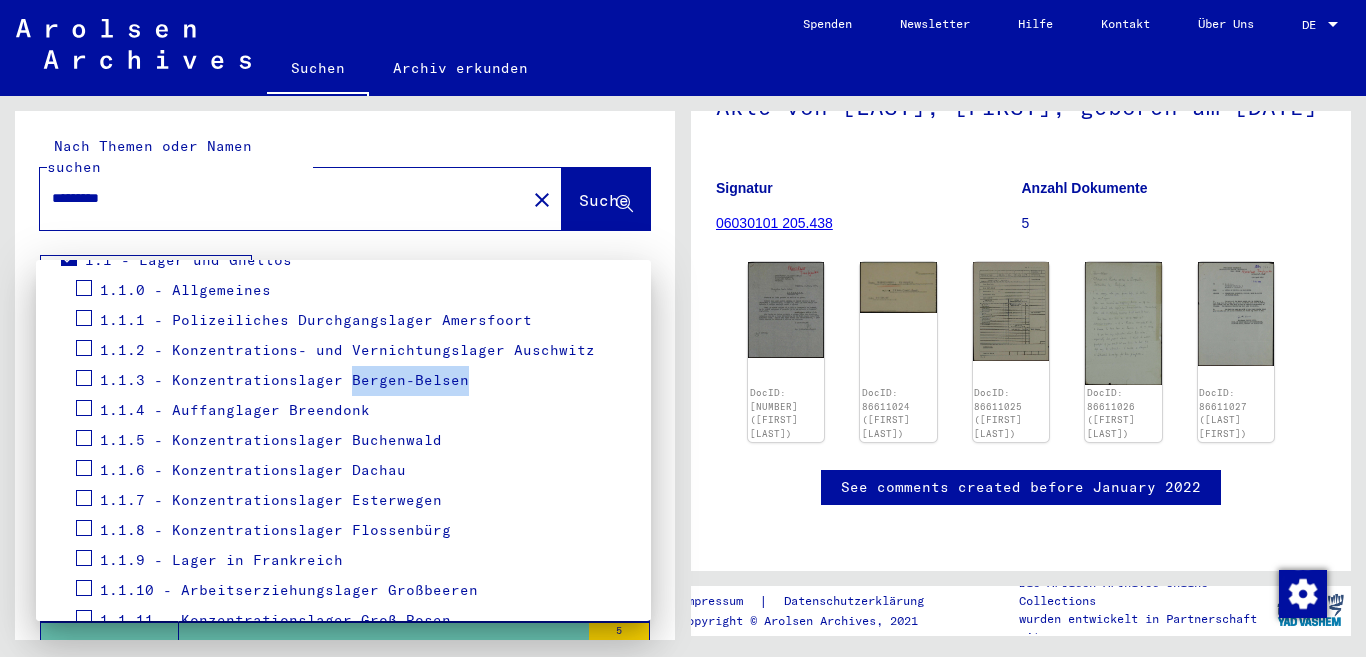 drag, startPoint x: 474, startPoint y: 383, endPoint x: 340, endPoint y: 384, distance: 134.00374 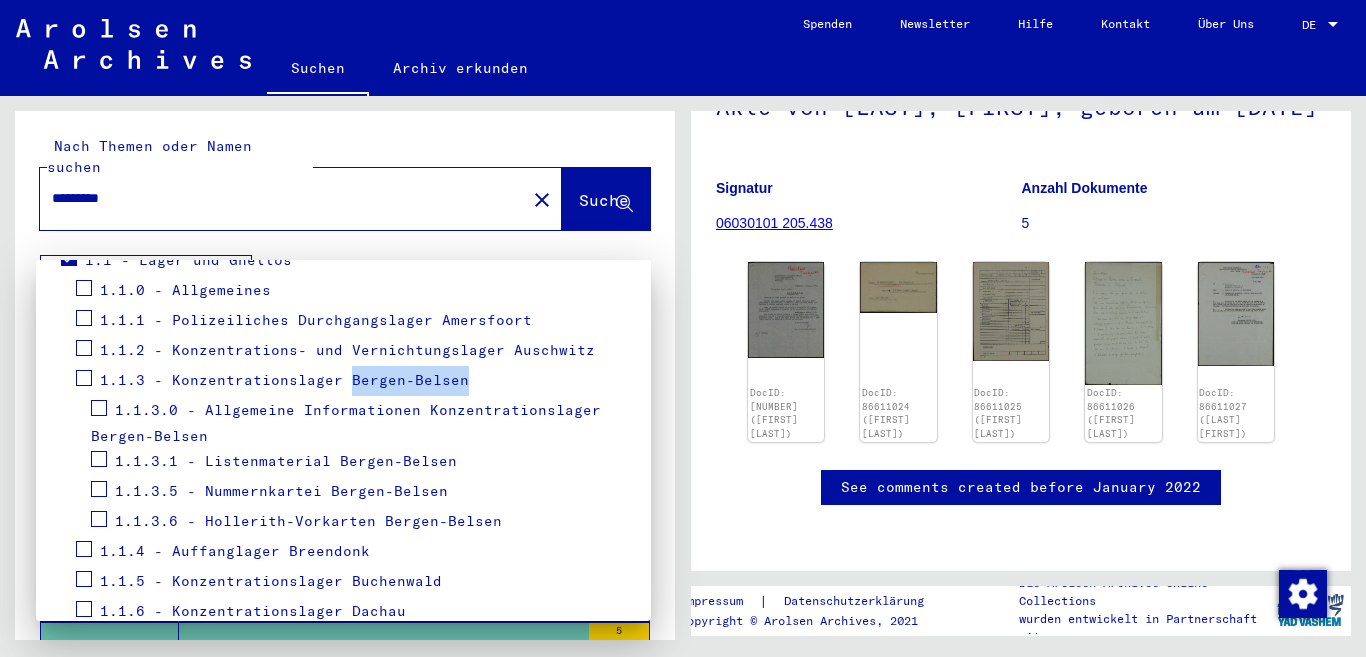 copy on "Bergen-Belsen" 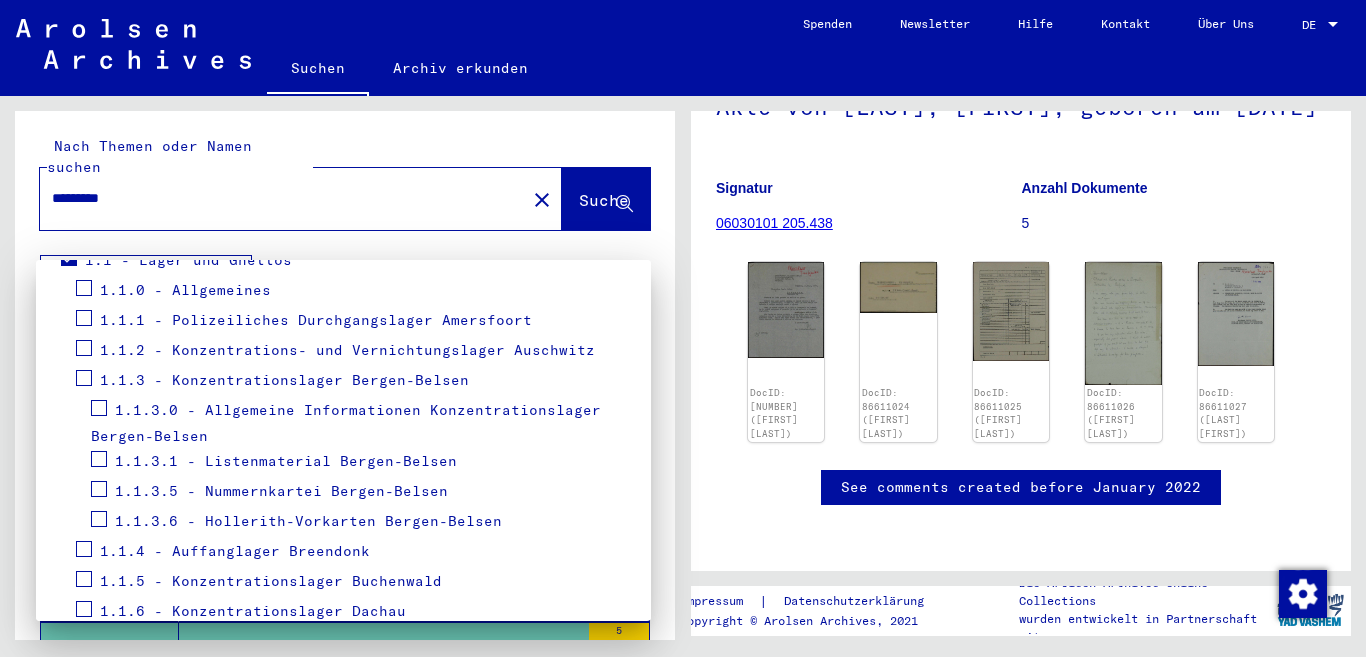 click on "1.1.0 - Allgemeines" at bounding box center (343, 291) 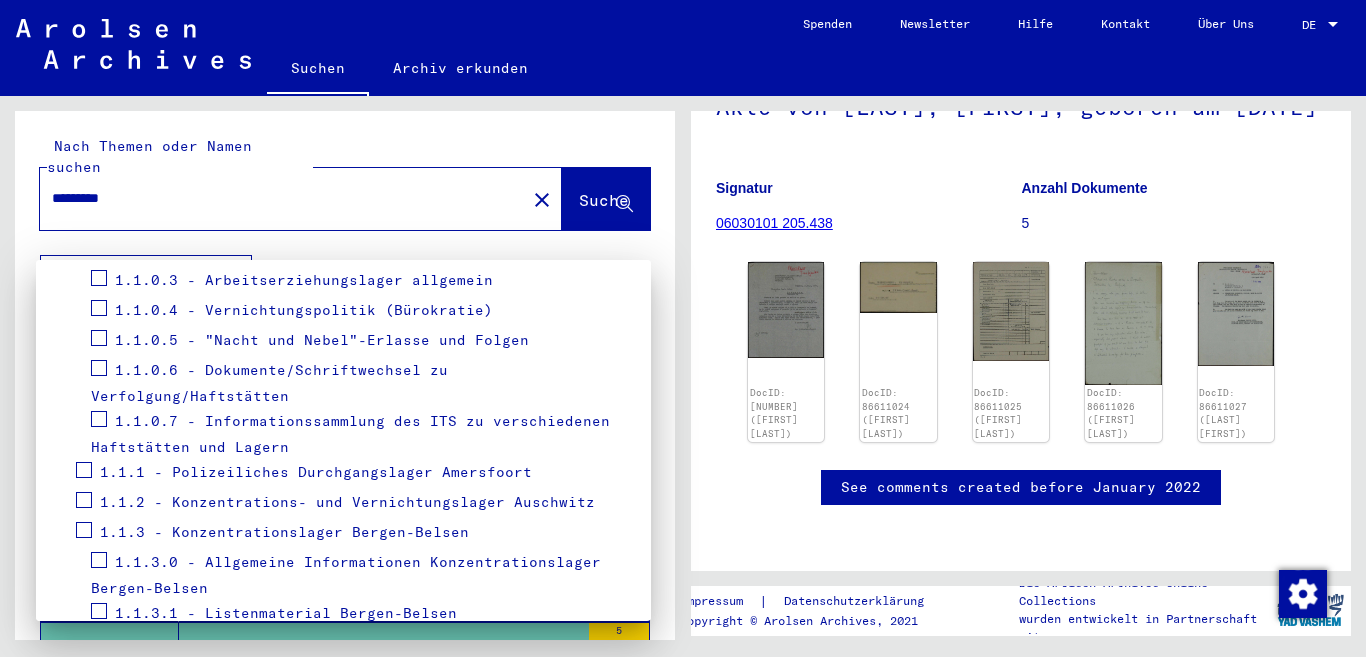 scroll, scrollTop: 524, scrollLeft: 0, axis: vertical 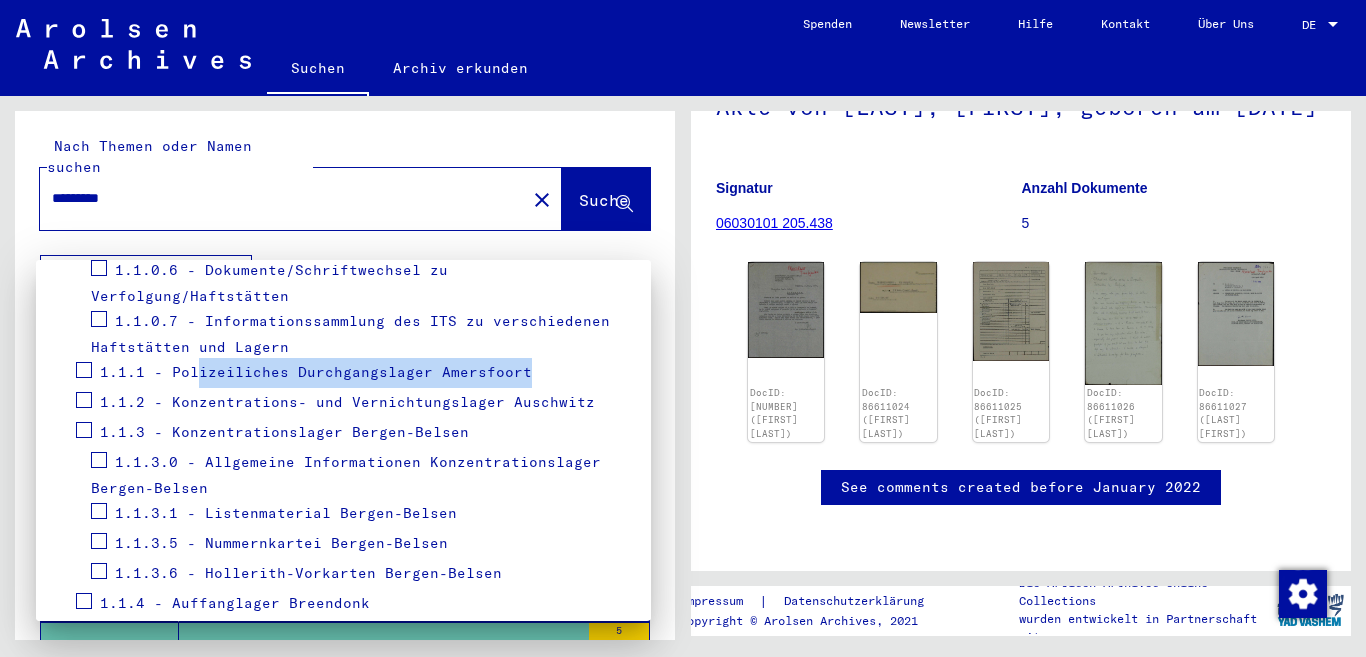drag, startPoint x: 546, startPoint y: 379, endPoint x: 192, endPoint y: 373, distance: 354.05084 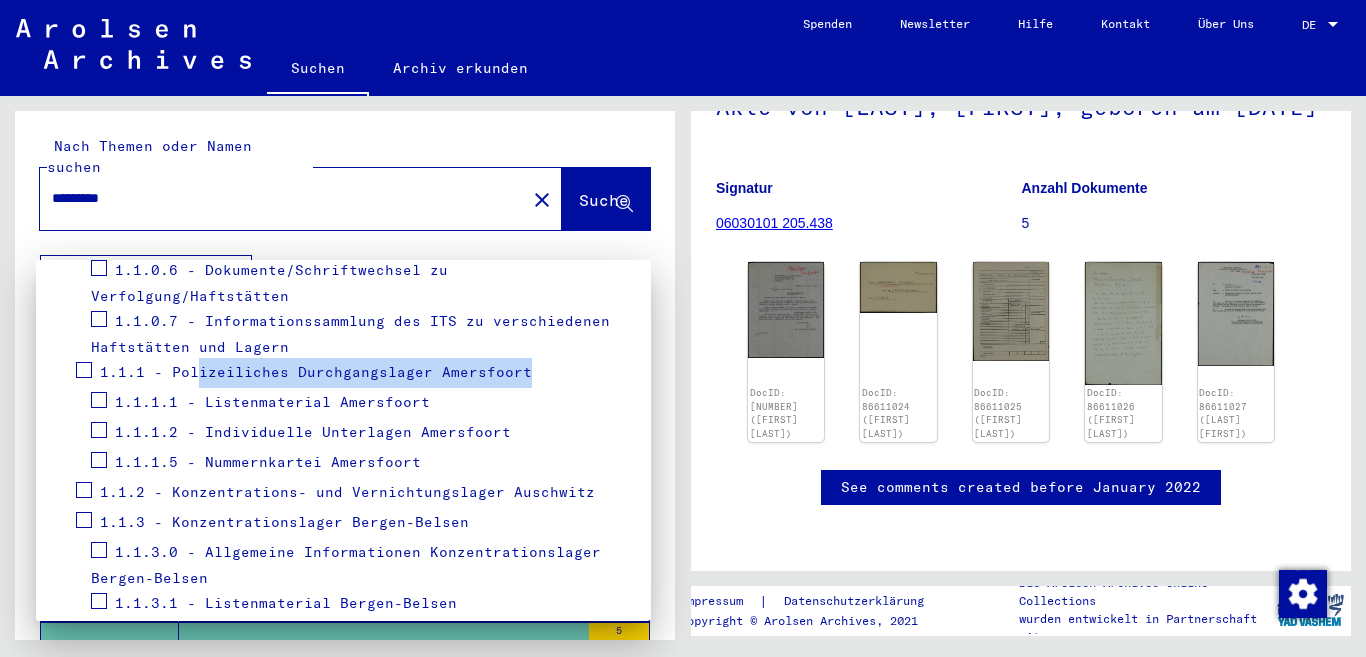 click on "1.1.1 - Polizeiliches Durchgangslager Amersfoort" at bounding box center (343, 373) 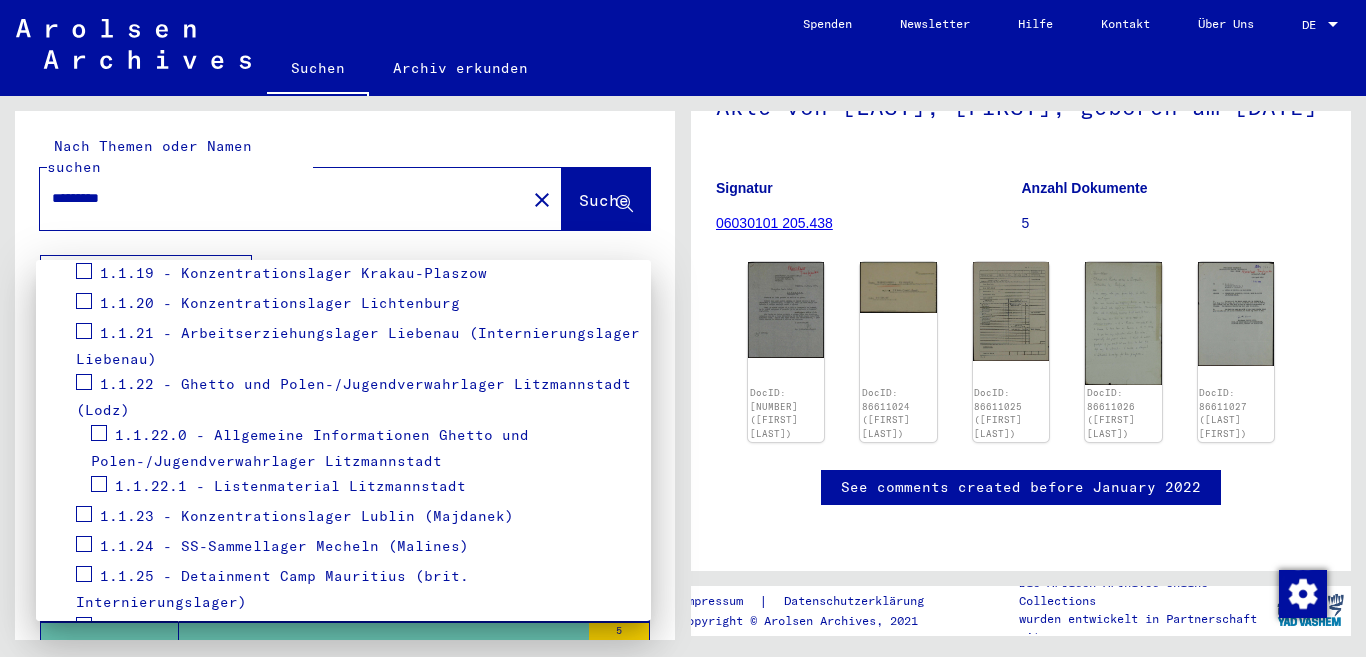 scroll, scrollTop: 1324, scrollLeft: 0, axis: vertical 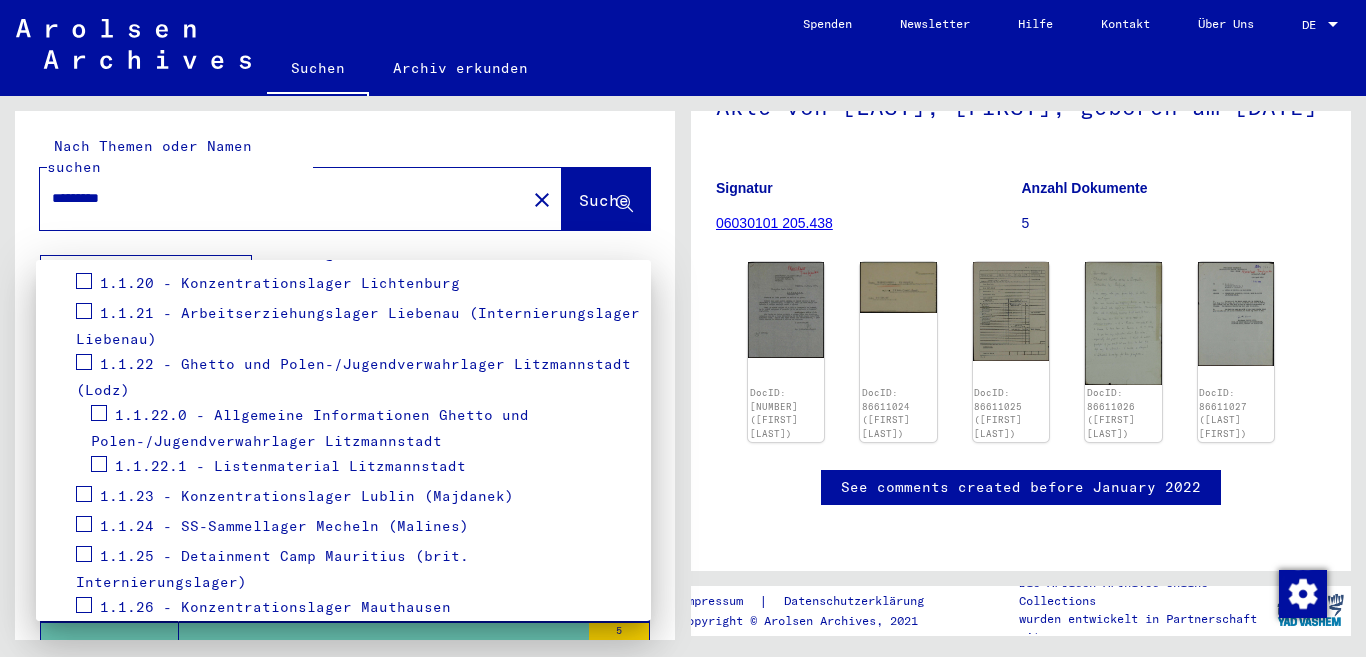 click at bounding box center (683, 328) 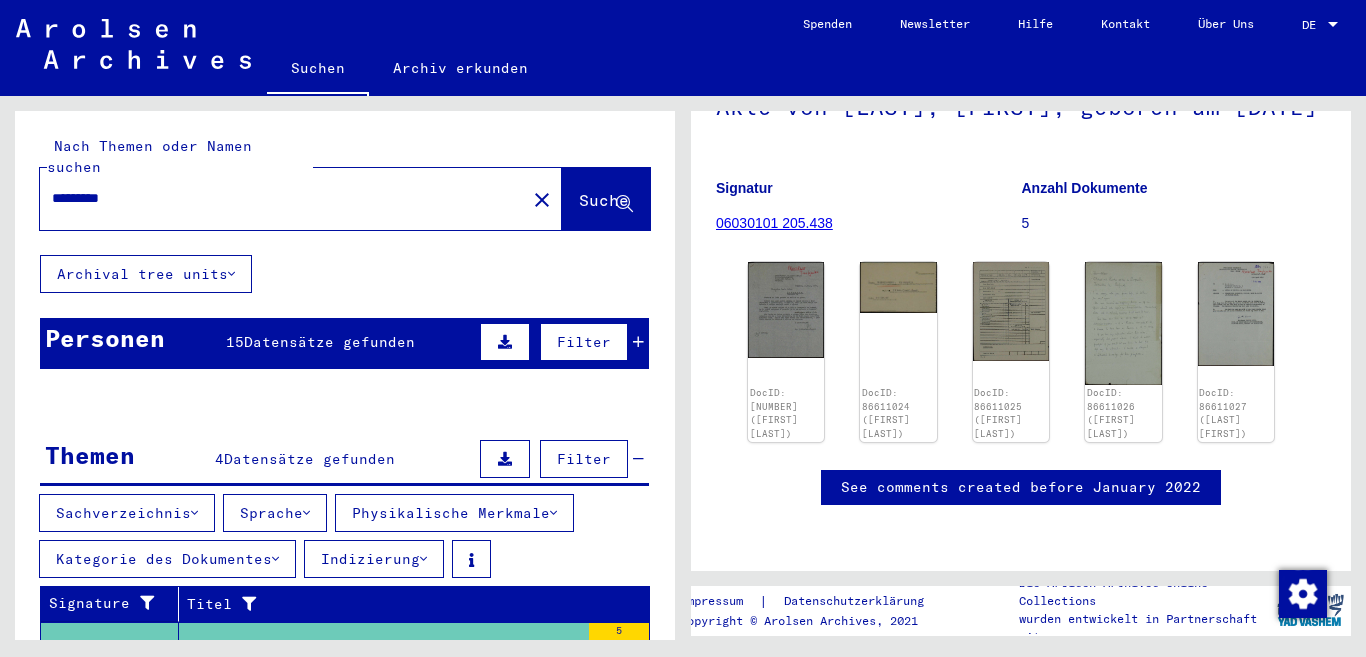 click on "*********" at bounding box center [283, 198] 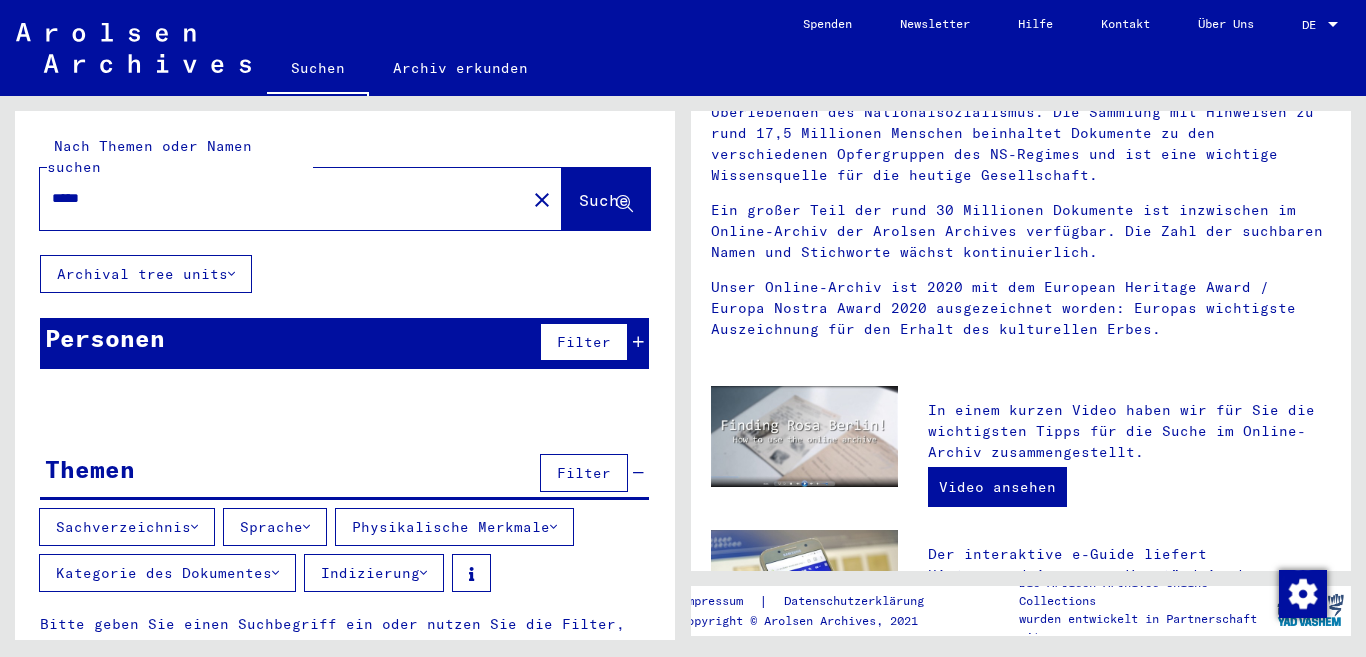 scroll, scrollTop: 0, scrollLeft: 0, axis: both 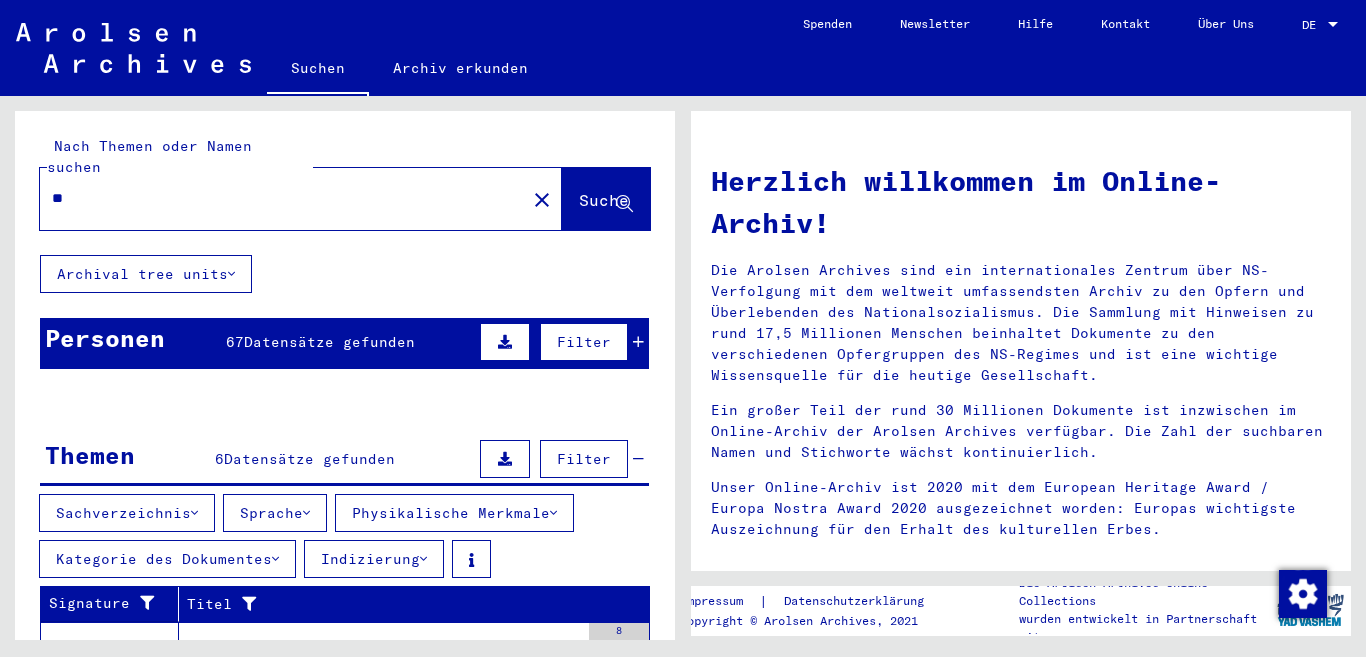 type on "*" 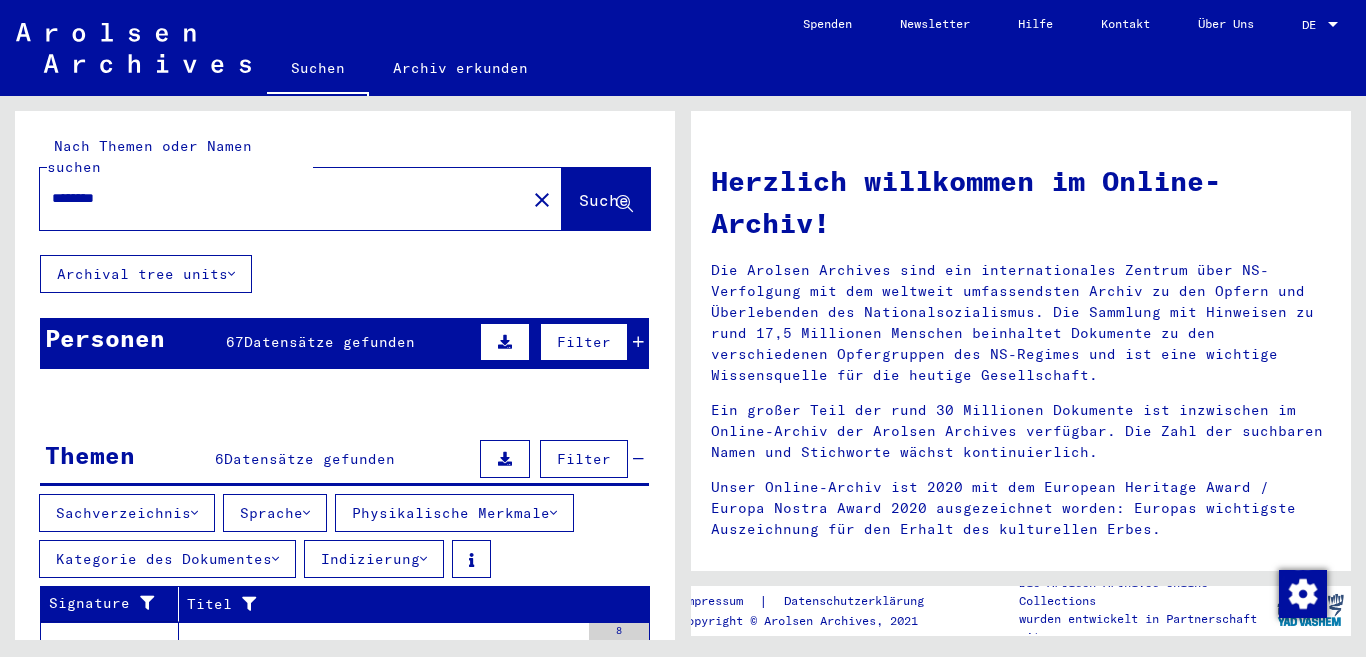 type on "********" 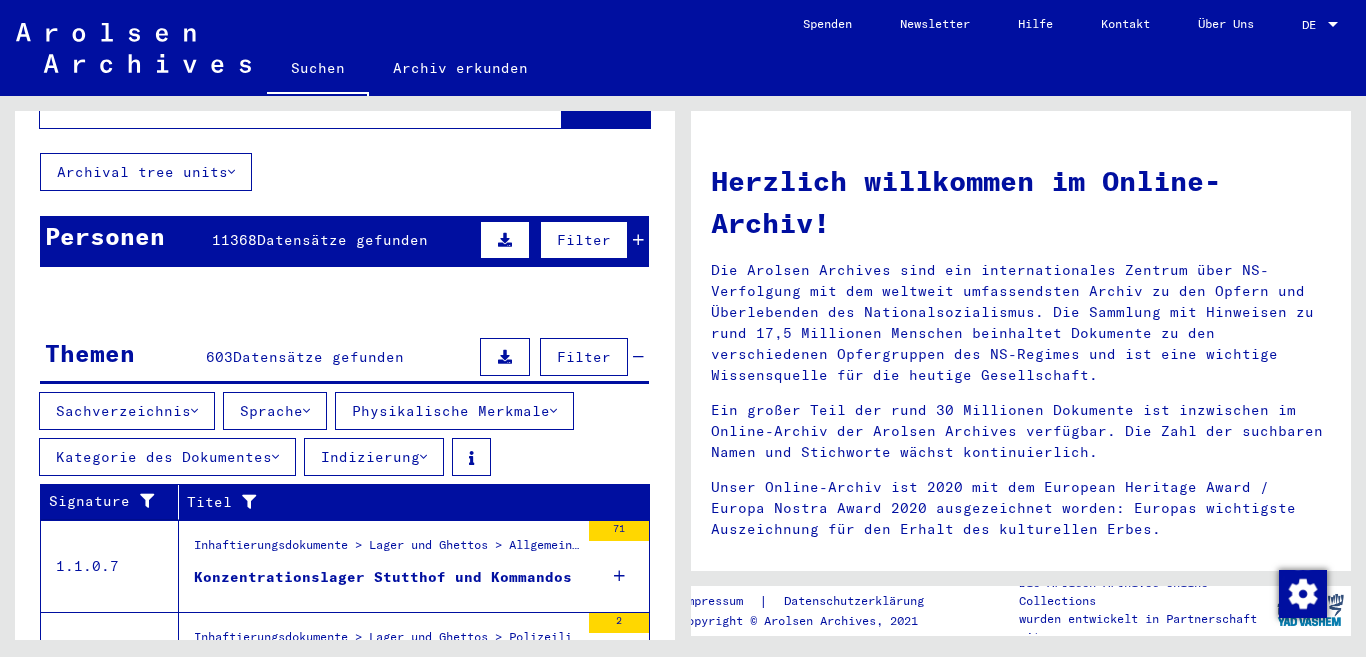 scroll, scrollTop: 402, scrollLeft: 0, axis: vertical 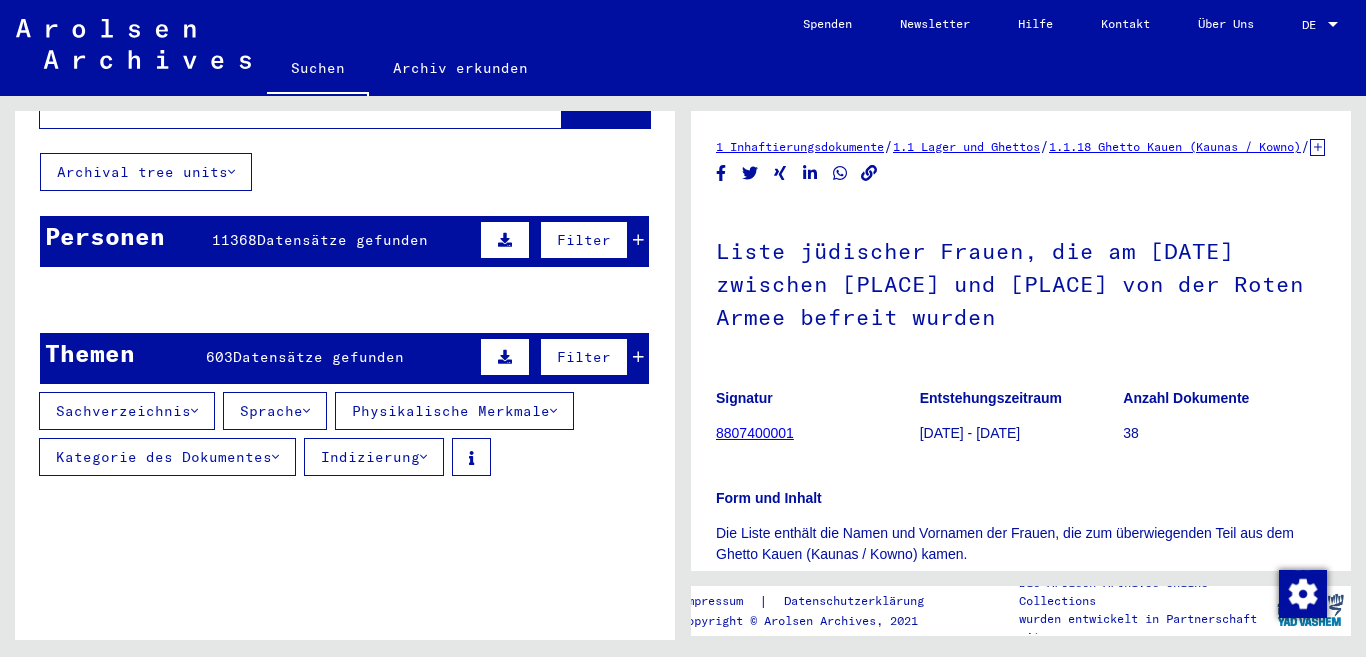 click at bounding box center (638, 240) 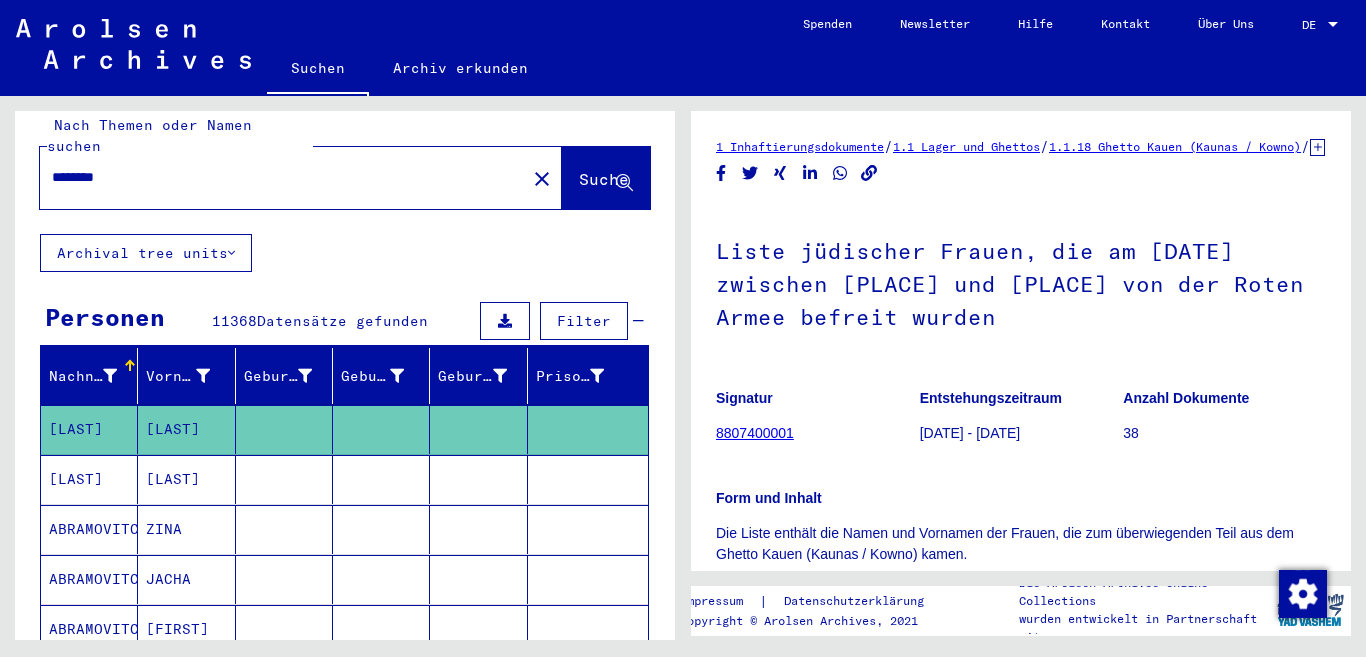 scroll, scrollTop: 0, scrollLeft: 0, axis: both 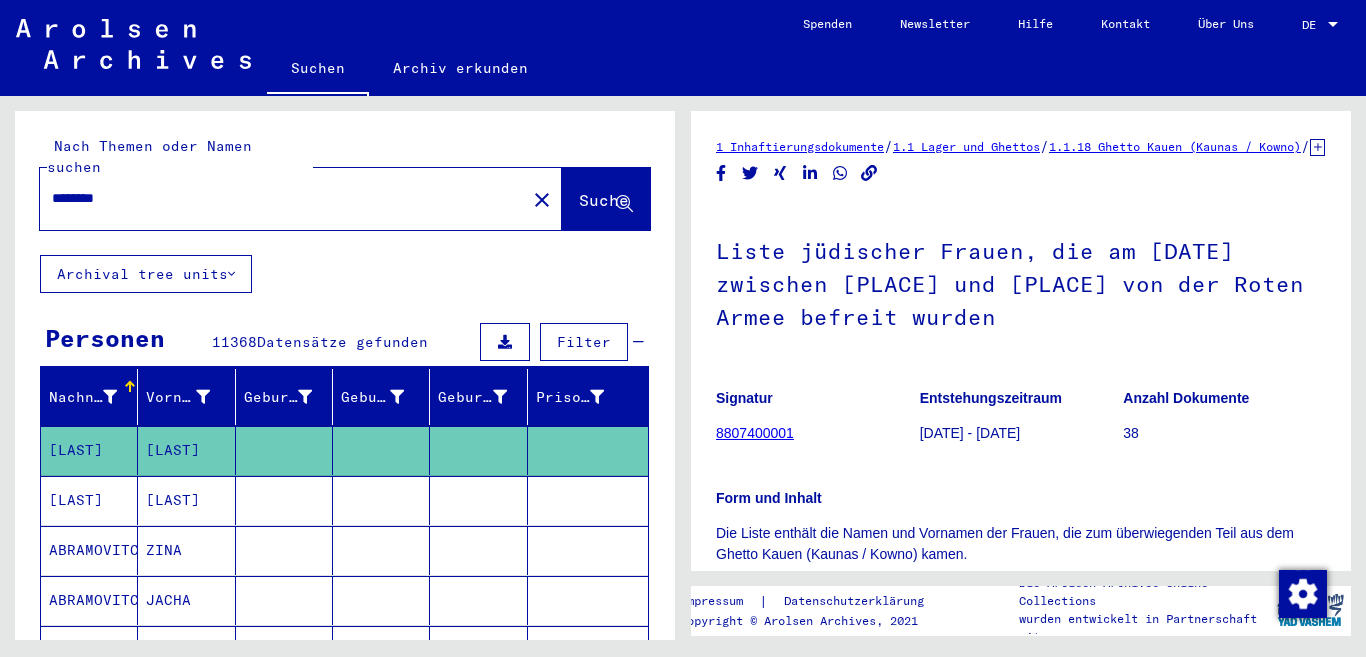 drag, startPoint x: 435, startPoint y: 322, endPoint x: 197, endPoint y: 331, distance: 238.1701 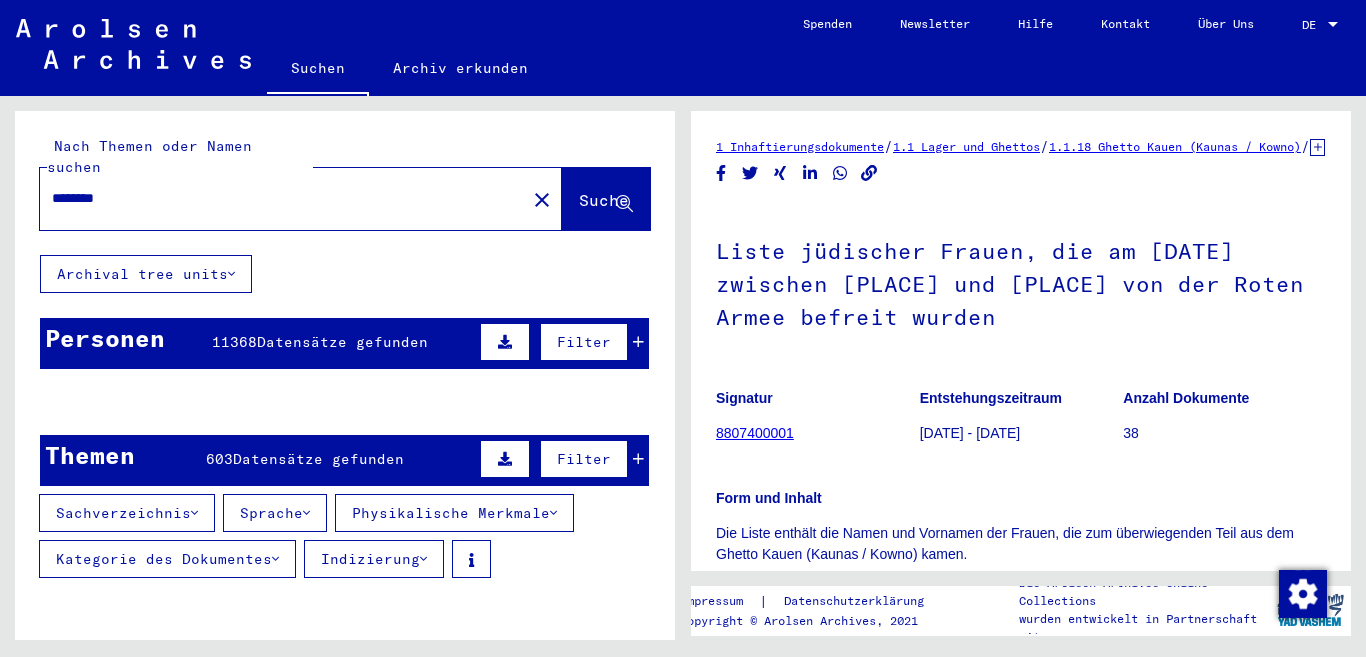 click on "Personen [NUMBER] Datensätze gefunden Filter" at bounding box center [344, 343] 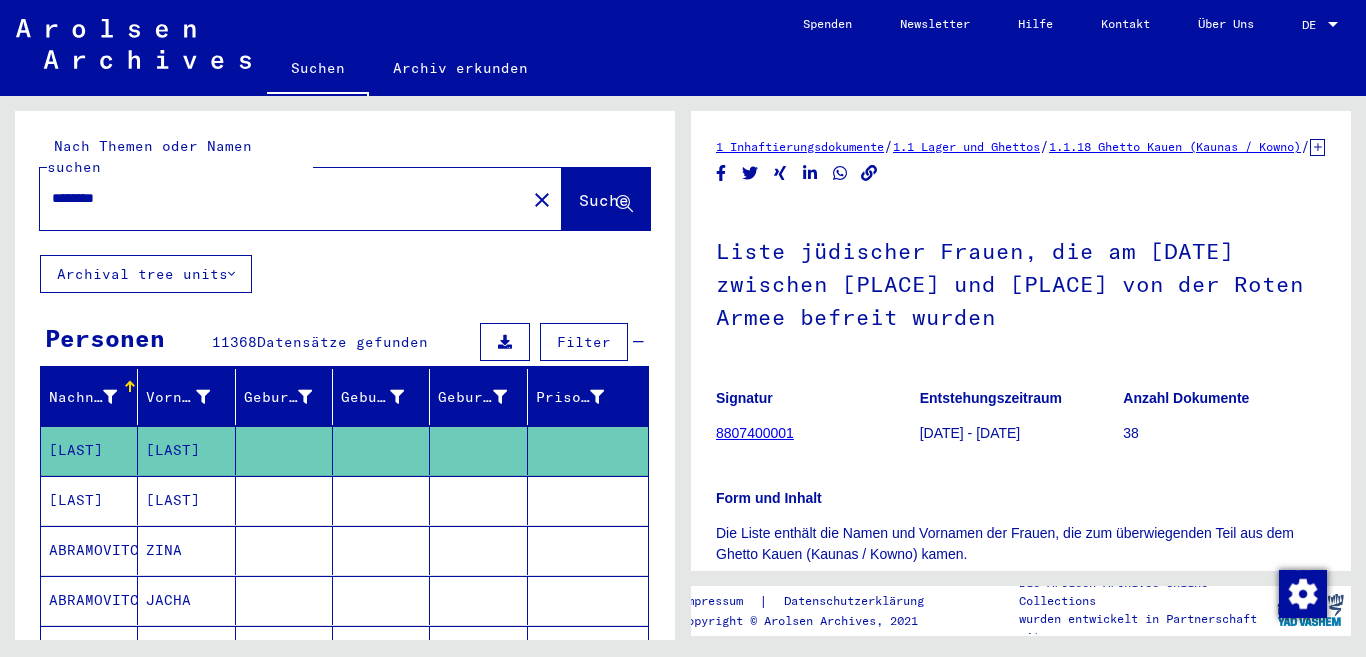 click on "Datensätze gefunden" at bounding box center [342, 342] 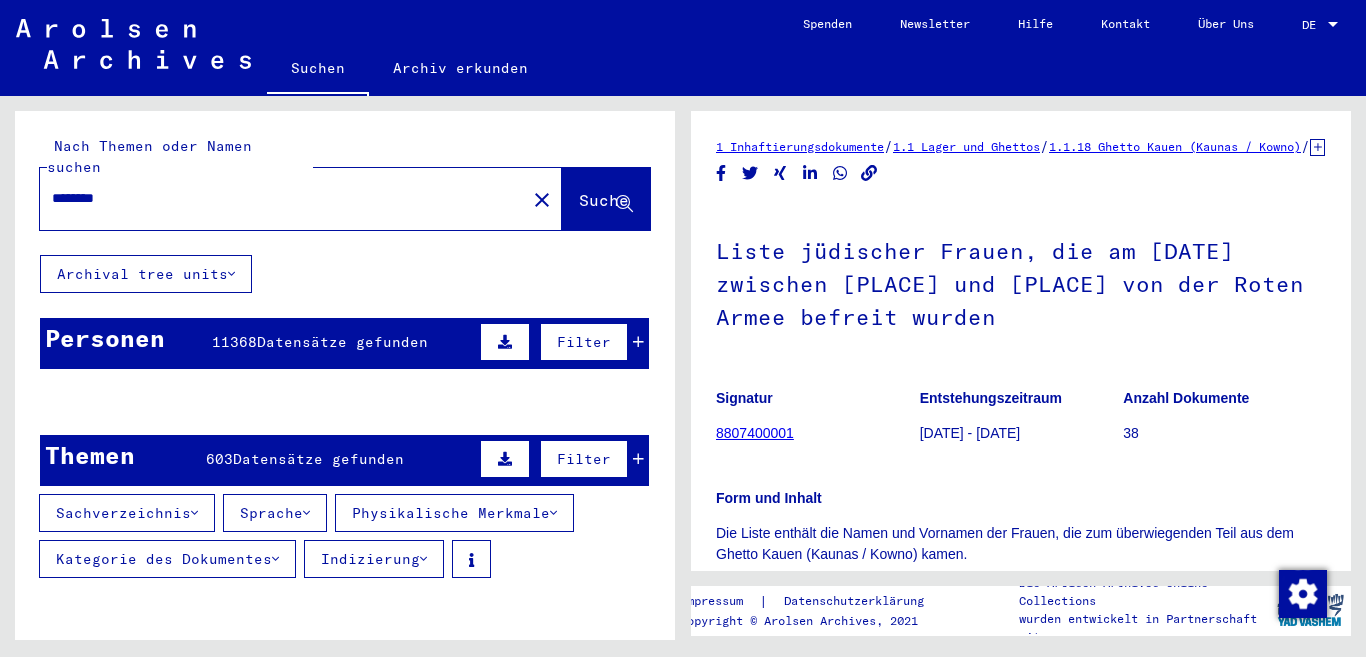 drag, startPoint x: 423, startPoint y: 321, endPoint x: 260, endPoint y: 333, distance: 163.44112 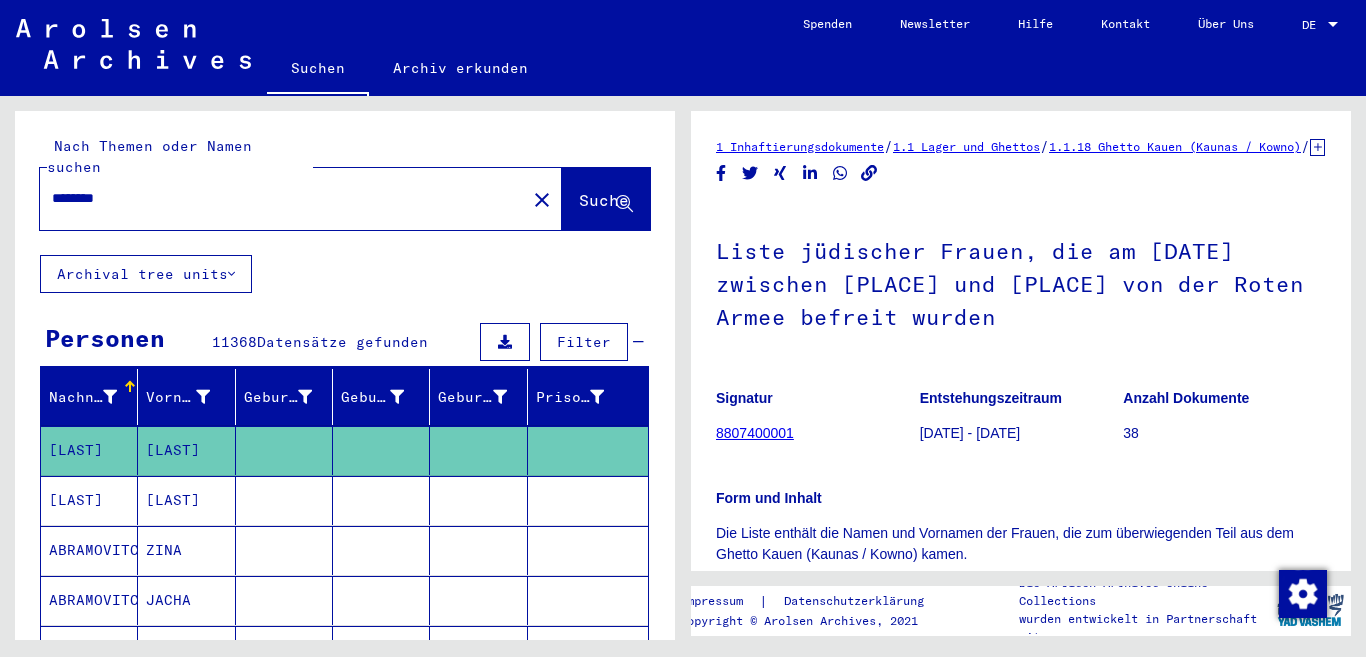 copy on "Datensätze gefunden" 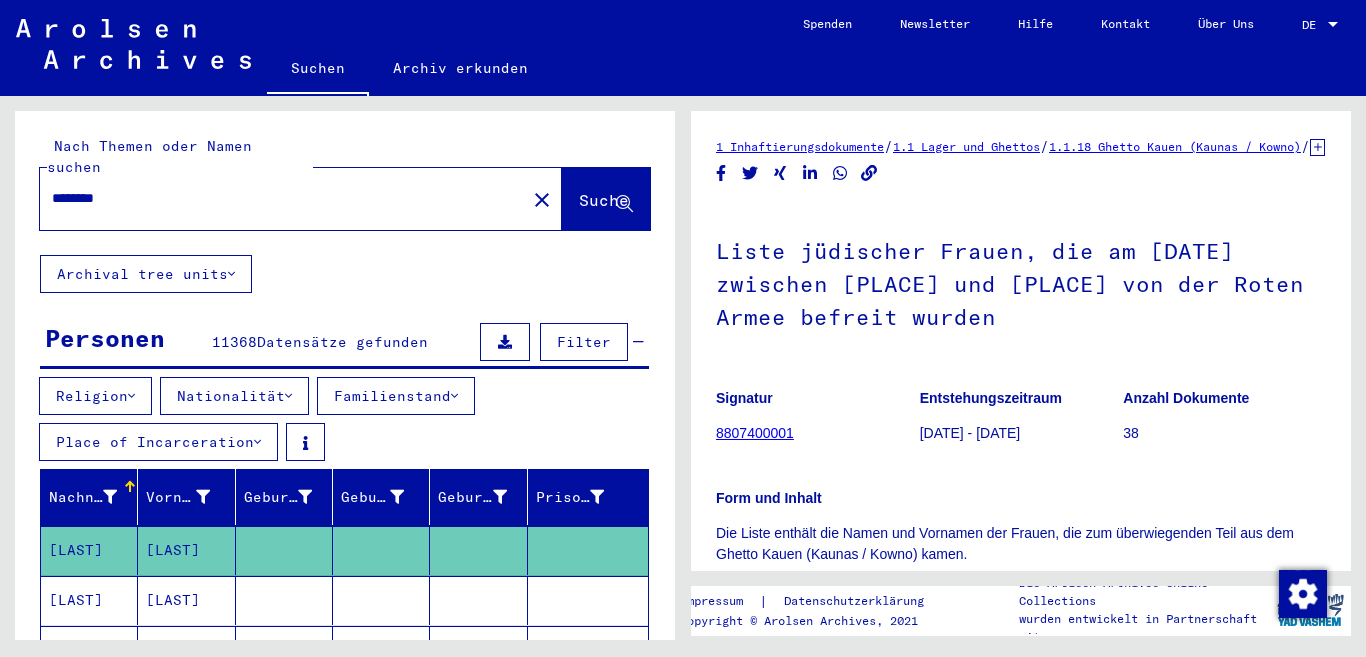 click at bounding box center (257, 442) 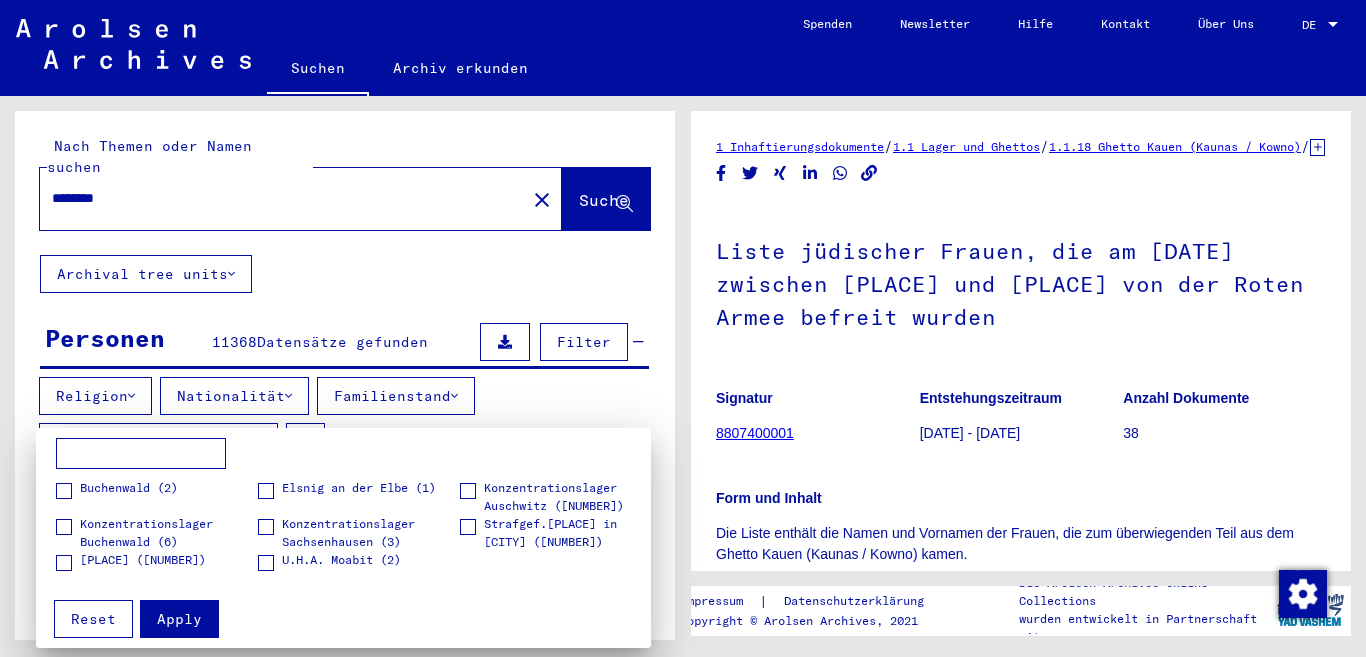 drag, startPoint x: 600, startPoint y: 607, endPoint x: 264, endPoint y: 461, distance: 366.34955 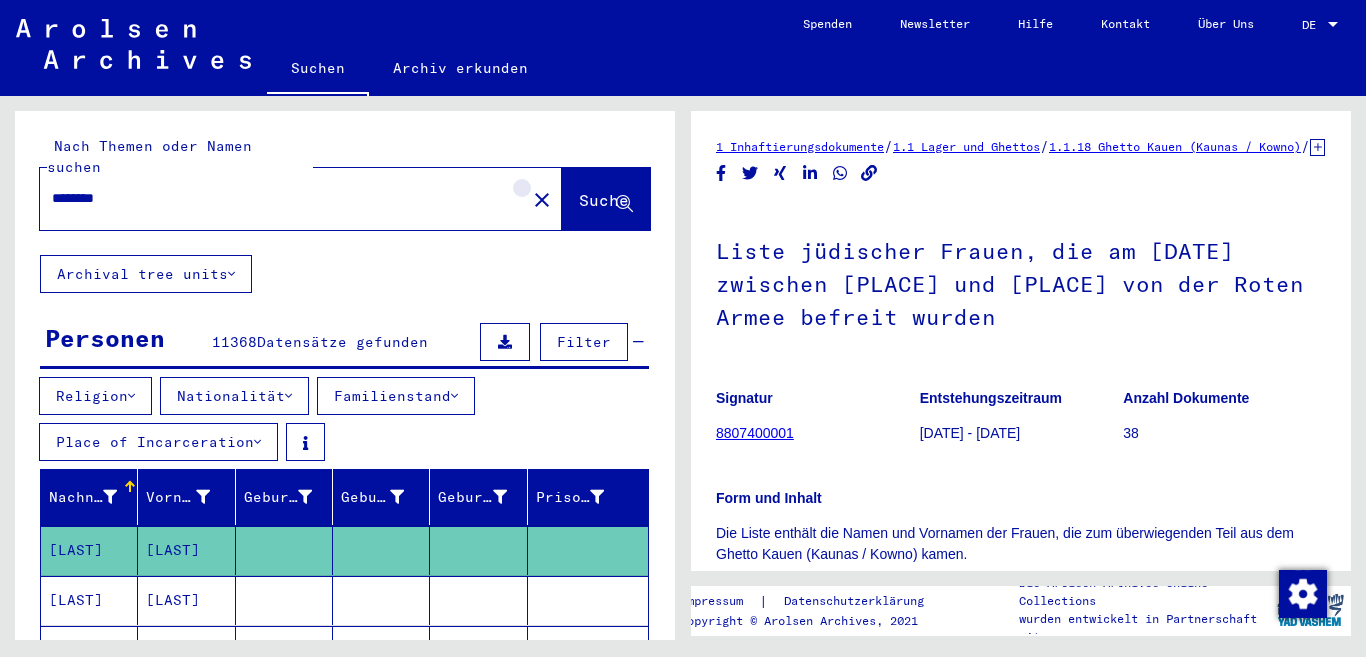 click on "close" 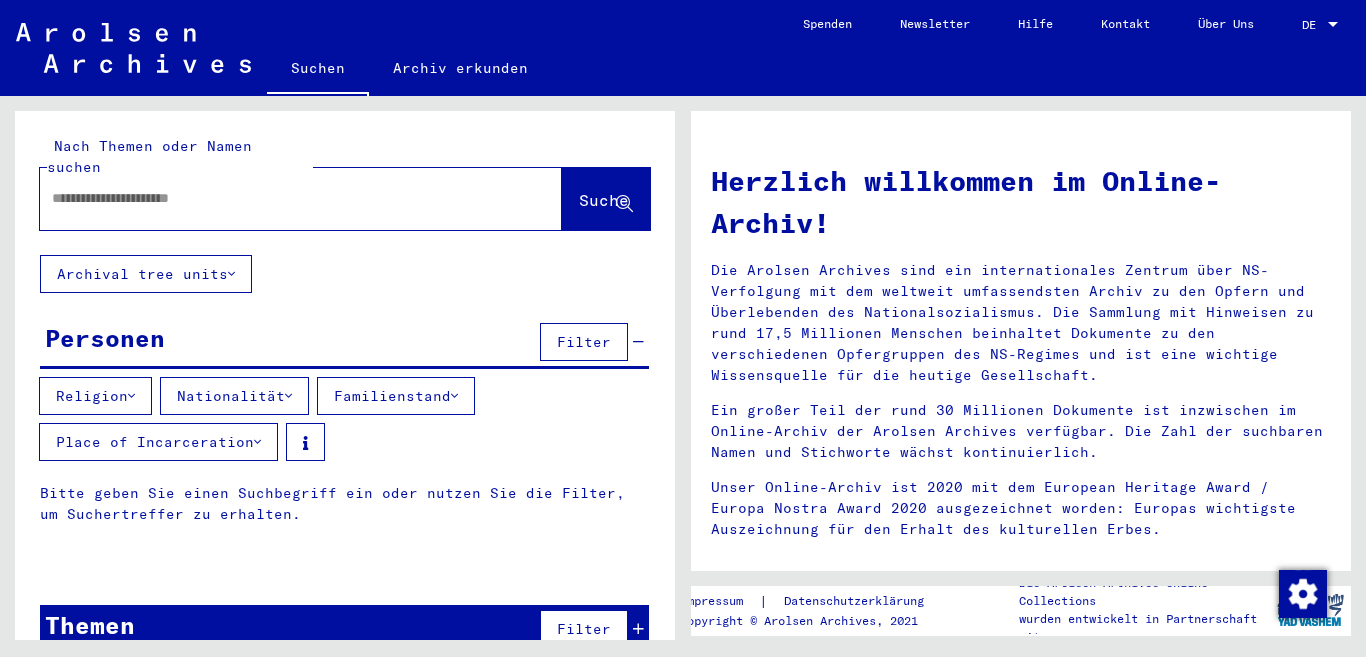 click at bounding box center [454, 396] 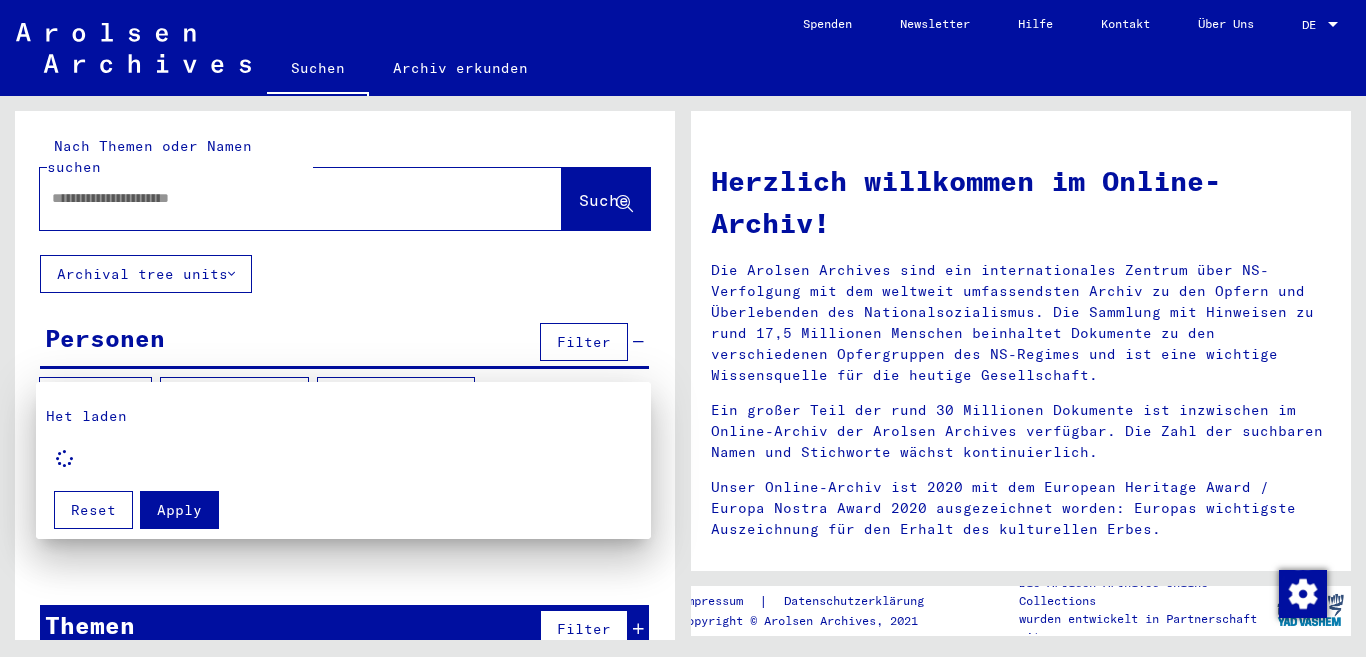 click at bounding box center [683, 328] 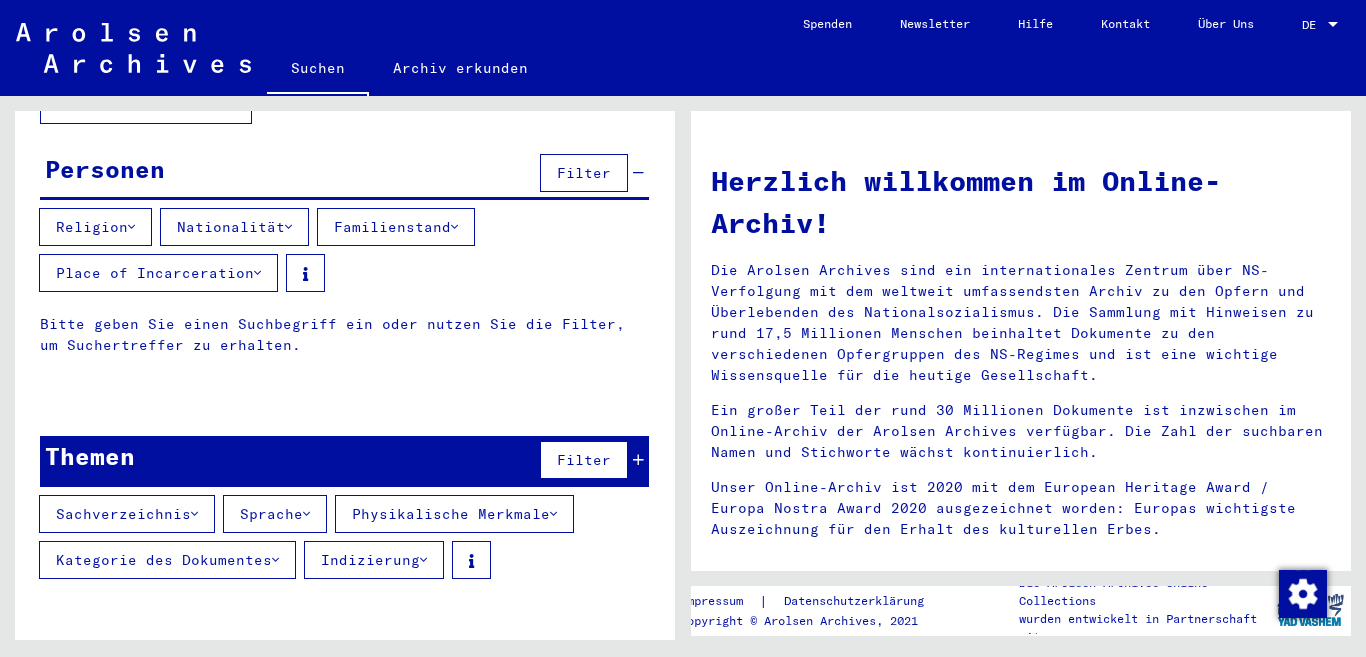 scroll, scrollTop: 171, scrollLeft: 0, axis: vertical 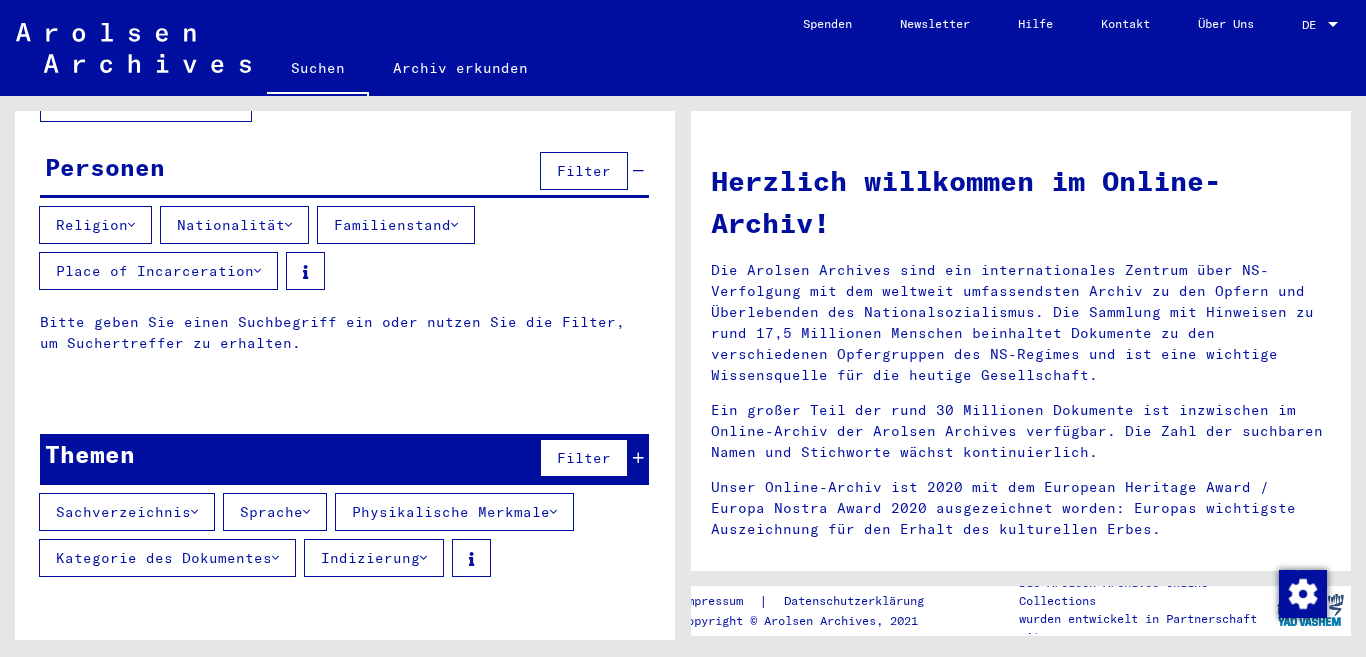 click at bounding box center [306, 512] 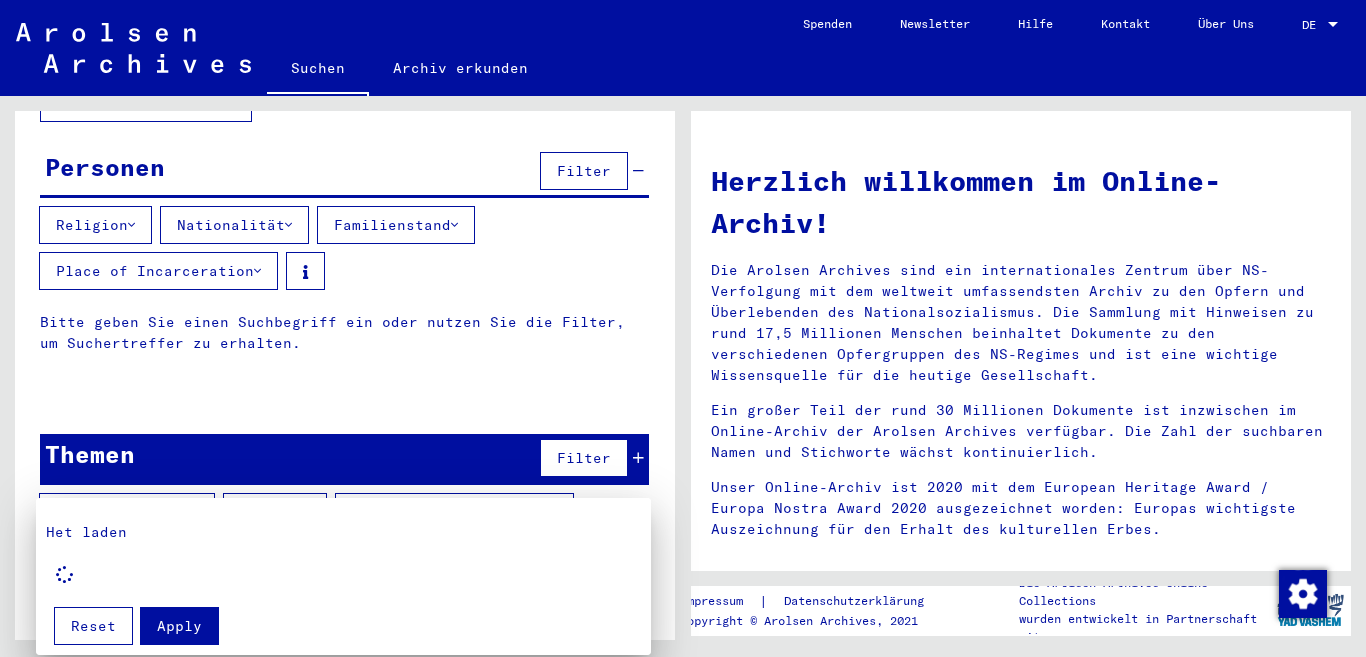 click at bounding box center (683, 328) 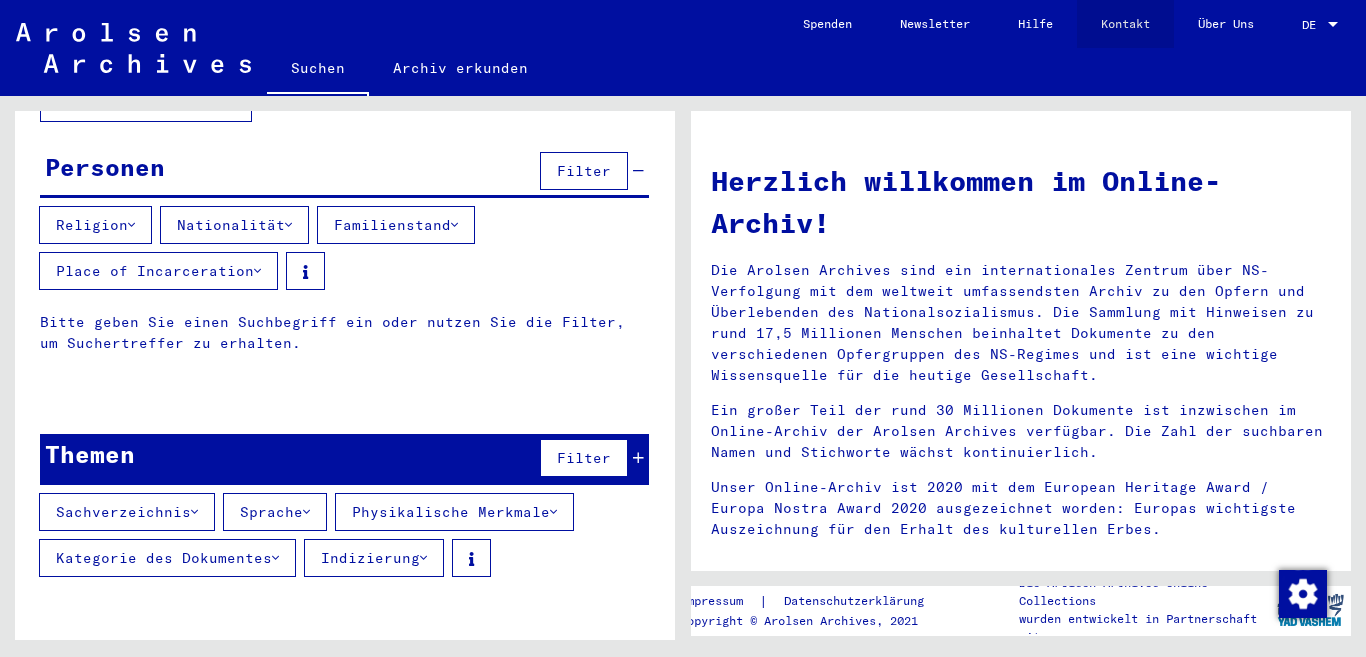 click on "Kontakt" 